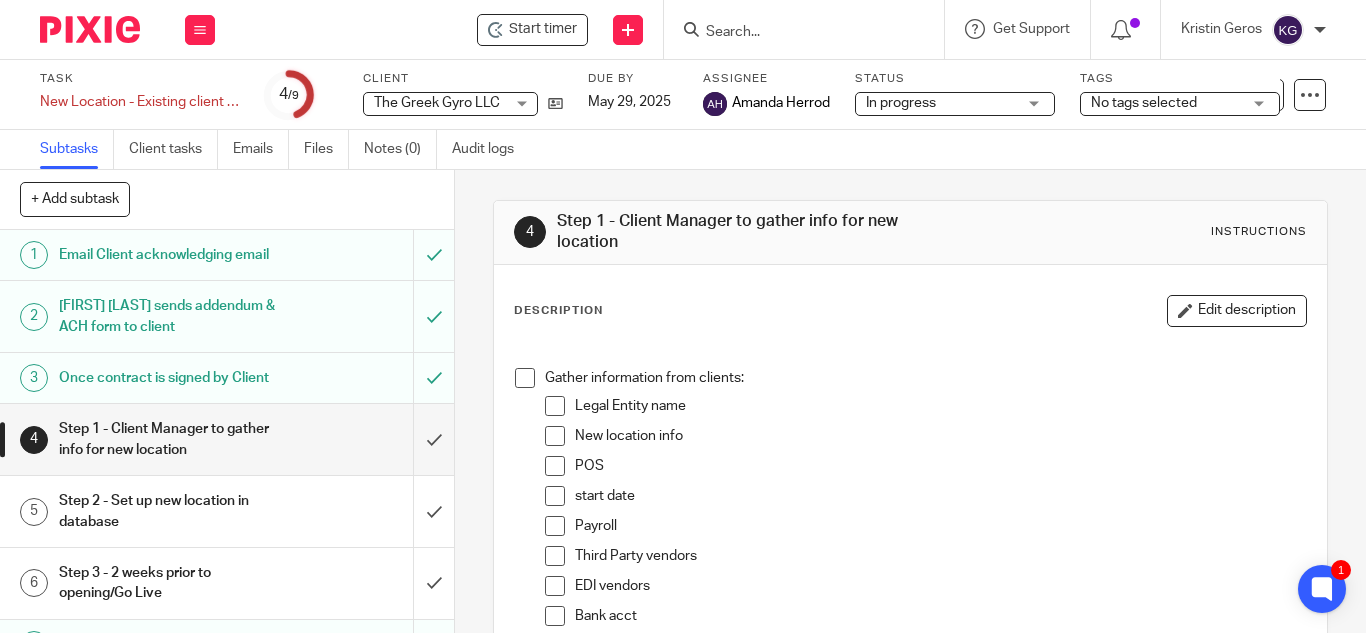 scroll, scrollTop: 0, scrollLeft: 0, axis: both 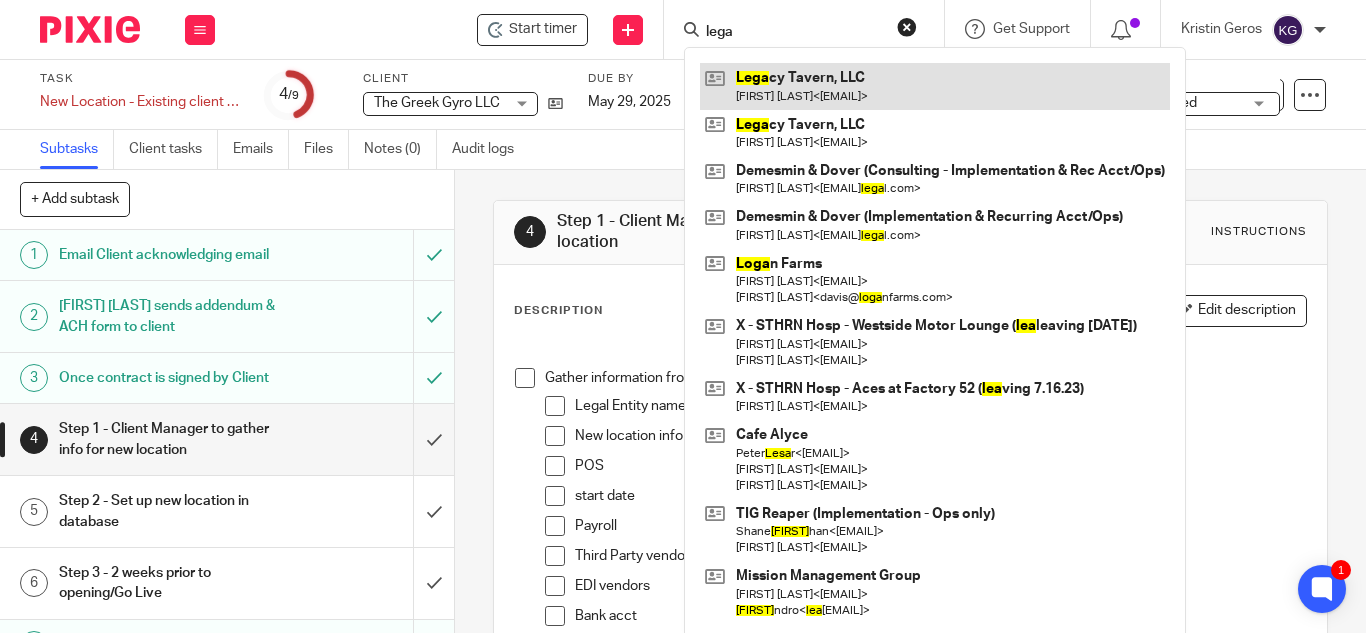 type on "lega" 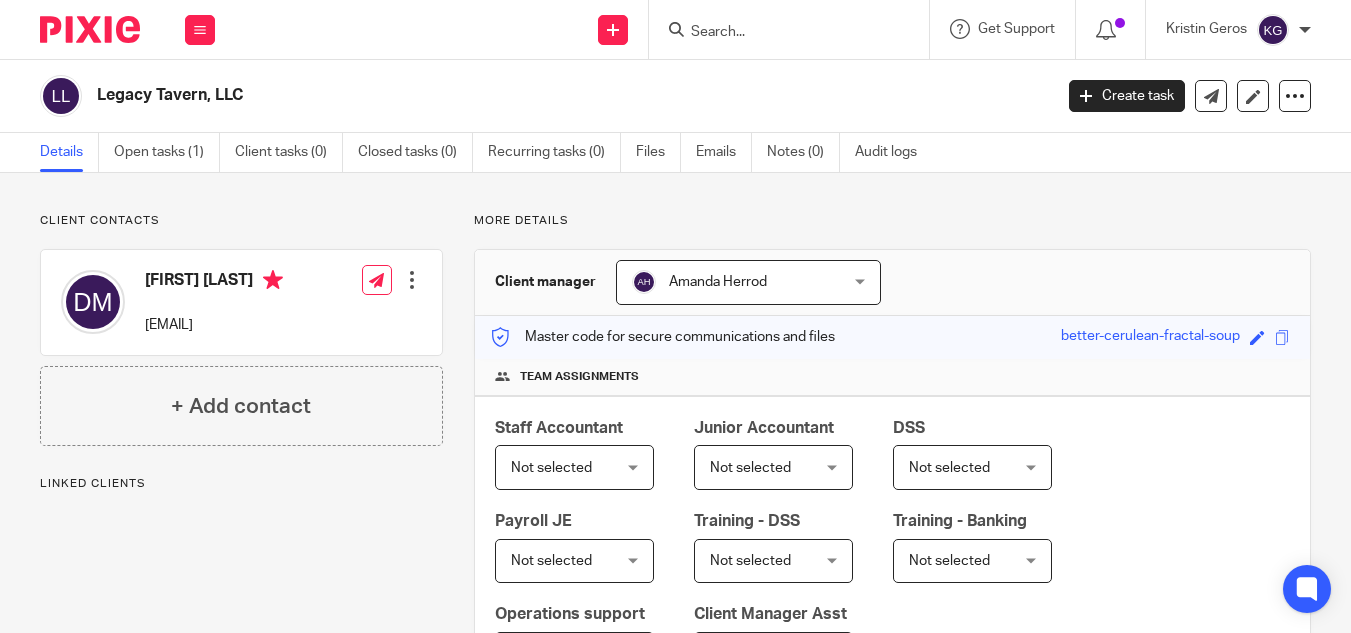 scroll, scrollTop: 0, scrollLeft: 0, axis: both 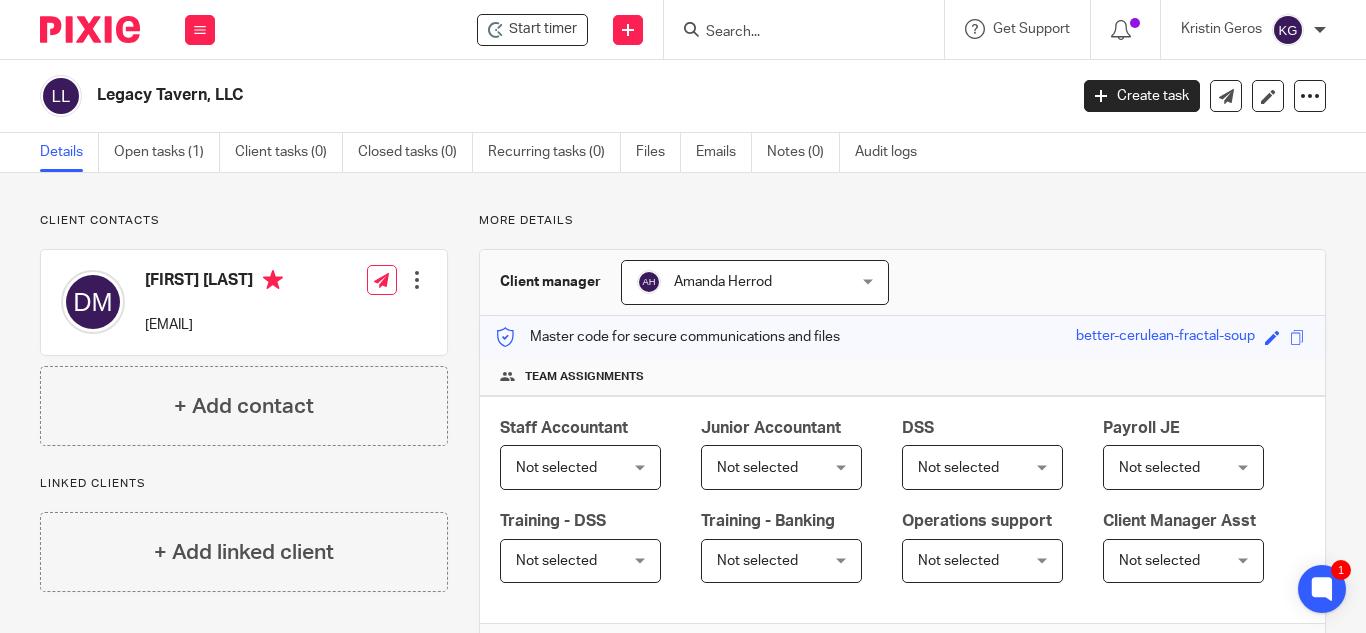 click at bounding box center [794, 33] 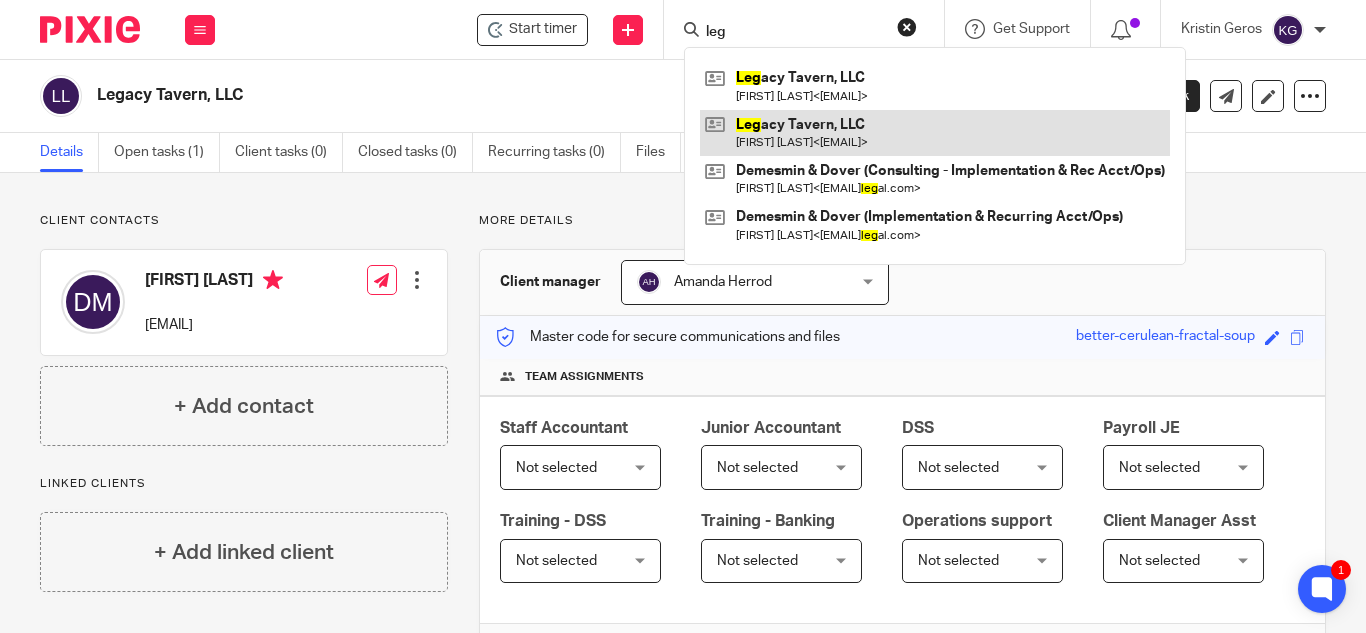 type on "leg" 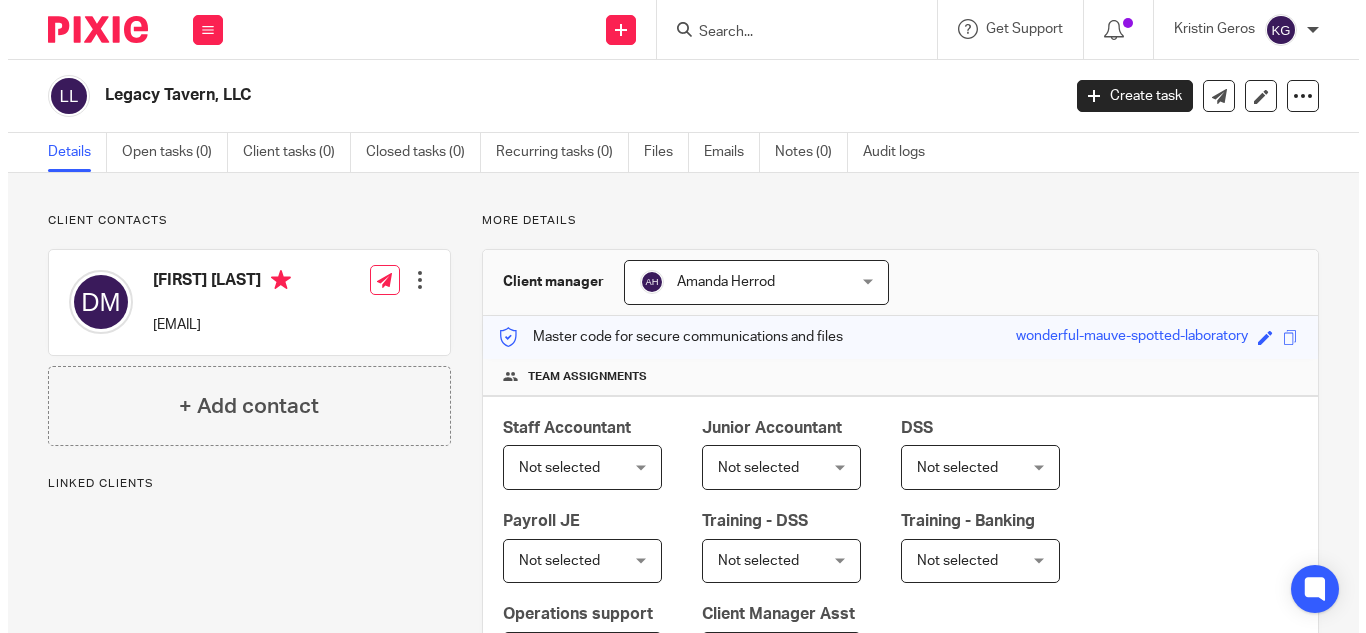 scroll, scrollTop: 0, scrollLeft: 0, axis: both 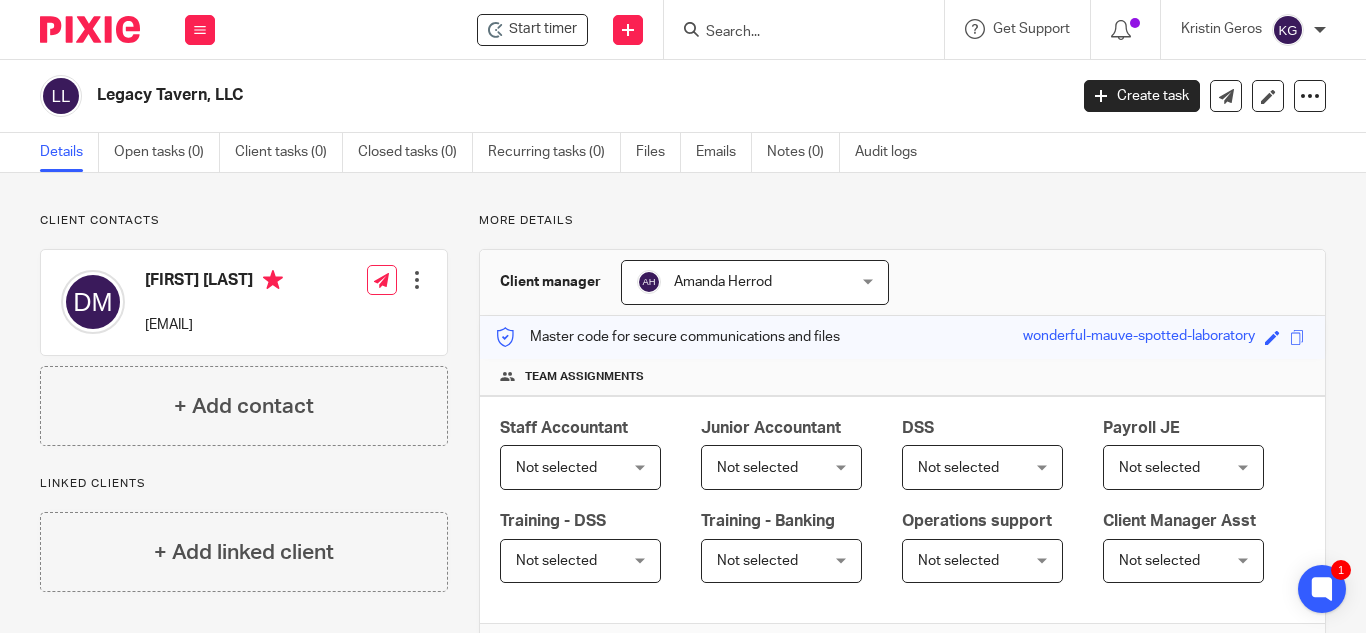 click at bounding box center [794, 33] 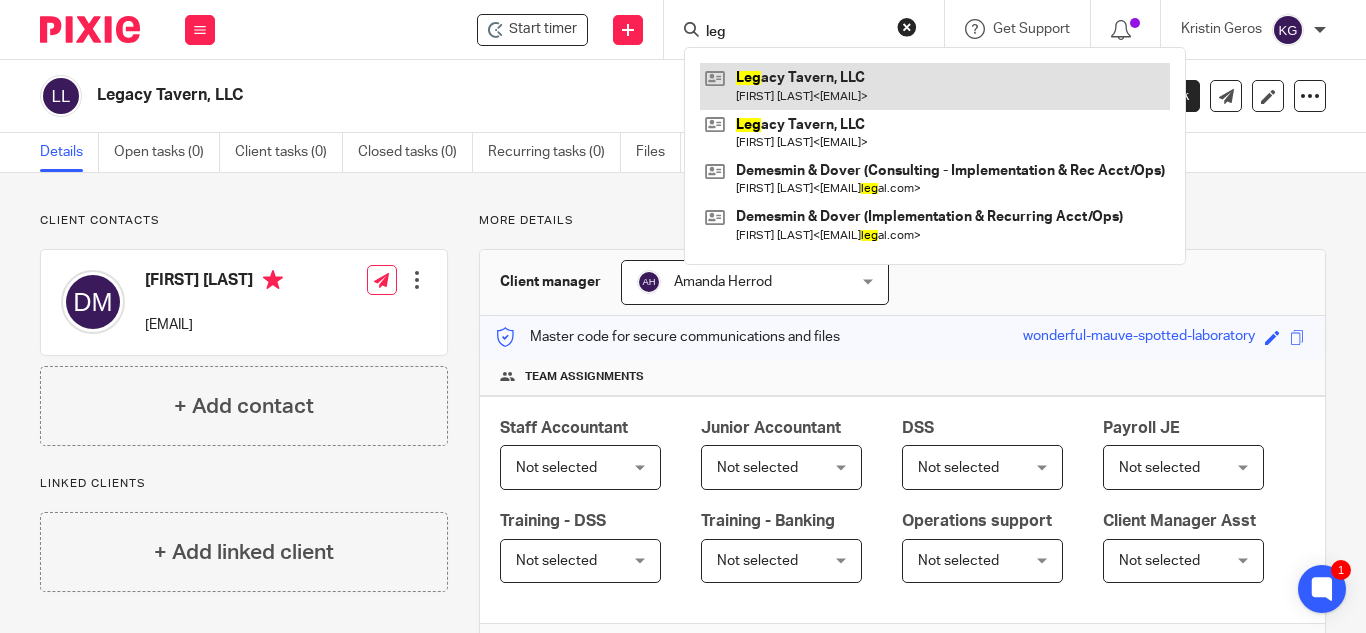 type on "leg" 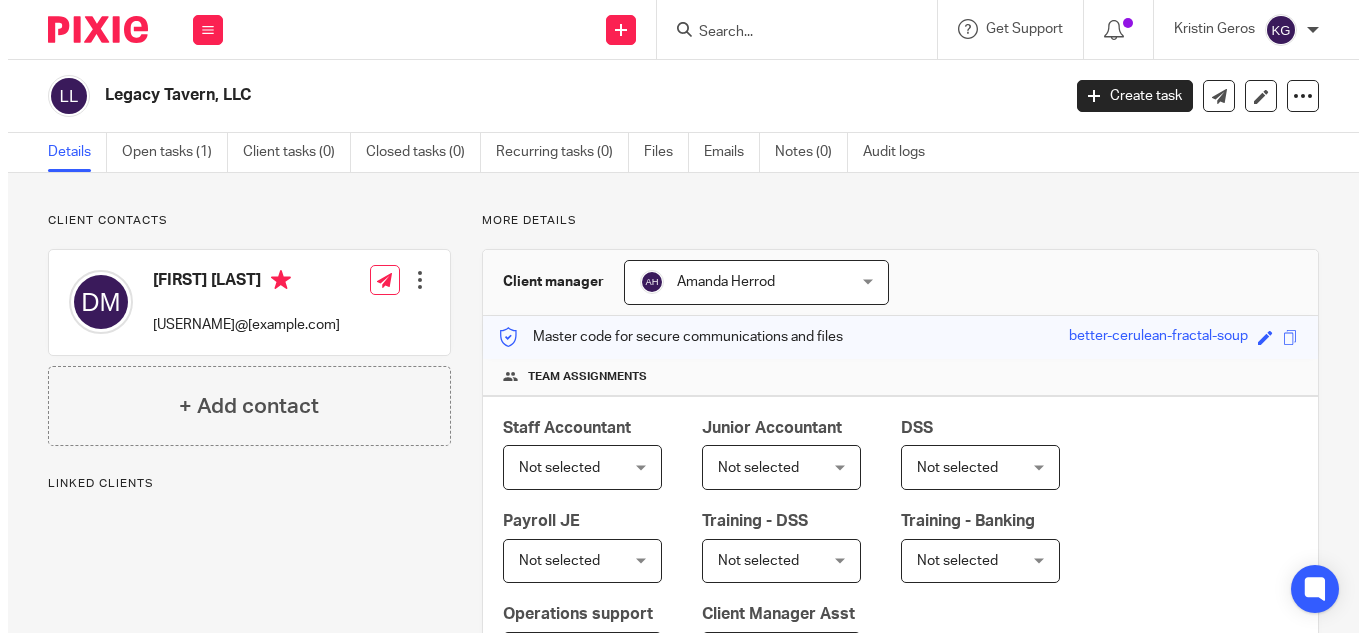 scroll, scrollTop: 0, scrollLeft: 0, axis: both 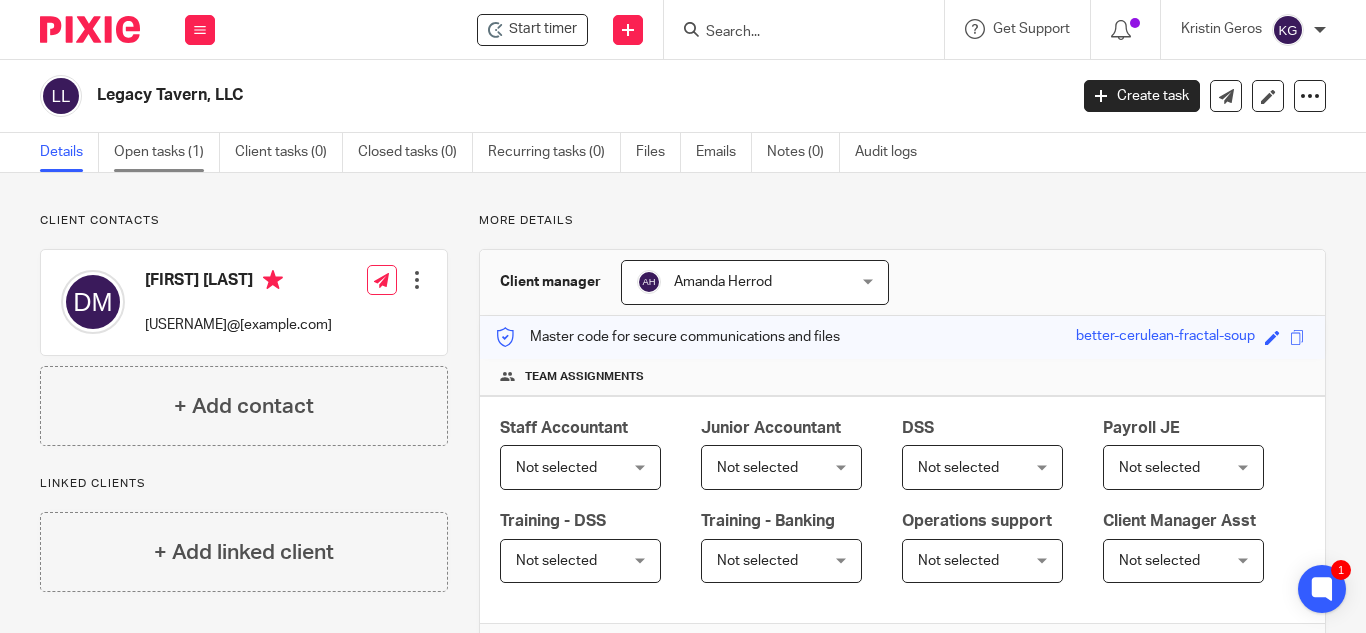 click on "Open tasks (1)" at bounding box center (167, 152) 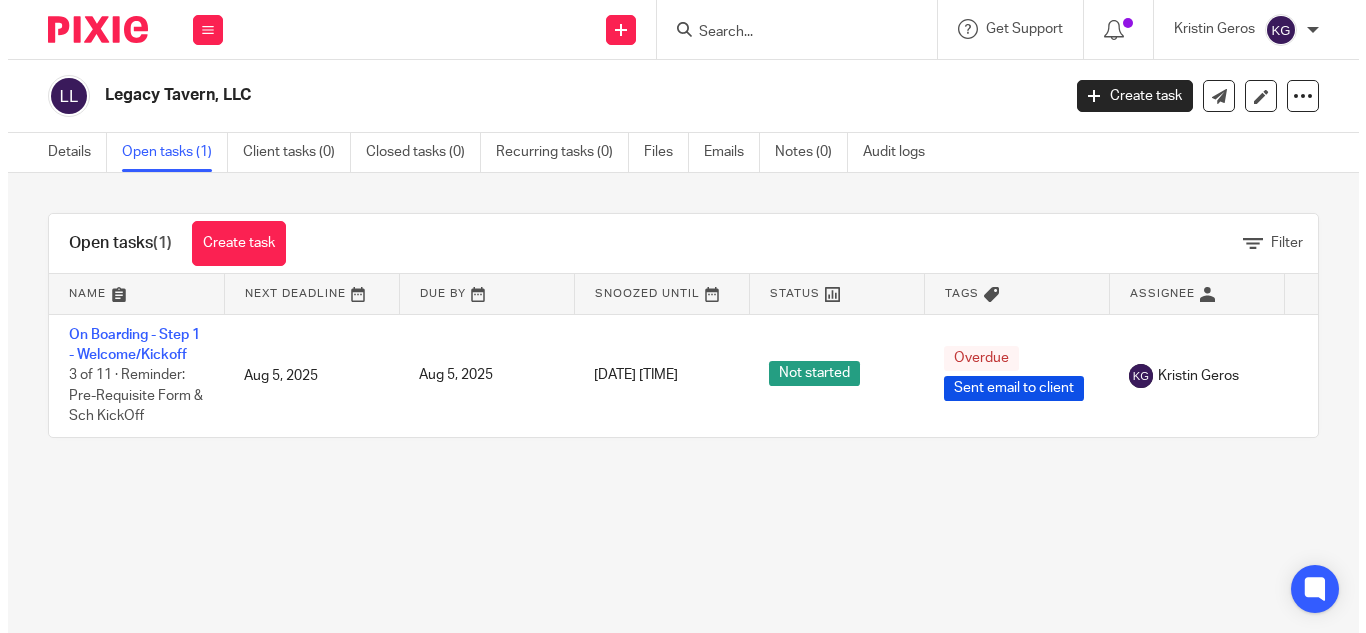 scroll, scrollTop: 0, scrollLeft: 0, axis: both 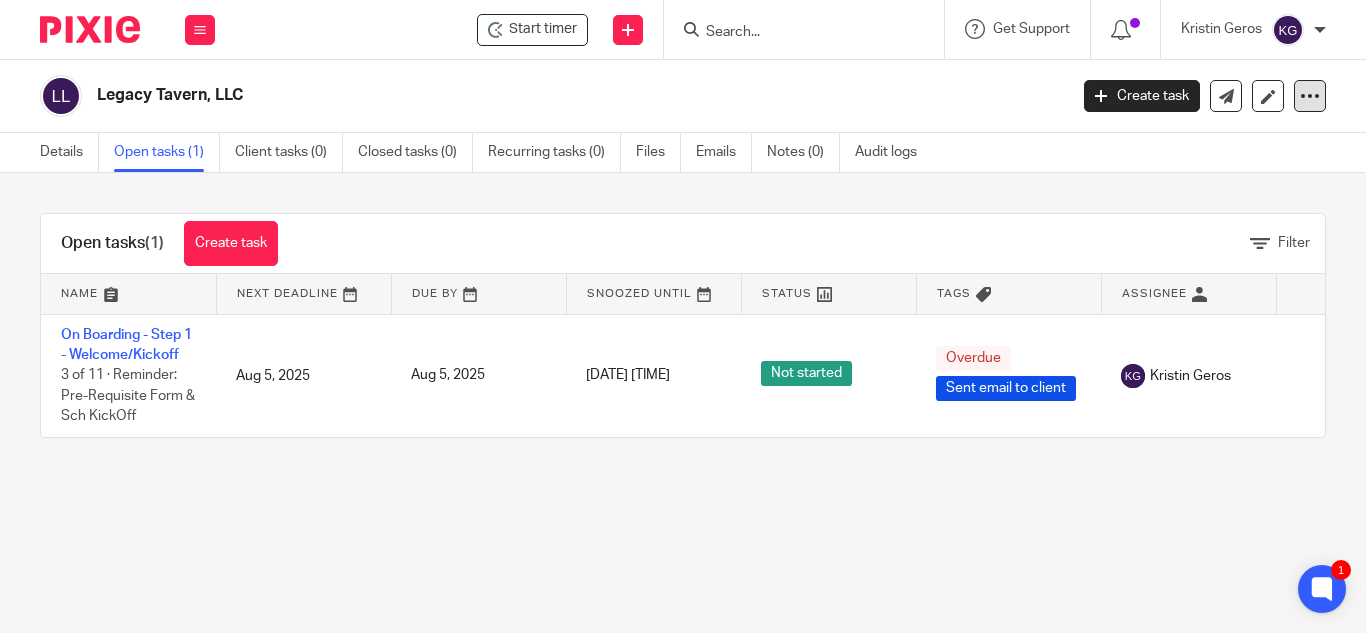 click at bounding box center (1310, 96) 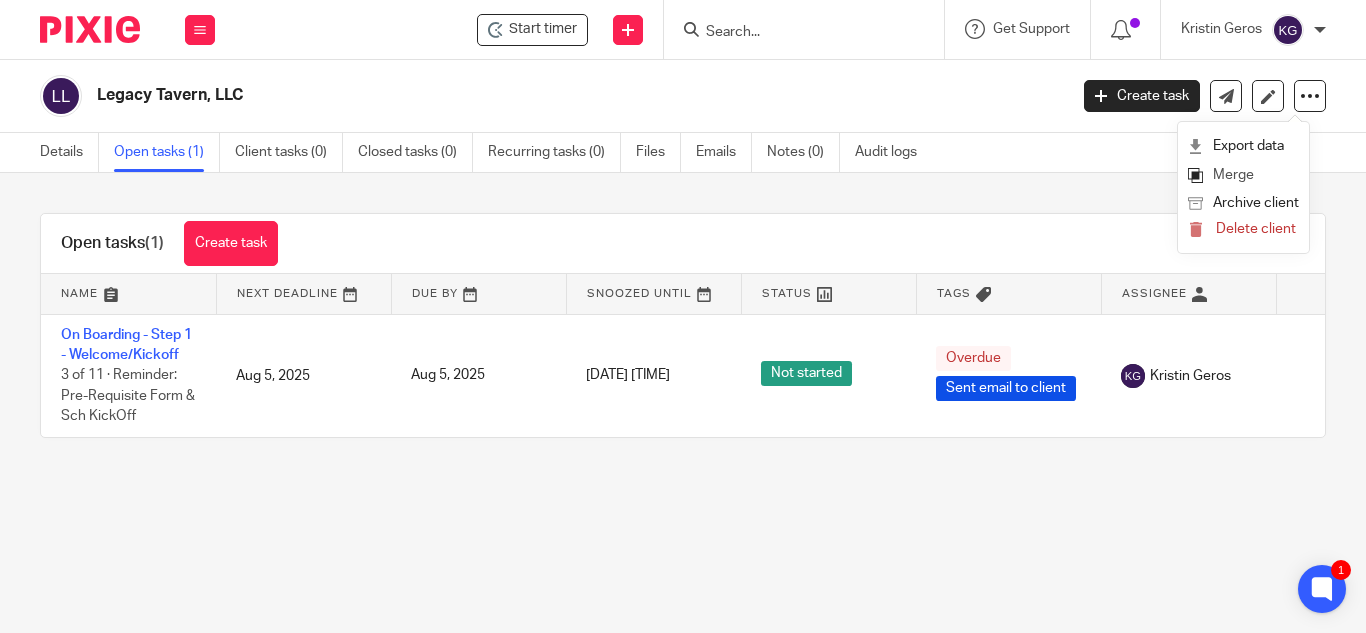 click on "Merge" at bounding box center (1243, 175) 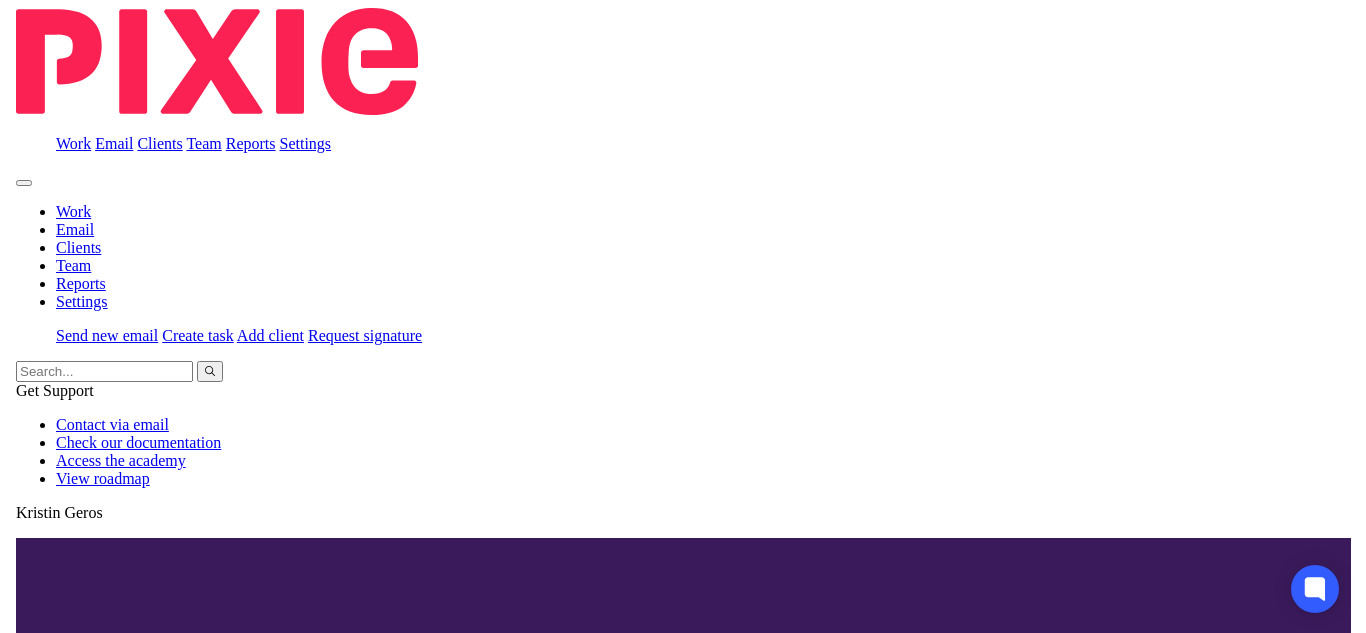 scroll, scrollTop: 0, scrollLeft: 0, axis: both 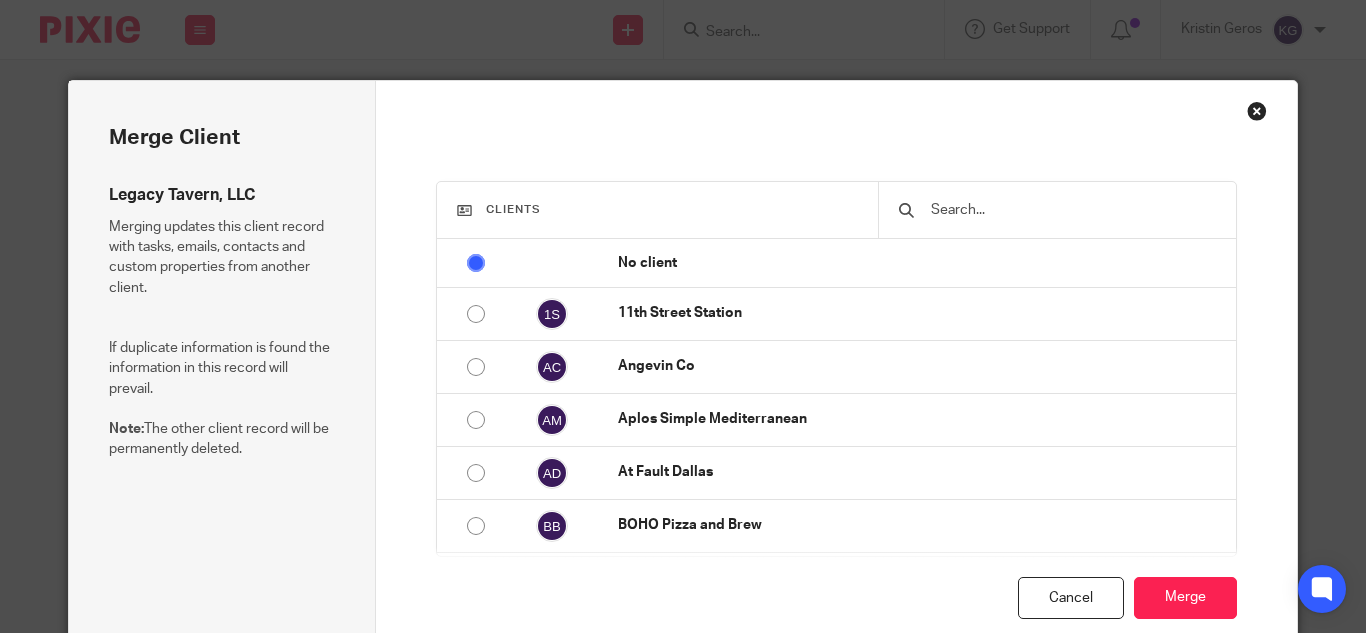 click 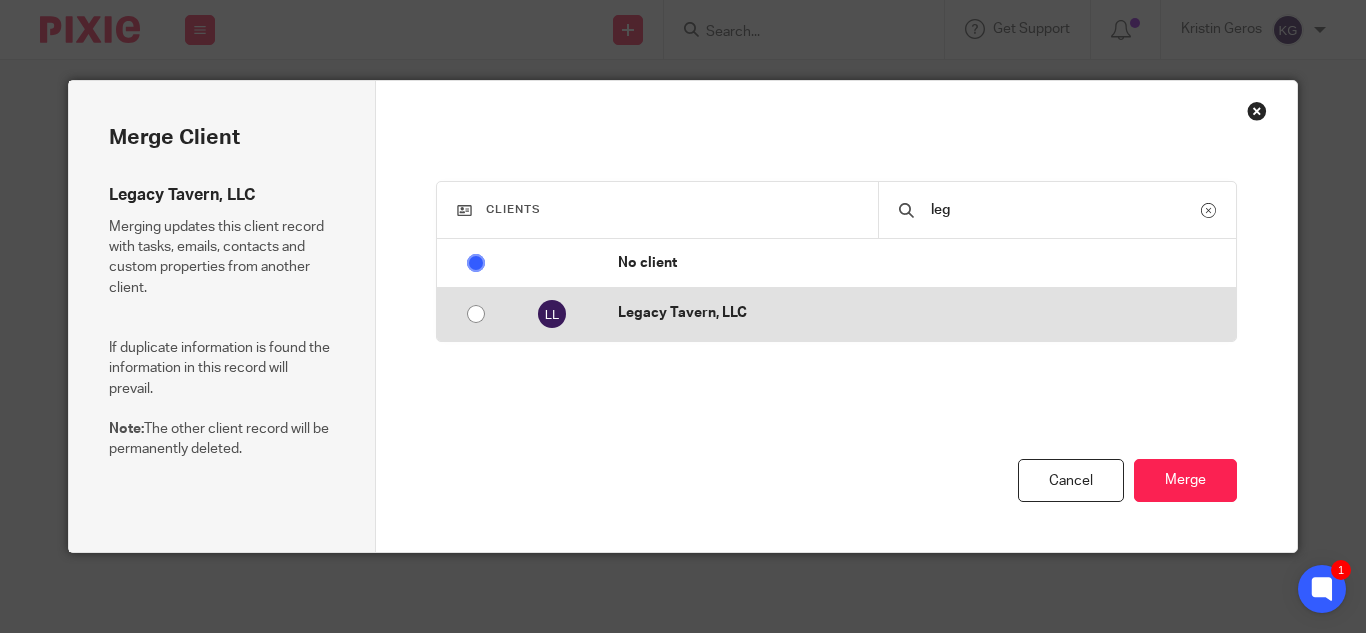 type on "leg" 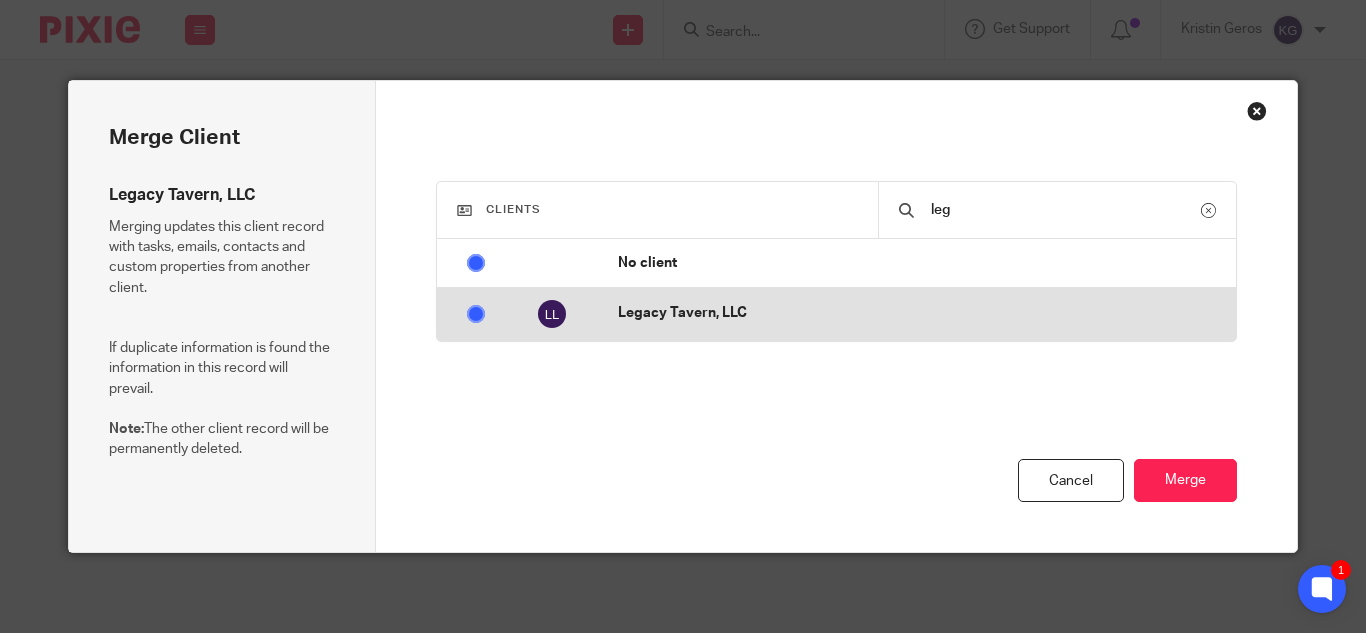 radio on "false" 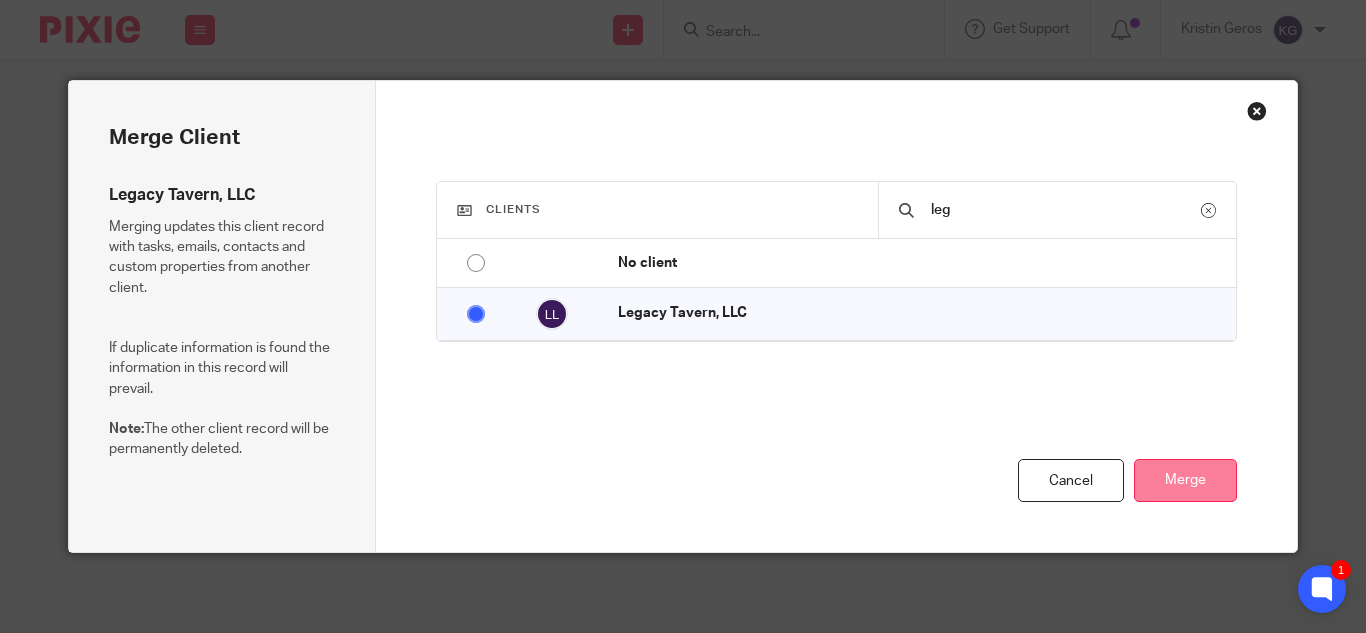 click on "Merge" at bounding box center (1185, 480) 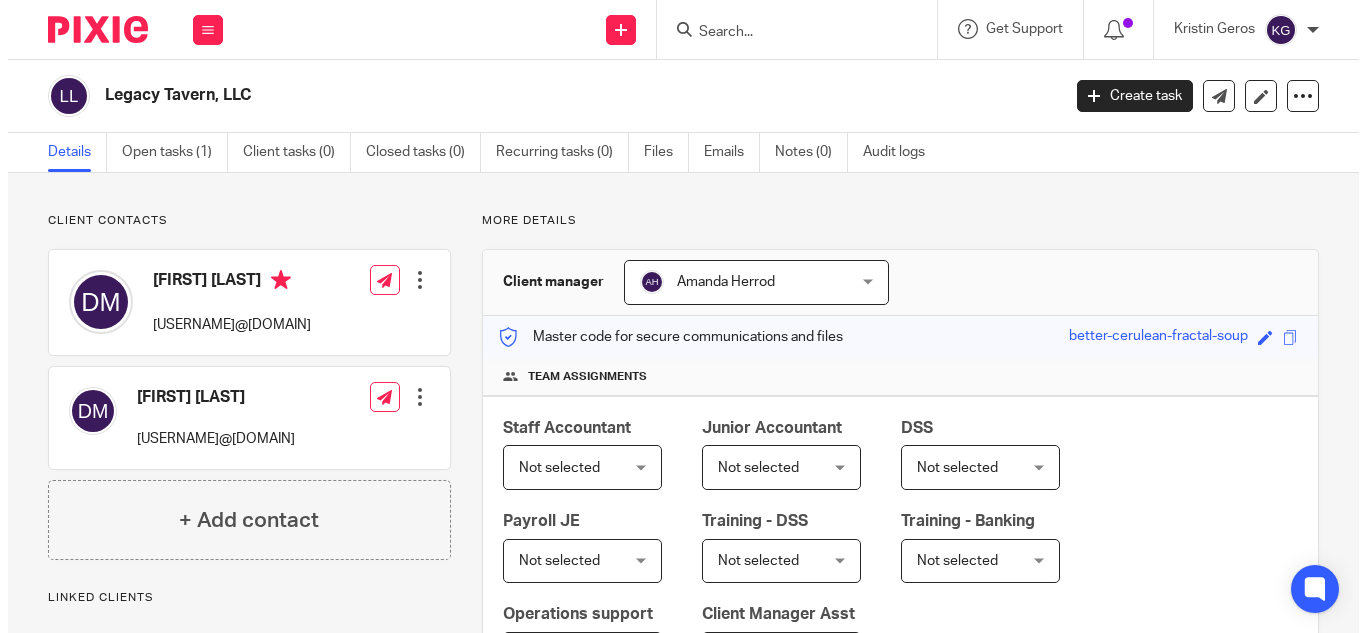 scroll, scrollTop: 0, scrollLeft: 0, axis: both 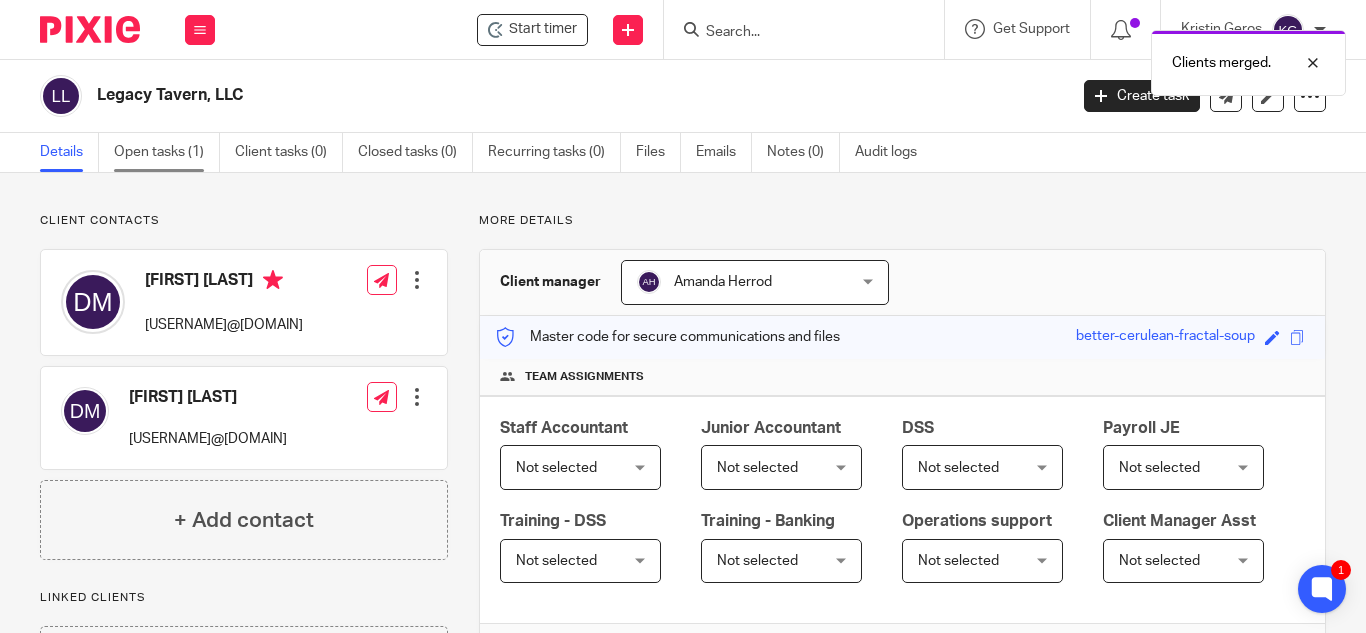 click on "Open tasks (1)" at bounding box center [167, 152] 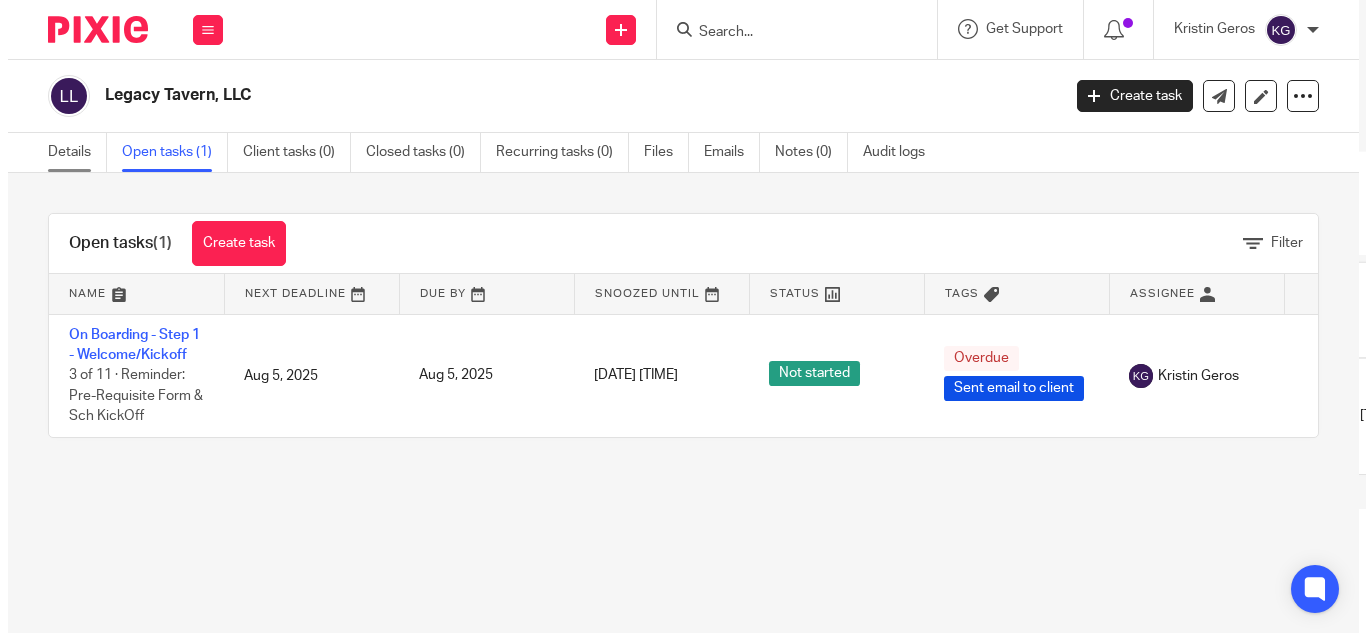 scroll, scrollTop: 0, scrollLeft: 0, axis: both 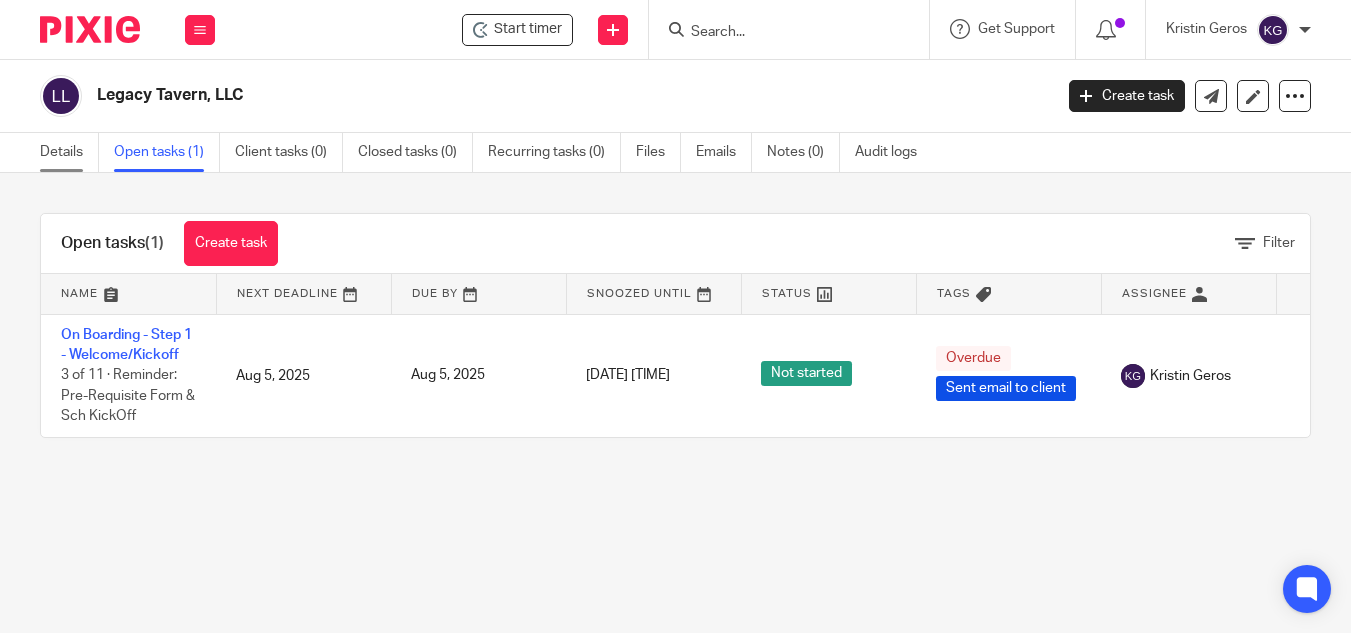 click on "Details" at bounding box center [69, 152] 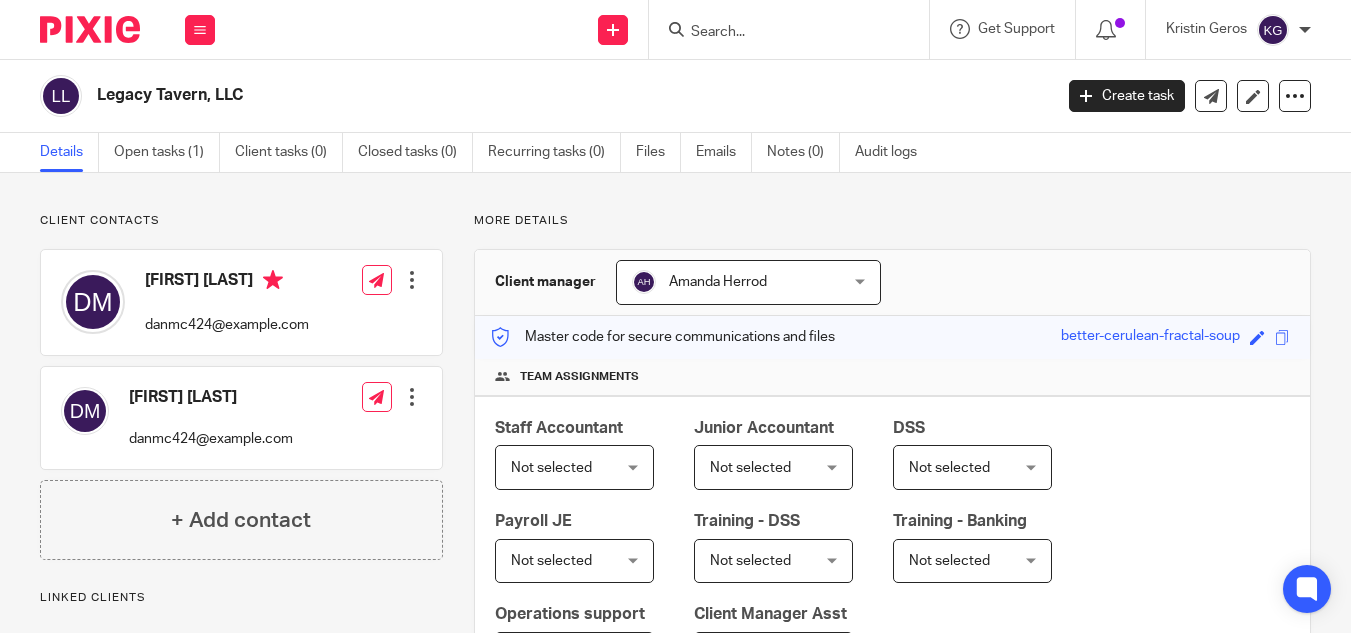 scroll, scrollTop: 0, scrollLeft: 0, axis: both 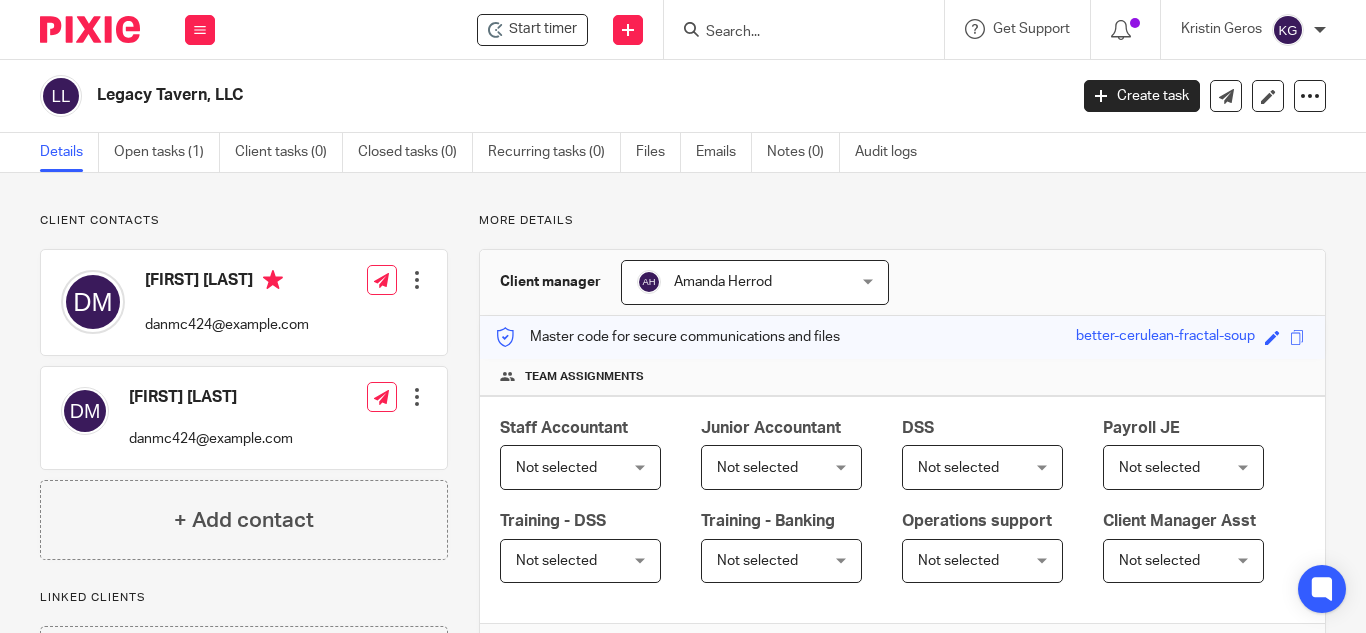 click at bounding box center [417, 397] 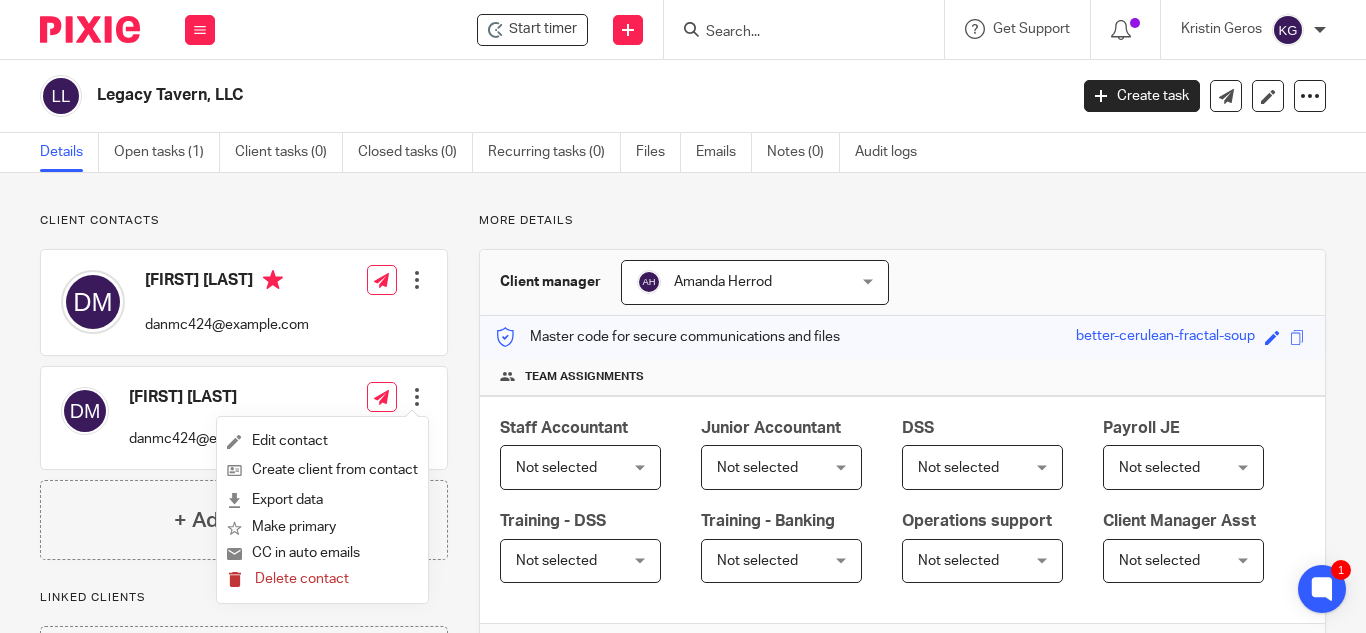 click on "Delete contact" at bounding box center (302, 579) 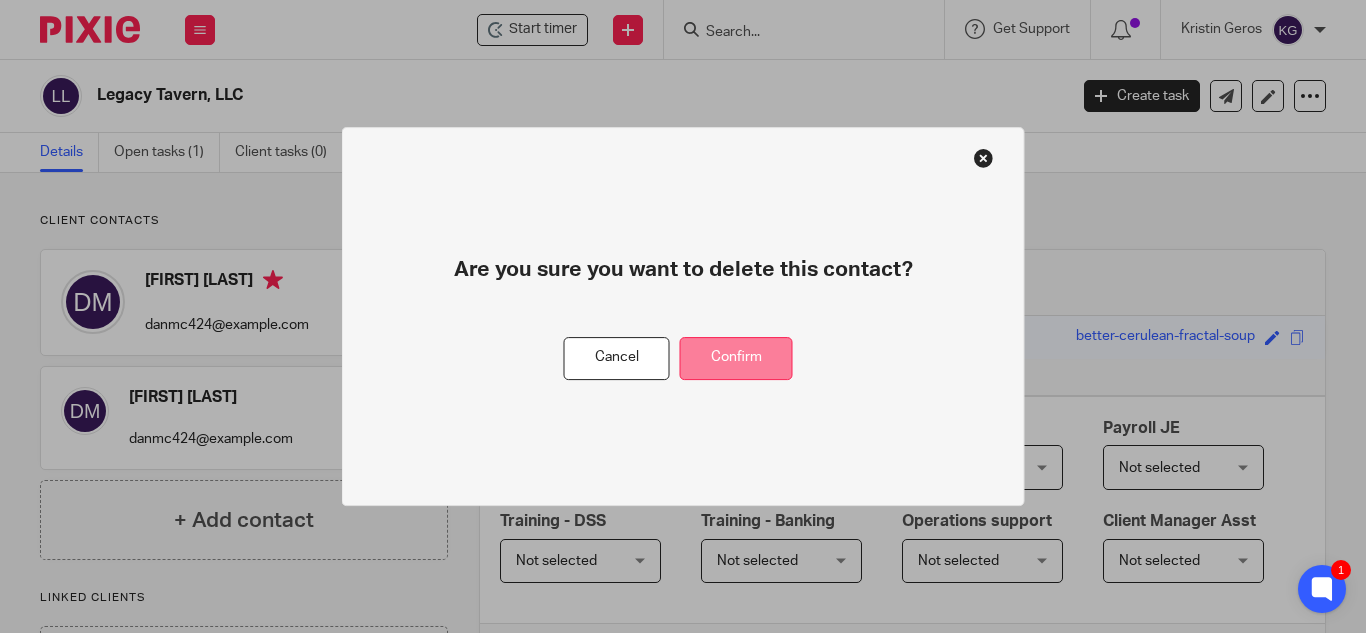 click on "Confirm" at bounding box center [736, 358] 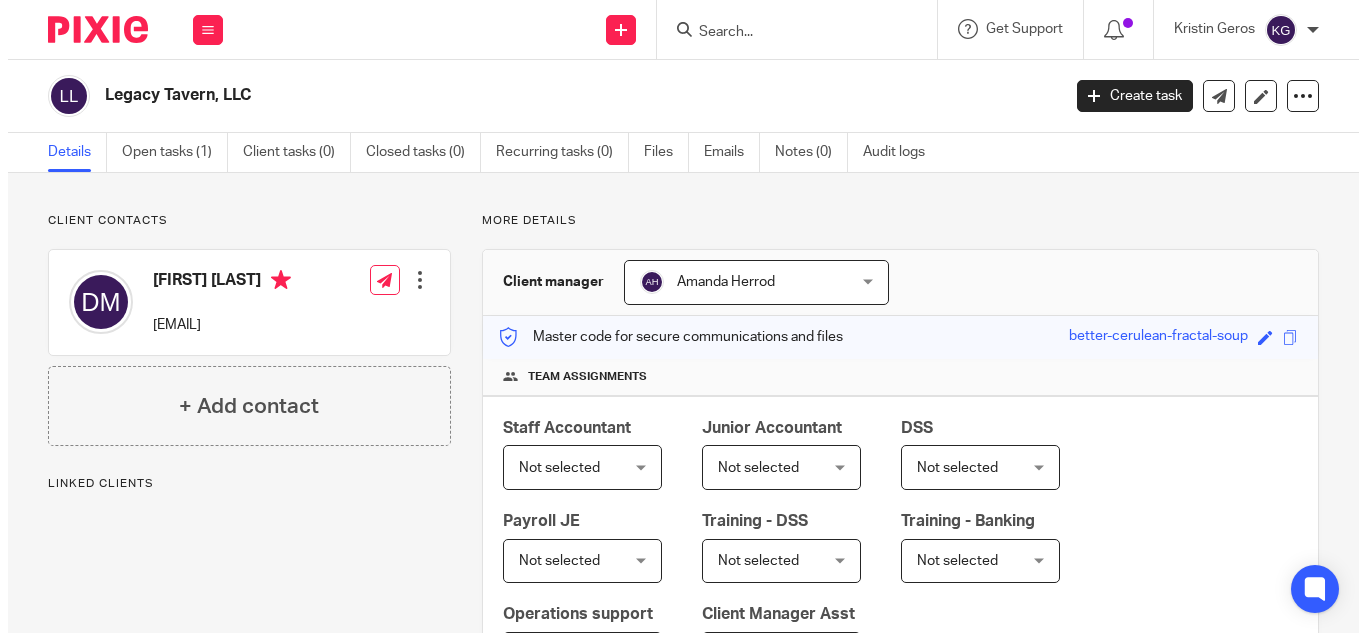 scroll, scrollTop: 0, scrollLeft: 0, axis: both 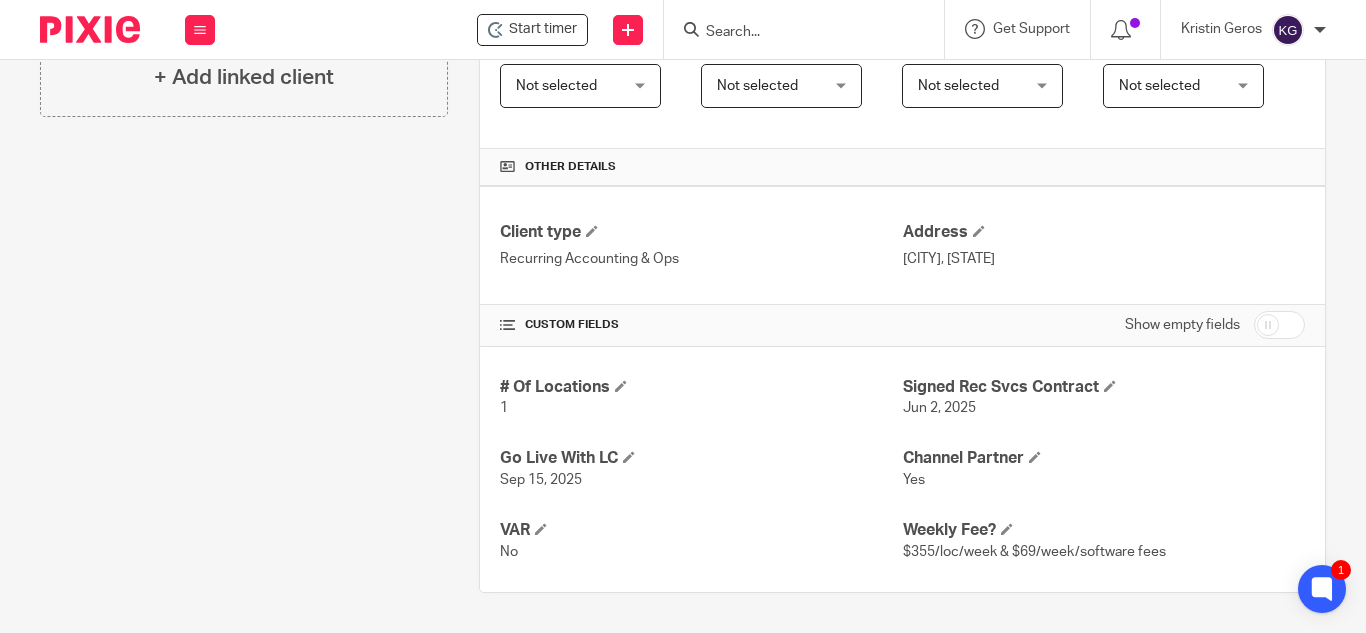 click at bounding box center [1279, 325] 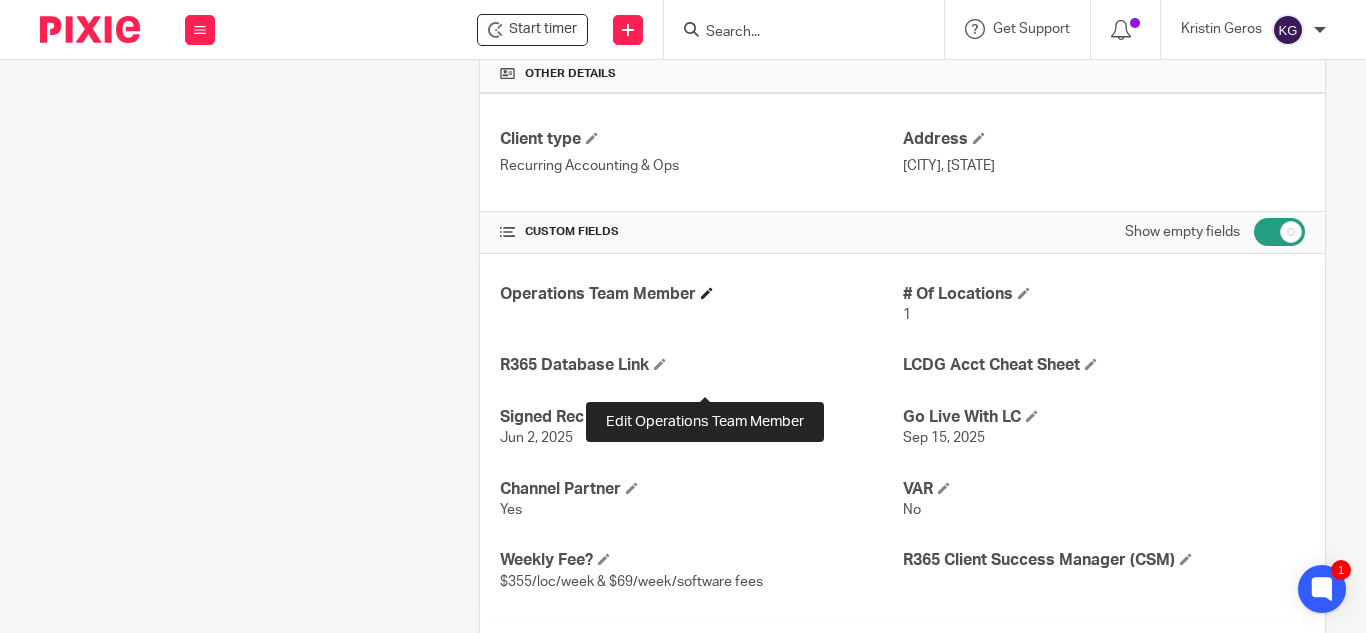 click at bounding box center [707, 293] 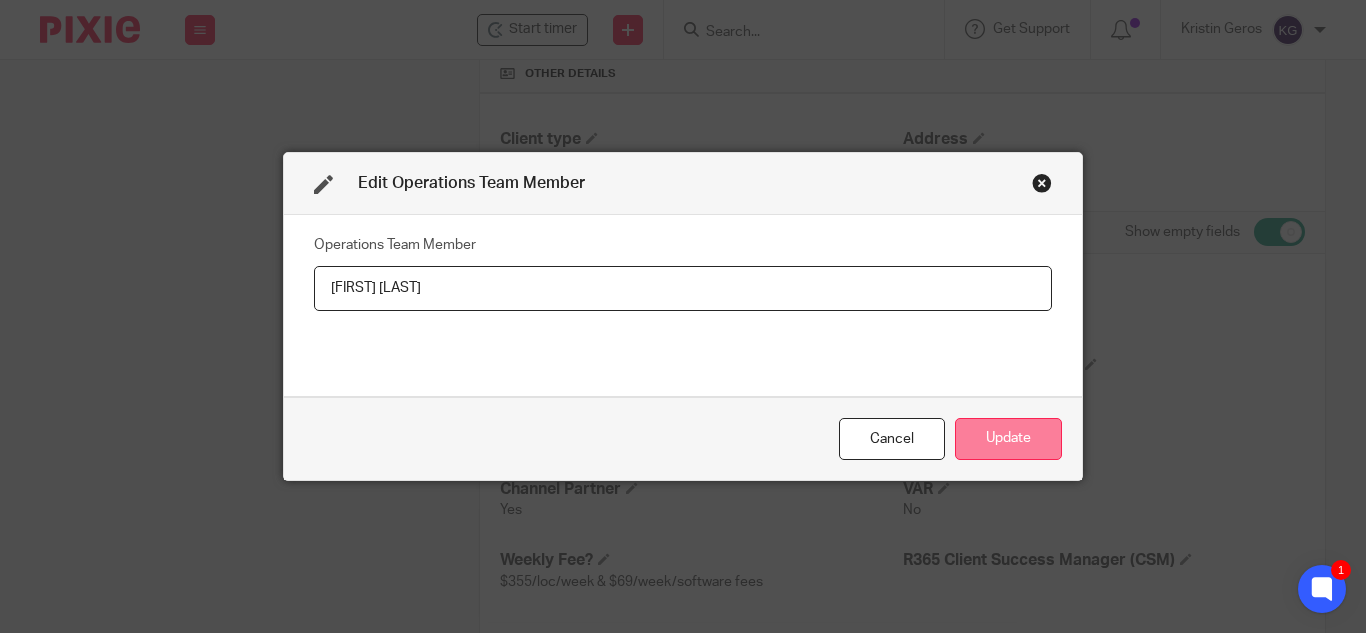 type on "Anthony Camelo" 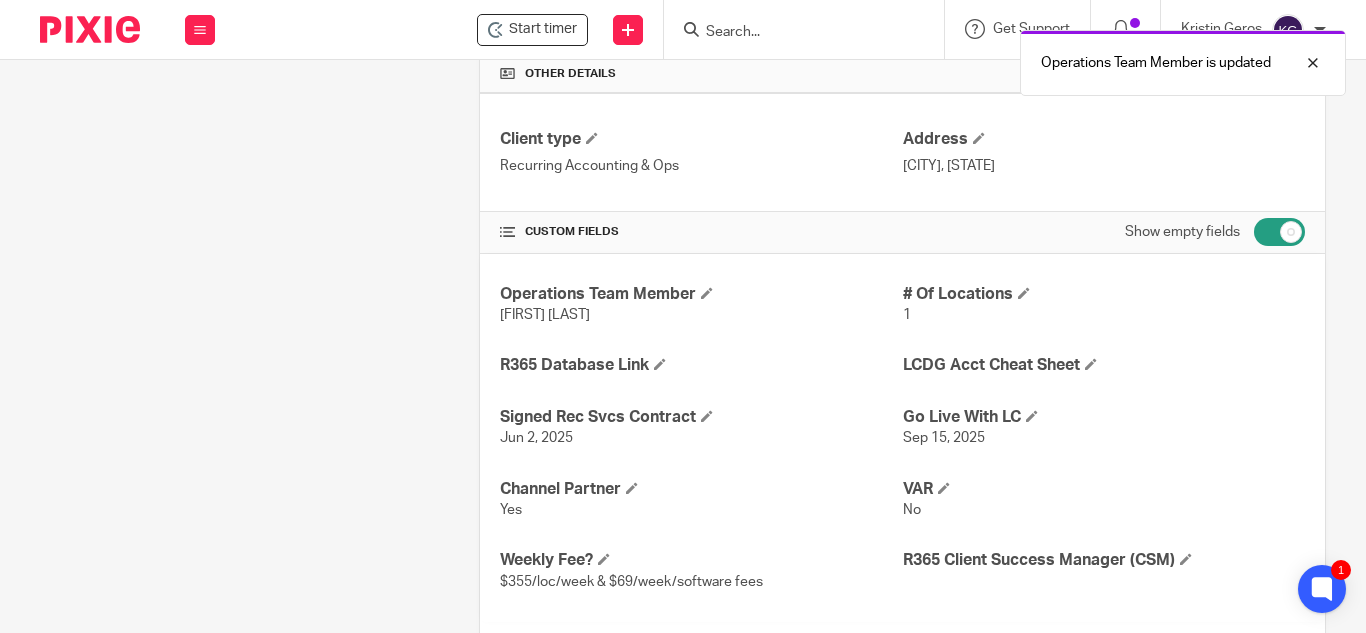 scroll, scrollTop: 0, scrollLeft: 0, axis: both 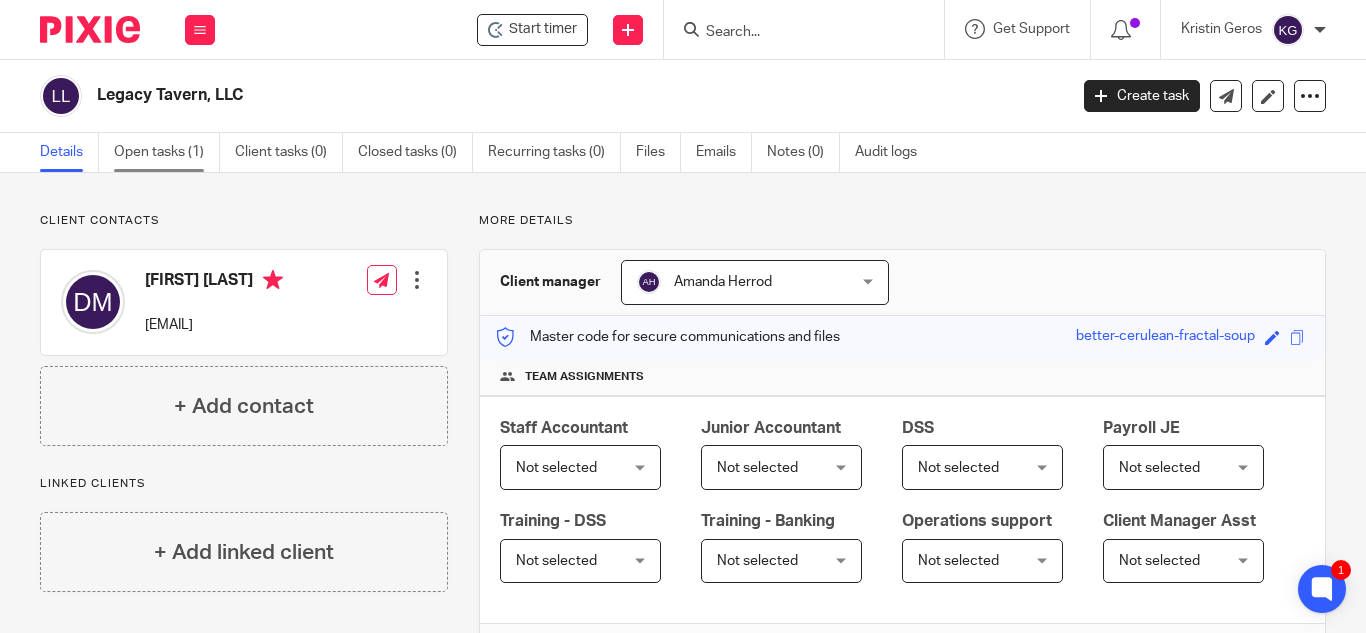 click on "Open tasks (1)" at bounding box center [167, 152] 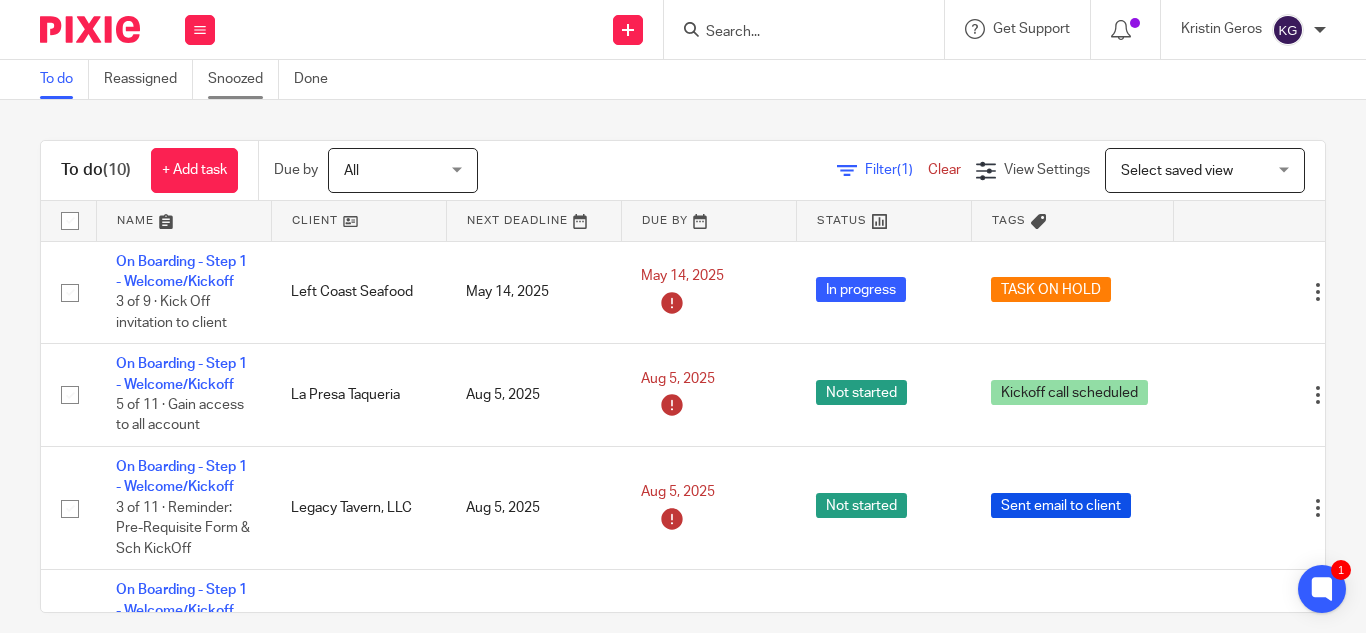 scroll, scrollTop: 0, scrollLeft: 0, axis: both 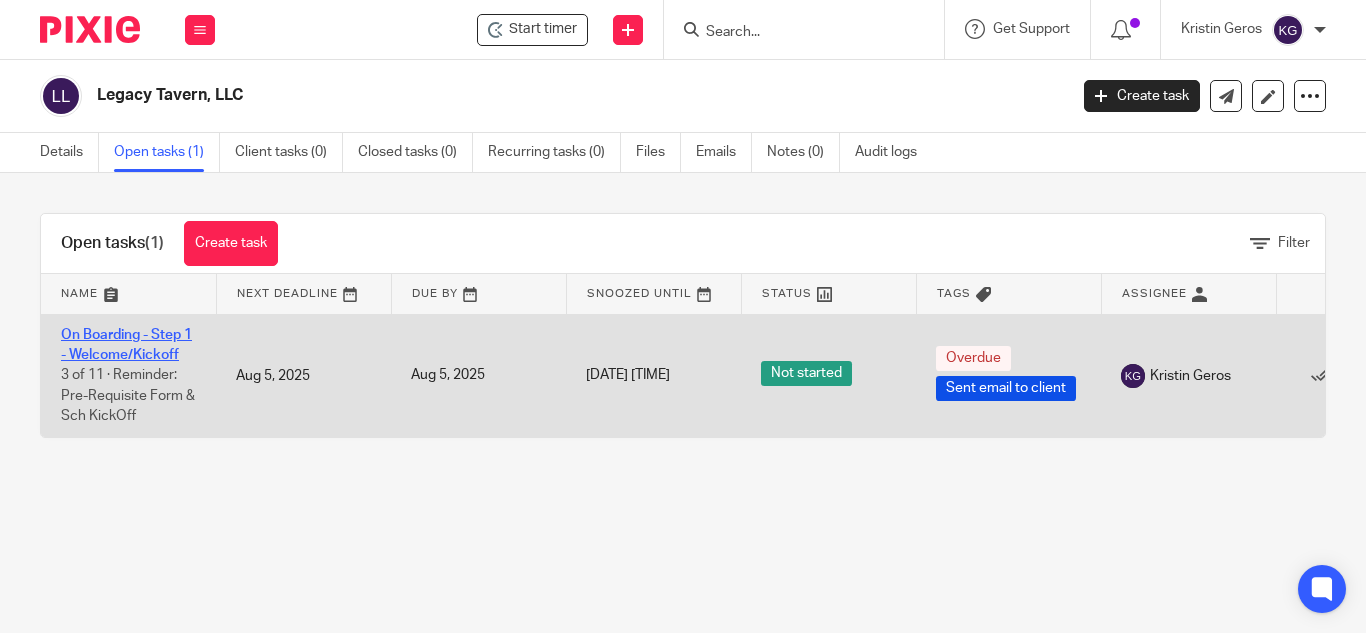 click on "On Boarding - Step 1 - Welcome/Kickoff" at bounding box center (126, 345) 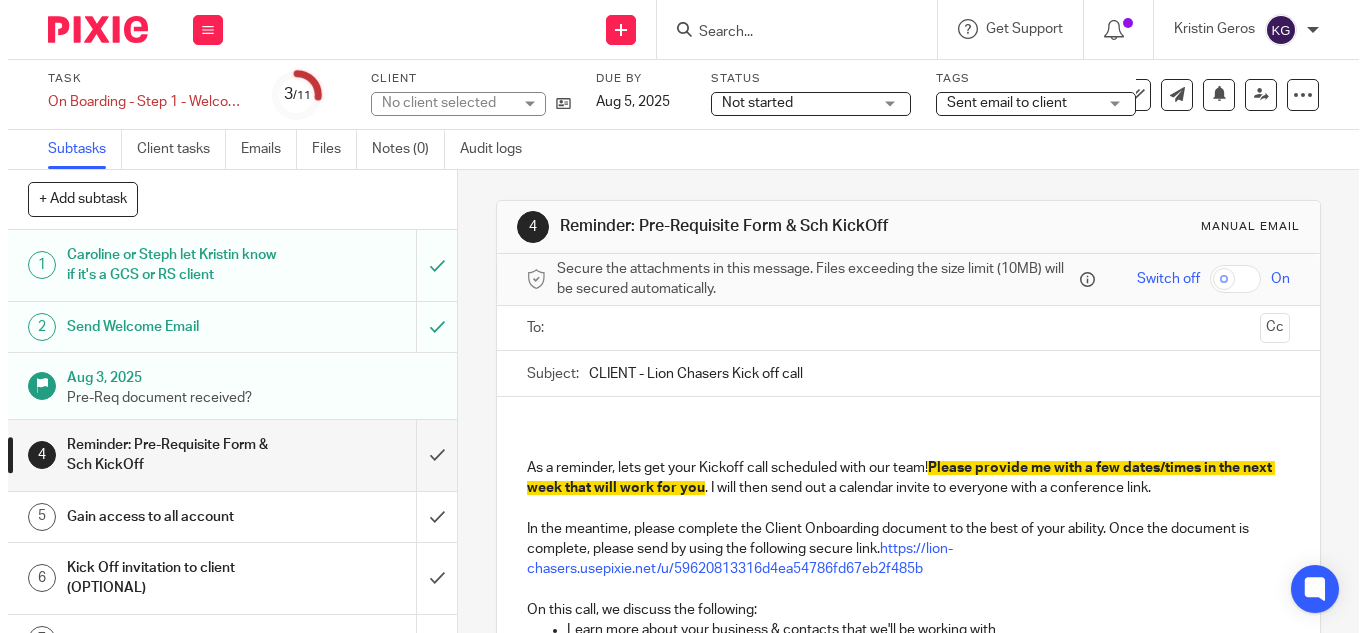 scroll, scrollTop: 0, scrollLeft: 0, axis: both 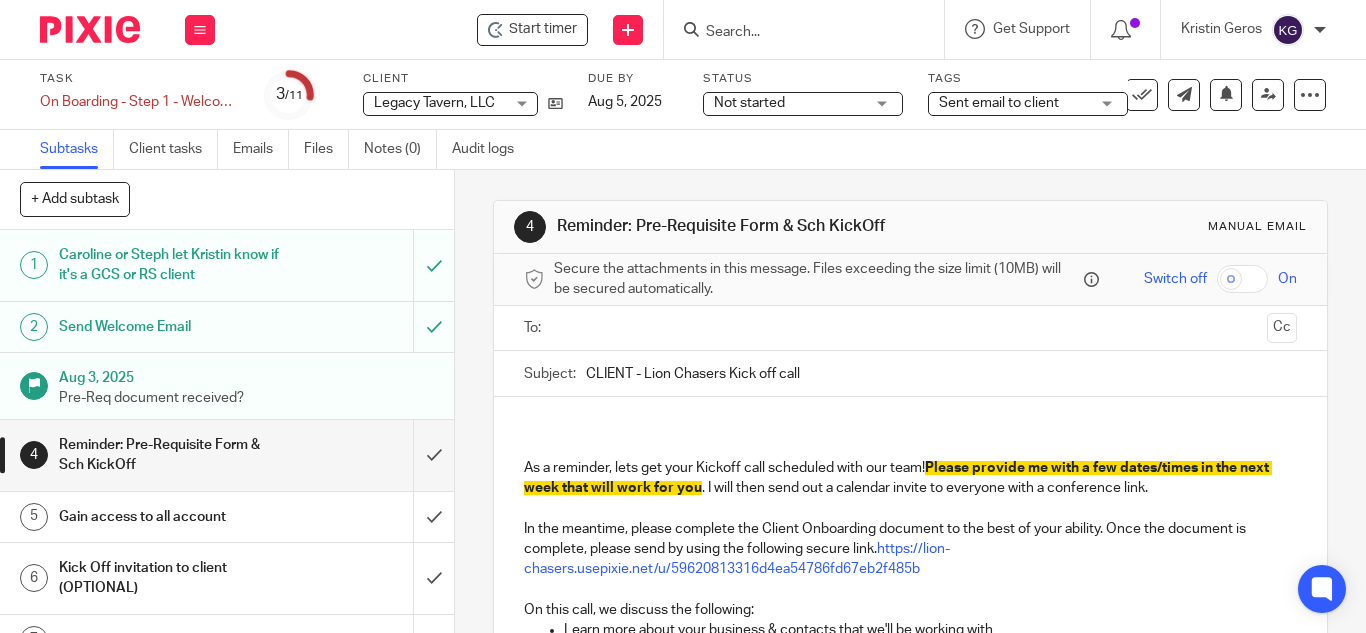 click on "Sent email to client" at bounding box center (1014, 103) 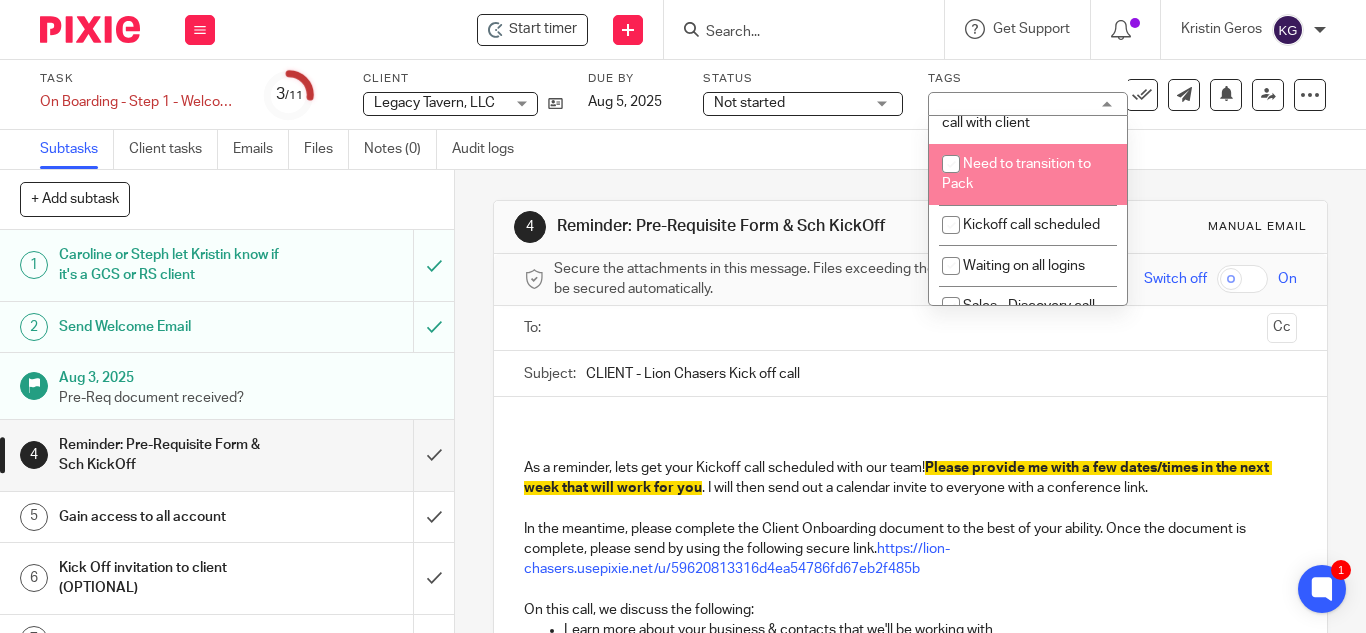 scroll, scrollTop: 600, scrollLeft: 0, axis: vertical 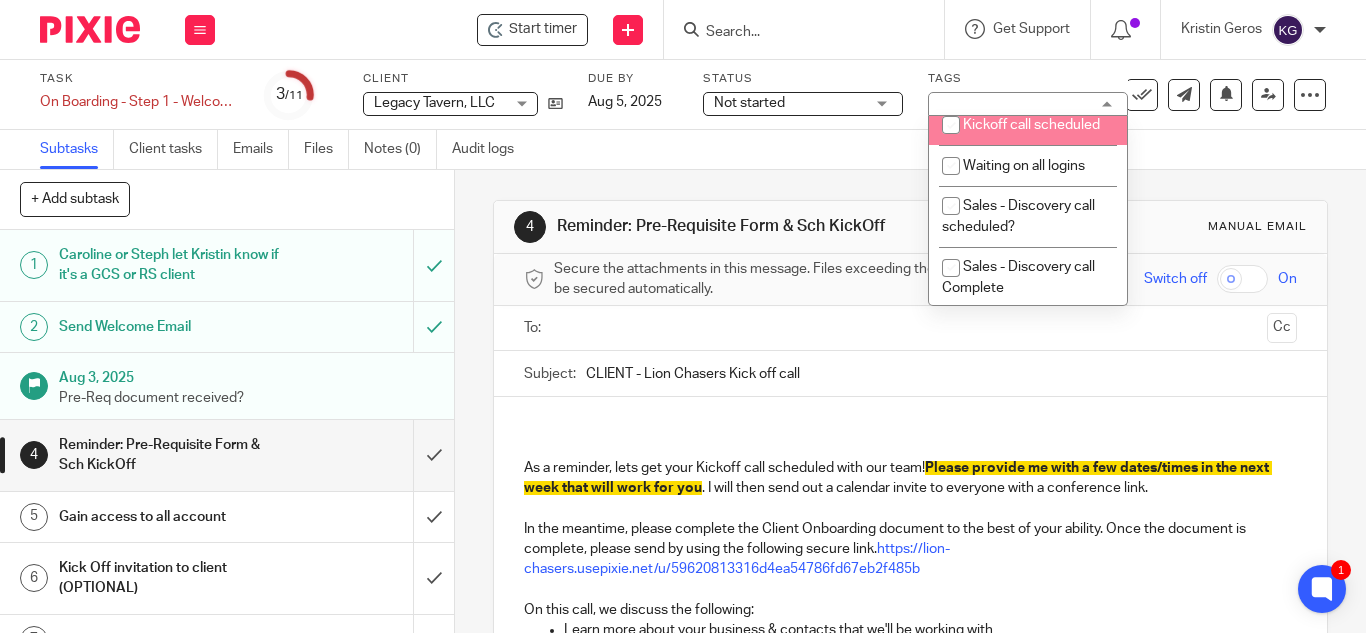 click at bounding box center (951, 125) 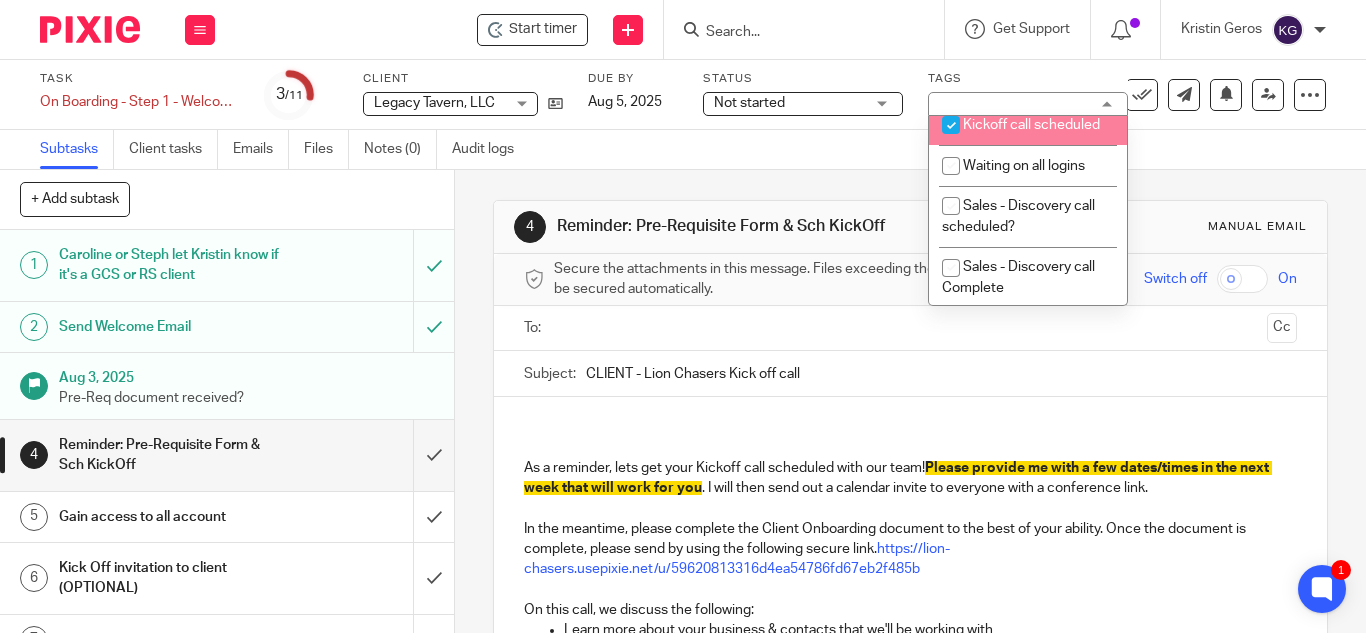 checkbox on "true" 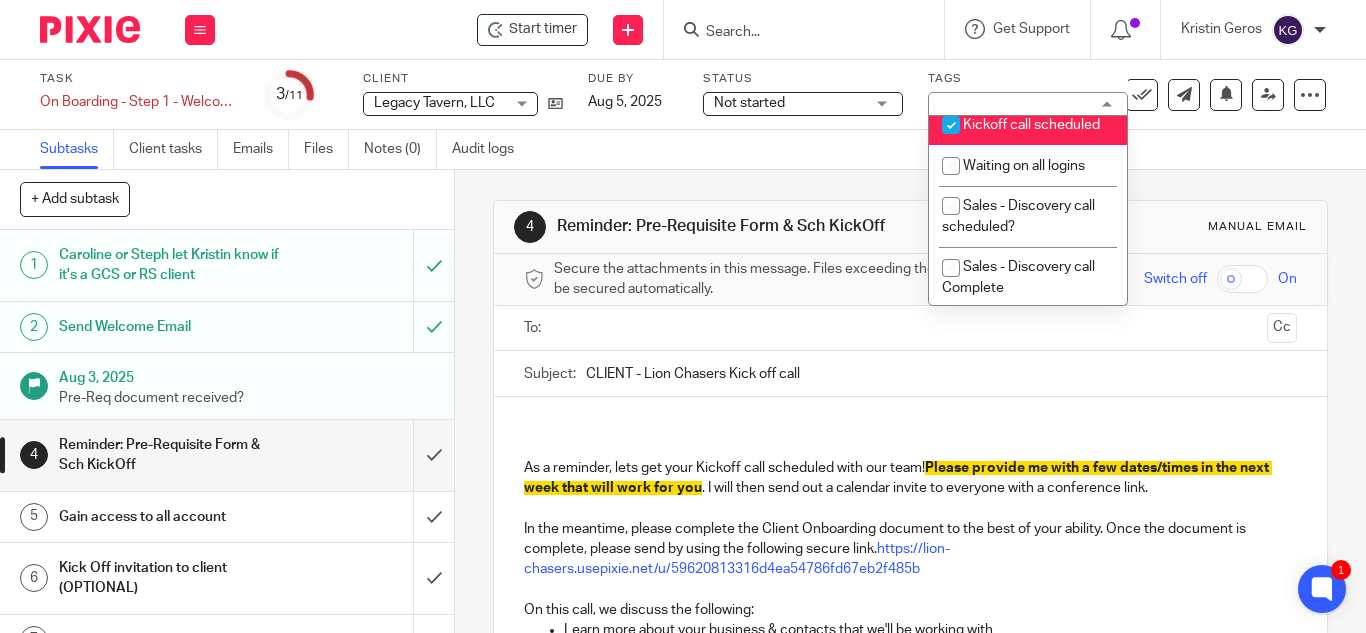 scroll, scrollTop: 0, scrollLeft: 0, axis: both 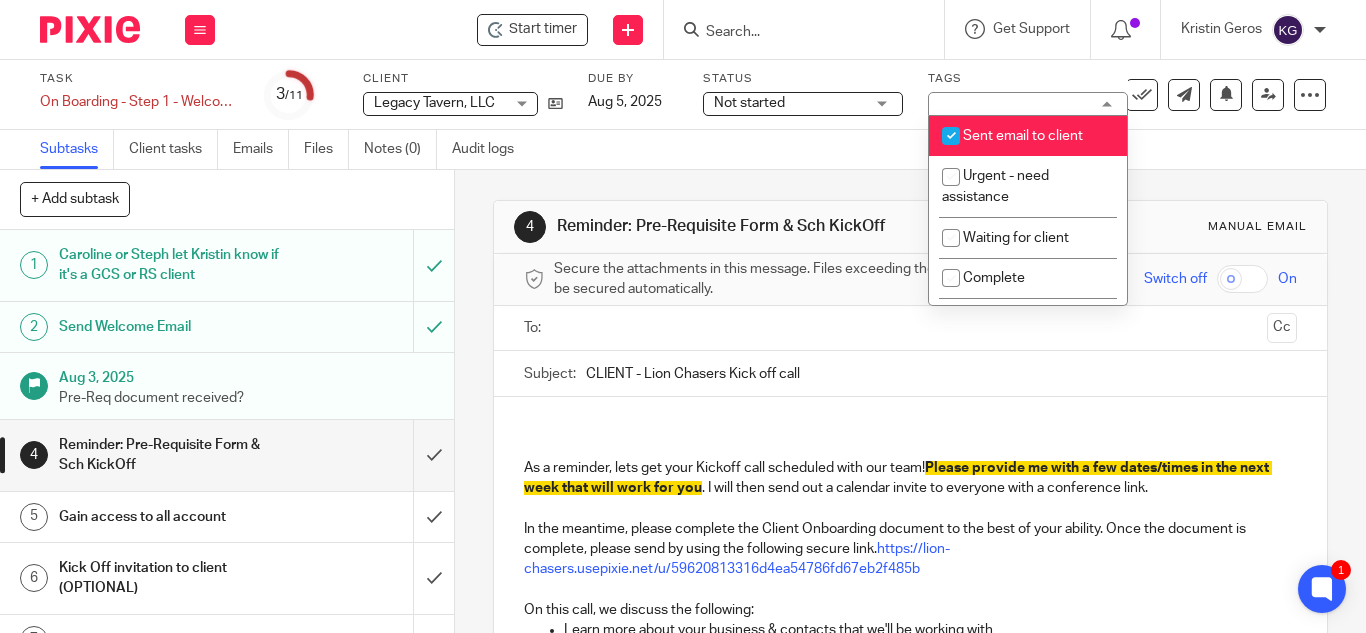 click at bounding box center [951, 136] 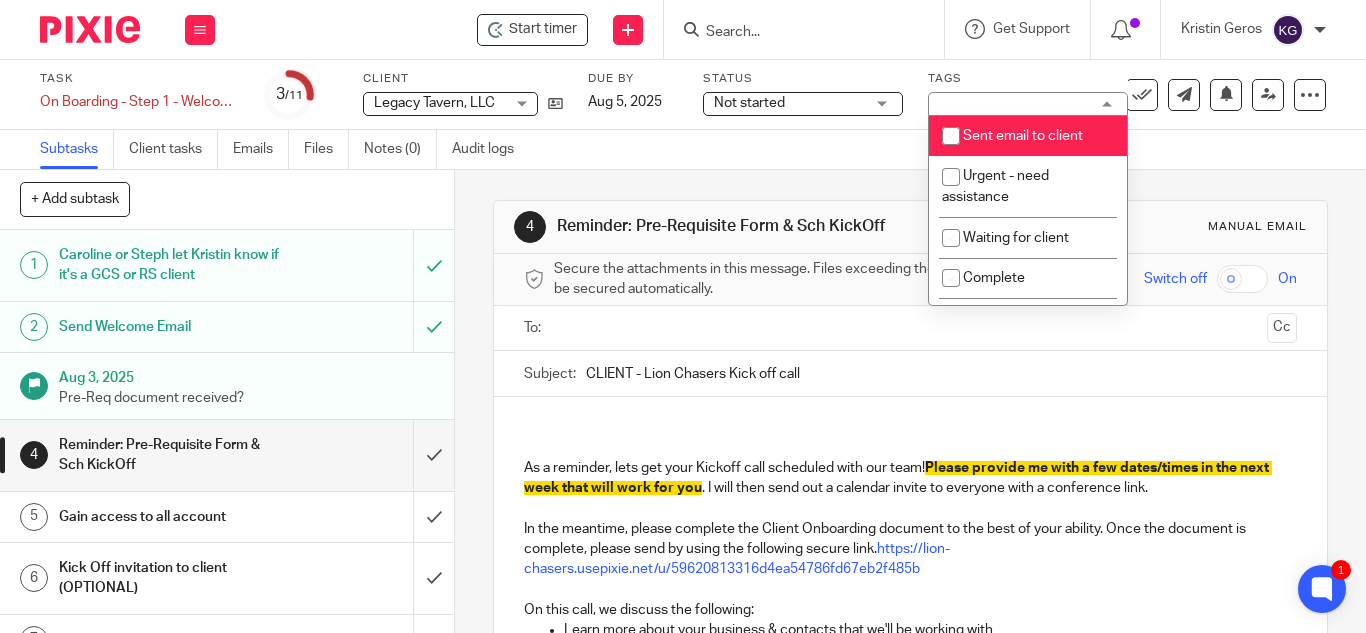 checkbox on "false" 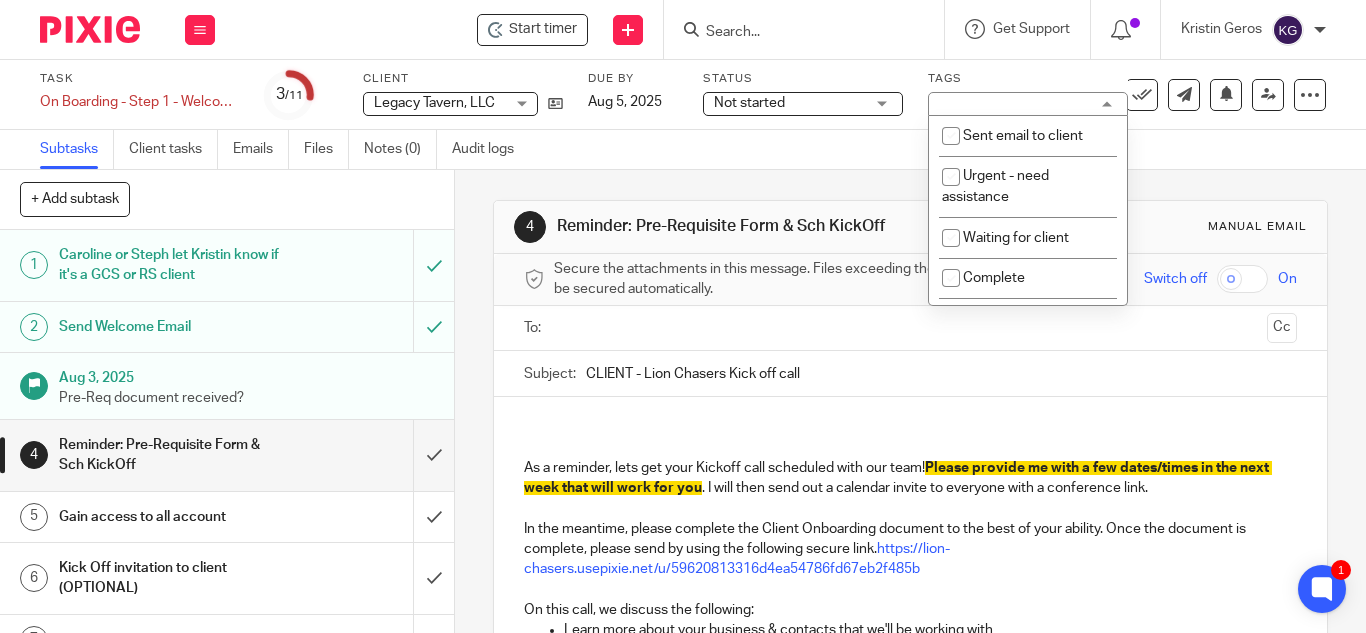 click on "4
Reminder: Pre-Requisite Form & Sch KickOff
Manual email
Secure the attachments in this message. Files exceeding the size limit (10MB) will be secured automatically.
Switch off     On     To:
Cc
Subject:     CLIENT - Lion Chasers Kick off call     As a reminder, lets get your Kickoff call scheduled with our team!  Please provide me with a few dates/times in the next week that will work for you . I will then send out a calendar invite to everyone with a conference link. In the meantime, please complete the Client Onboarding document to the best of your ability. Once the document is complete, please send by using the following secure link.  https://lion-chasers.usepixie.net/u/[HASH] On this call, we discuss the following: Review our process, procedures & expectations" at bounding box center [910, 563] 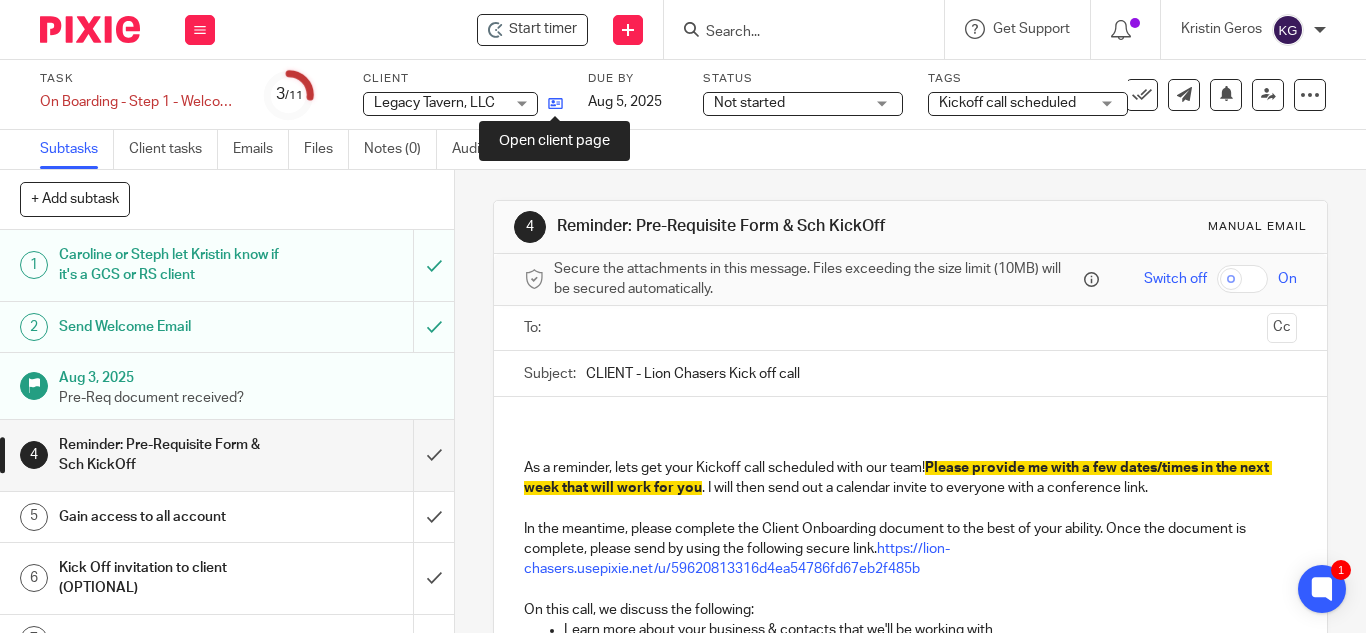 click at bounding box center (555, 103) 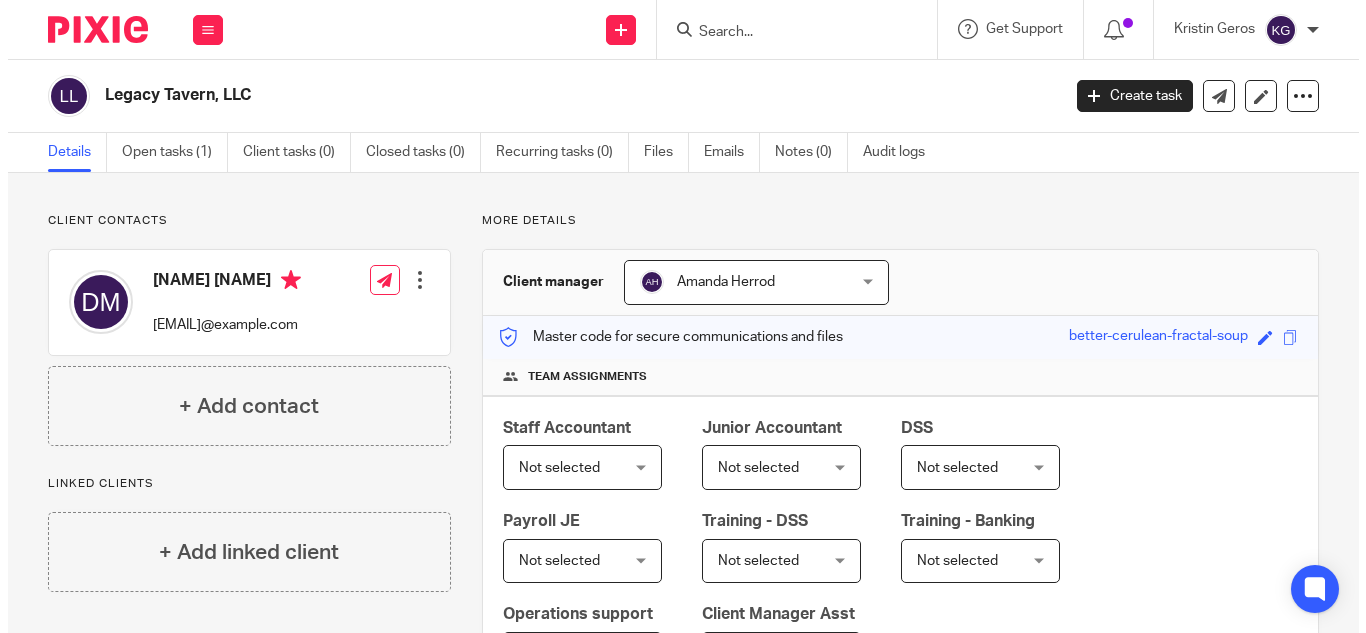 scroll, scrollTop: 0, scrollLeft: 0, axis: both 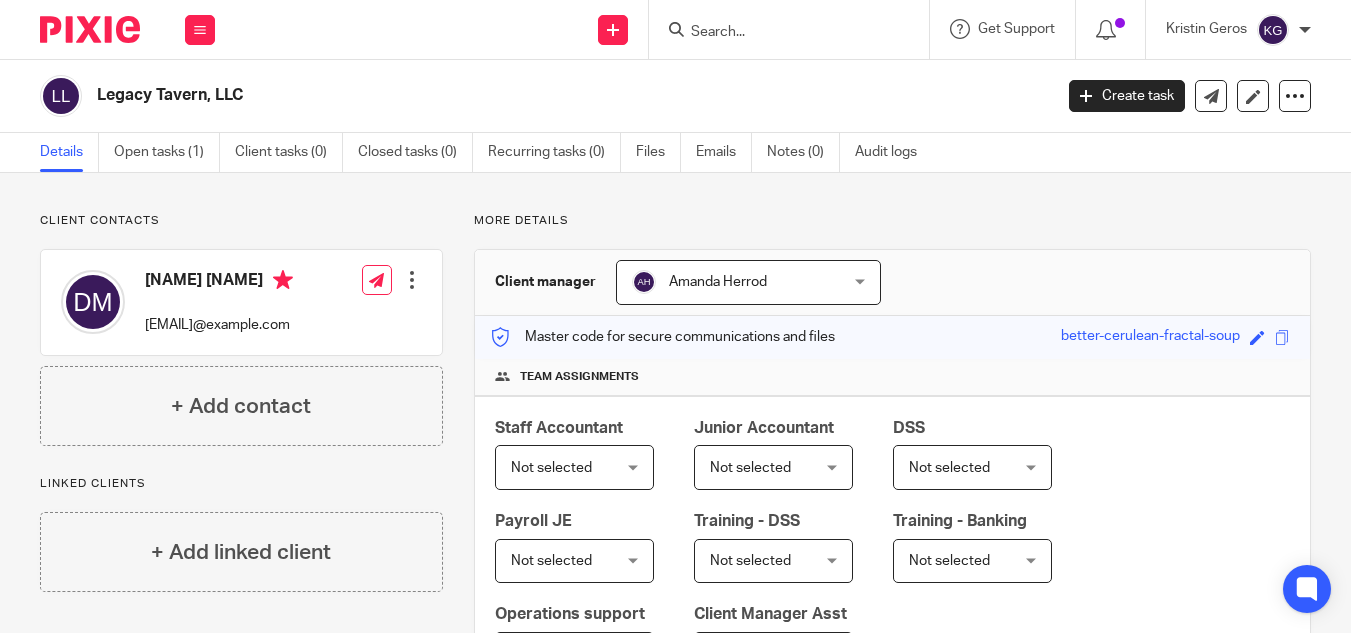 click on "Legacy Tavern, LLC
Create task
Export data
Merge
Archive client
Delete client" at bounding box center (675, 96) 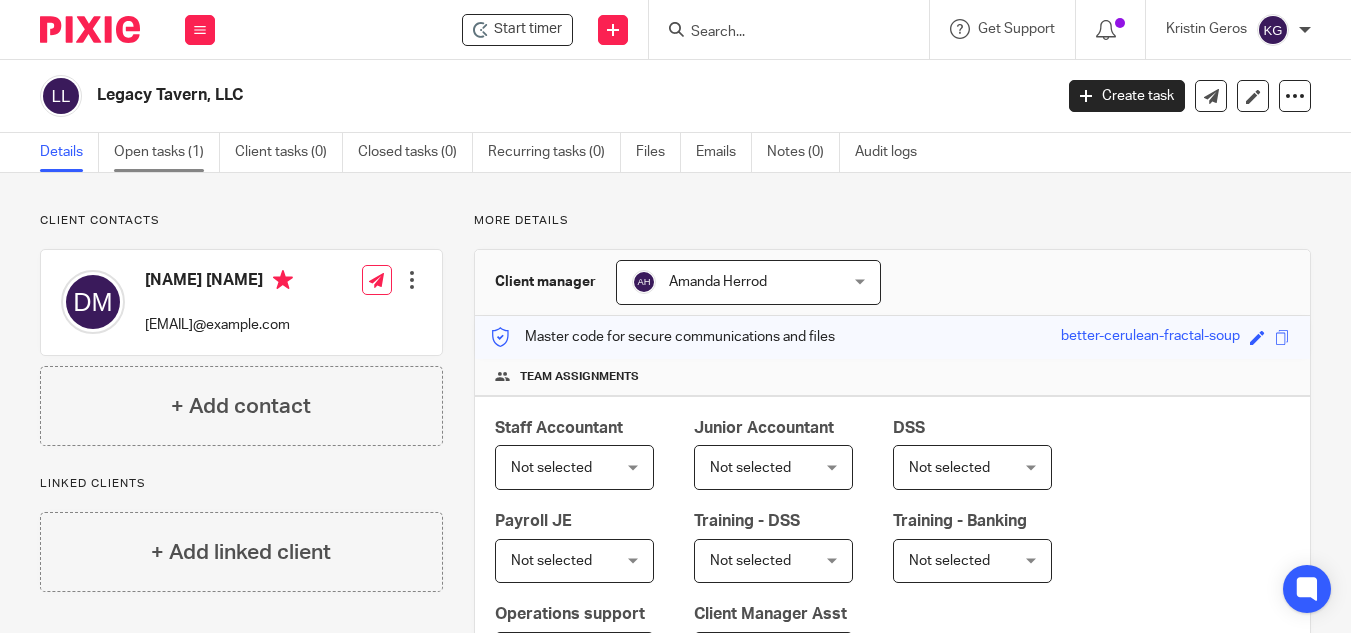 click on "Open tasks (1)" at bounding box center [167, 152] 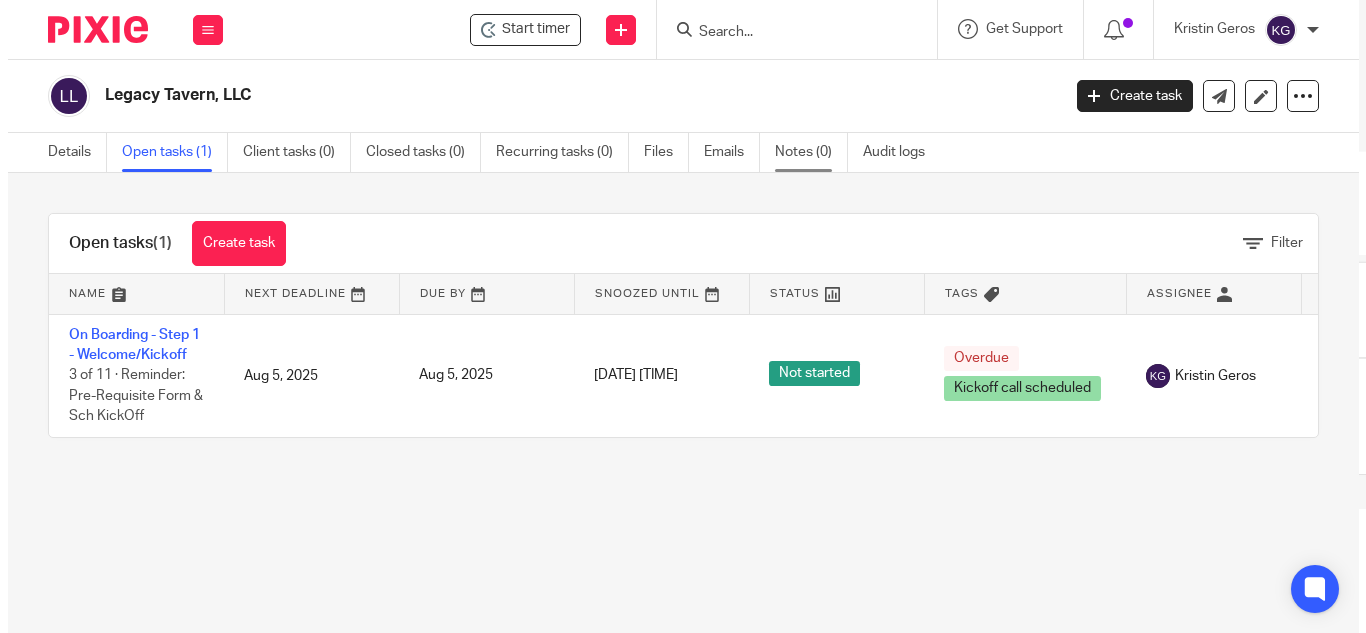 scroll, scrollTop: 0, scrollLeft: 0, axis: both 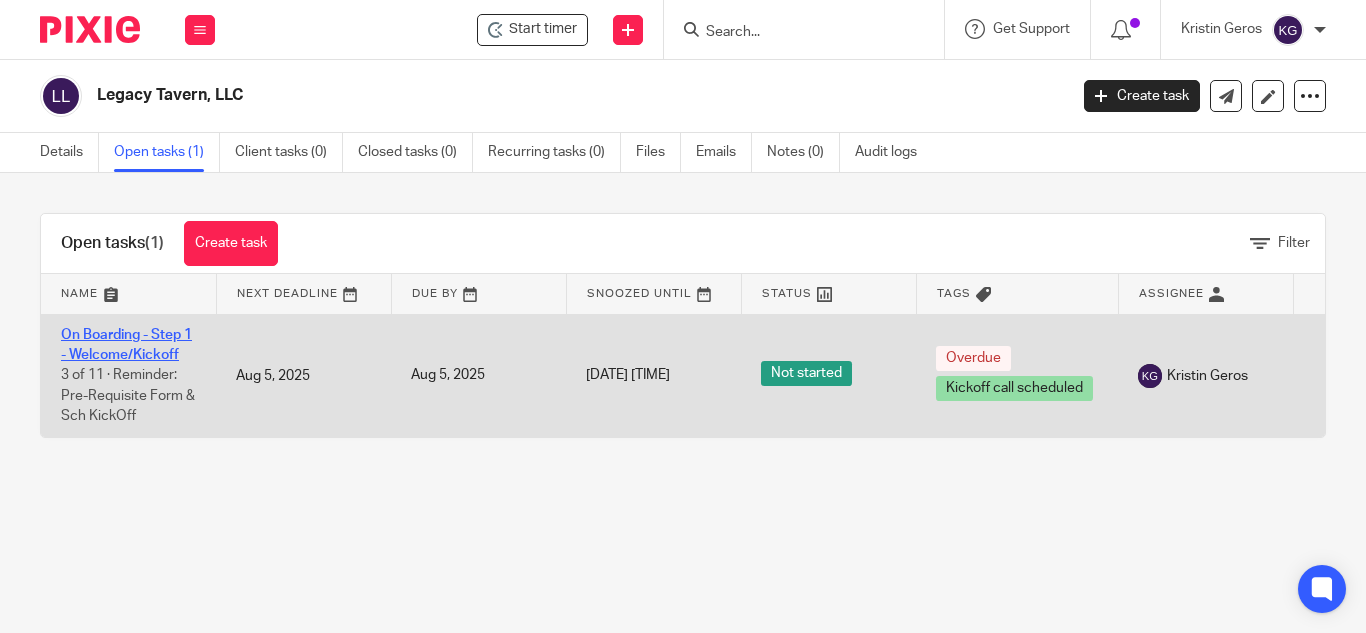 click on "On Boarding - Step 1 - Welcome/Kickoff" at bounding box center (126, 345) 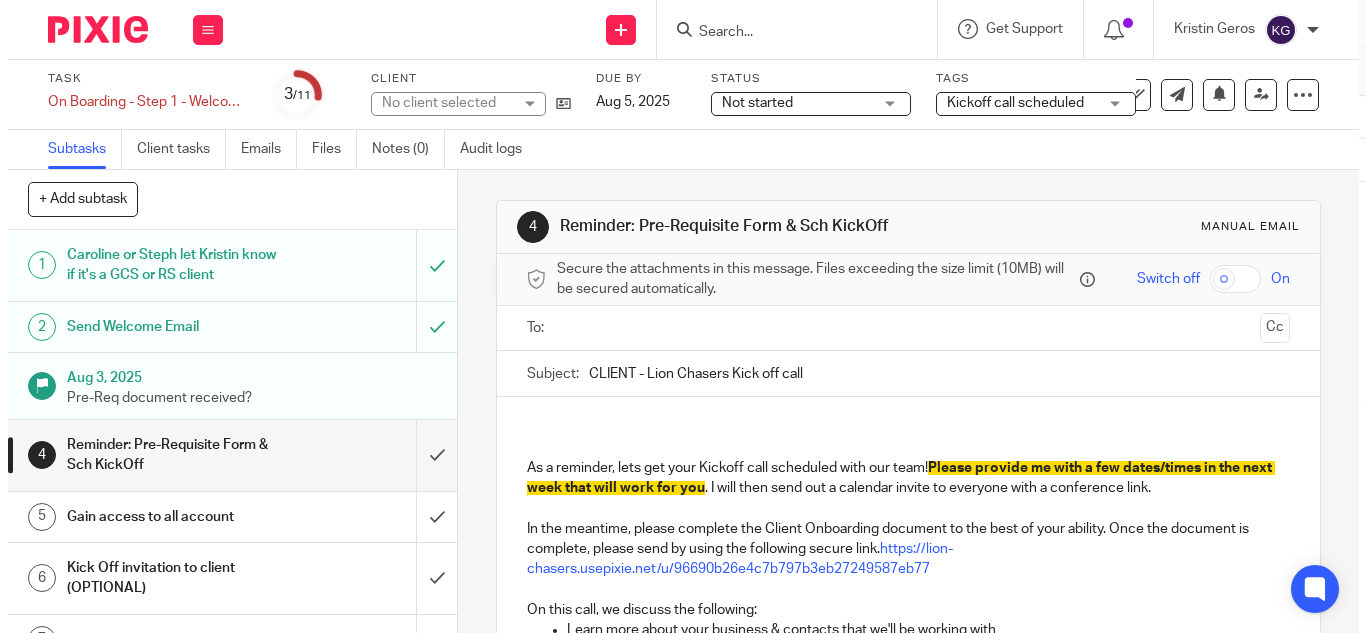 scroll, scrollTop: 0, scrollLeft: 0, axis: both 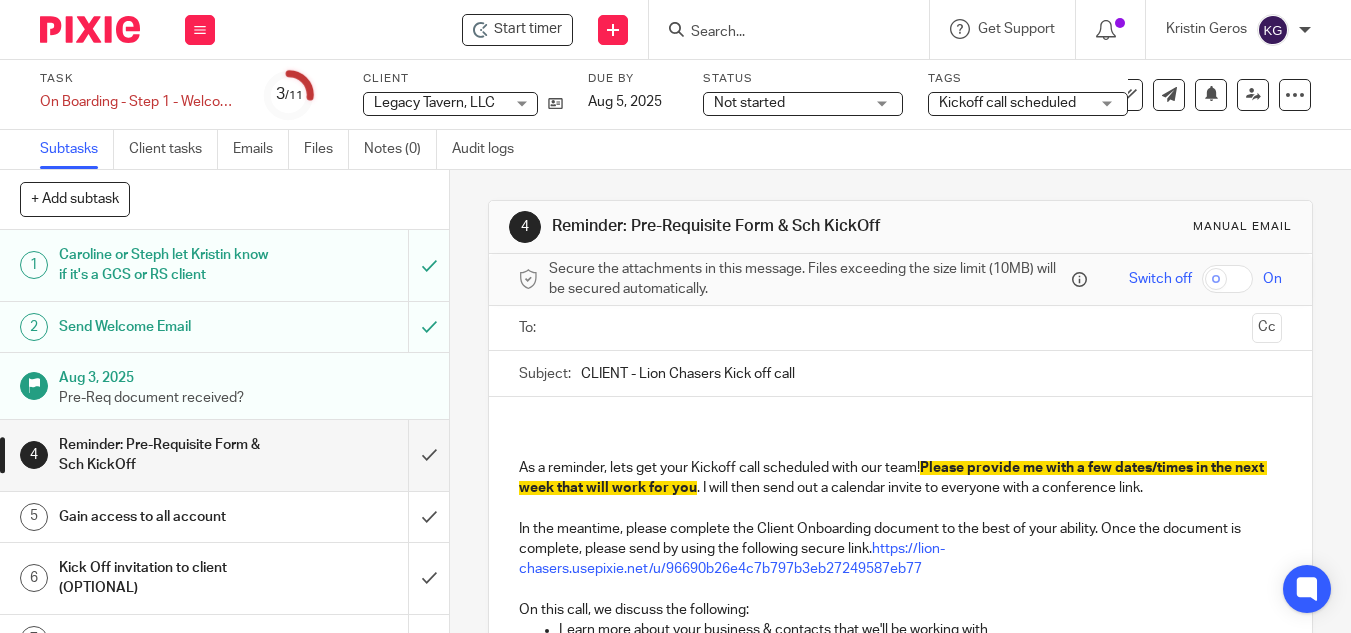 click on "Not started
Not started" at bounding box center (803, 104) 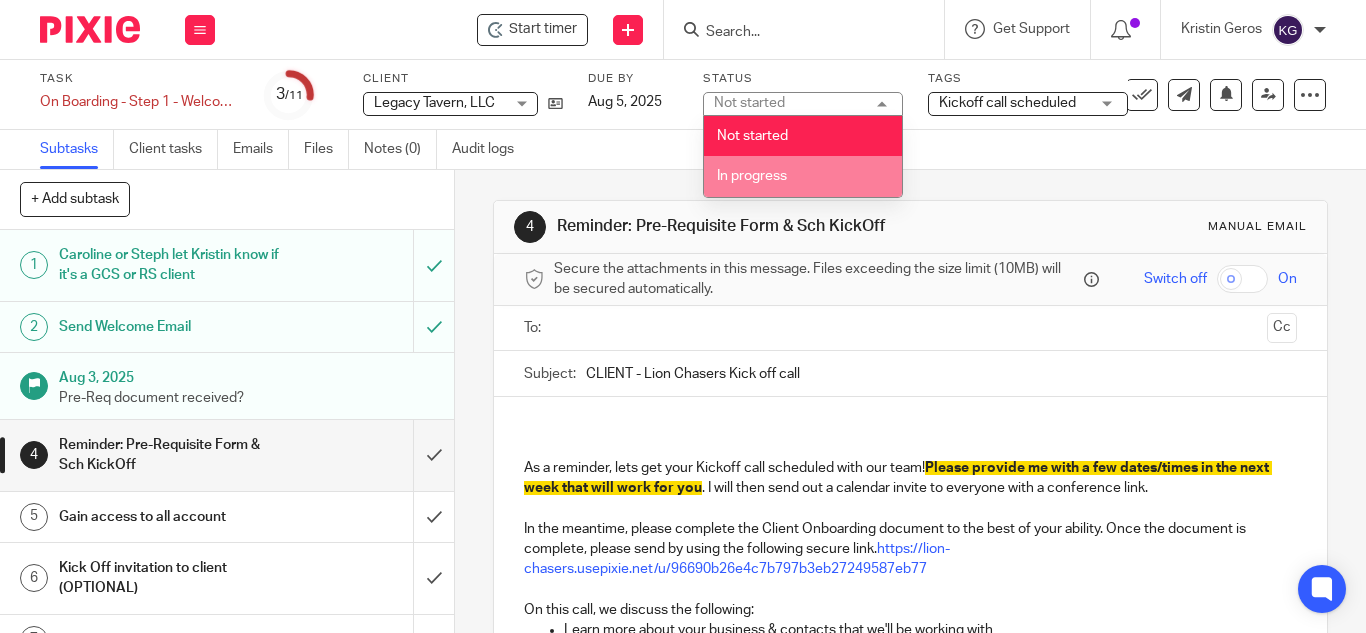 click on "In progress" at bounding box center [803, 176] 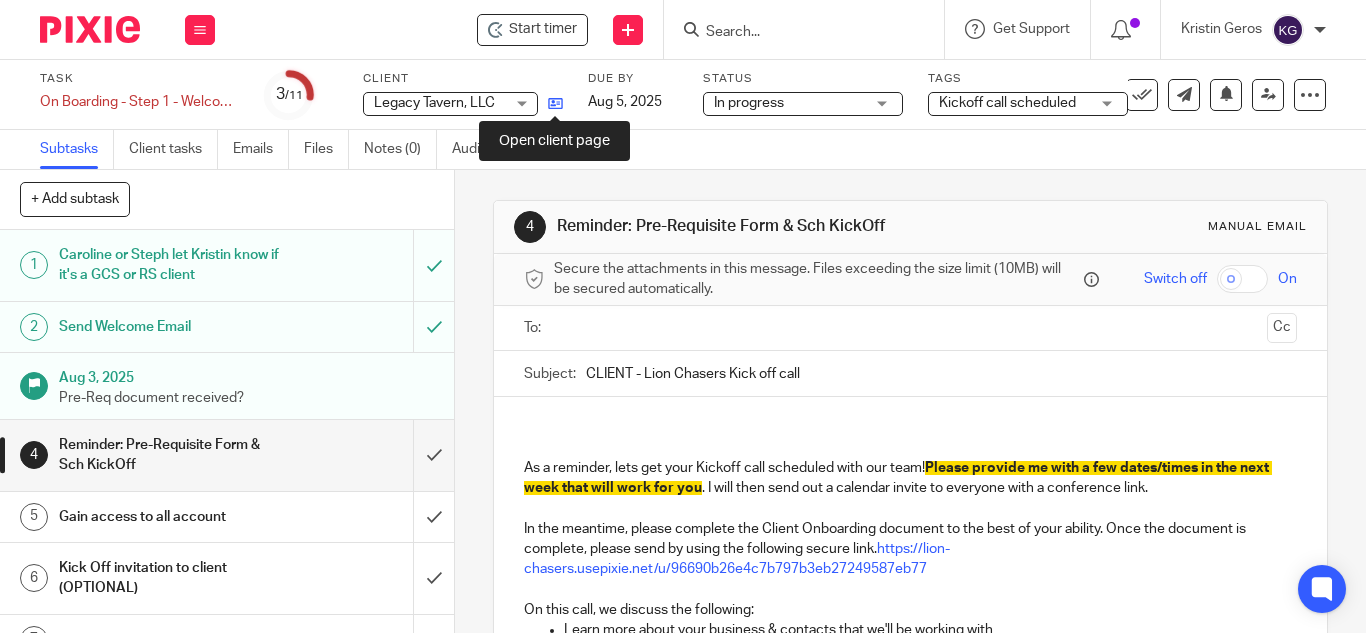 click at bounding box center (555, 103) 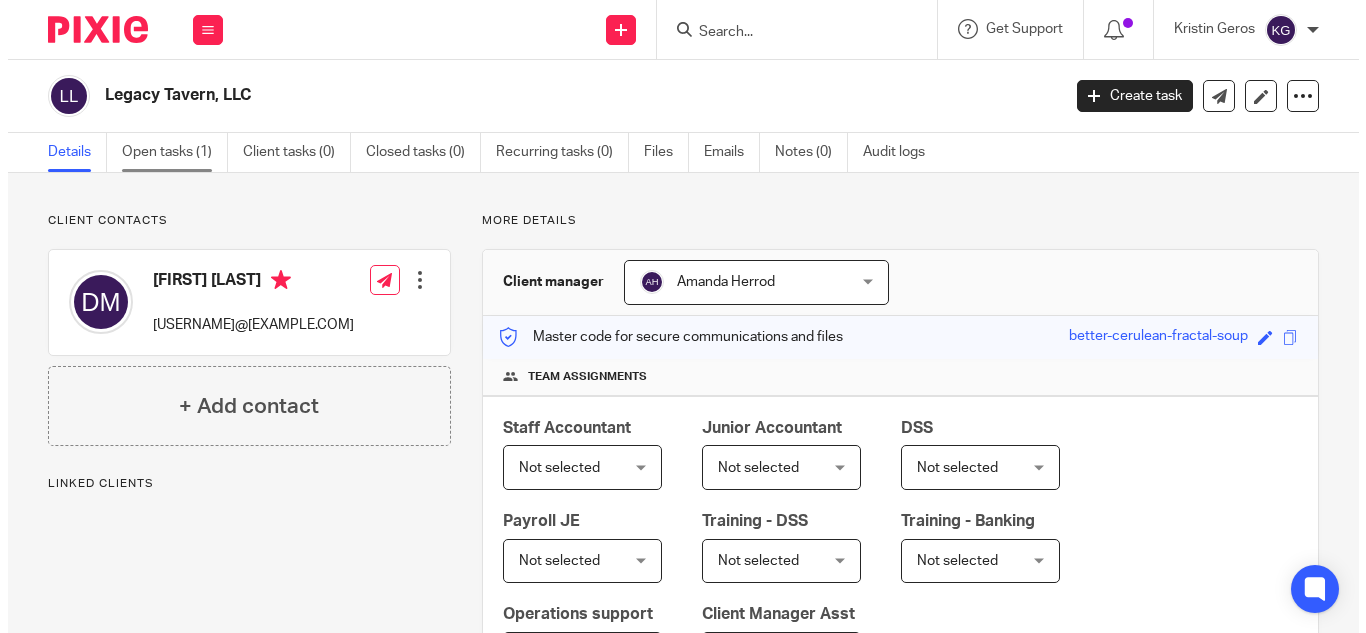 scroll, scrollTop: 0, scrollLeft: 0, axis: both 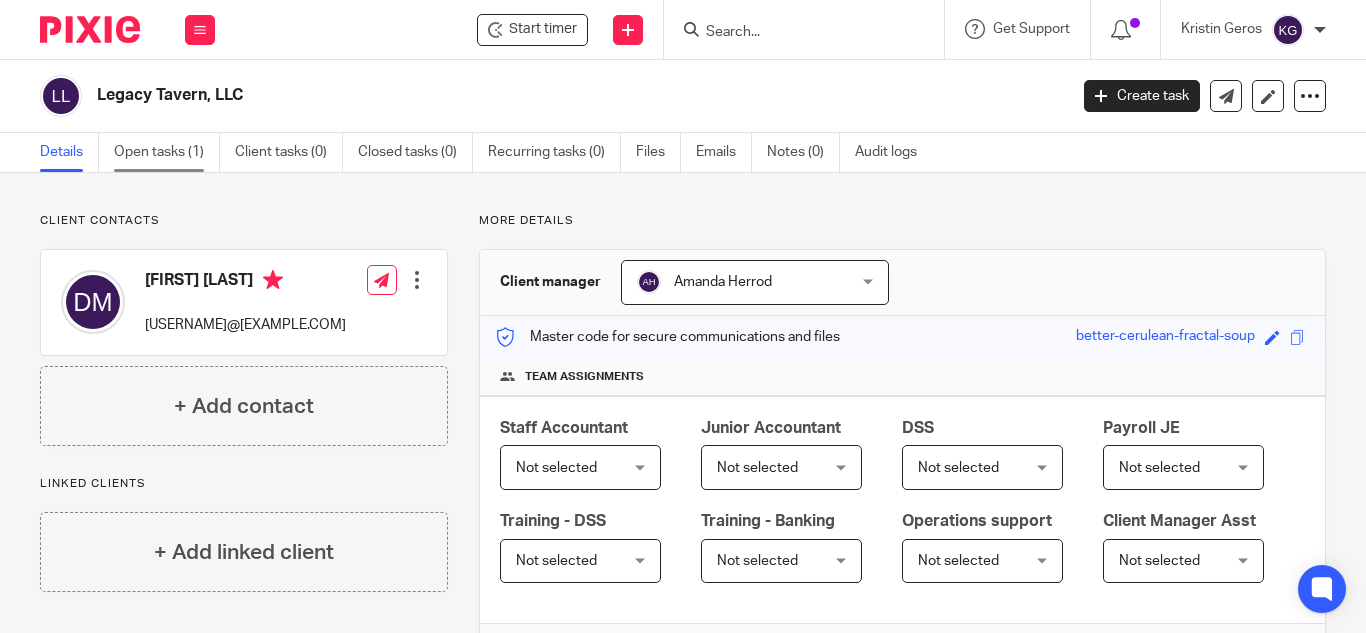 click on "Open tasks (1)" at bounding box center (167, 152) 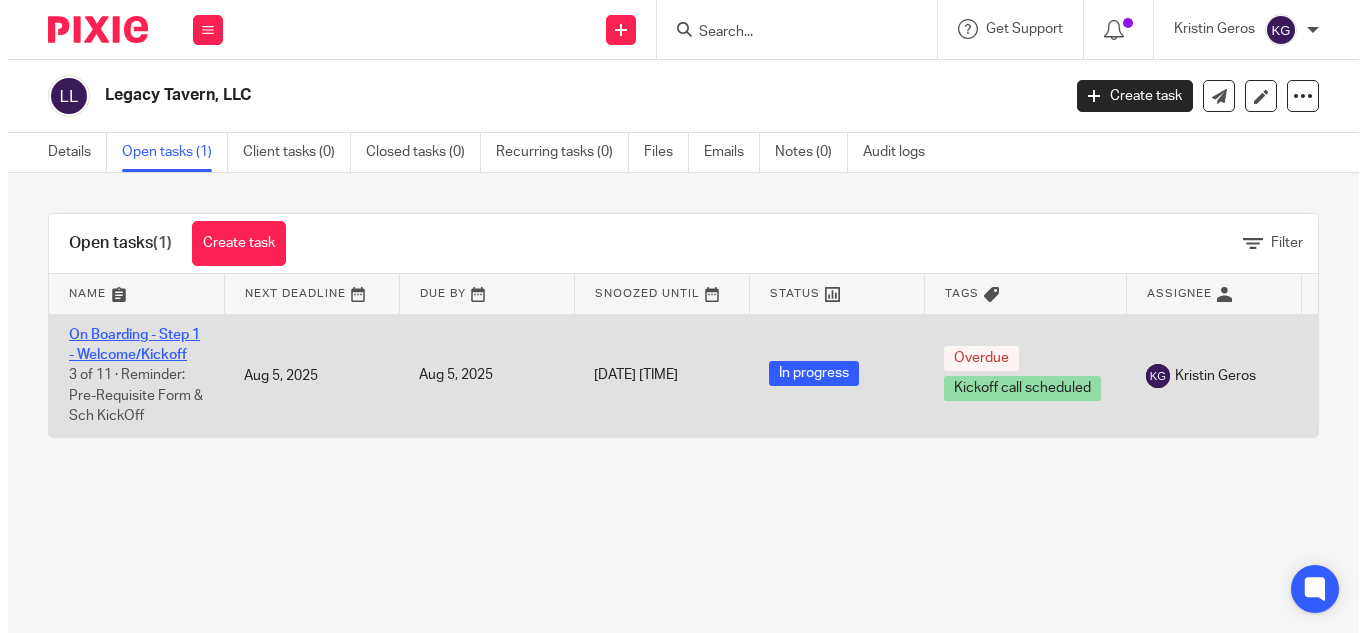 scroll, scrollTop: 0, scrollLeft: 0, axis: both 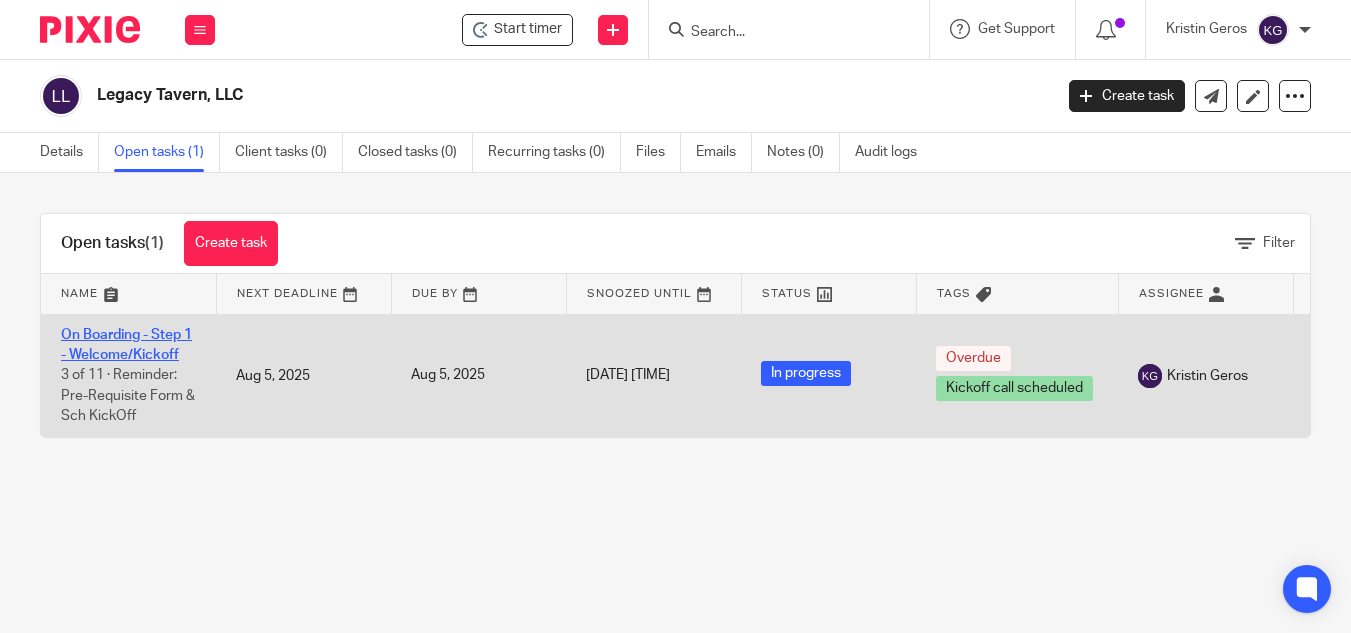 click on "On Boarding - Step 1 - Welcome/Kickoff" at bounding box center (126, 345) 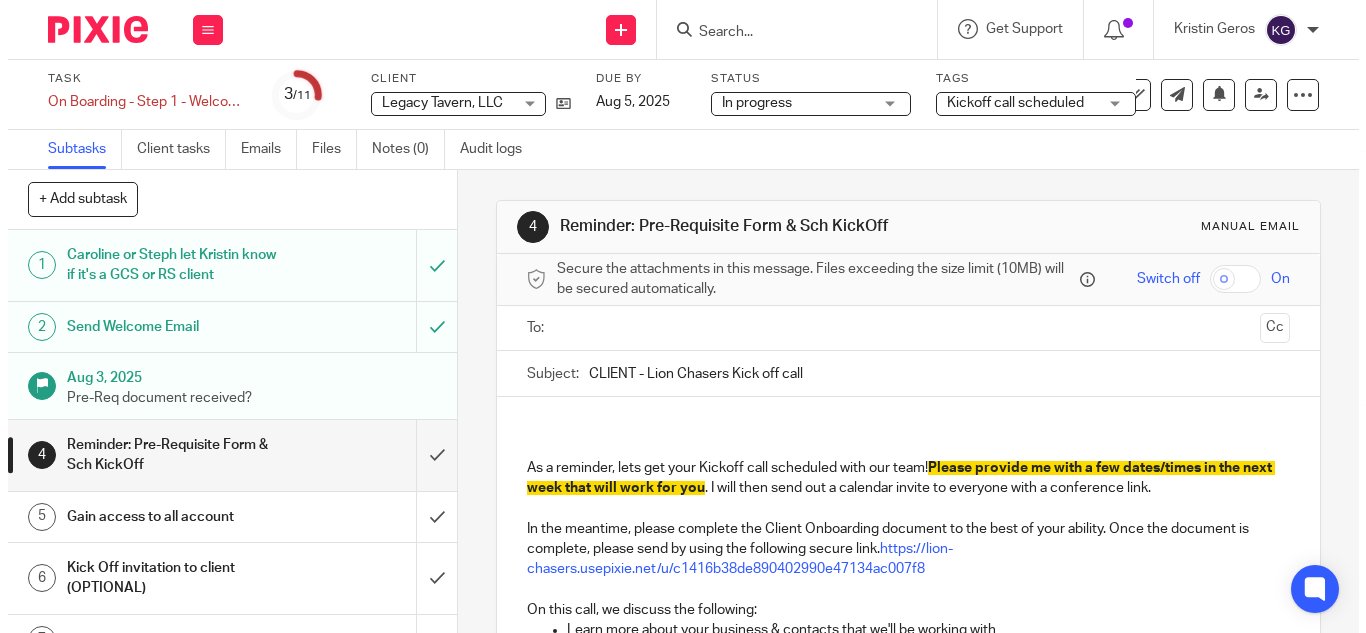 scroll, scrollTop: 0, scrollLeft: 0, axis: both 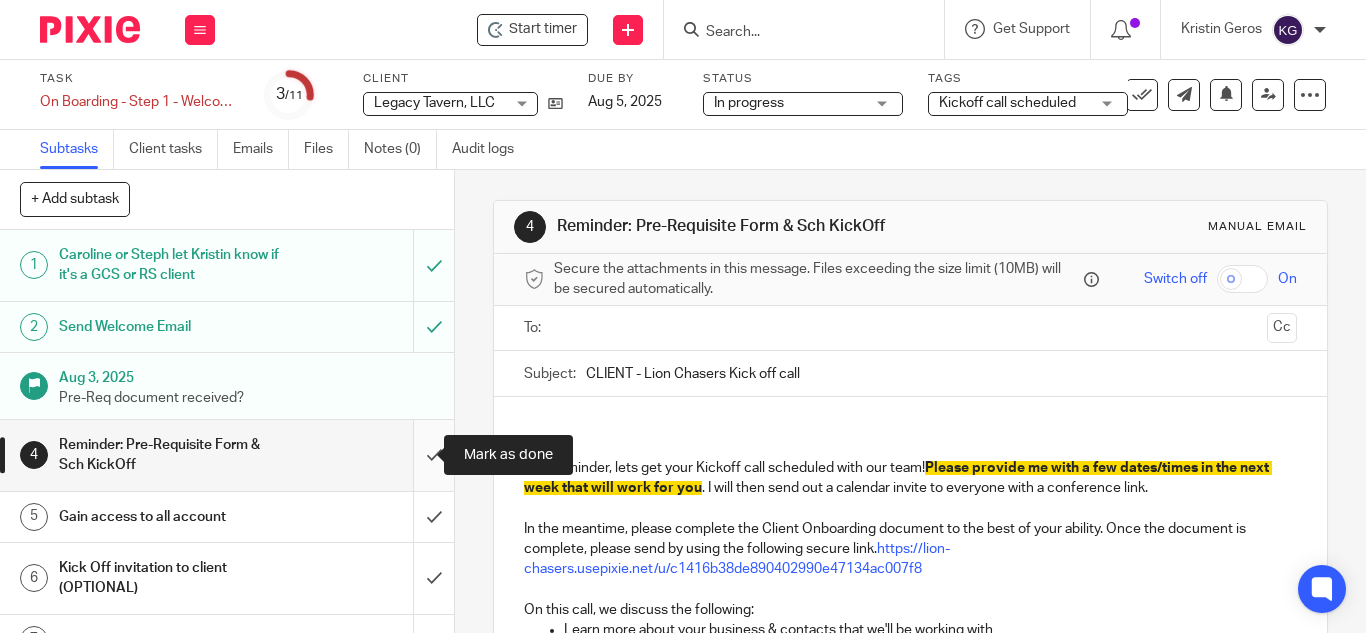 click at bounding box center (227, 455) 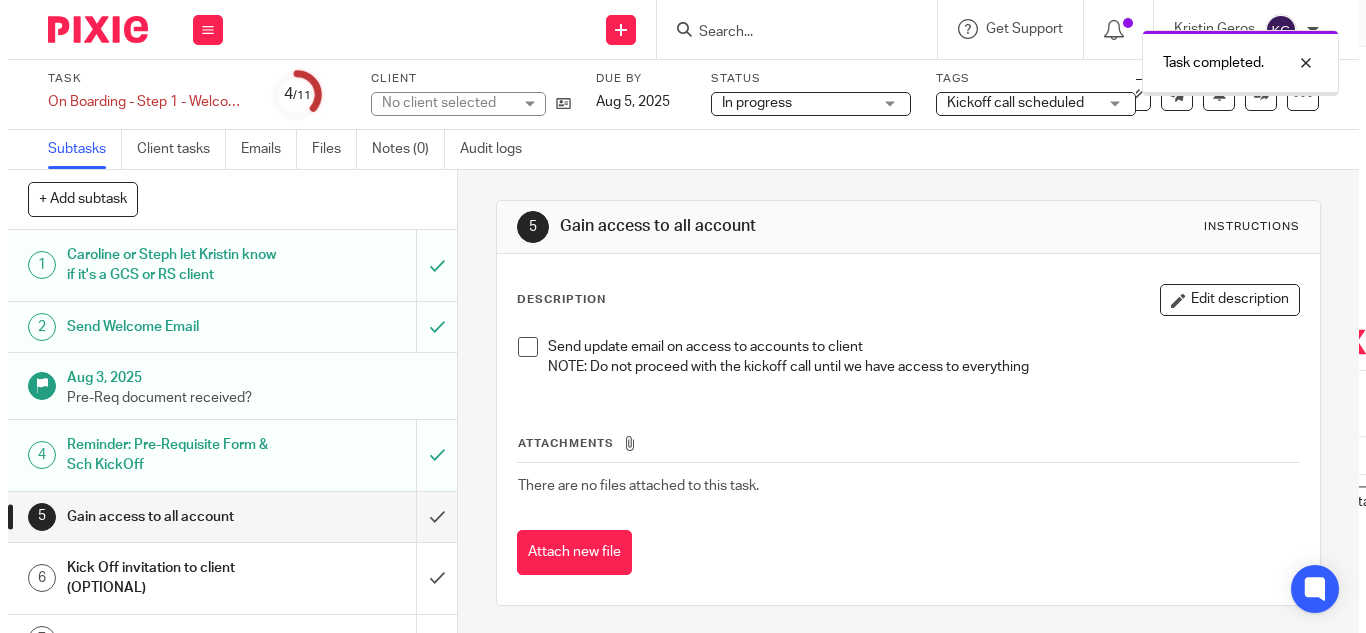 scroll, scrollTop: 0, scrollLeft: 0, axis: both 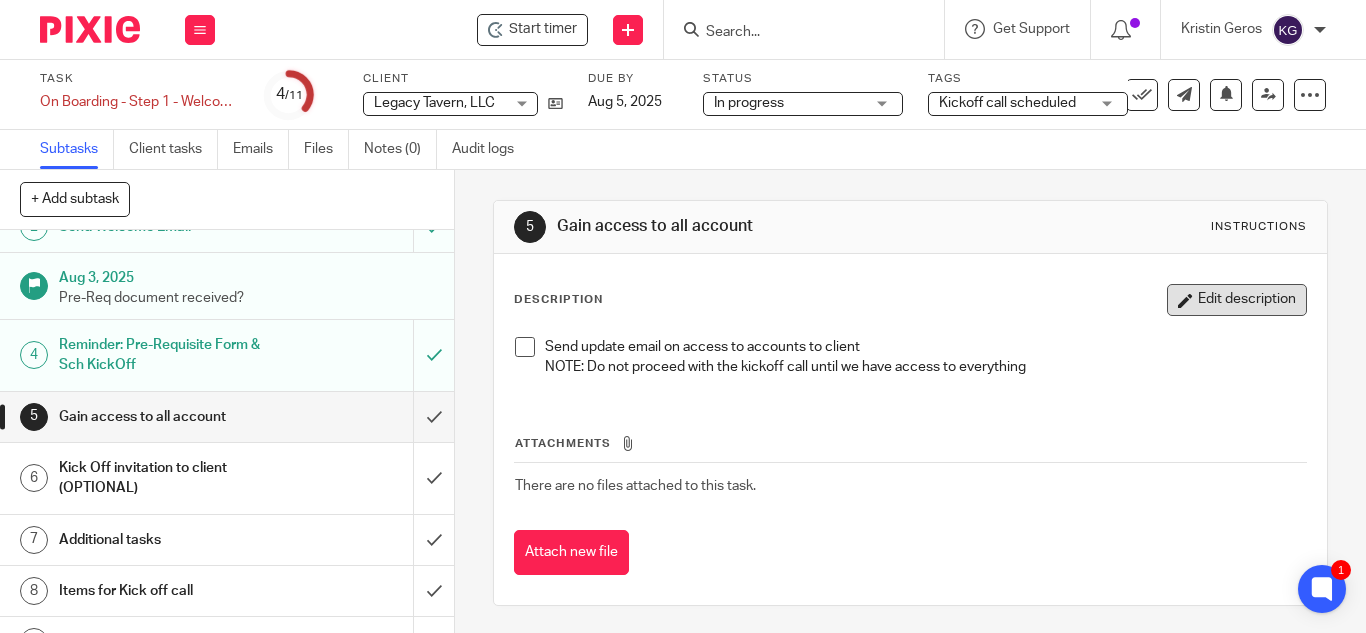 click on "Edit description" at bounding box center (1237, 300) 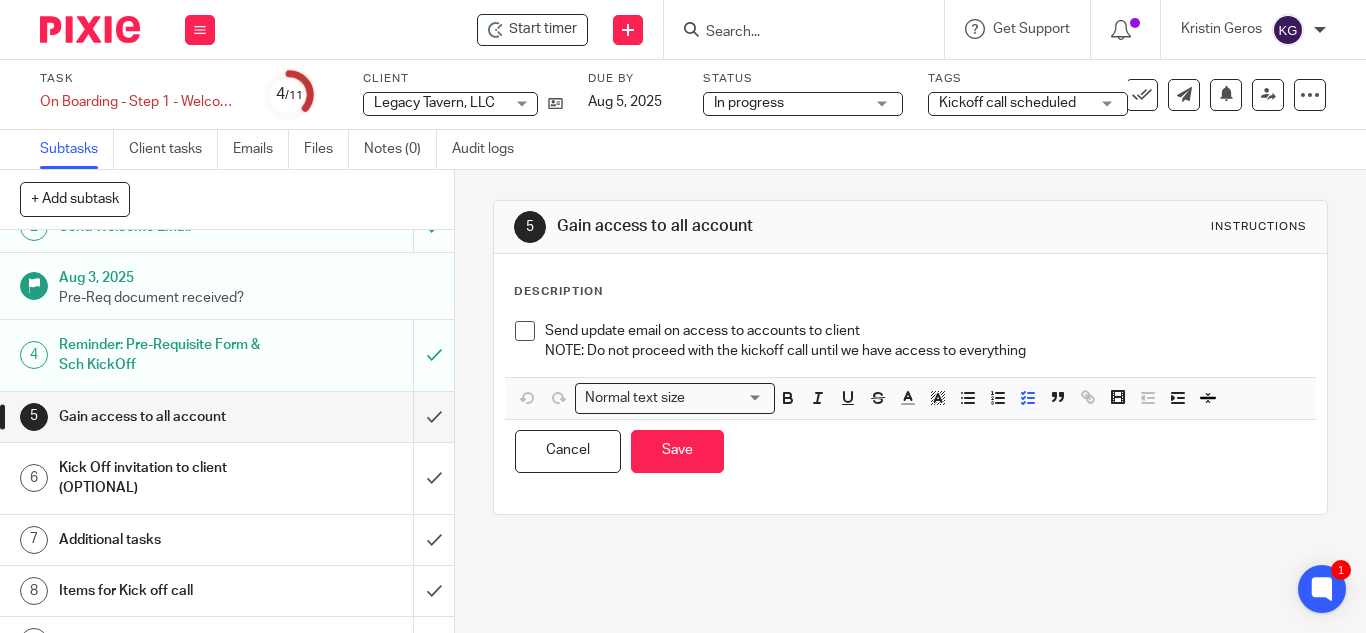 click at bounding box center (794, 33) 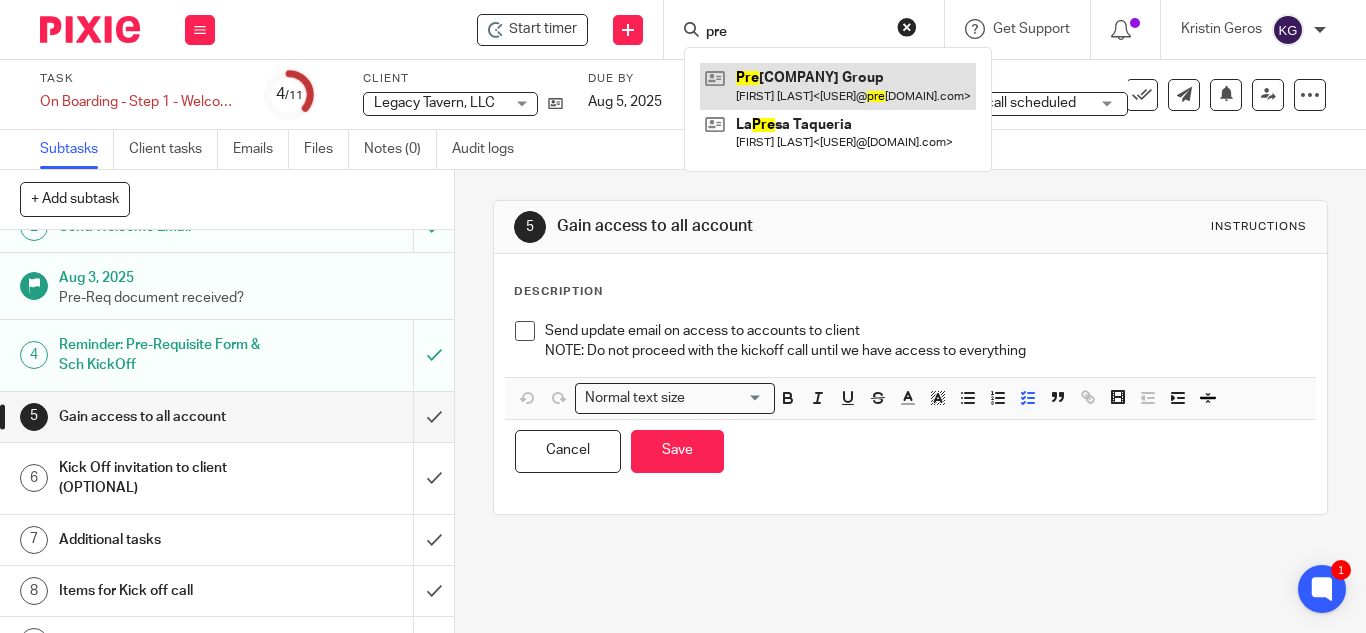 type on "pre" 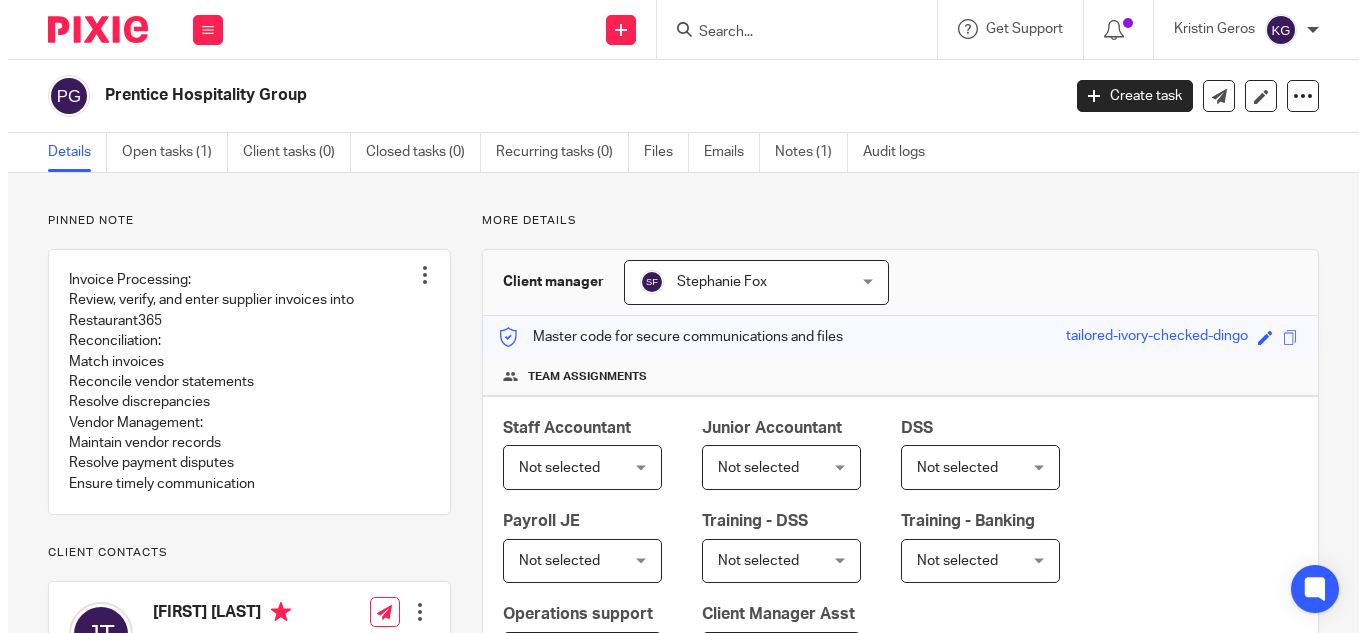 scroll, scrollTop: 0, scrollLeft: 0, axis: both 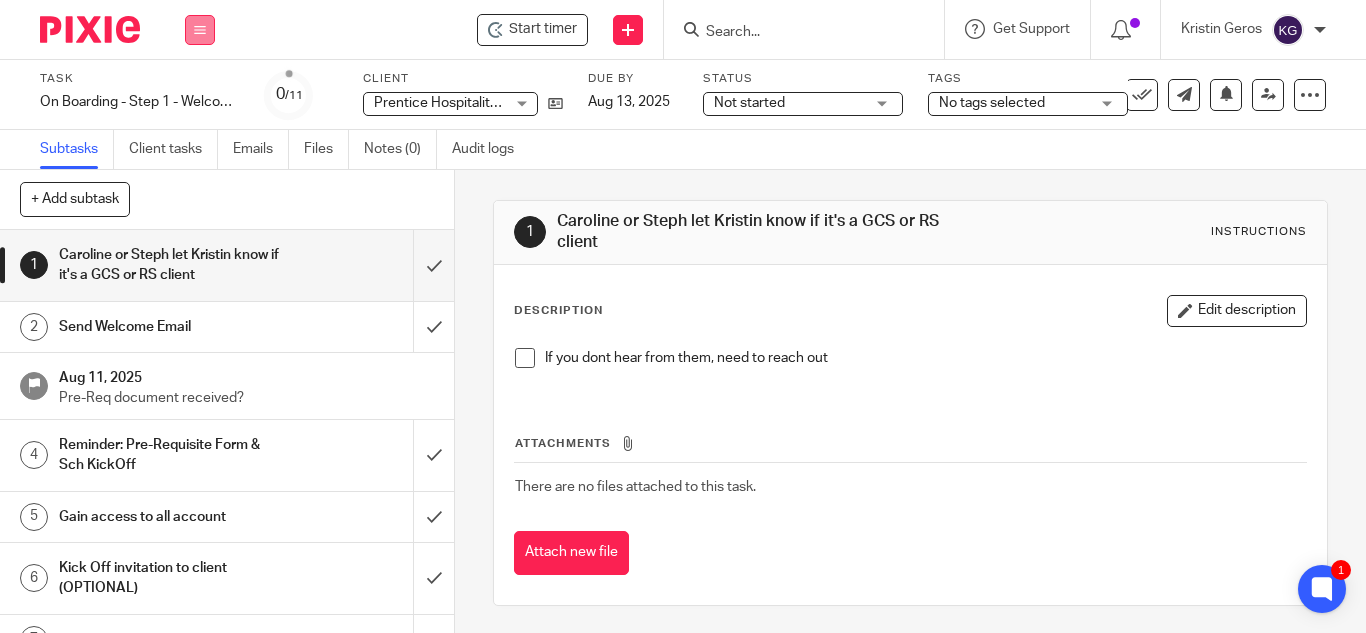 click at bounding box center [200, 30] 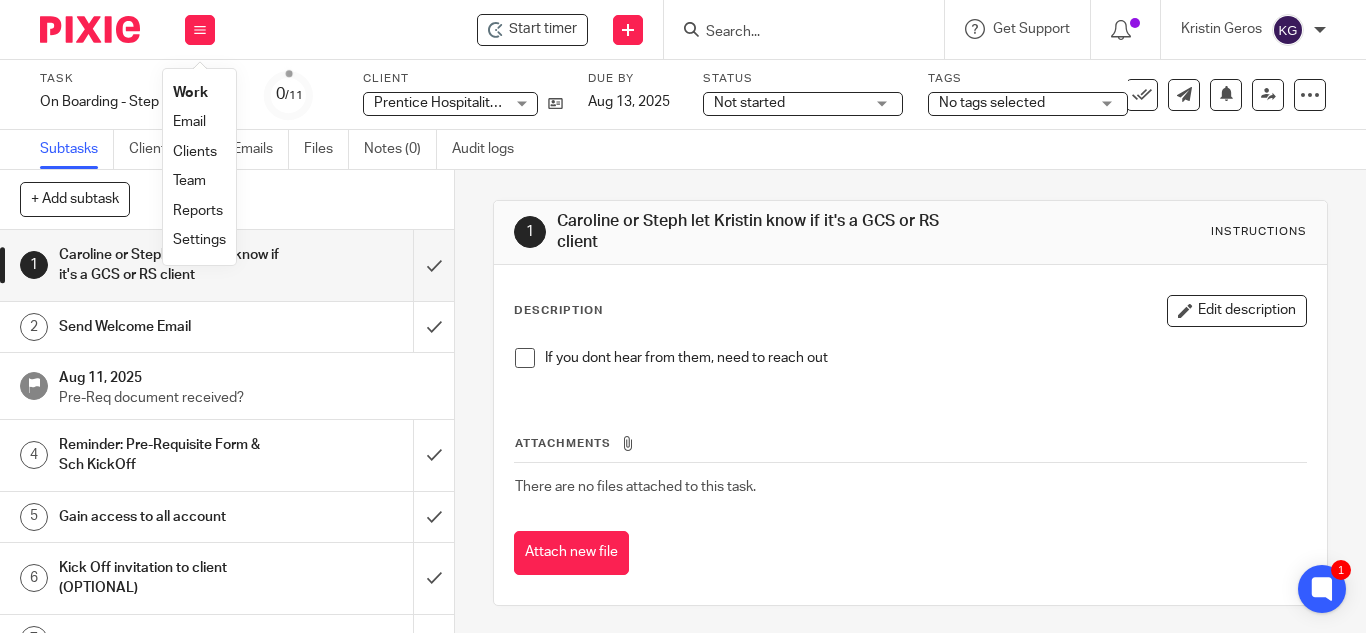 click on "Work" at bounding box center [190, 93] 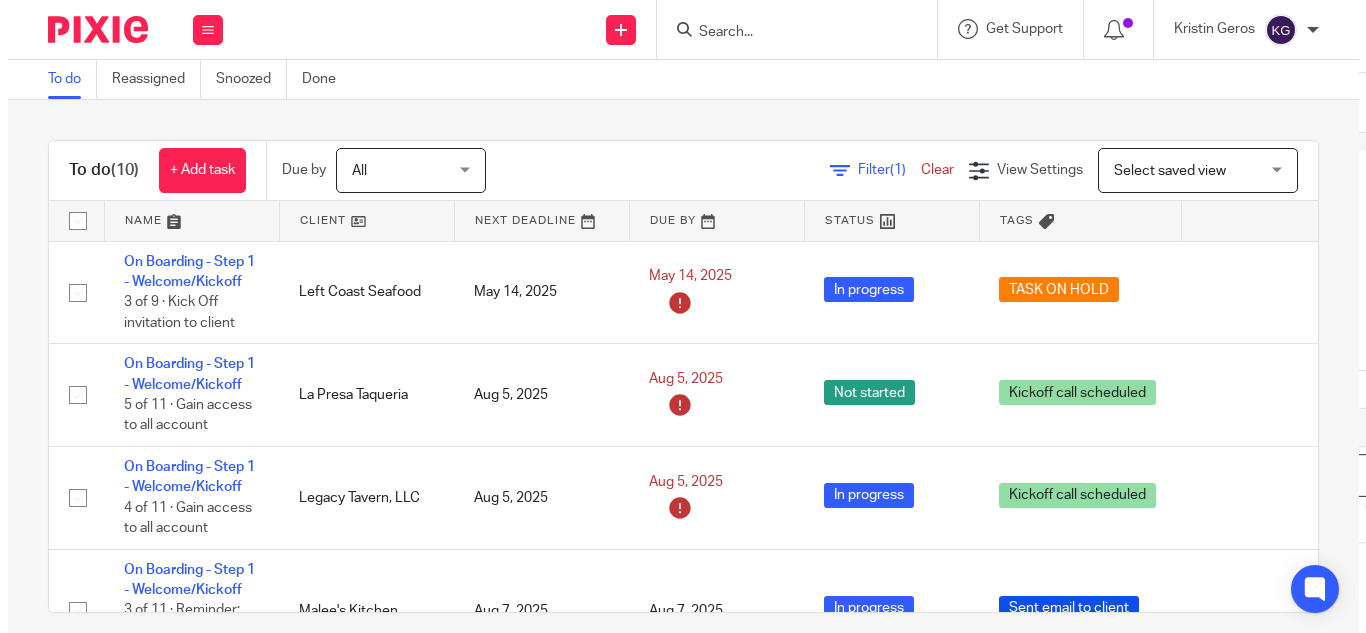 scroll, scrollTop: 0, scrollLeft: 0, axis: both 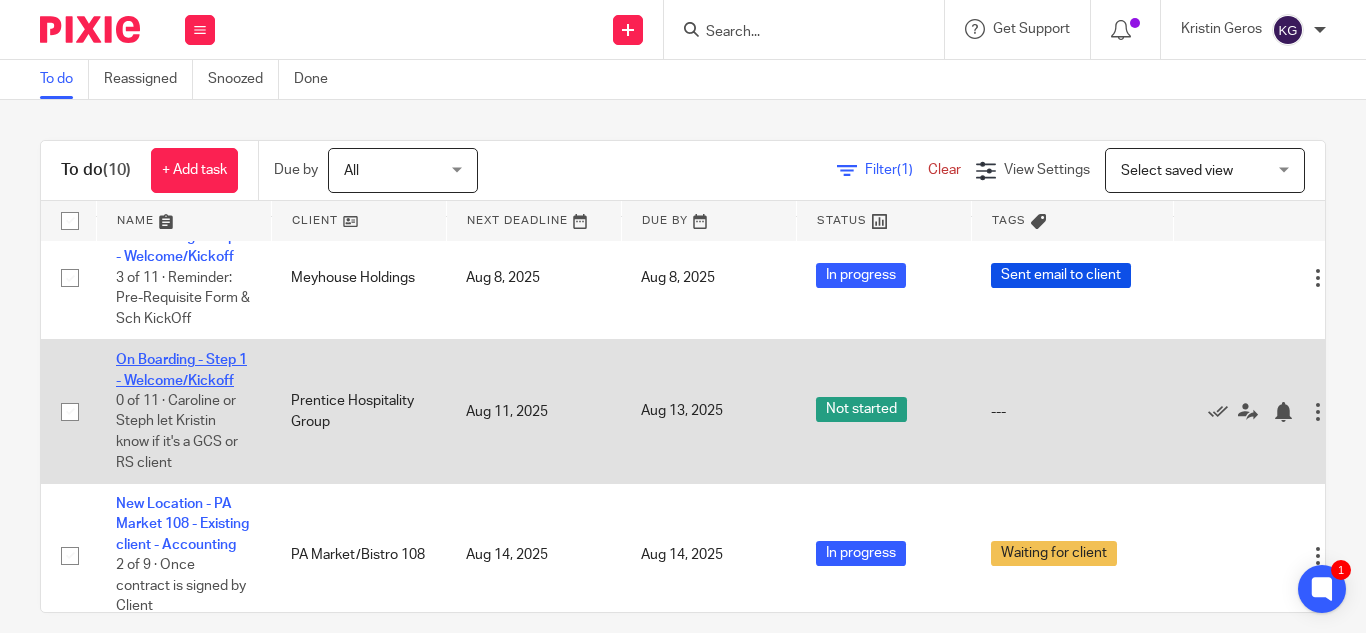 click on "On Boarding - Step 1 - Welcome/Kickoff" at bounding box center (181, 370) 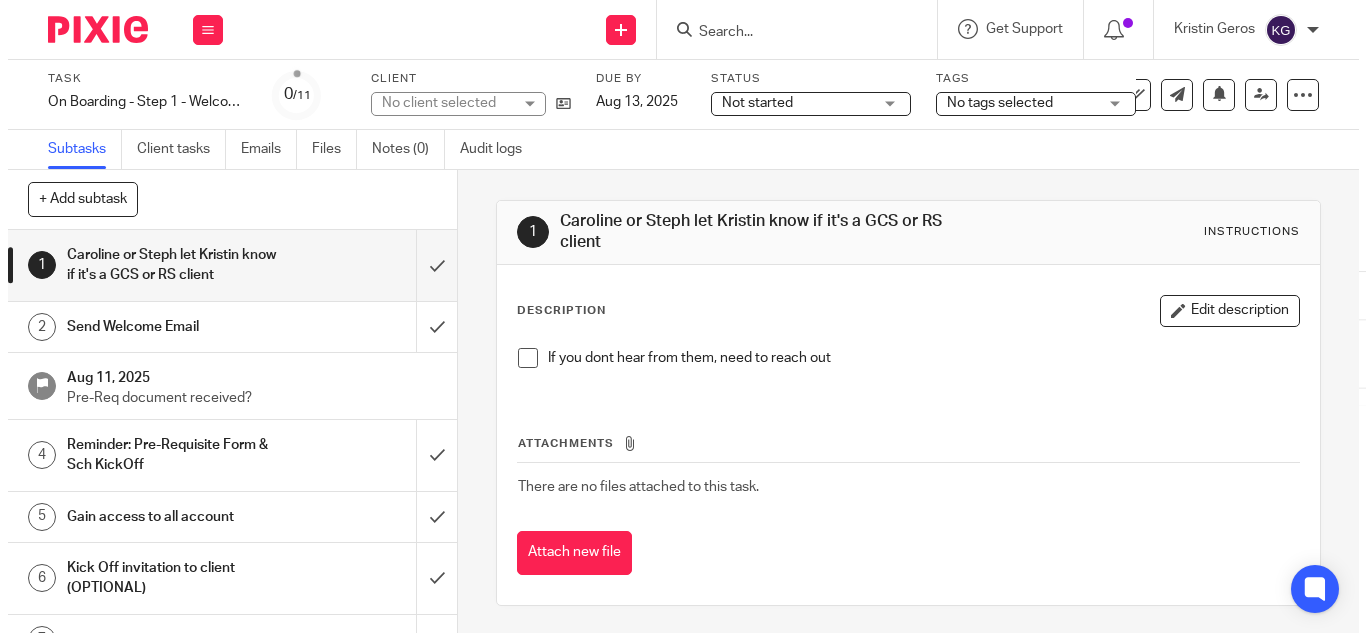 scroll, scrollTop: 0, scrollLeft: 0, axis: both 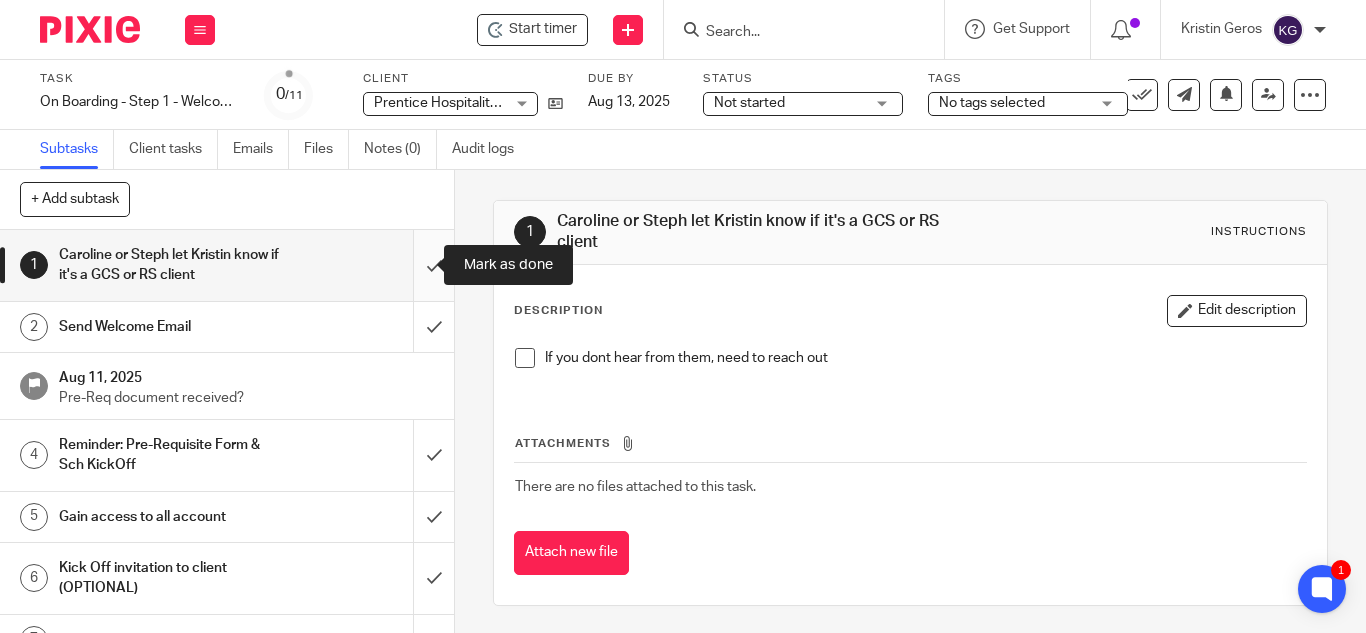 click at bounding box center (227, 265) 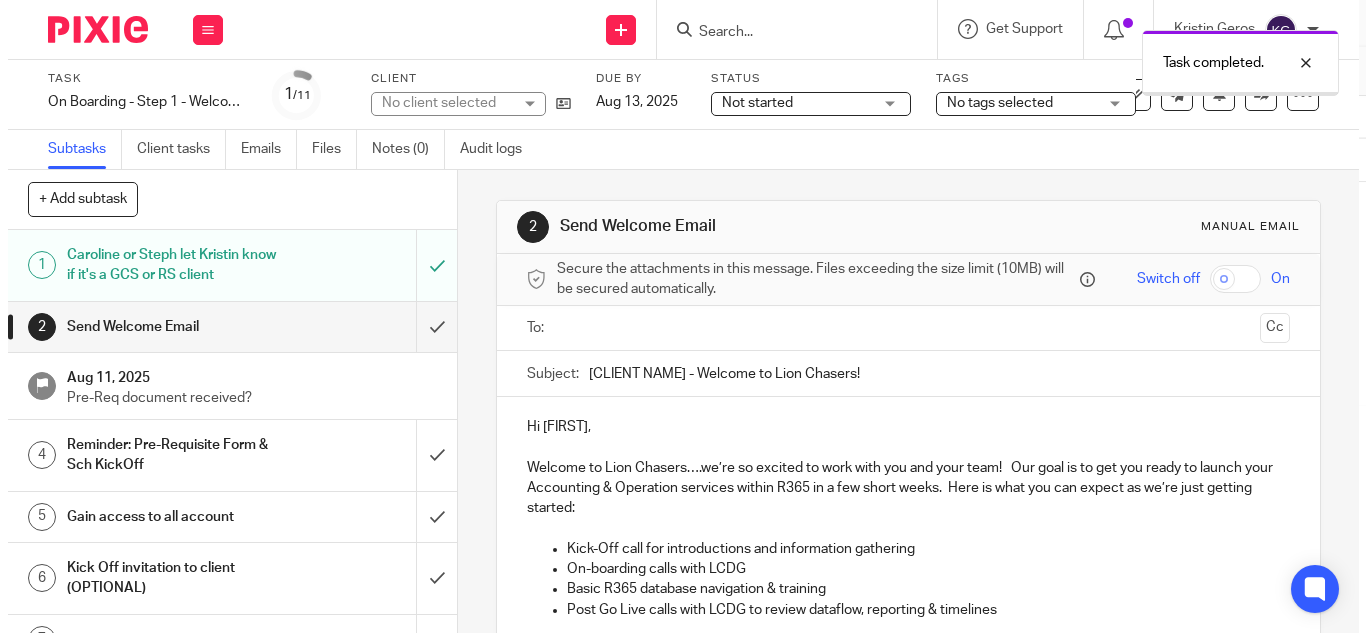 scroll, scrollTop: 0, scrollLeft: 0, axis: both 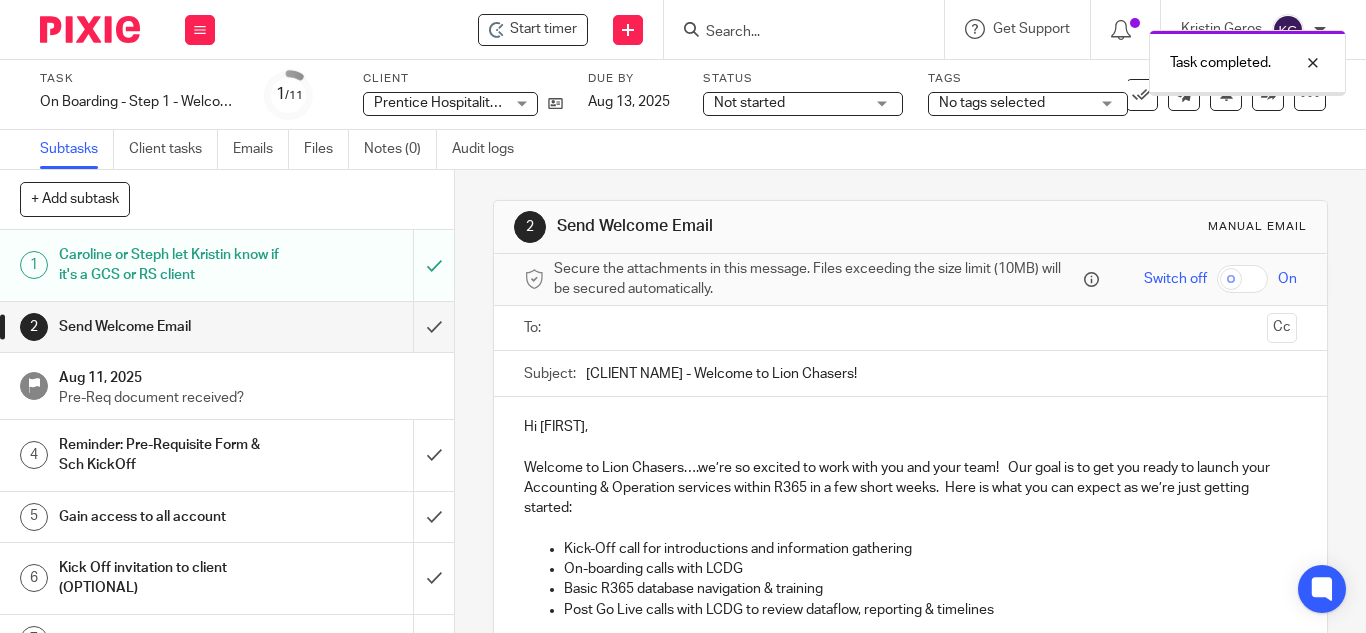 click on "Not started" at bounding box center (789, 103) 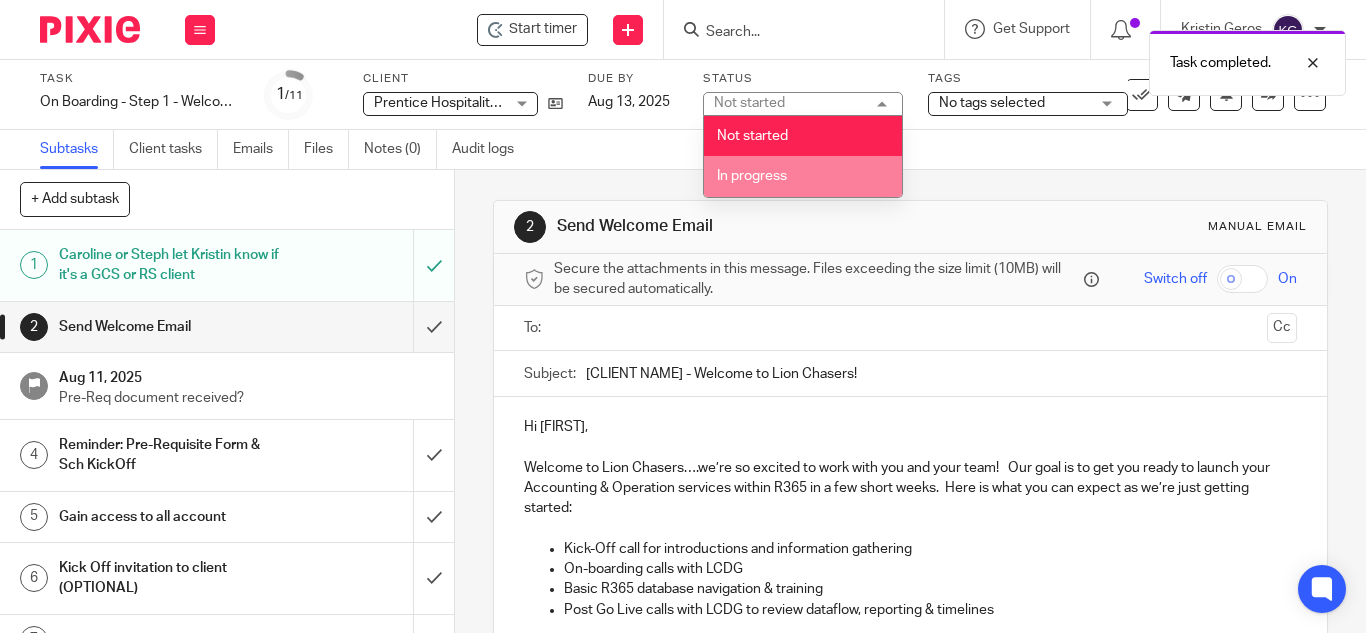 click on "In progress" at bounding box center (803, 176) 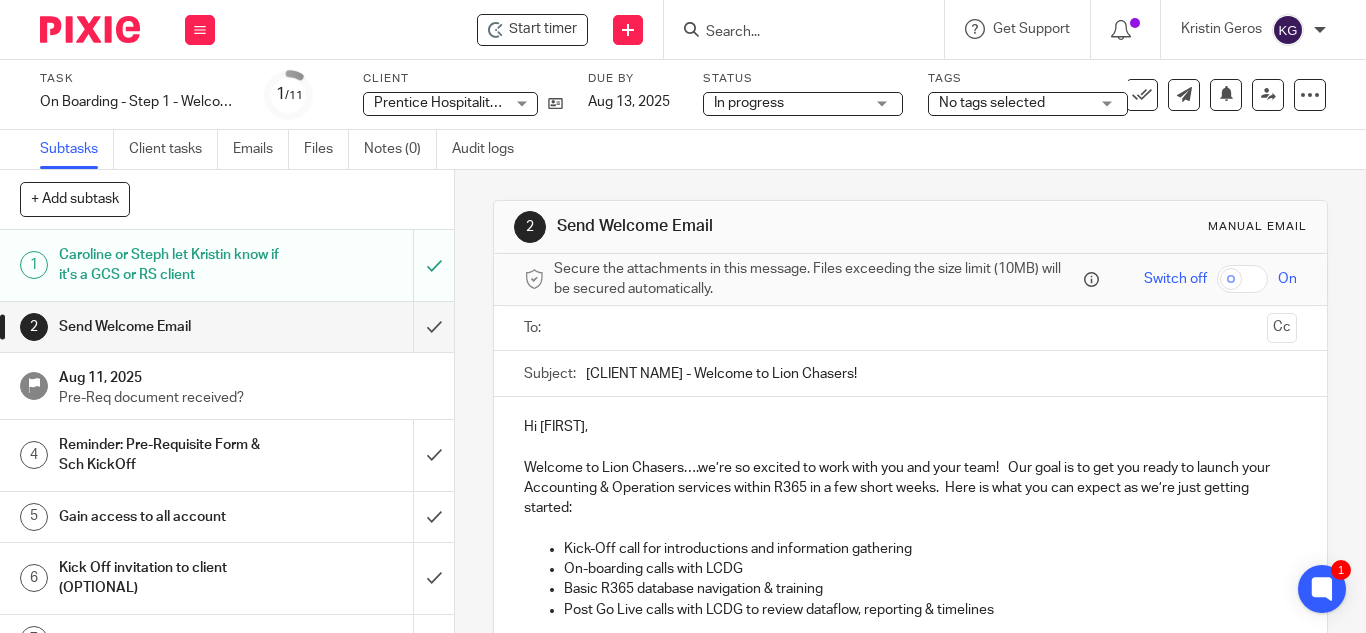 click on "No tags selected" at bounding box center (1028, 104) 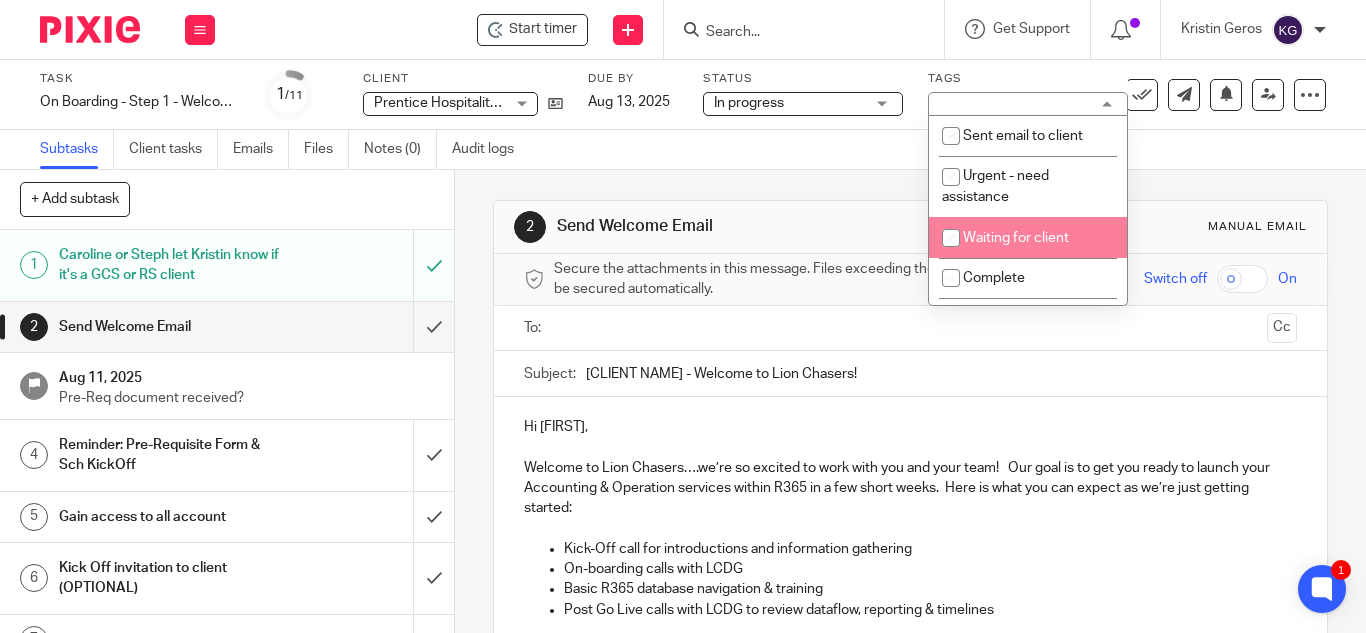 click at bounding box center [951, 238] 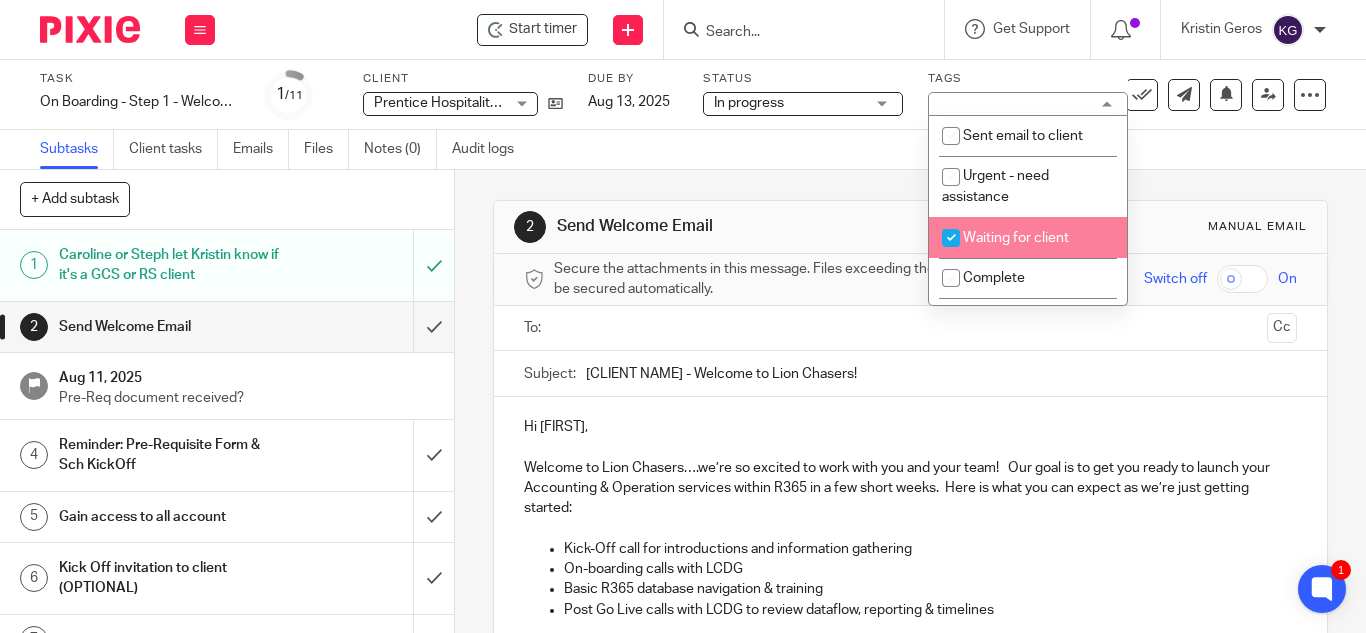 checkbox on "true" 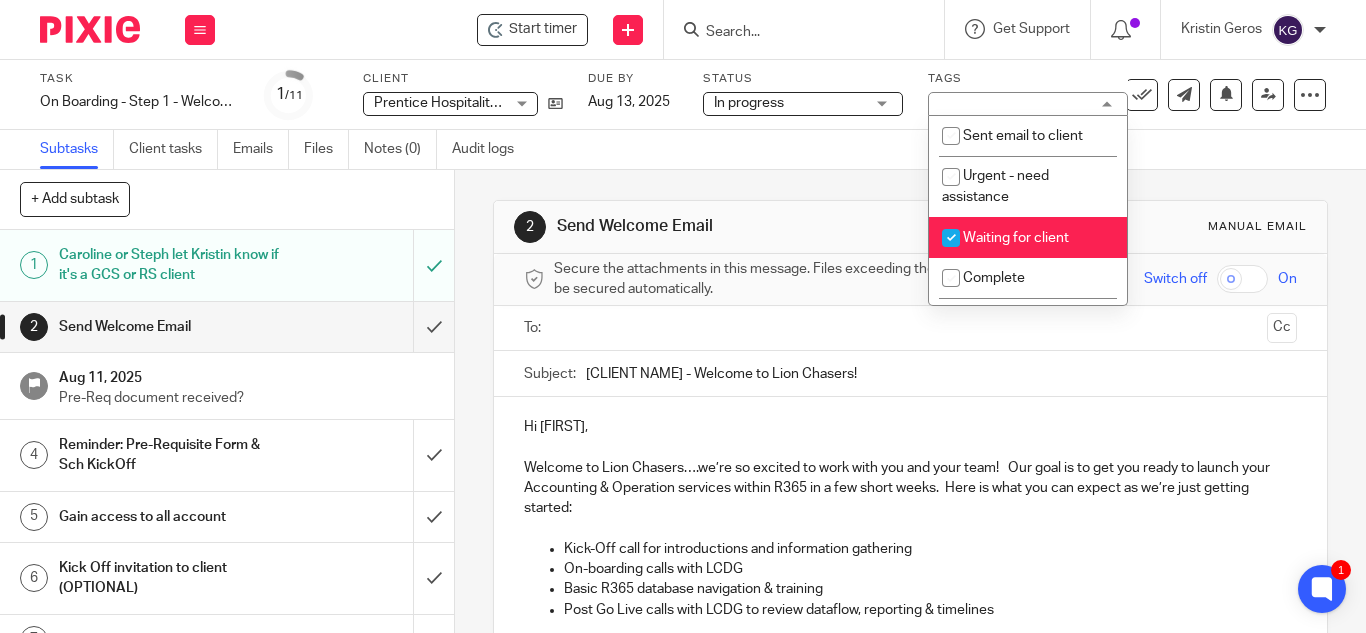 click on "2
Send Welcome Email
Manual email
Secure the attachments in this message. Files exceeding the size limit (10MB) will be secured automatically.
Switch off     On     To:
Cc
Subject:     CLIENT NAME - Welcome to Lion Chasers!     Hi John, Welcome to Lion Chasers….we’re so excited to work with you and your team!   Our goal is to get you ready to launch your Accounting & Operation services within R365 in a few short weeks.  Here is what you can expect as we’re just getting started:    Kick-Off call for introductions and information gathering On-boarding calls with LCDG Basic R365 database navigation & training Post Go Live calls with LCDG to review dataflow, reporting & timelines NEXT STEPS: https://lion-chasers.usepixie.net/u/4a457d5a25ae7d36554291adfdfbb497     Weekly Accounting ( ) )" at bounding box center (910, 806) 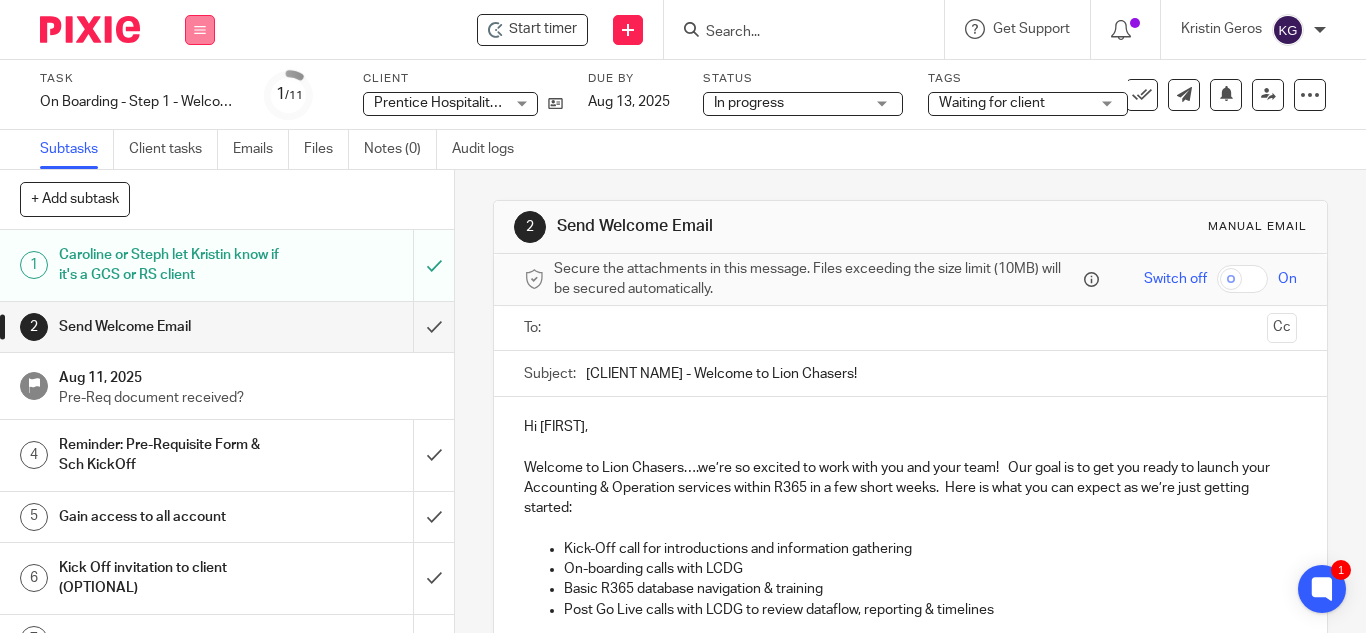 click at bounding box center (200, 30) 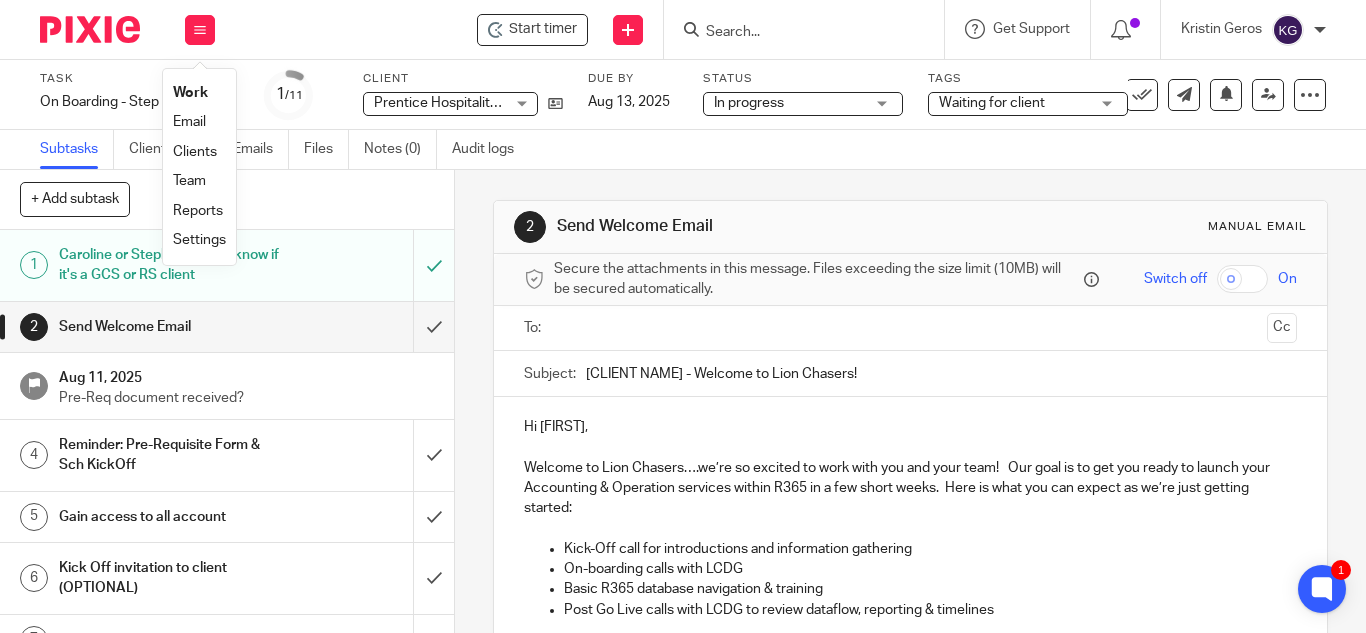 click on "Work" at bounding box center (190, 93) 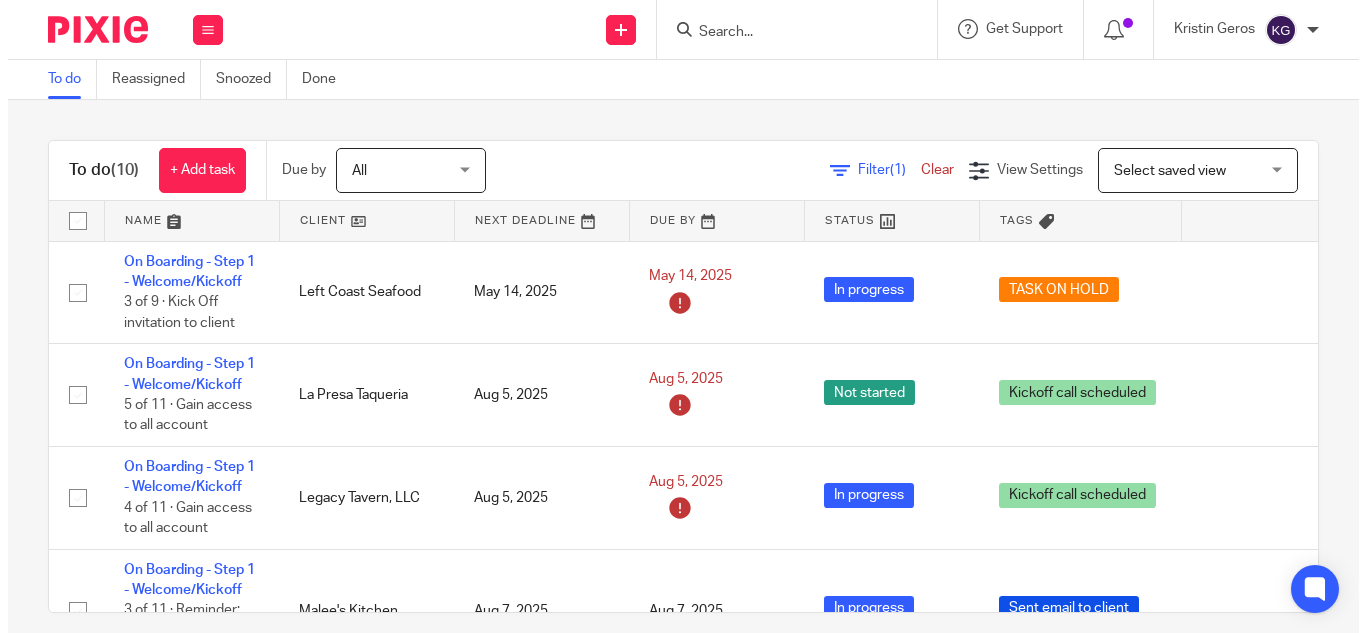 scroll, scrollTop: 0, scrollLeft: 0, axis: both 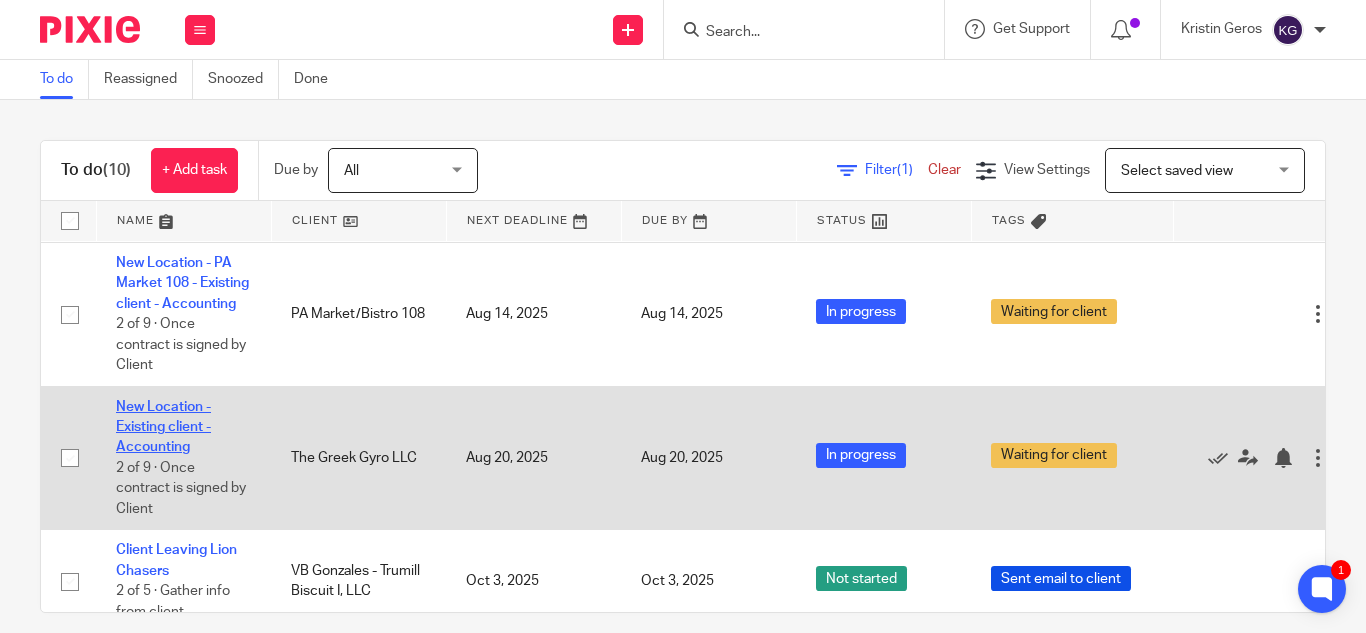 click on "New Location - Existing client - Accounting" at bounding box center [163, 427] 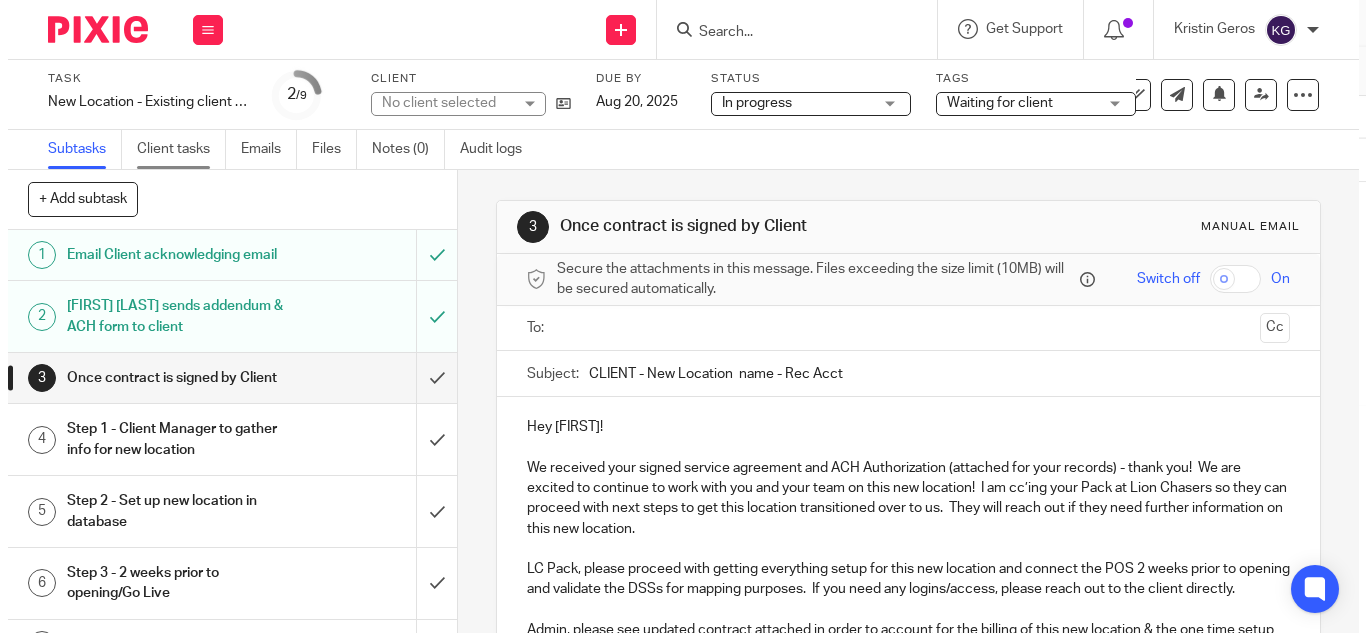 scroll, scrollTop: 0, scrollLeft: 0, axis: both 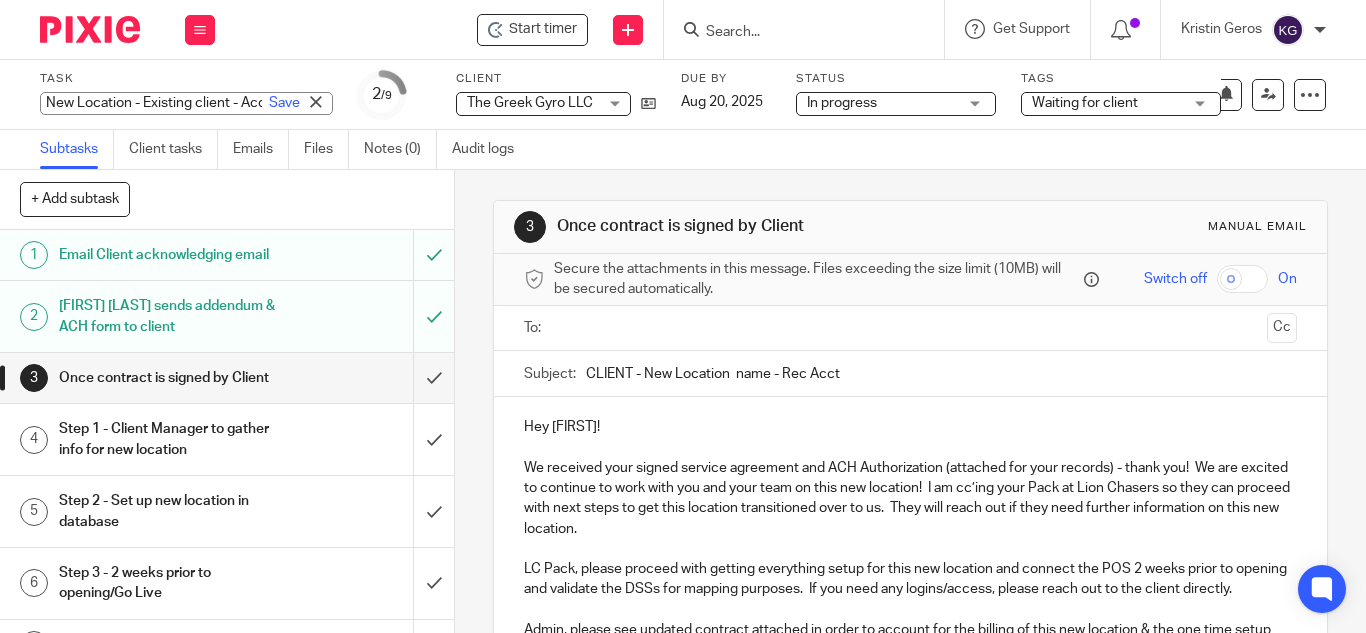 click on "New Location - Existing client - Accounting Save
New Location - Existing client - Accounting" at bounding box center (186, 103) 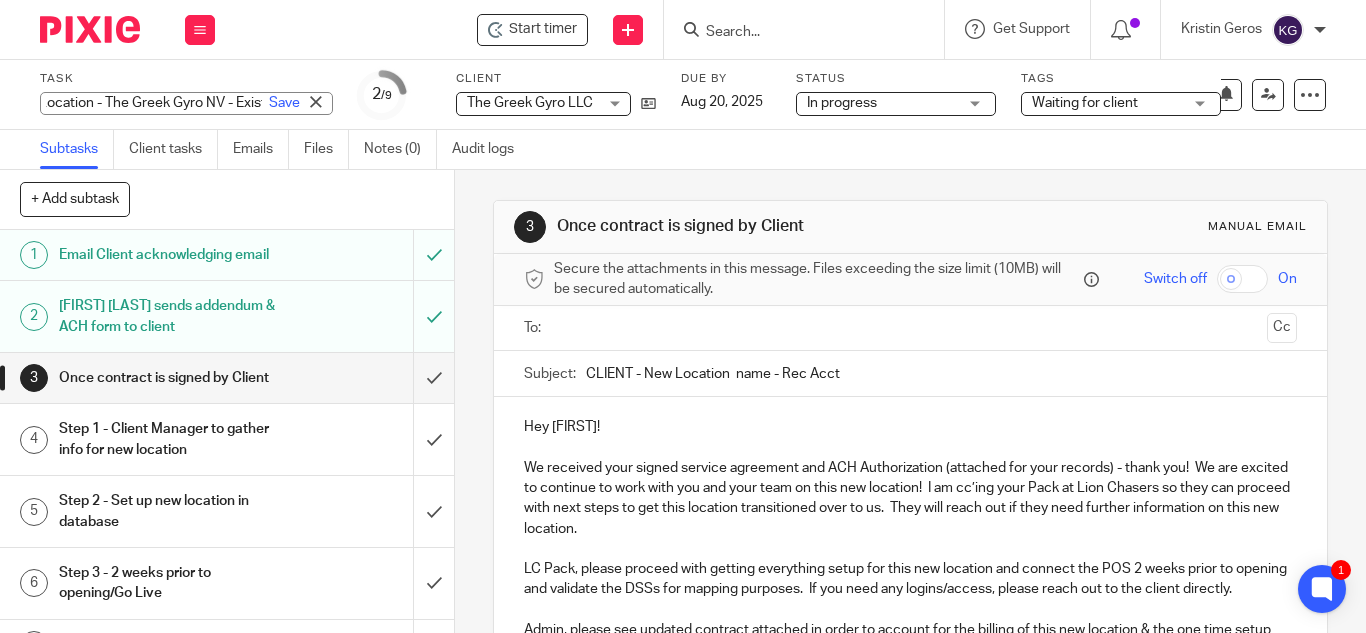 scroll, scrollTop: 0, scrollLeft: 47, axis: horizontal 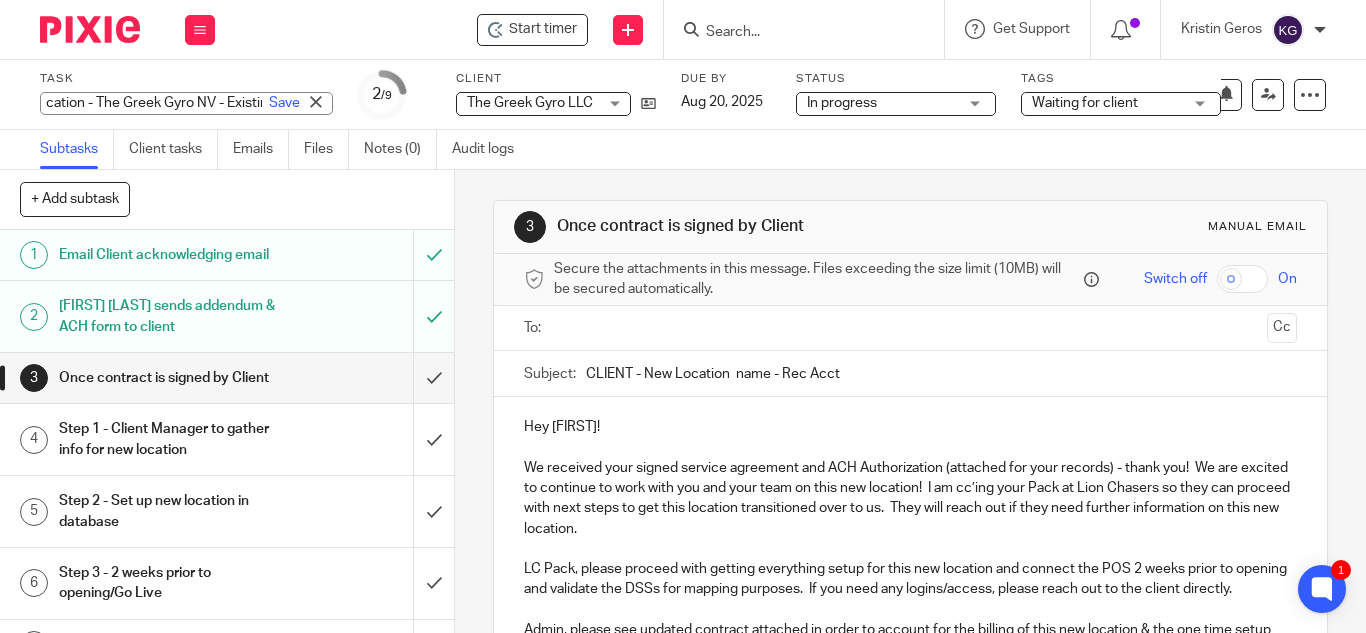 click on "New Location - The Greek Gyro NV - Existing client - Accounting" at bounding box center (186, 103) 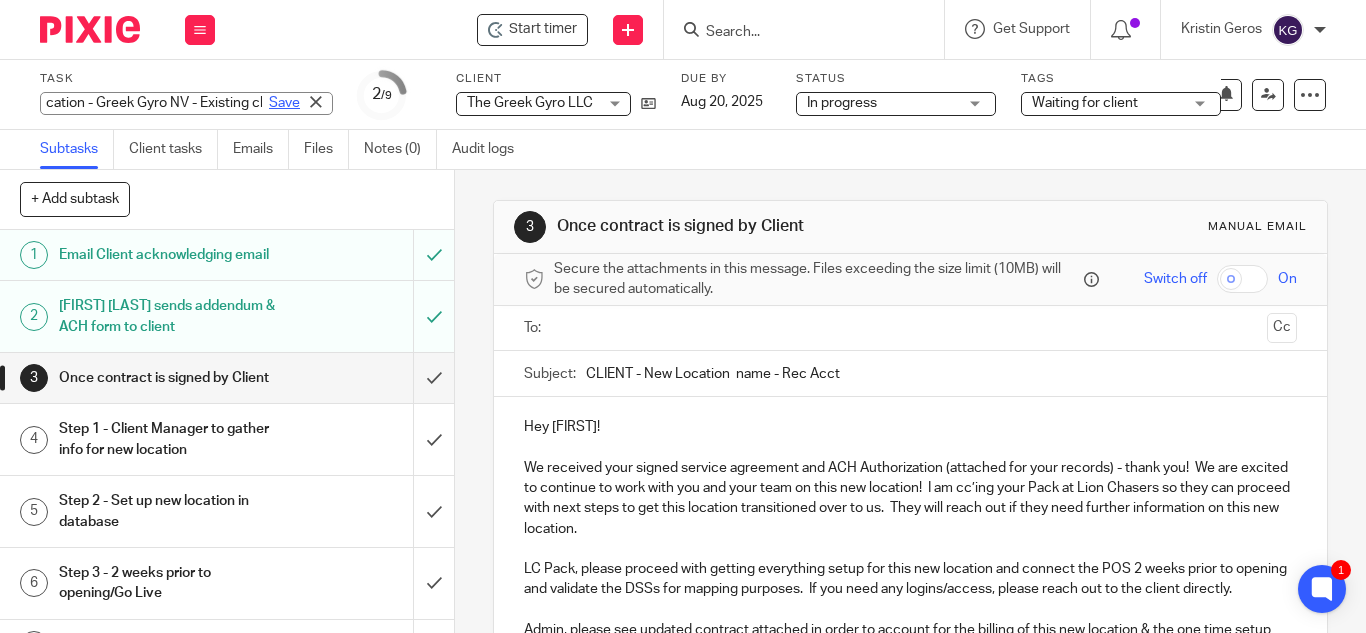 type on "New Location - Greek Gyro NV - Existing client - Accounting" 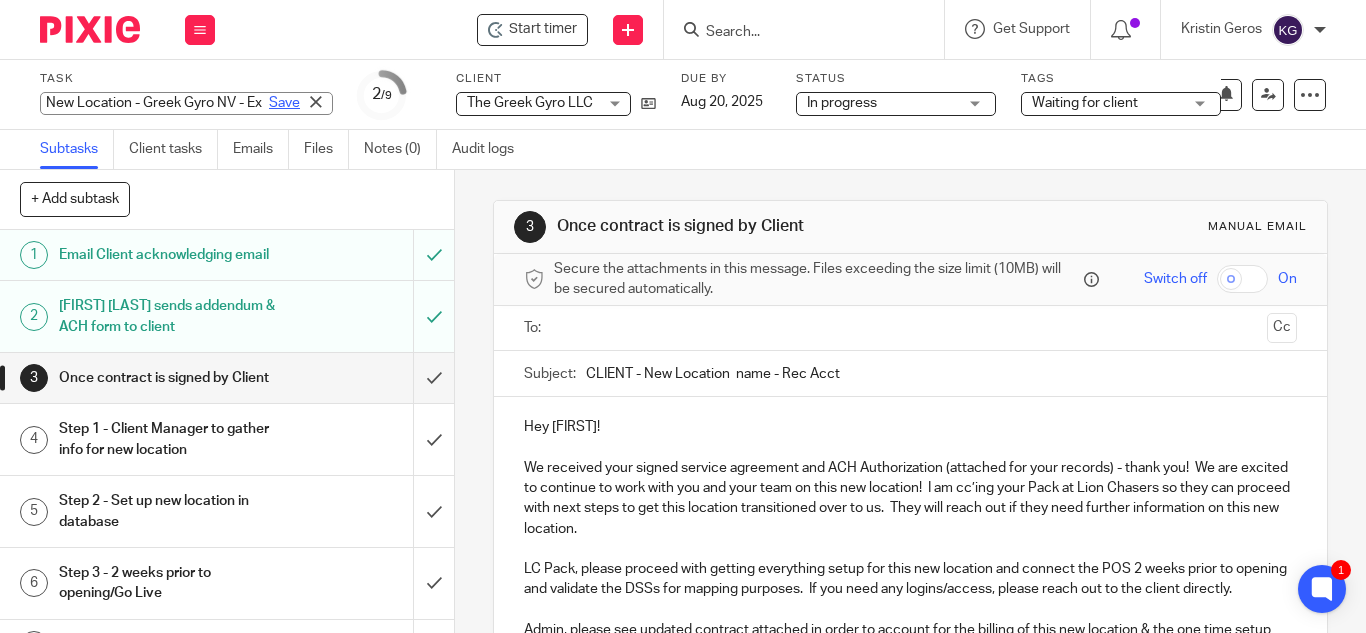 click on "Save" at bounding box center [284, 103] 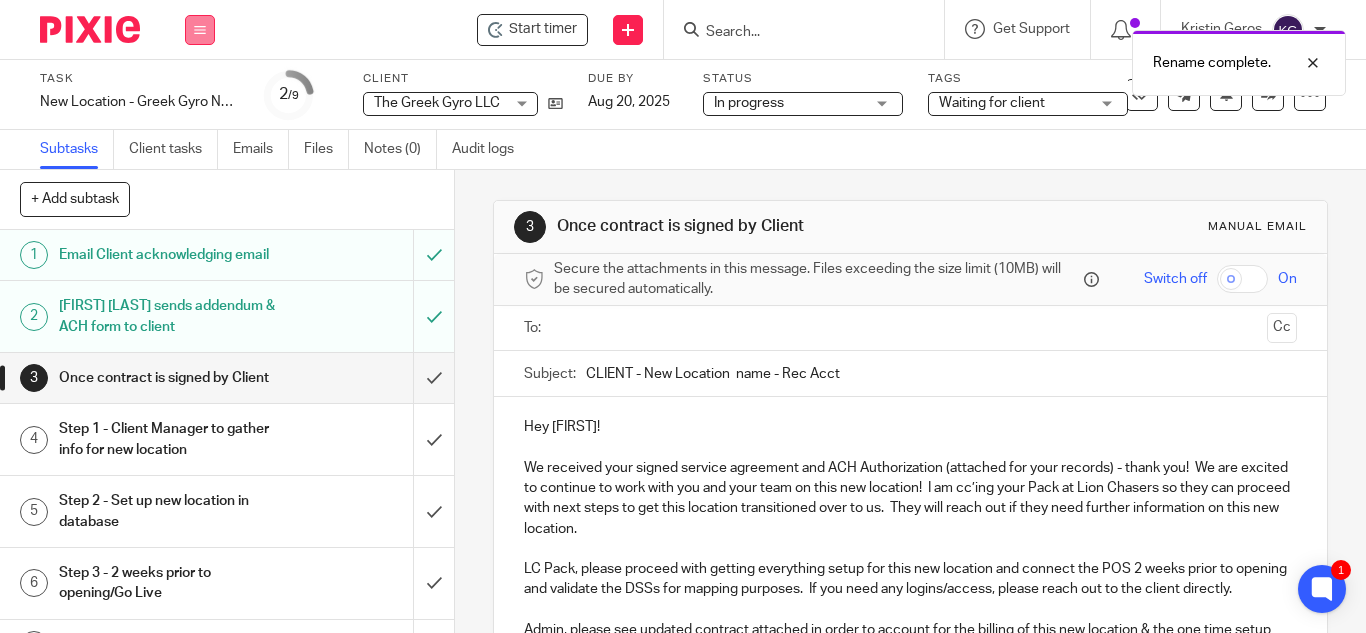 click at bounding box center (200, 30) 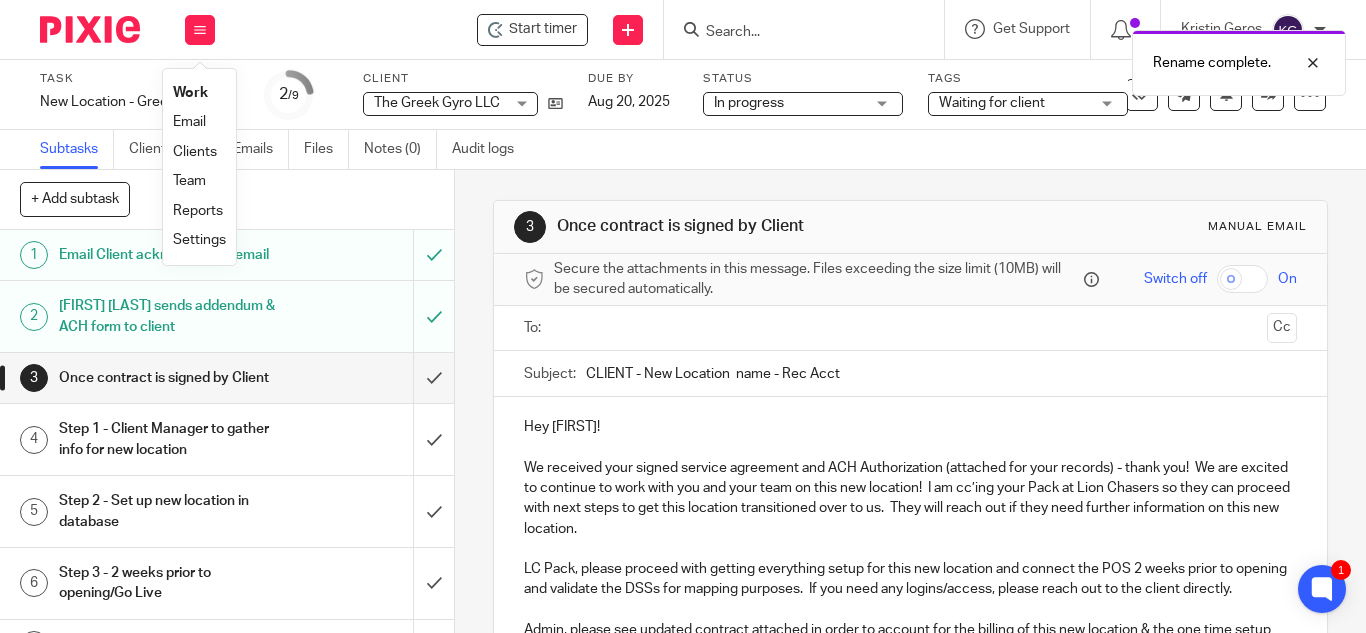 click on "Work" at bounding box center [190, 93] 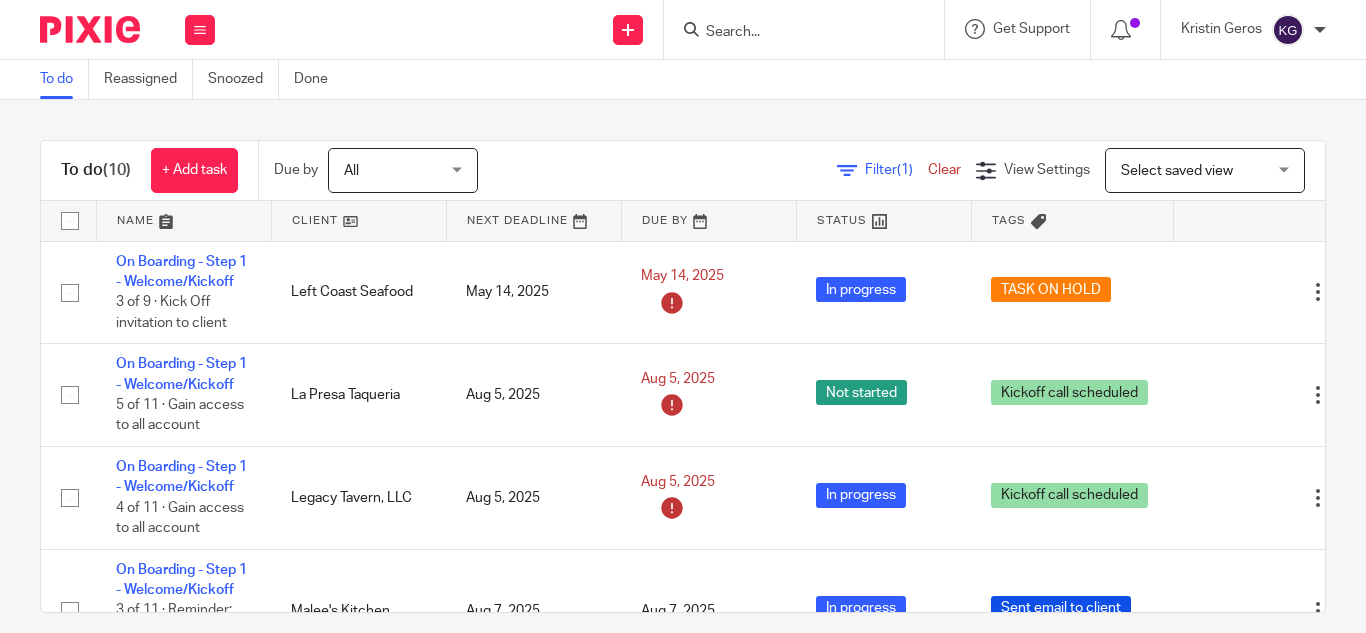 scroll, scrollTop: 0, scrollLeft: 0, axis: both 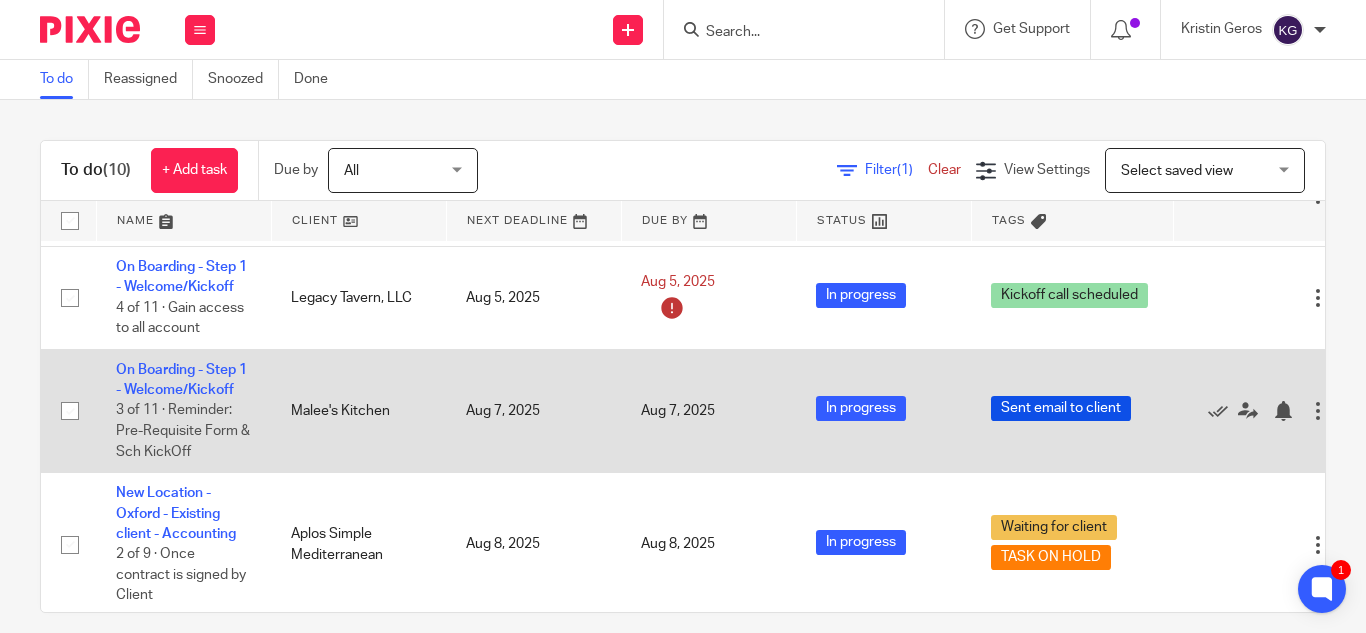 click on "On Boarding - Step 1 - Welcome/Kickoff
3
of
11 ·
Reminder: Pre-Requisite Form & Sch KickOff" at bounding box center (183, 410) 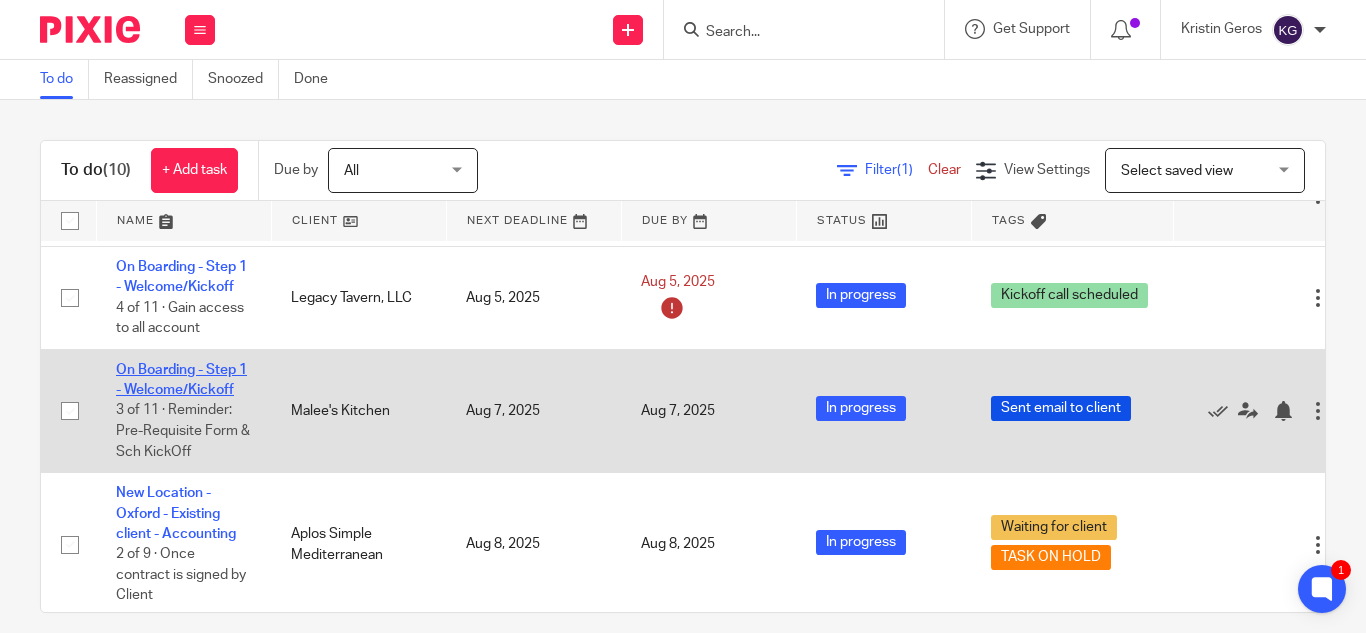 click on "On Boarding - Step 1 - Welcome/Kickoff" at bounding box center (181, 380) 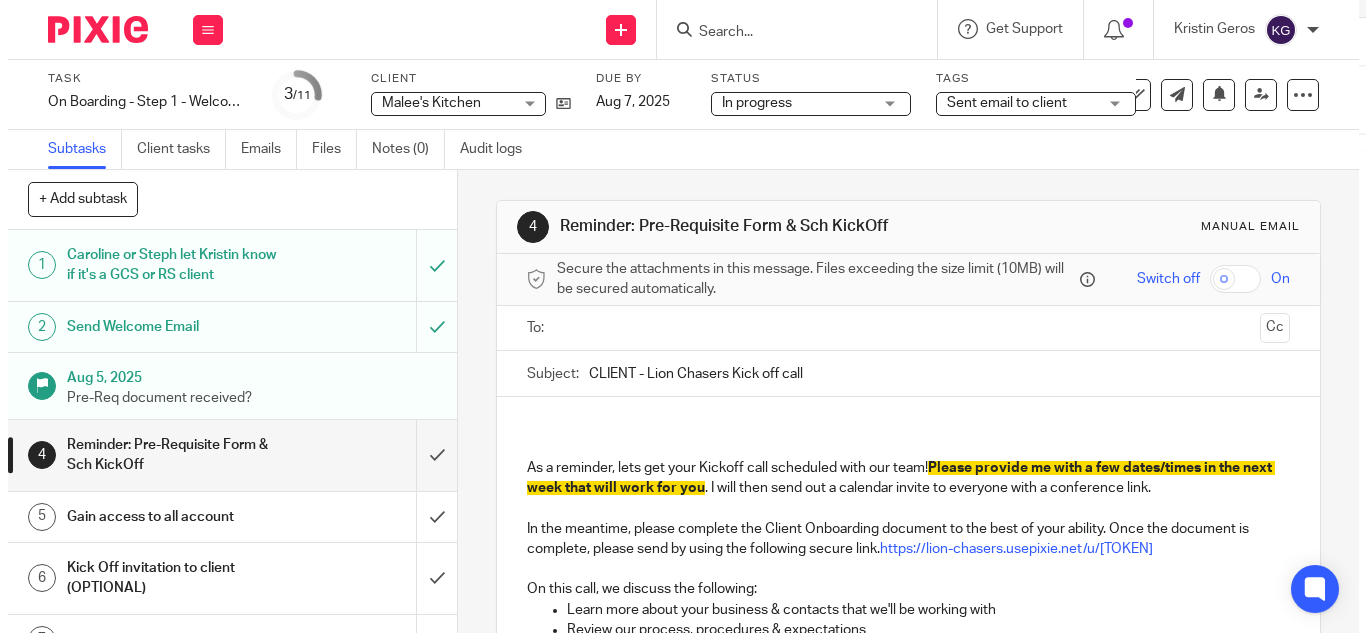 scroll, scrollTop: 0, scrollLeft: 0, axis: both 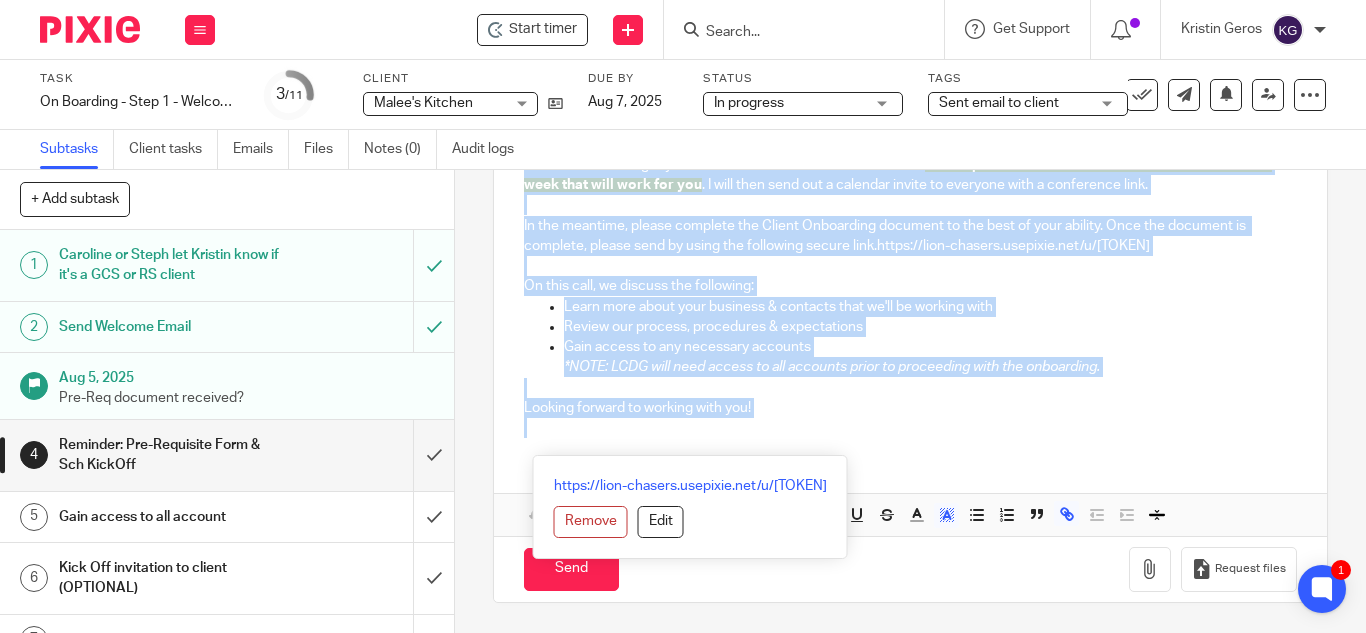 drag, startPoint x: 512, startPoint y: 366, endPoint x: 993, endPoint y: 420, distance: 484.0217 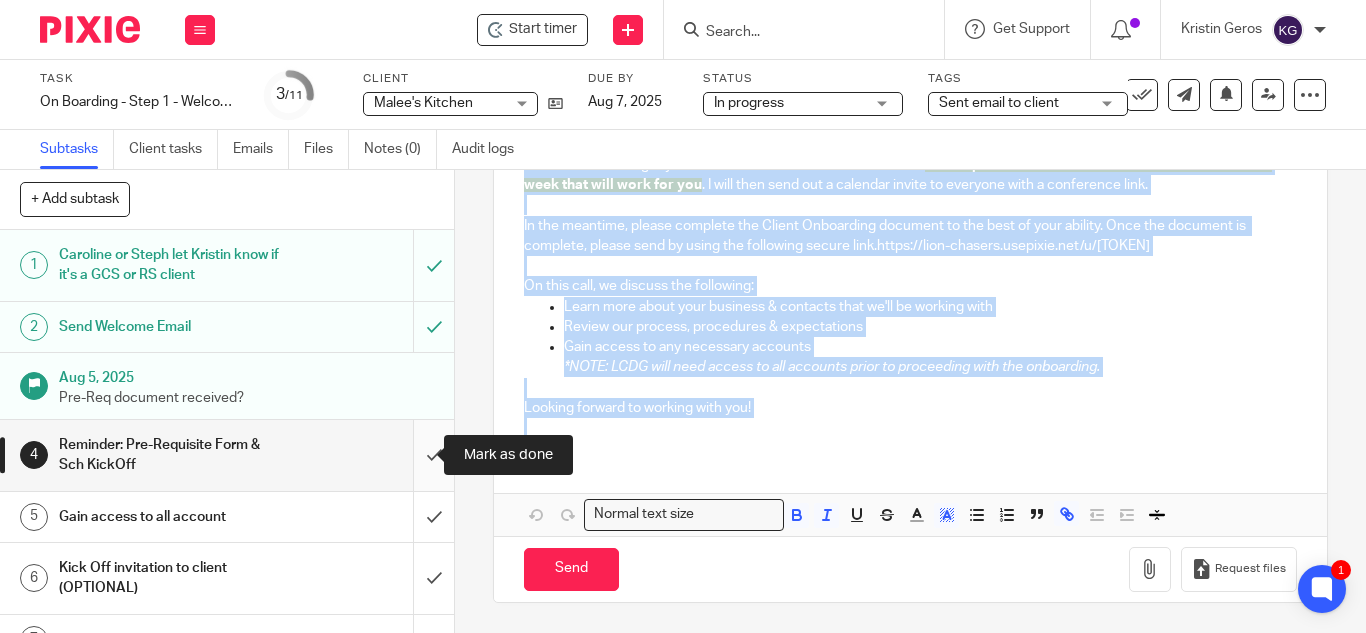 click at bounding box center (227, 455) 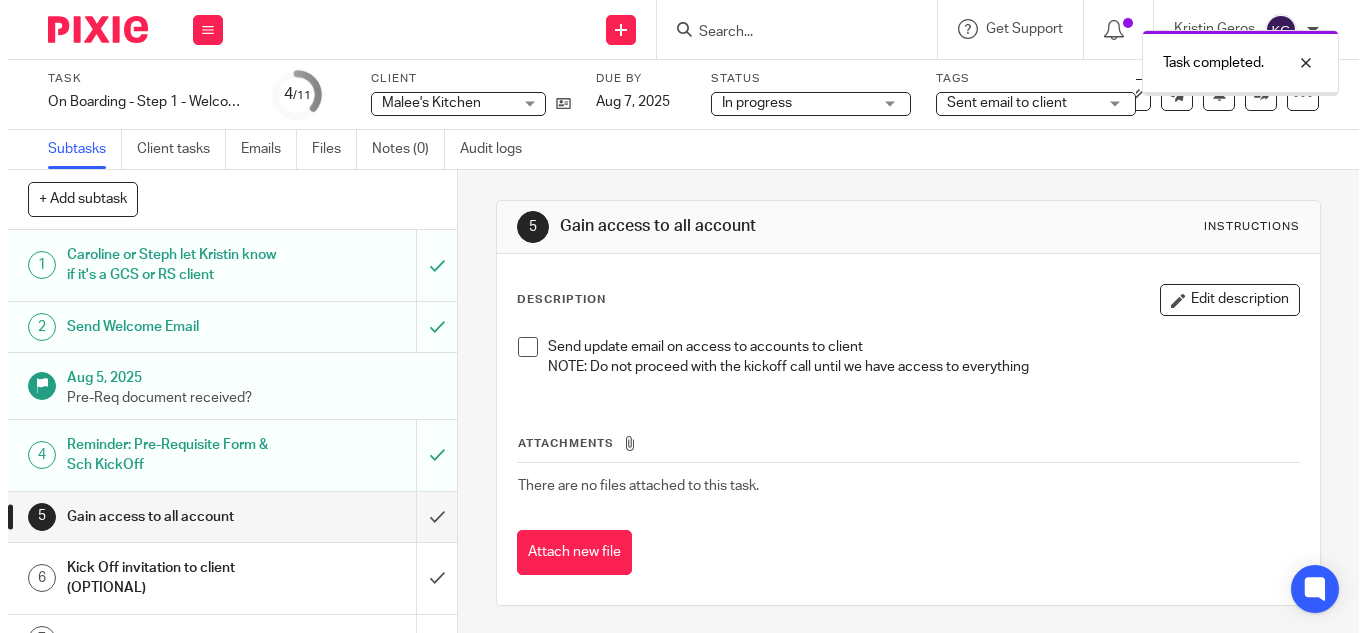 scroll, scrollTop: 0, scrollLeft: 0, axis: both 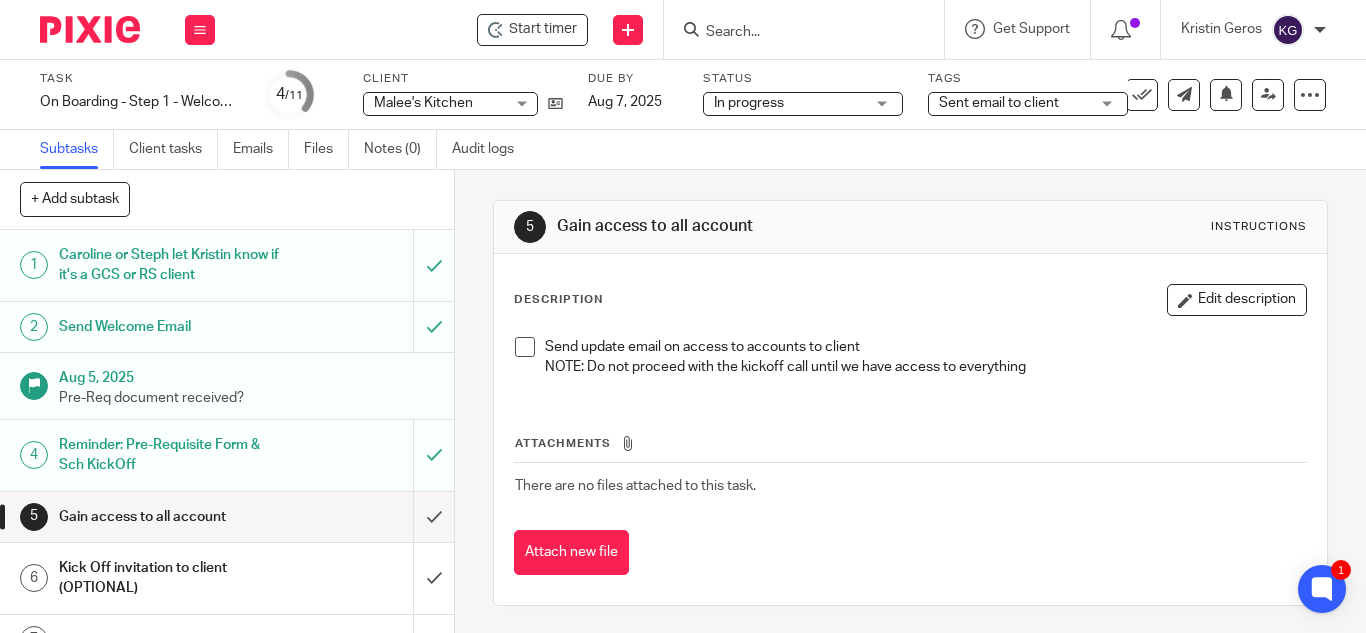 click at bounding box center [794, 33] 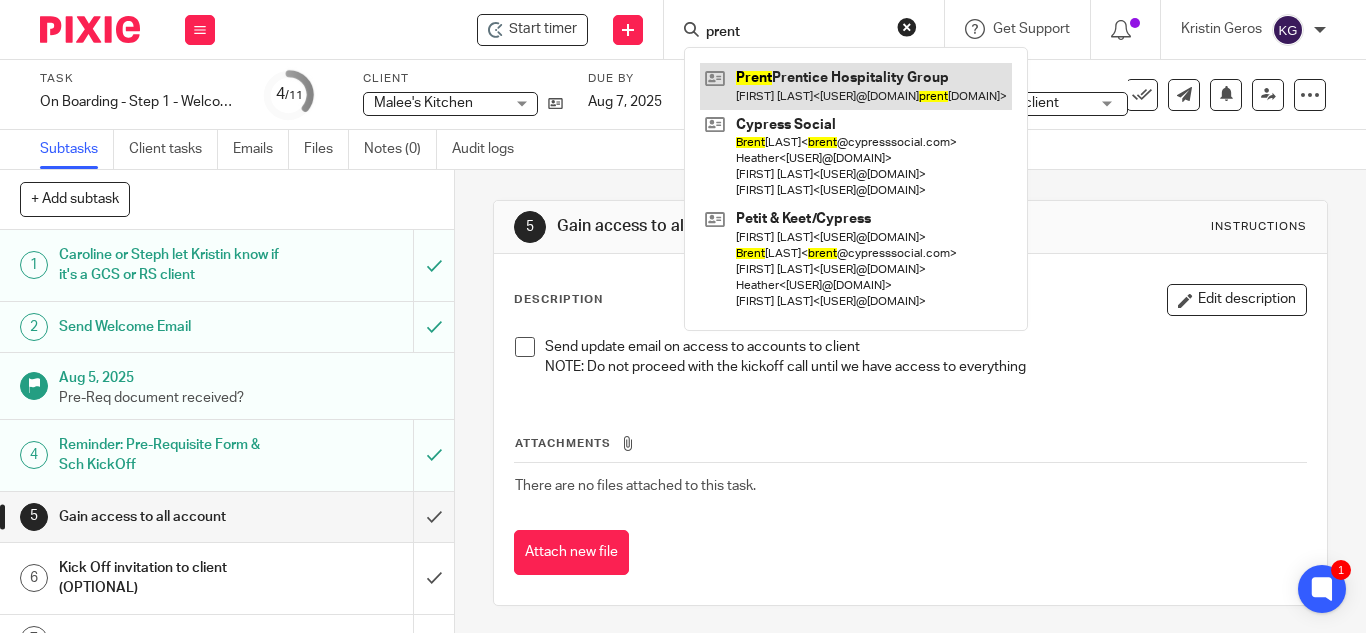 type on "prent" 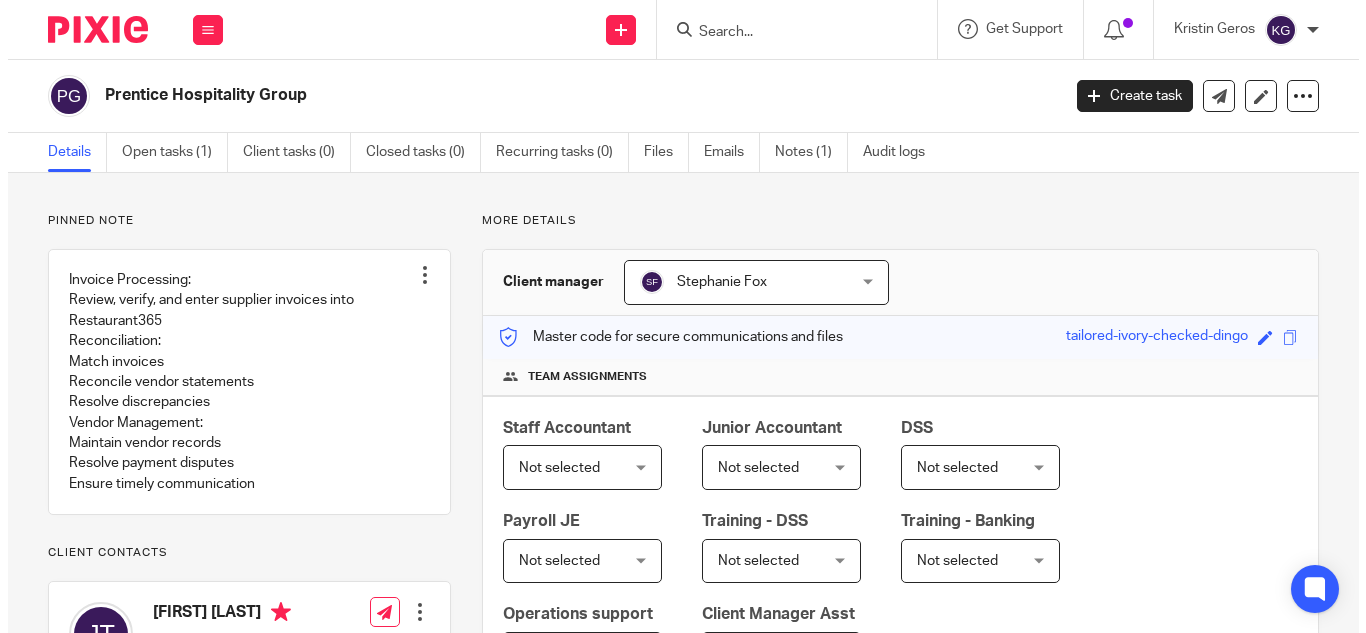 scroll, scrollTop: 0, scrollLeft: 0, axis: both 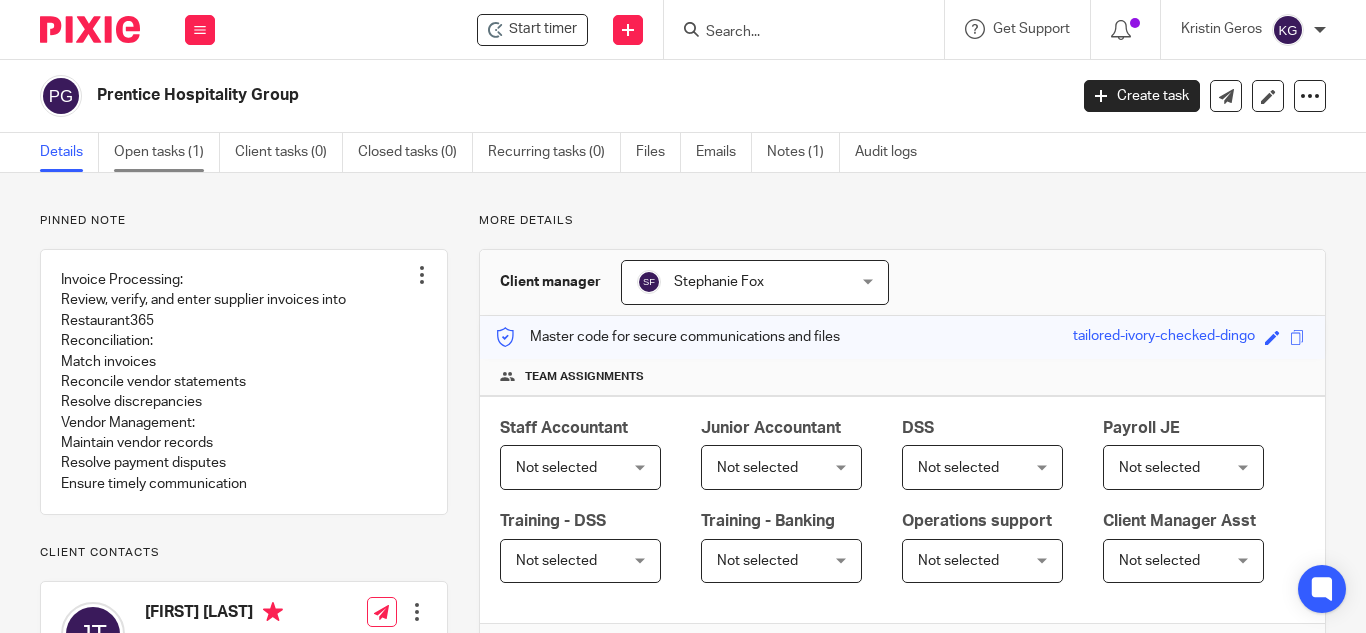 click on "Open tasks (1)" at bounding box center [167, 152] 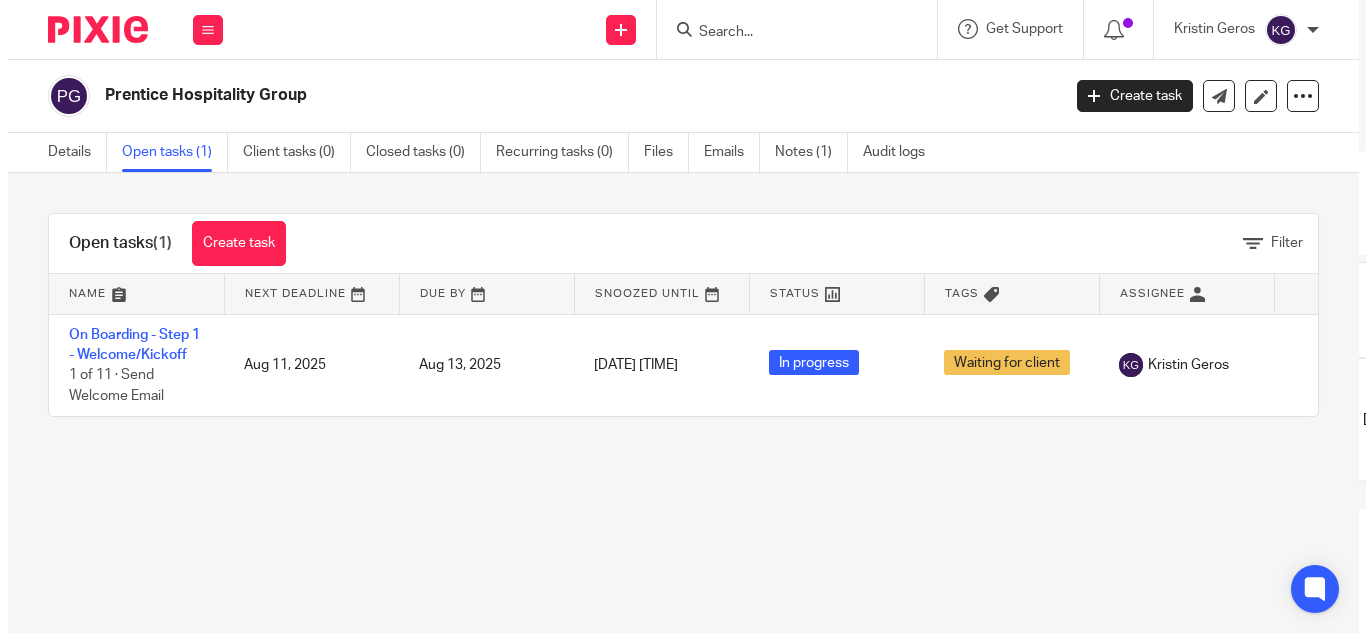 scroll, scrollTop: 0, scrollLeft: 0, axis: both 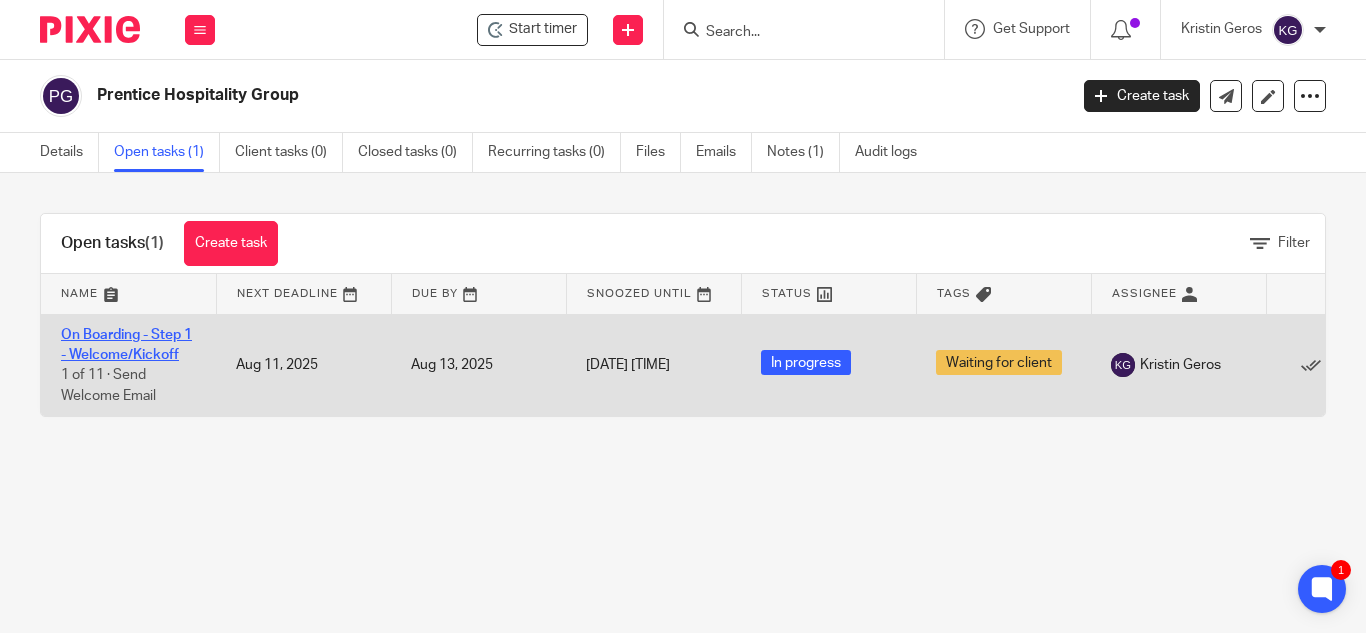 click on "On Boarding - Step 1 - Welcome/Kickoff" at bounding box center (126, 345) 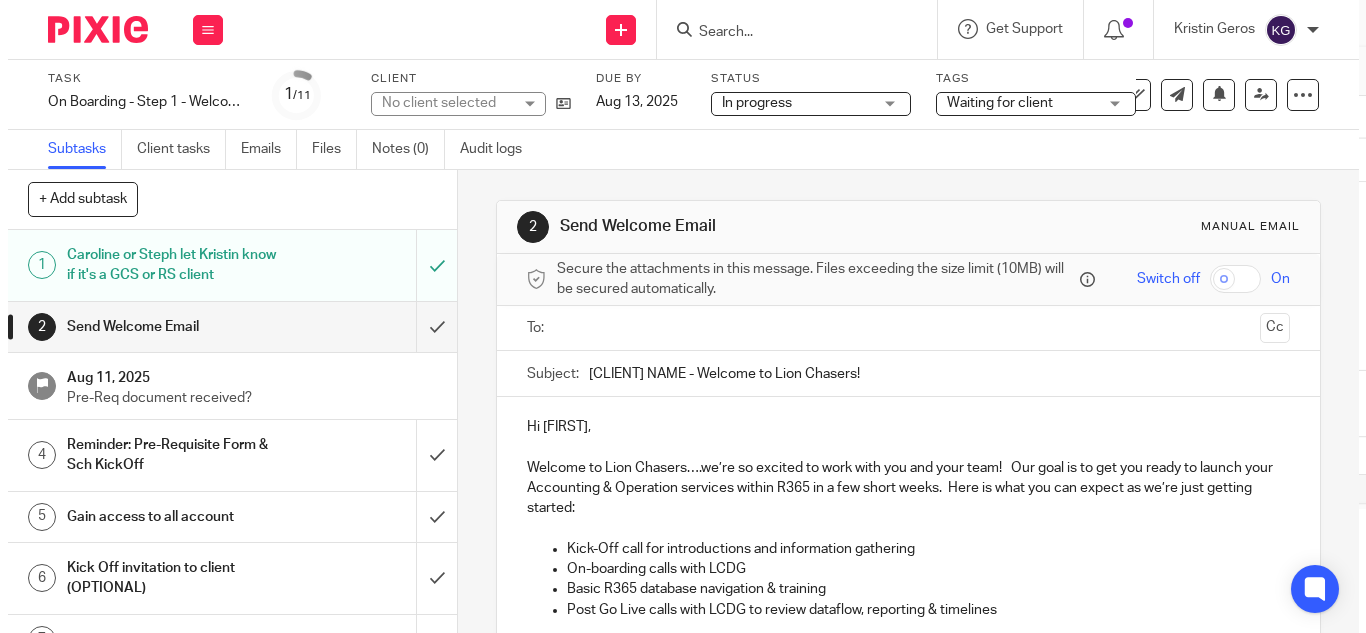 scroll, scrollTop: 0, scrollLeft: 0, axis: both 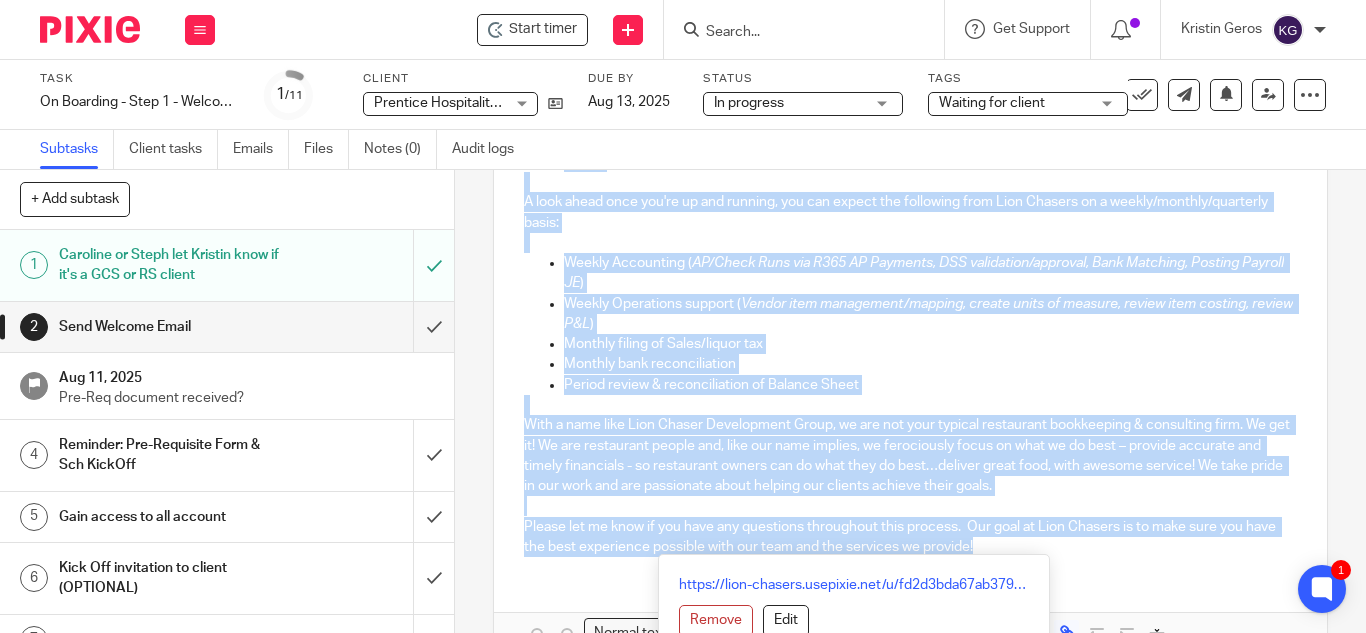 drag, startPoint x: 696, startPoint y: 368, endPoint x: 1169, endPoint y: 539, distance: 502.96124 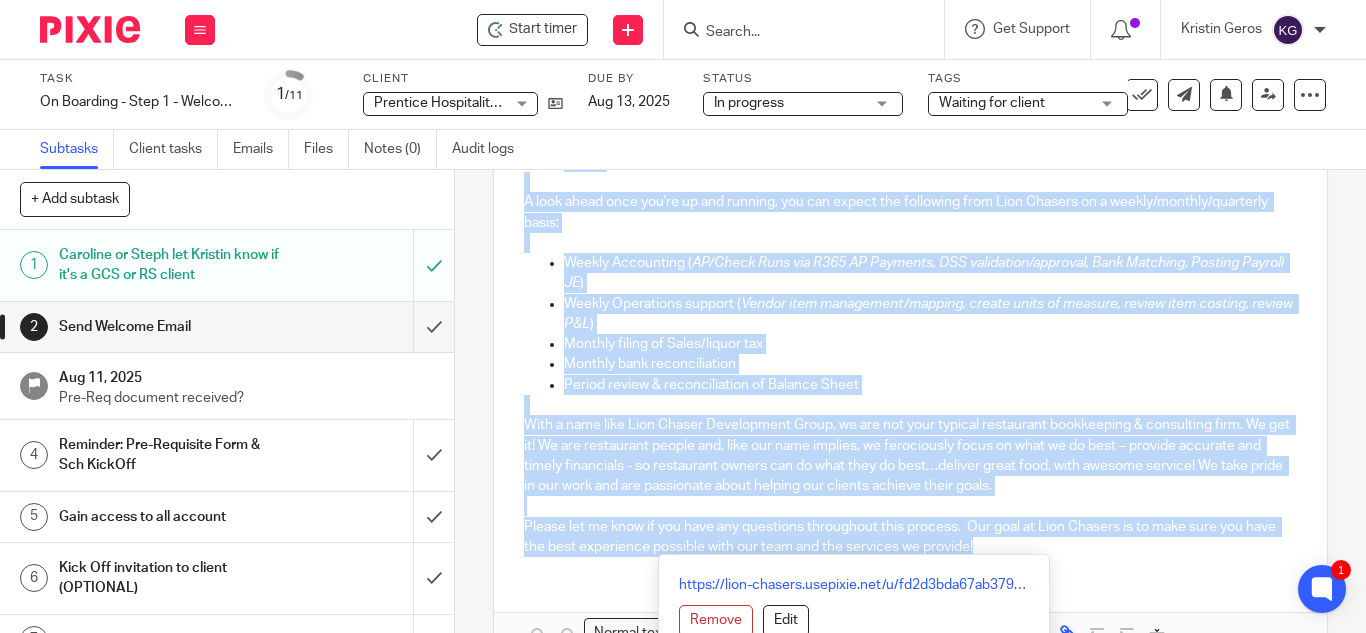 click on "Hi John, Welcome to Lion Chasers….we’re so excited to work with you and your team!   Our goal is to get you ready to launch your Accounting & Operation services within R365 in a few short weeks.  Here is what you can expect as we’re just getting started:    Kick-Off call for introductions and information gathering On-boarding calls with LCDG Basic R365 database navigation & training Post Go Live calls with LCDG to review dataflow, reporting & timelines NEXT STEPS: Please complete the attached Onboarding - Client Information Request document to the best of your ability and send back within 5 business days via the secure link.   https://lion-chasers.usepixie.net/u/fd2d3bda67ab379202ab3b8172be5279 NOTE: We will review these items on our Kickoff call to make sure we have everything we need so it's alright if you are unsure of some answers.   A look ahead once you're up and running, you can expect the following from Lion Chasers on a weekly/monthly/quarterly basis:   Weekly Accounting ( ) )" at bounding box center [910, 139] 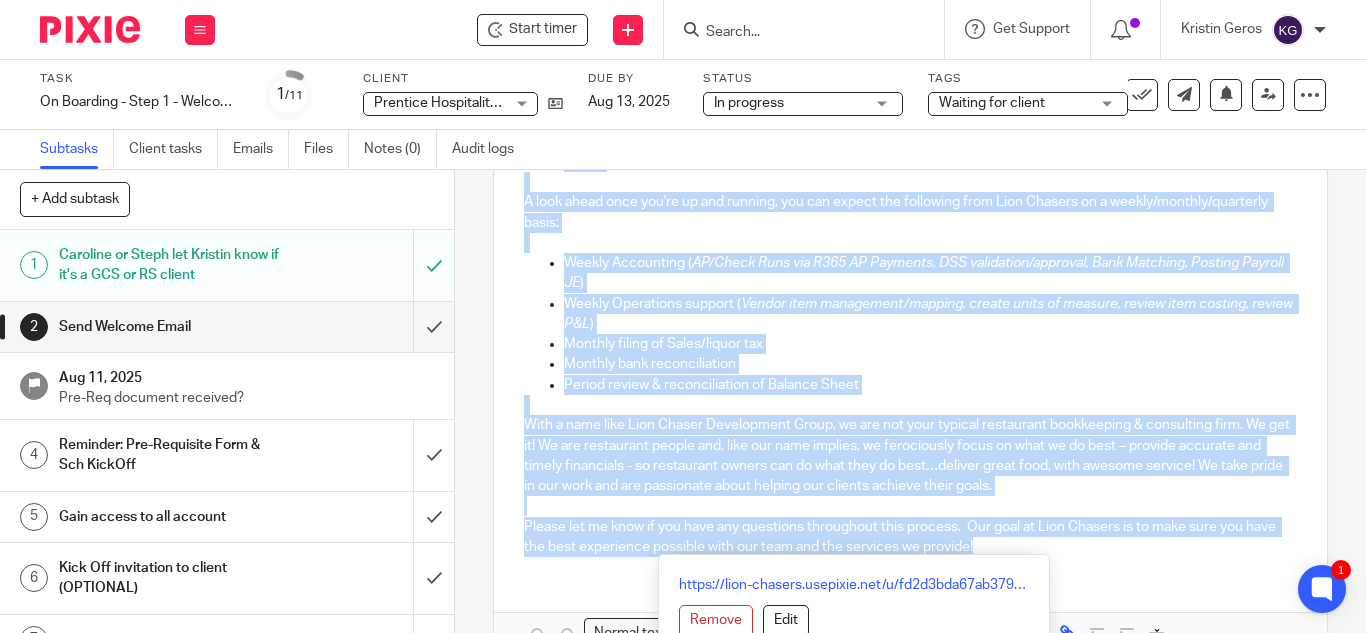 copy on "we’re so excited to work with you and your team!   Our goal is to get you ready to launch your Accounting & Operation services within R365 in a few short weeks.  Here is what you can expect as we’re just getting started:    Kick-Off call for introductions and information gathering On-boarding calls with LCDG Basic R365 database navigation & training Post Go Live calls with LCDG to review dataflow, reporting & timelines NEXT STEPS: Please complete the attached Onboarding - Client Information Request document to the best of your ability and send back within 5 business days via the secure link.   https://lion-chasers.usepixie.net/u/fd2d3bda67ab379202ab3b8172be5279 NOTE: We will review these items on our Kickoff call to make sure we have everything we need so it's alright if you are unsure of some answers. As you're completing the Onboarding document, let's get your Kickoff call scheduled. Please provide me with a few dates/times in the next week or two that will work for you and your team and we'll send out a..." 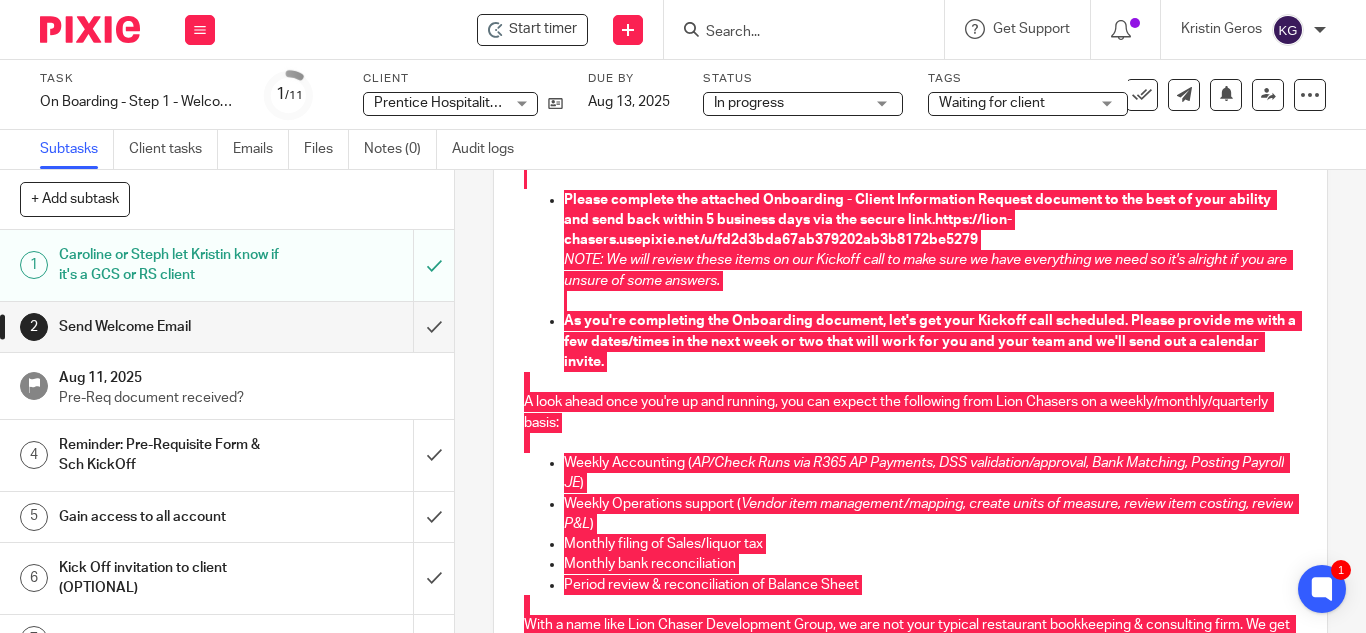 scroll, scrollTop: 191, scrollLeft: 0, axis: vertical 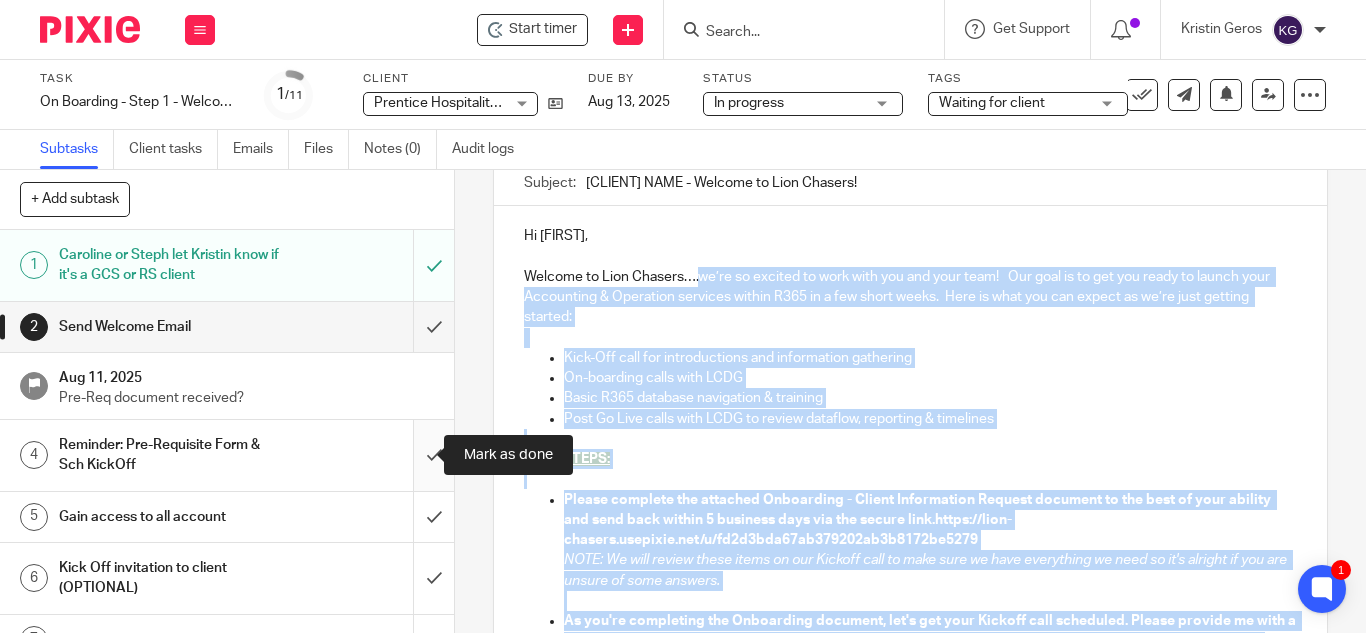 click at bounding box center [227, 455] 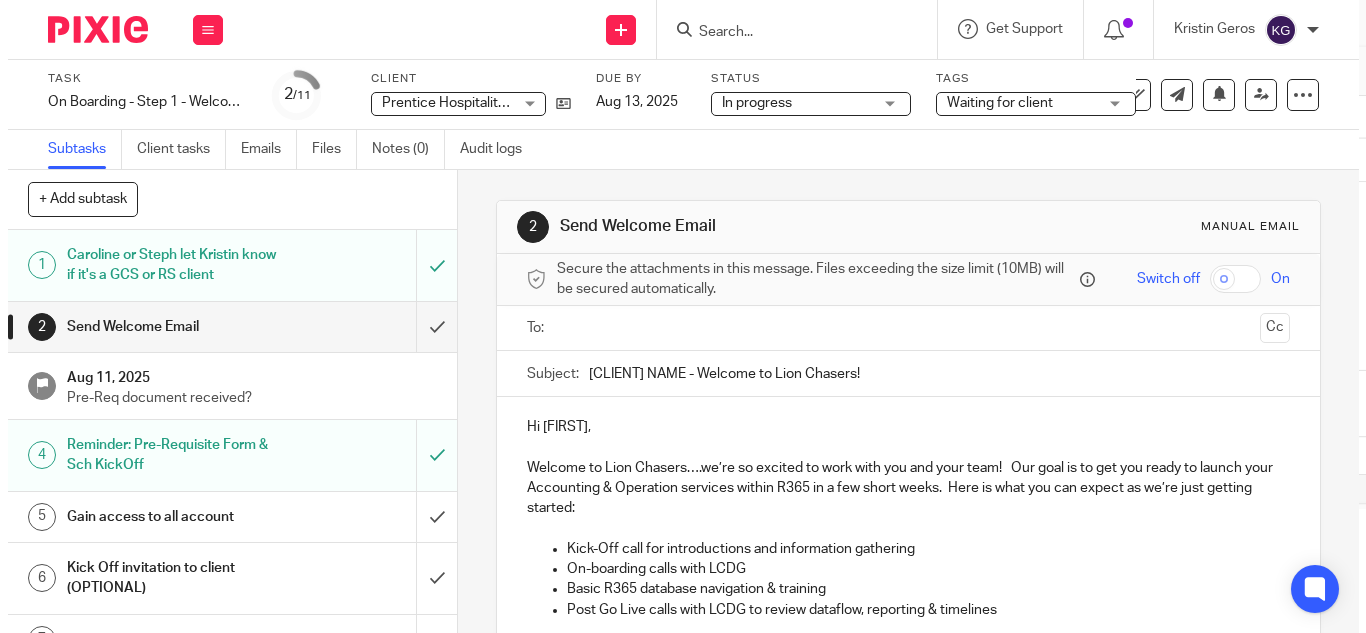 scroll, scrollTop: 0, scrollLeft: 0, axis: both 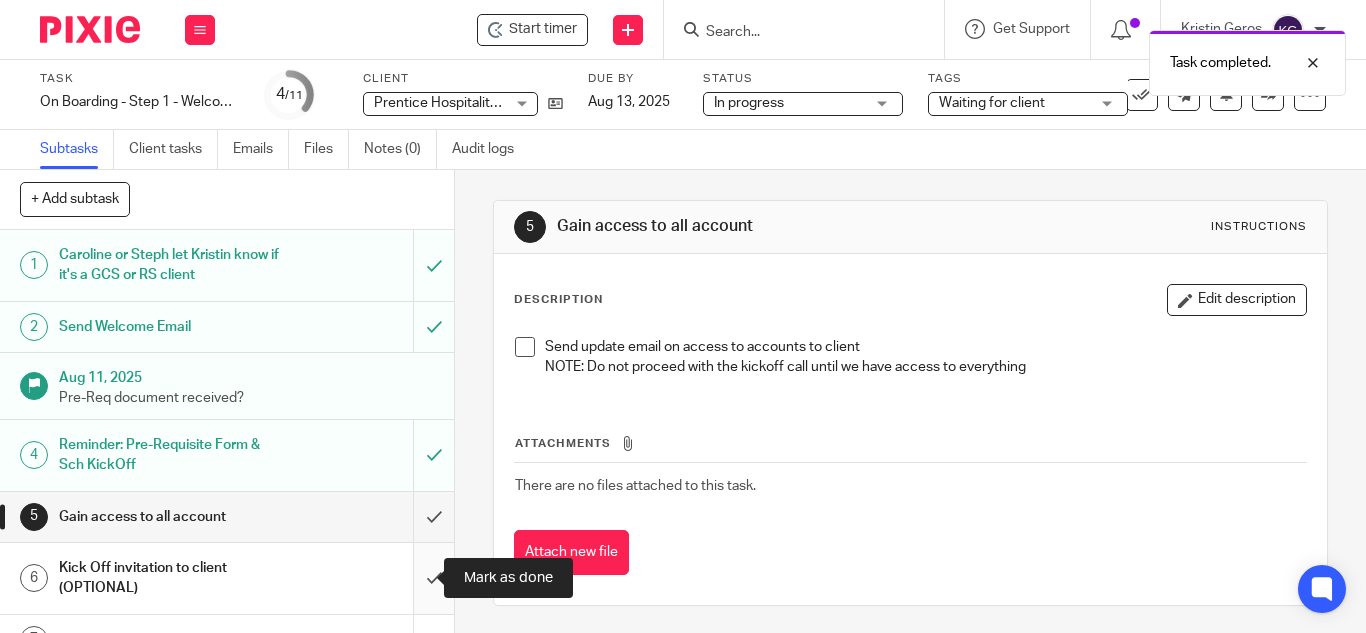 click at bounding box center (227, 578) 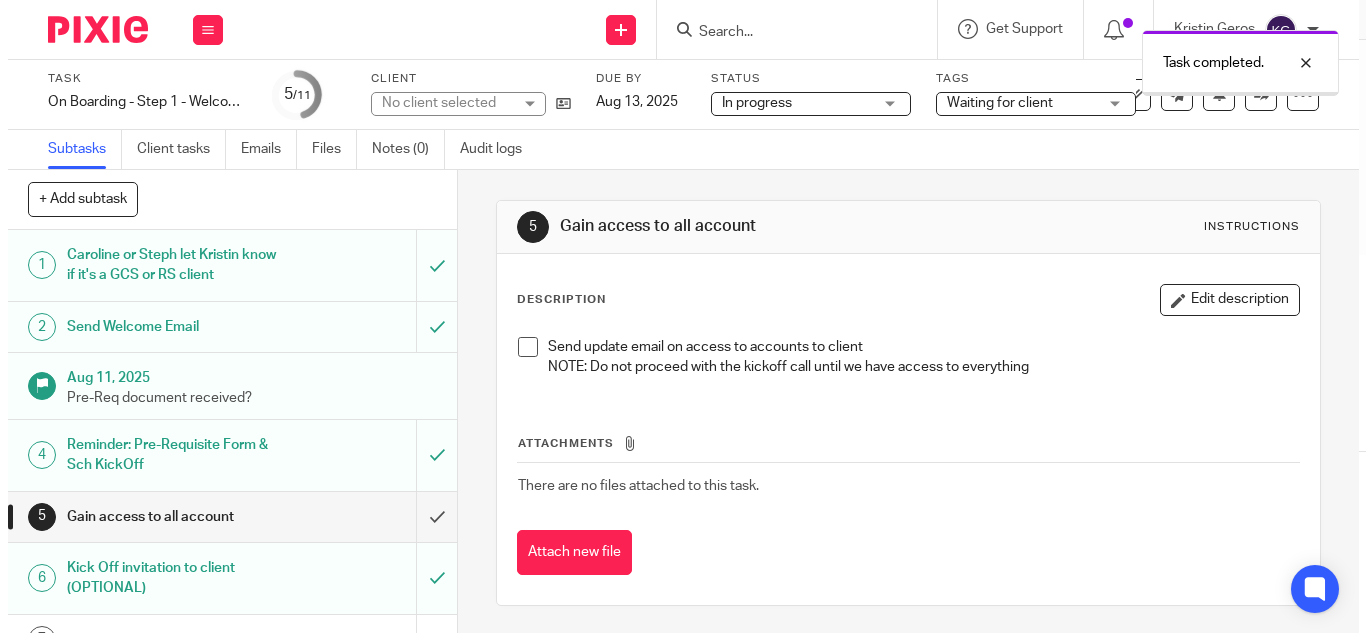 scroll, scrollTop: 0, scrollLeft: 0, axis: both 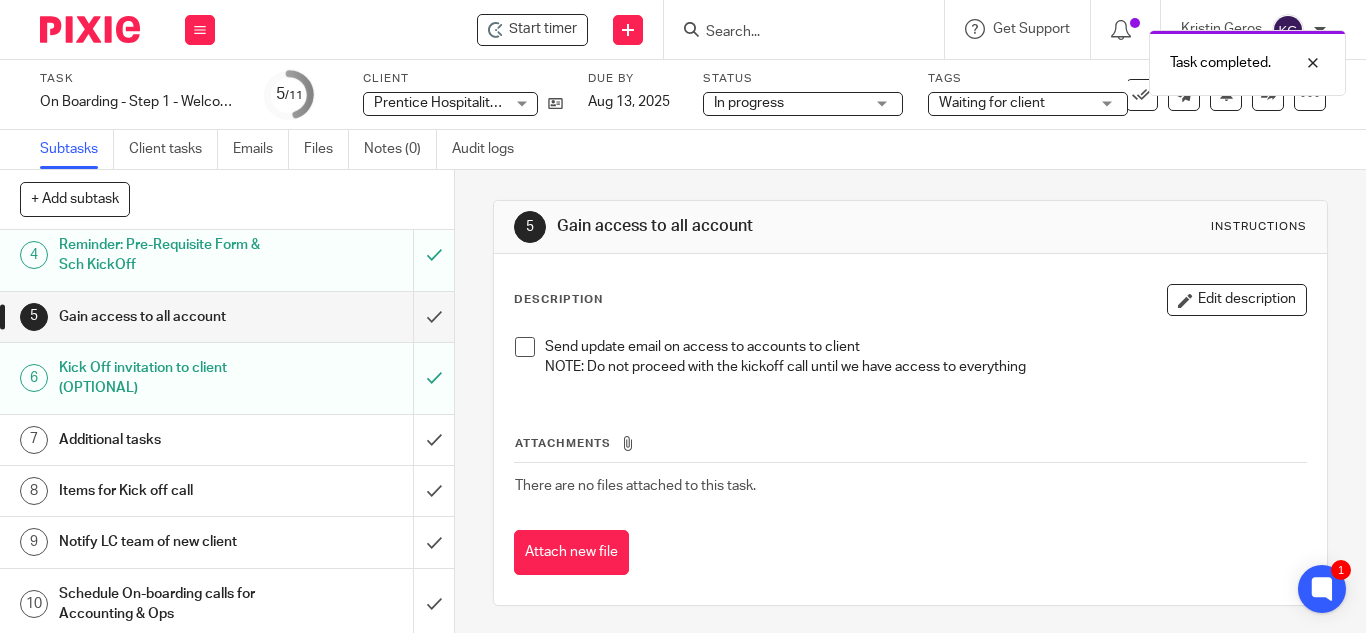 click on "Waiting for client" at bounding box center (1014, 103) 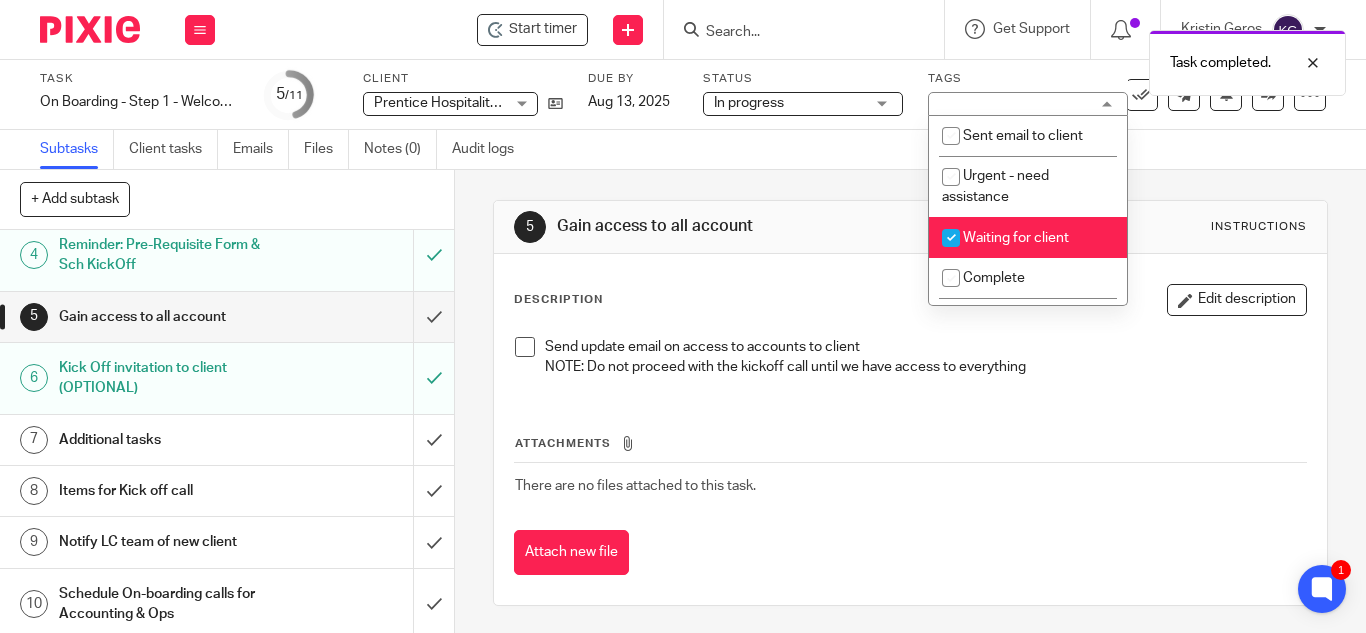 click at bounding box center (951, 238) 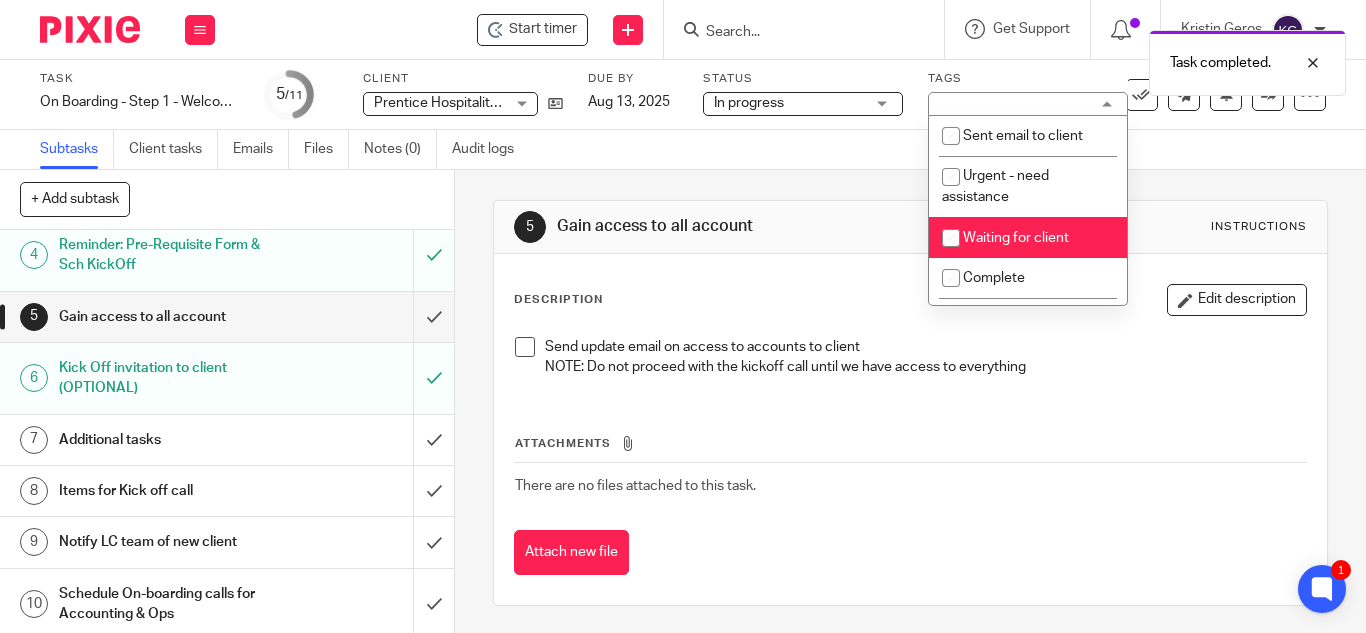 checkbox on "false" 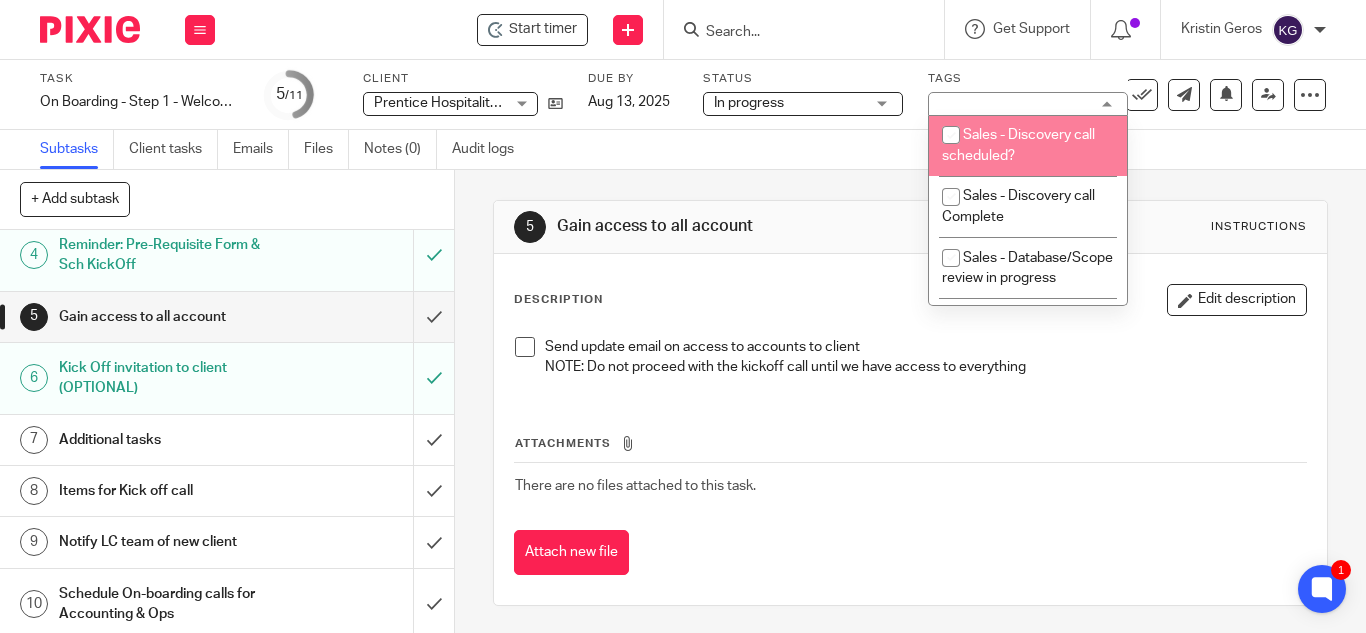 scroll, scrollTop: 571, scrollLeft: 0, axis: vertical 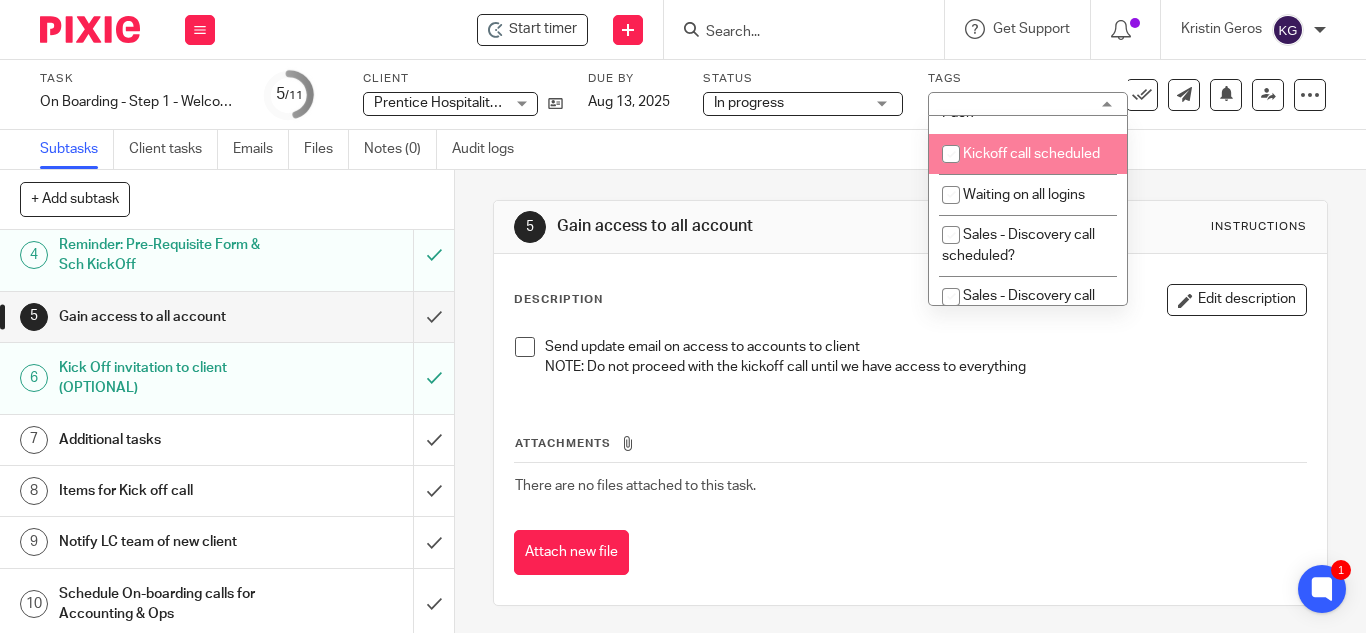 click at bounding box center [951, 154] 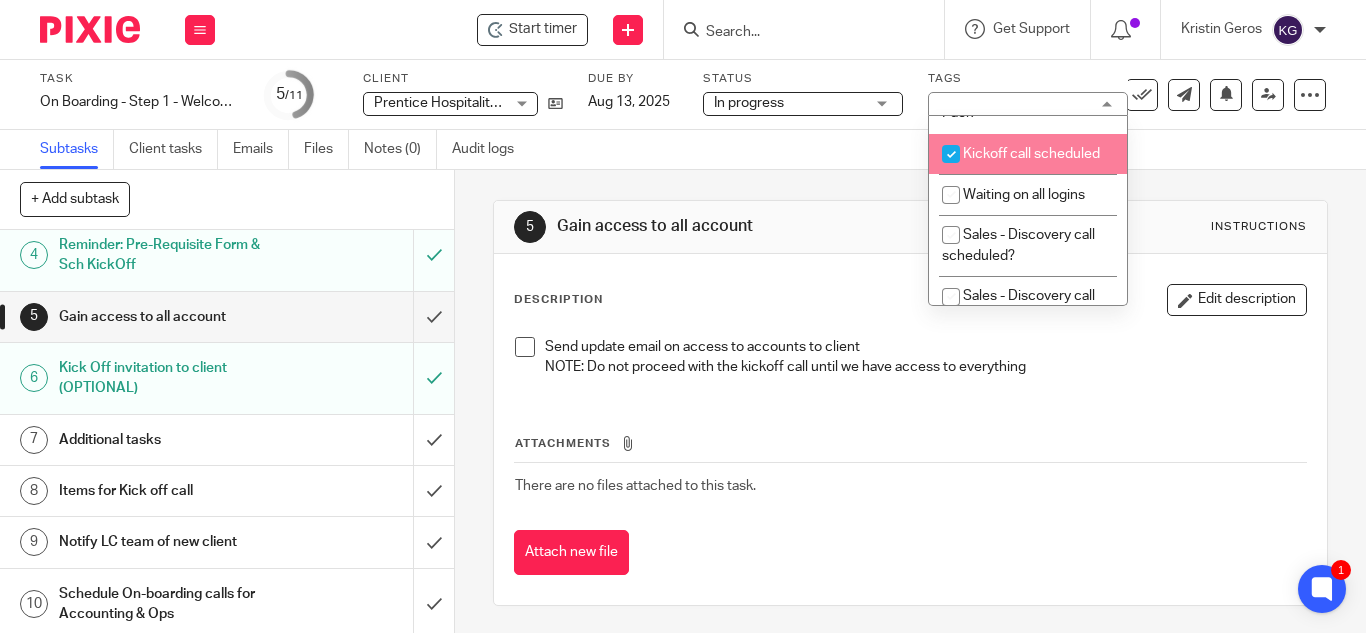 checkbox on "true" 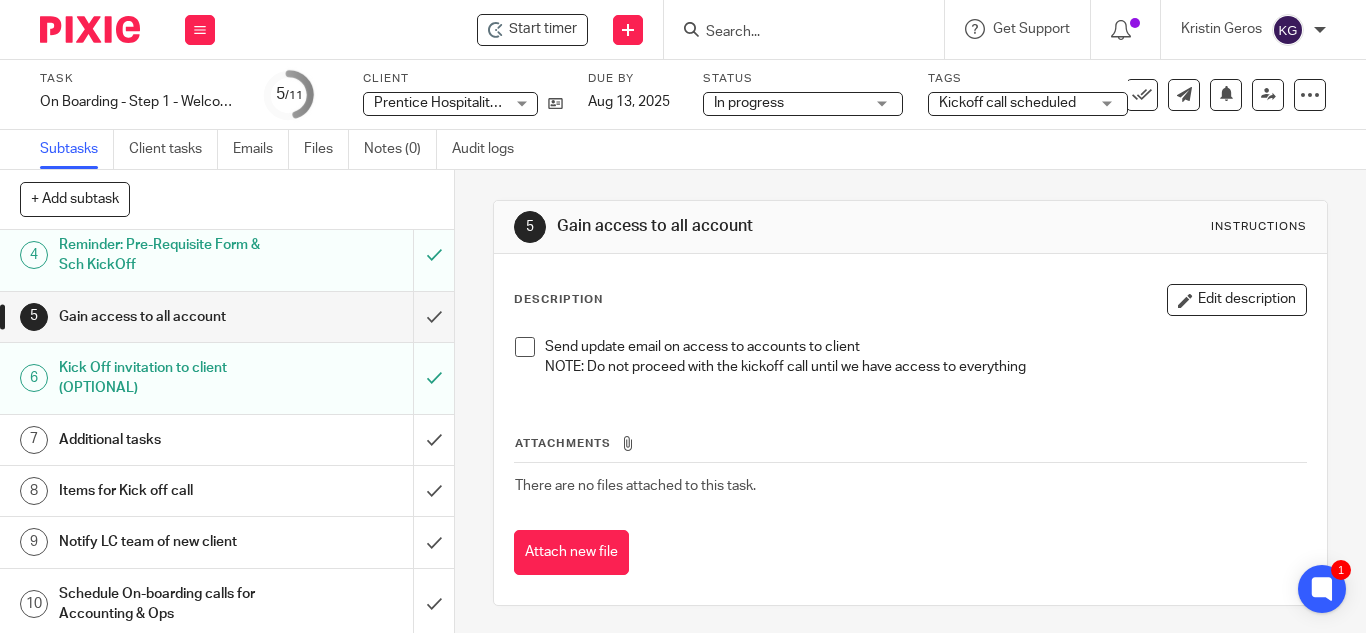 click on "5
Gain access to all account
Instructions
Description
Edit description
Send update email on access to accounts to client NOTE: Do not proceed with the kickoff call until we have access to everything           Attachments     There are no files attached to this task.   Attach new file" at bounding box center (910, 403) 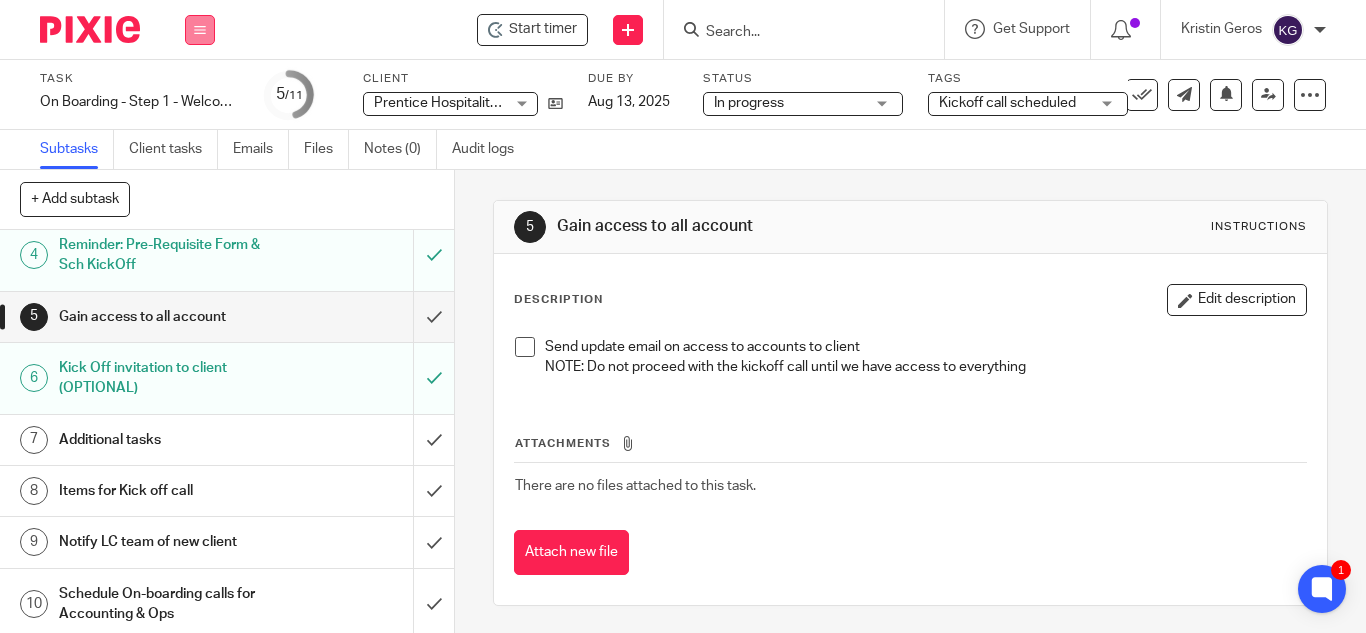 click at bounding box center [200, 30] 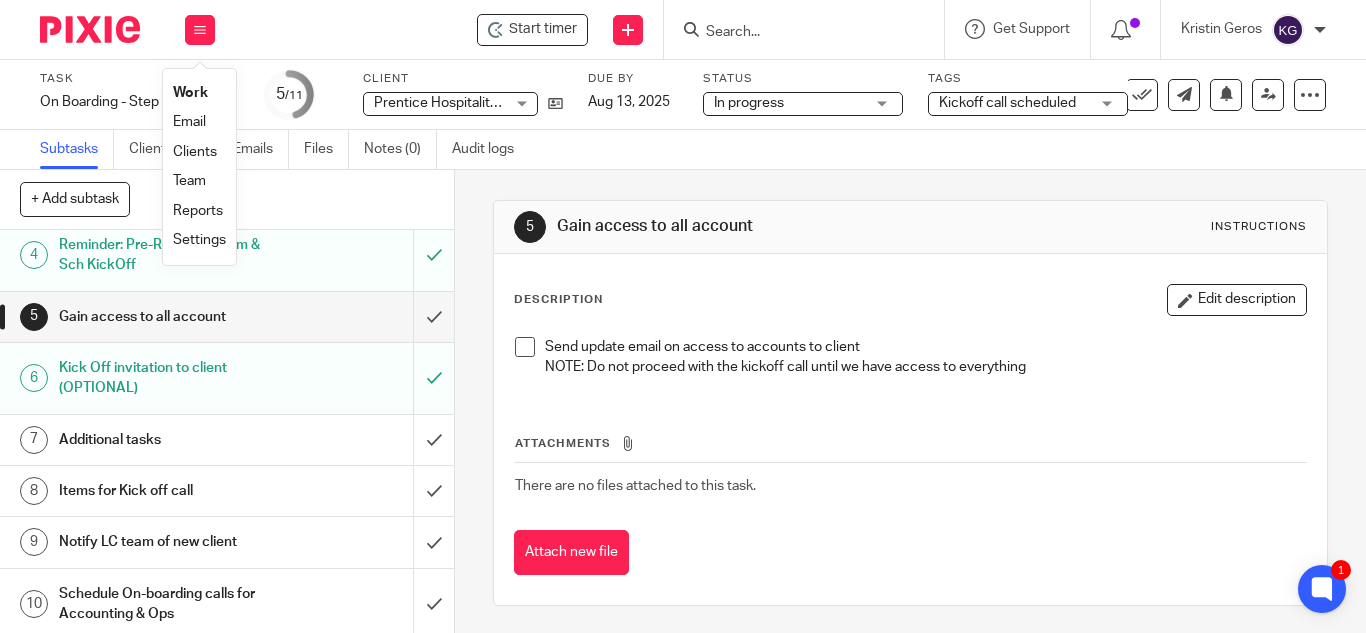 click on "Work" at bounding box center (190, 93) 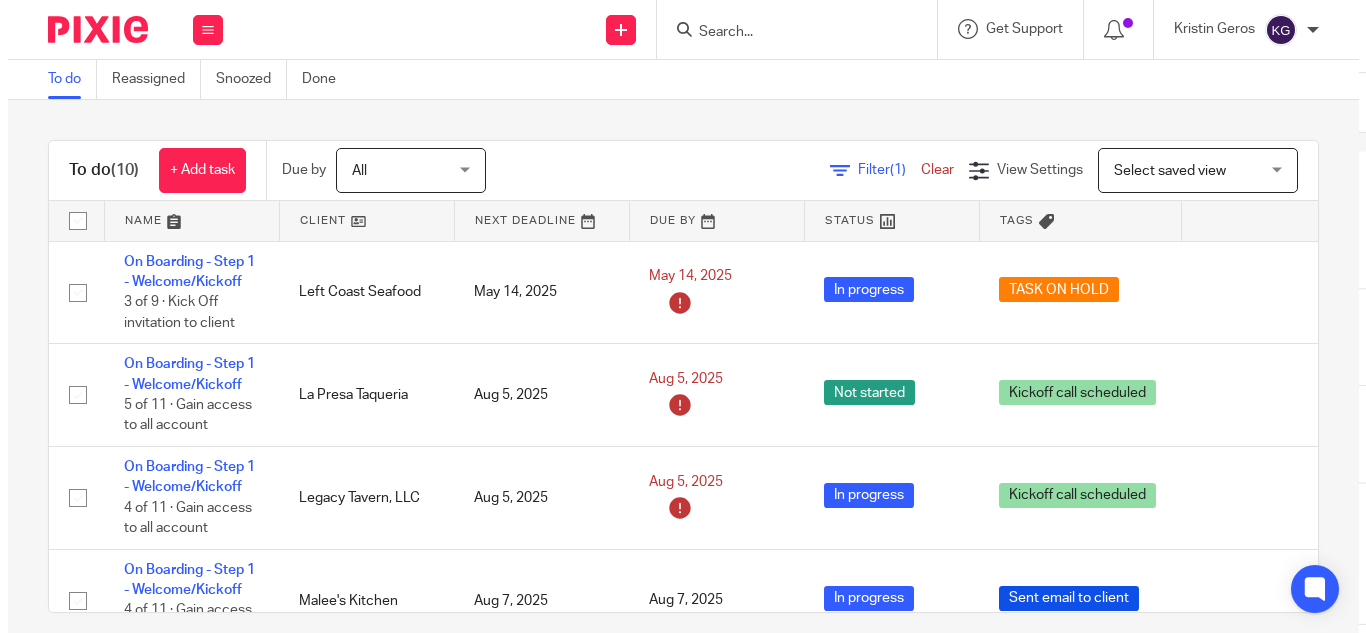 scroll, scrollTop: 0, scrollLeft: 0, axis: both 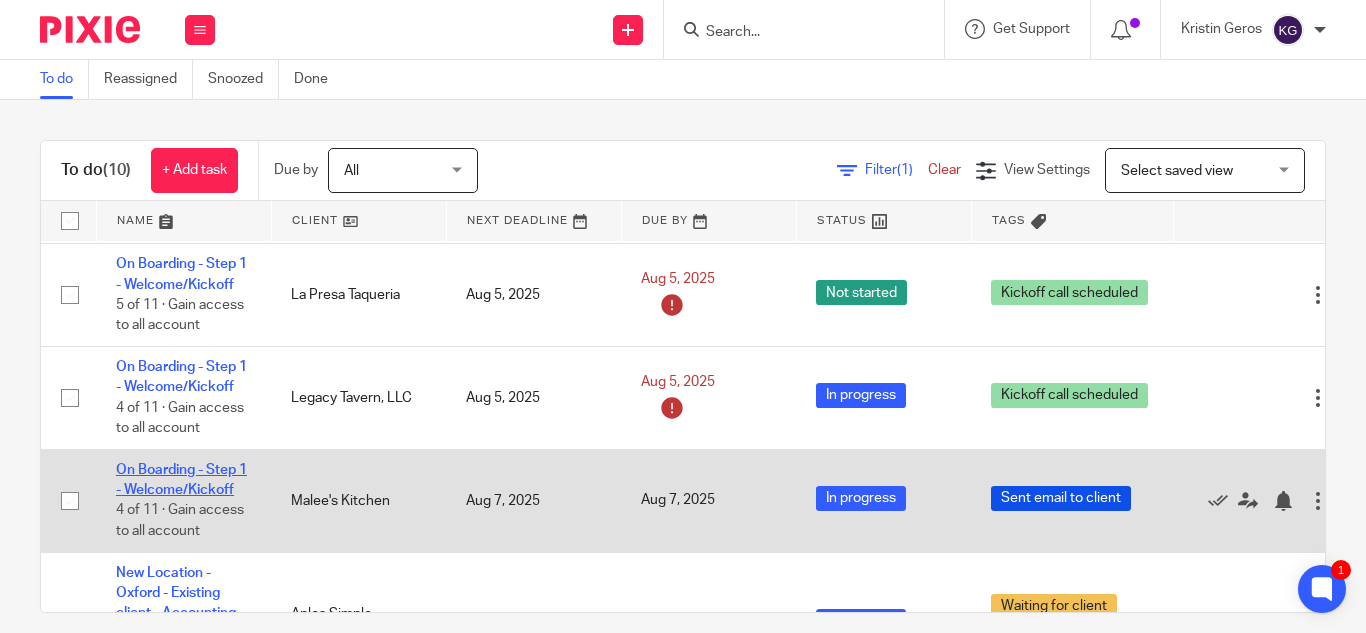 click on "On Boarding - Step 1 - Welcome/Kickoff" at bounding box center (181, 480) 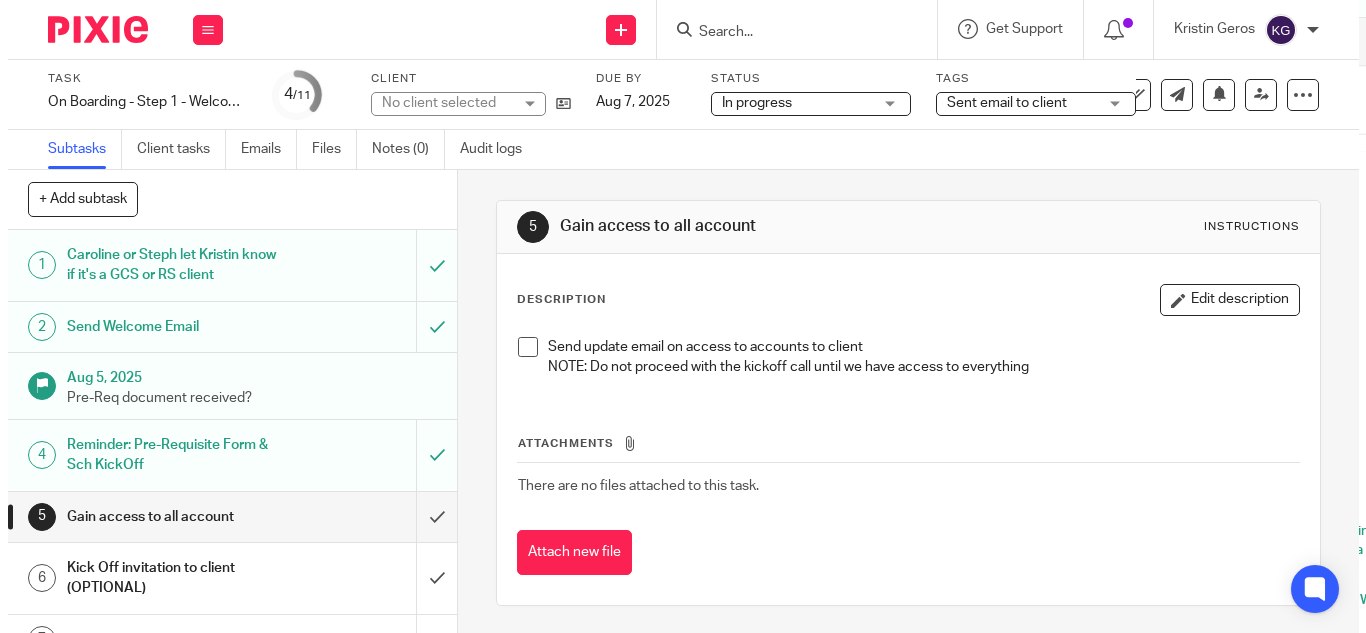 scroll, scrollTop: 0, scrollLeft: 0, axis: both 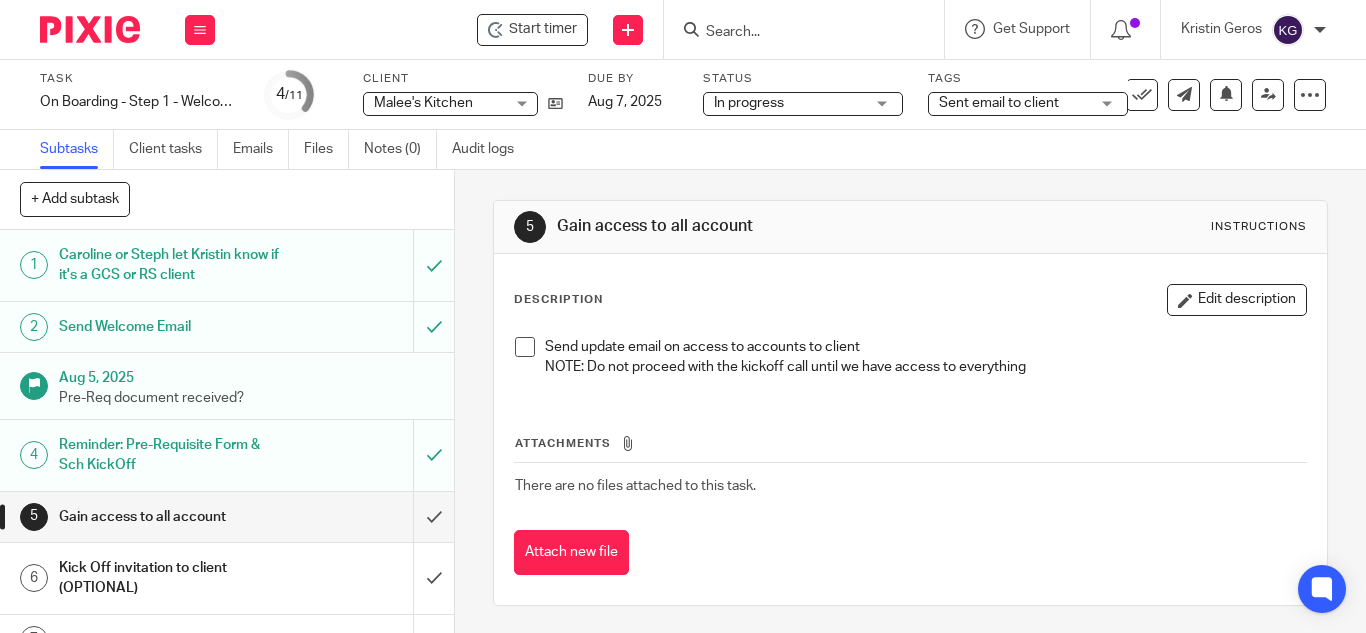 click on "Sent email to client" at bounding box center [1028, 104] 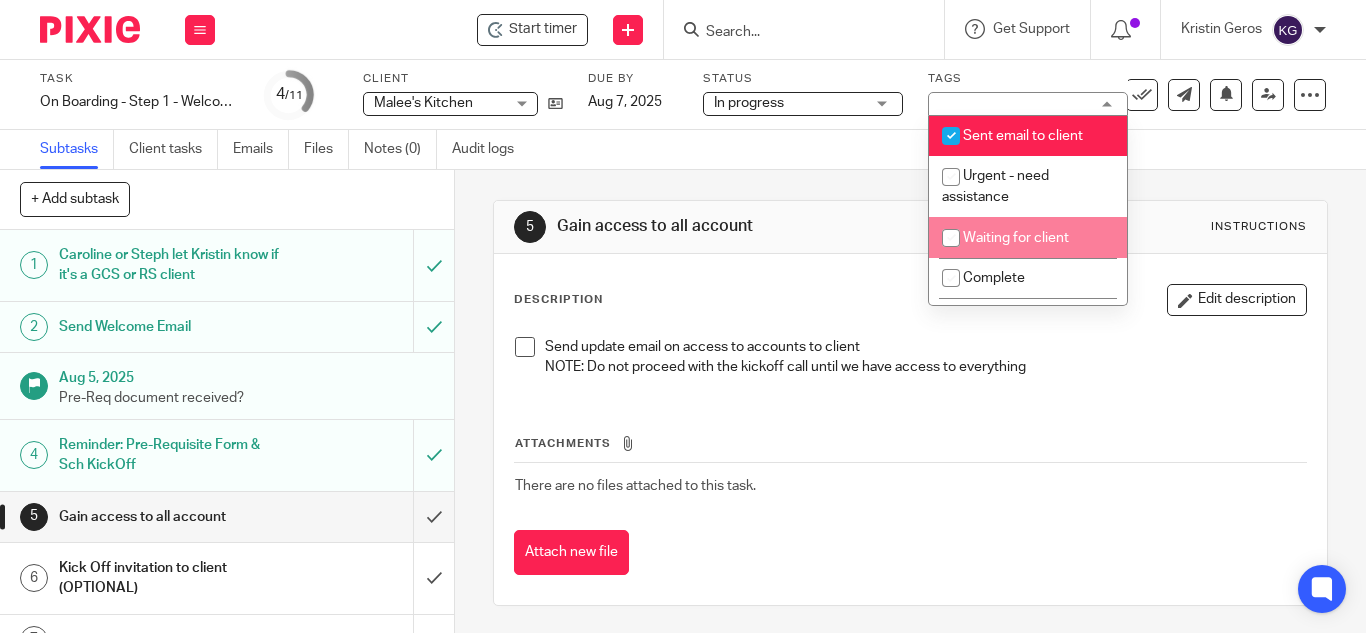 click at bounding box center (951, 238) 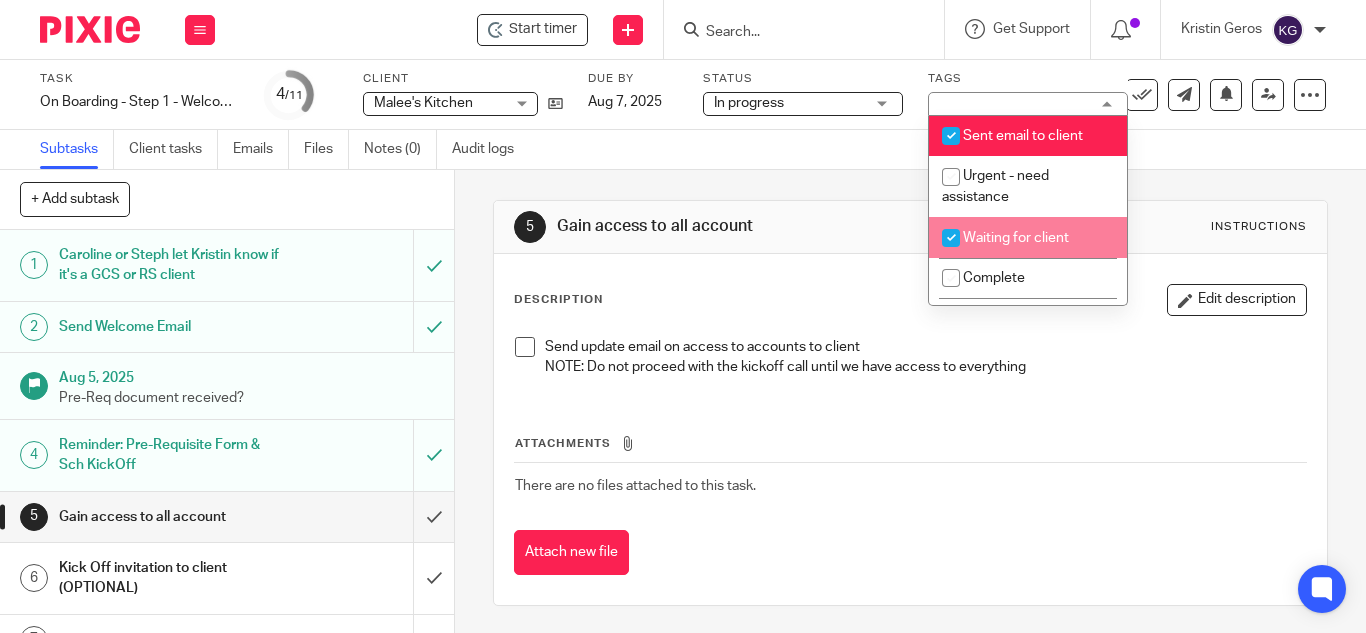 checkbox on "true" 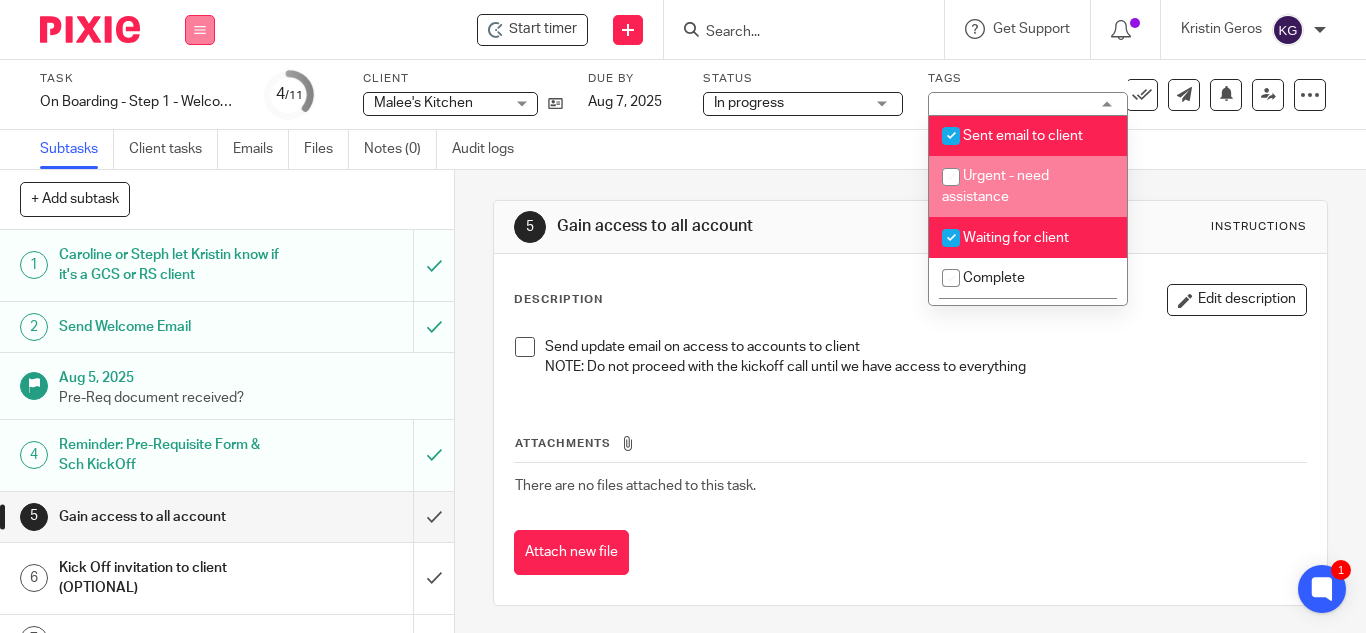 click at bounding box center [200, 30] 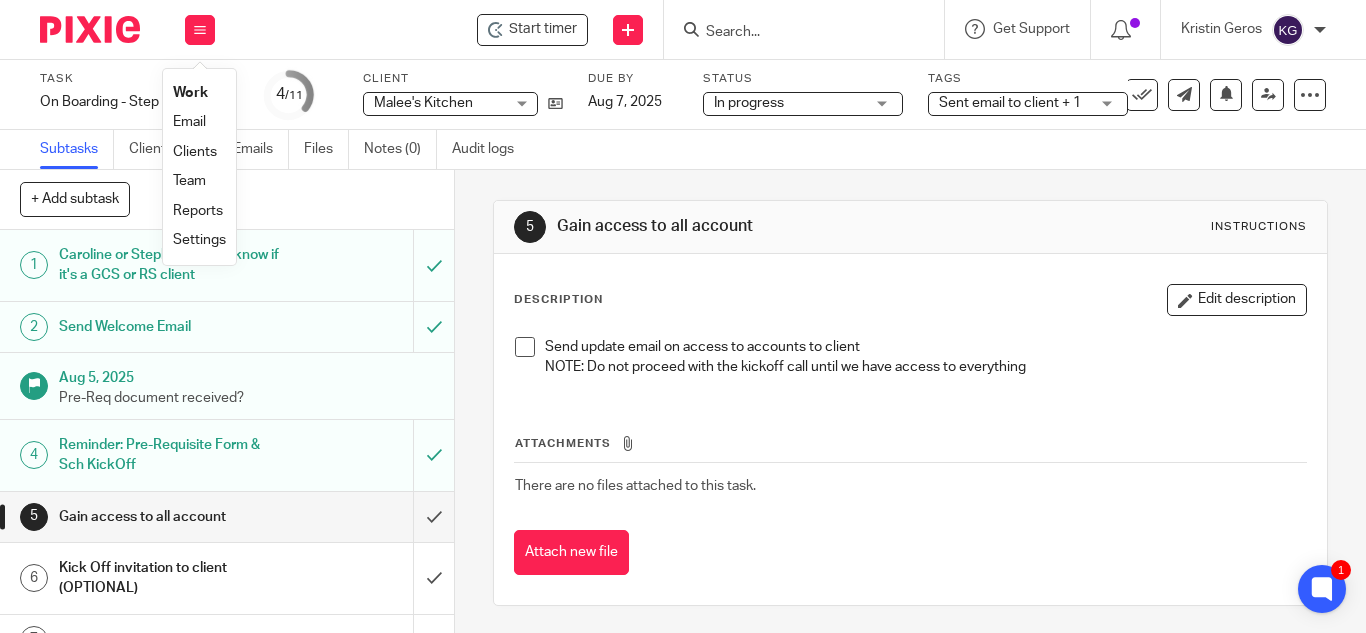 click on "Work" at bounding box center [190, 93] 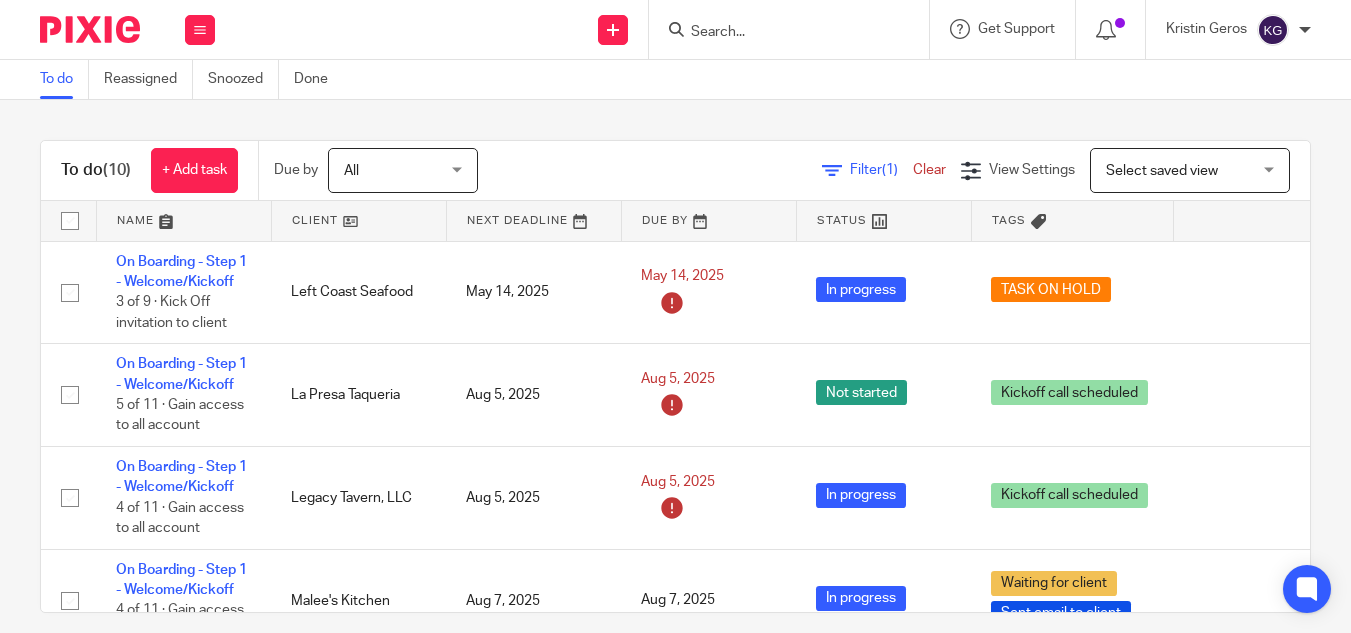 scroll, scrollTop: 0, scrollLeft: 0, axis: both 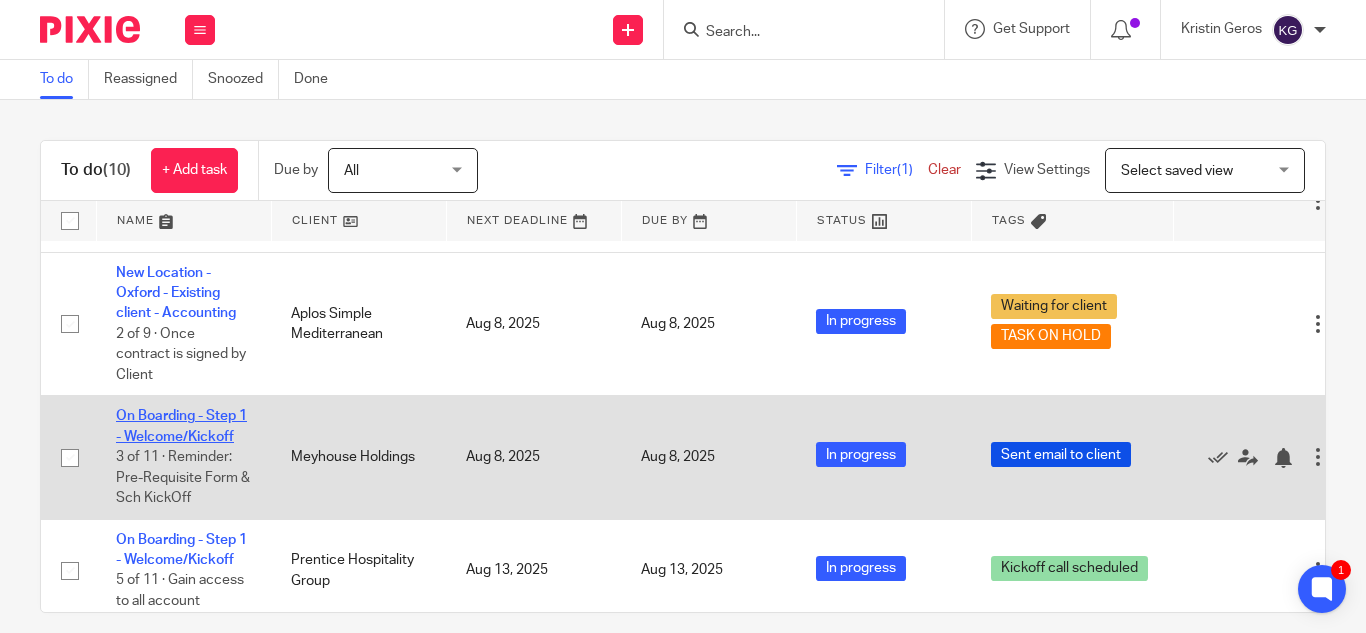 click on "On Boarding - Step 1 - Welcome/Kickoff" at bounding box center [181, 426] 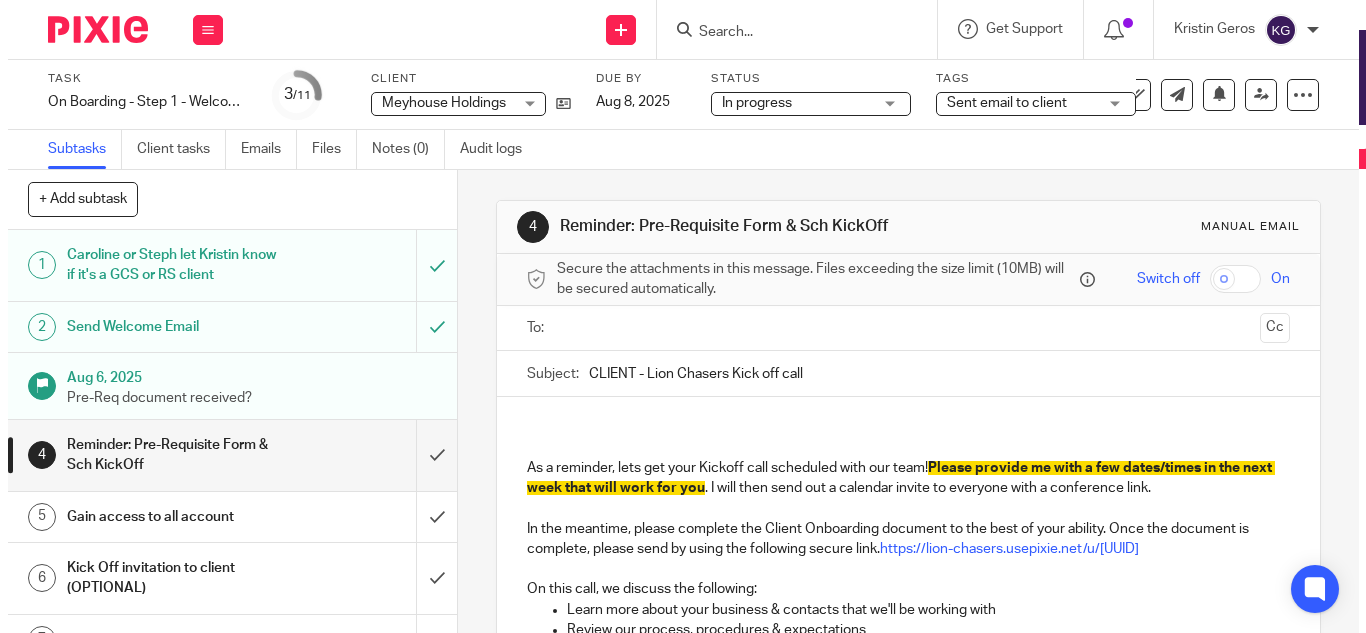 scroll, scrollTop: 0, scrollLeft: 0, axis: both 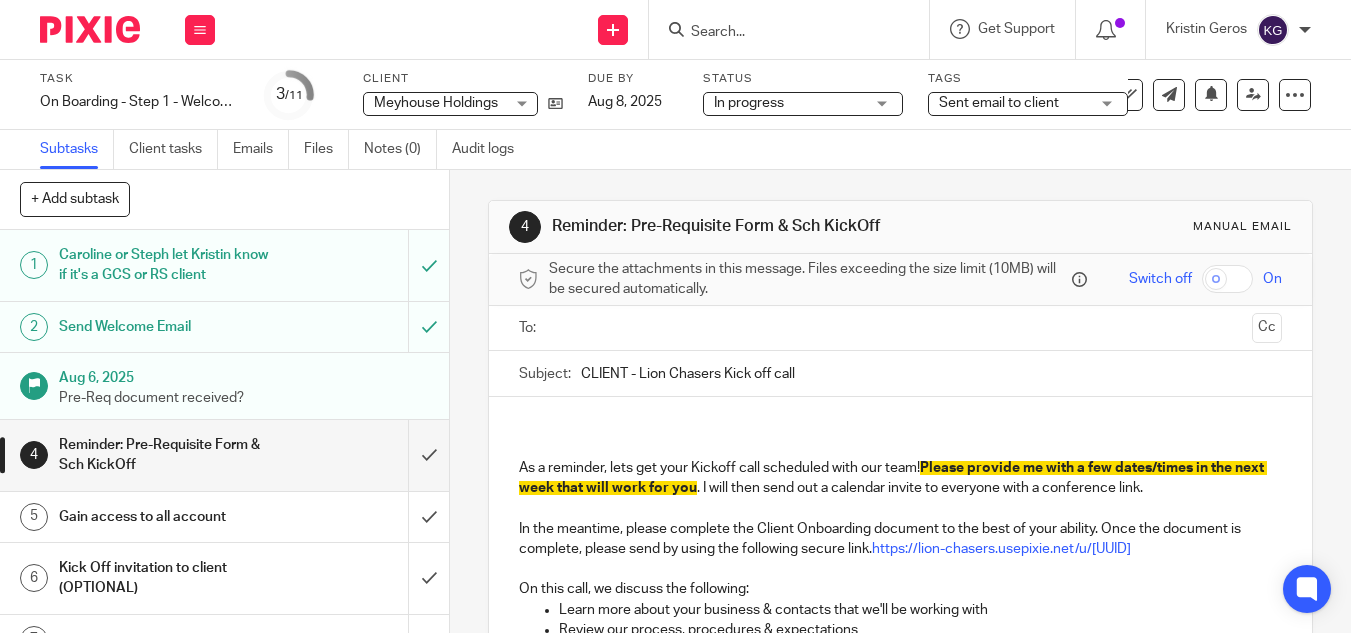 click on "Sent email to client" at bounding box center [1028, 104] 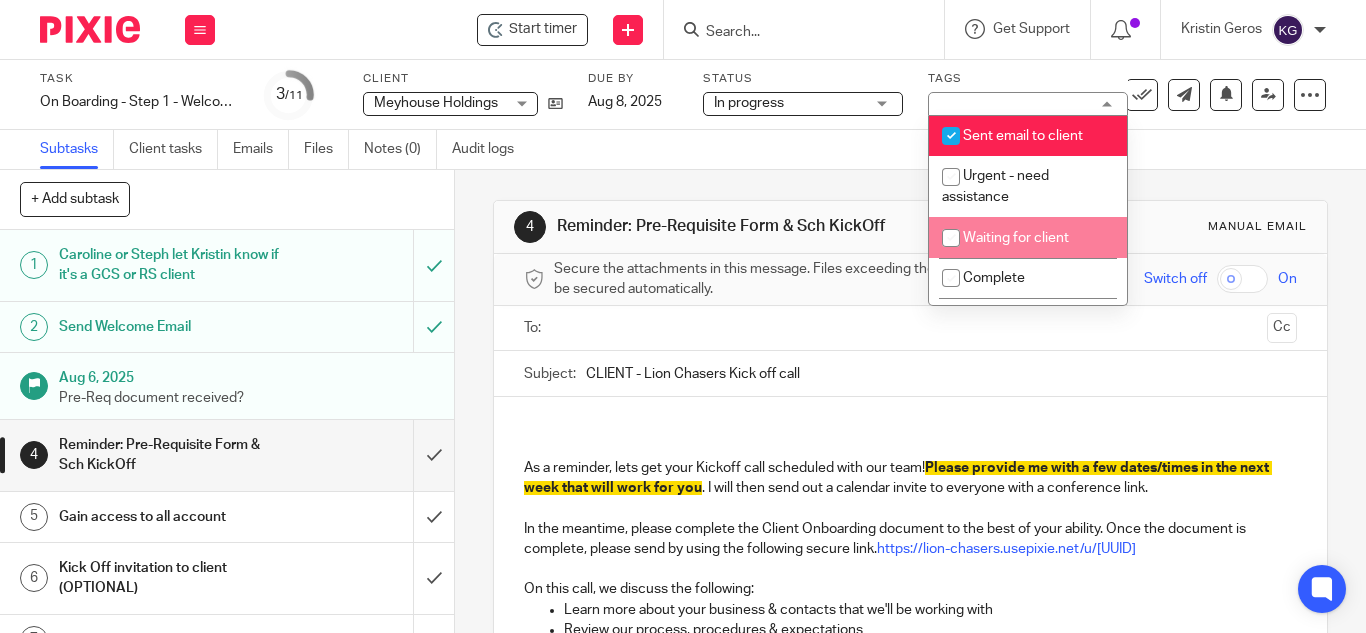 click at bounding box center [951, 238] 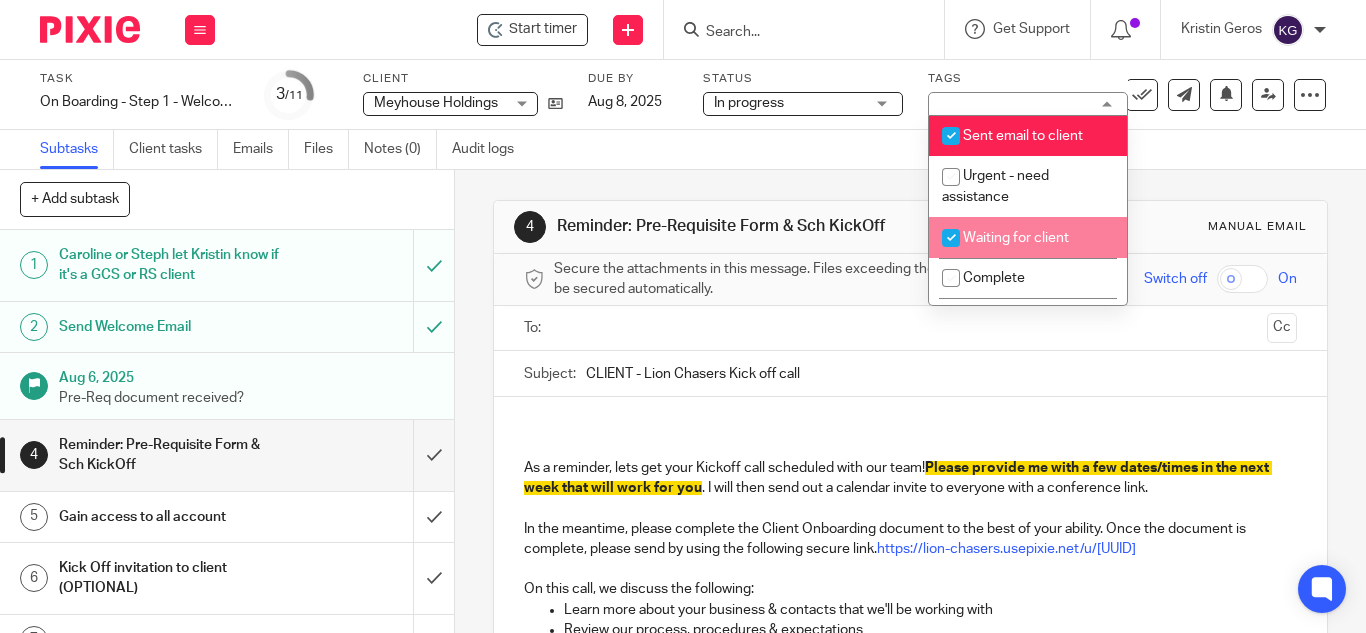 checkbox on "true" 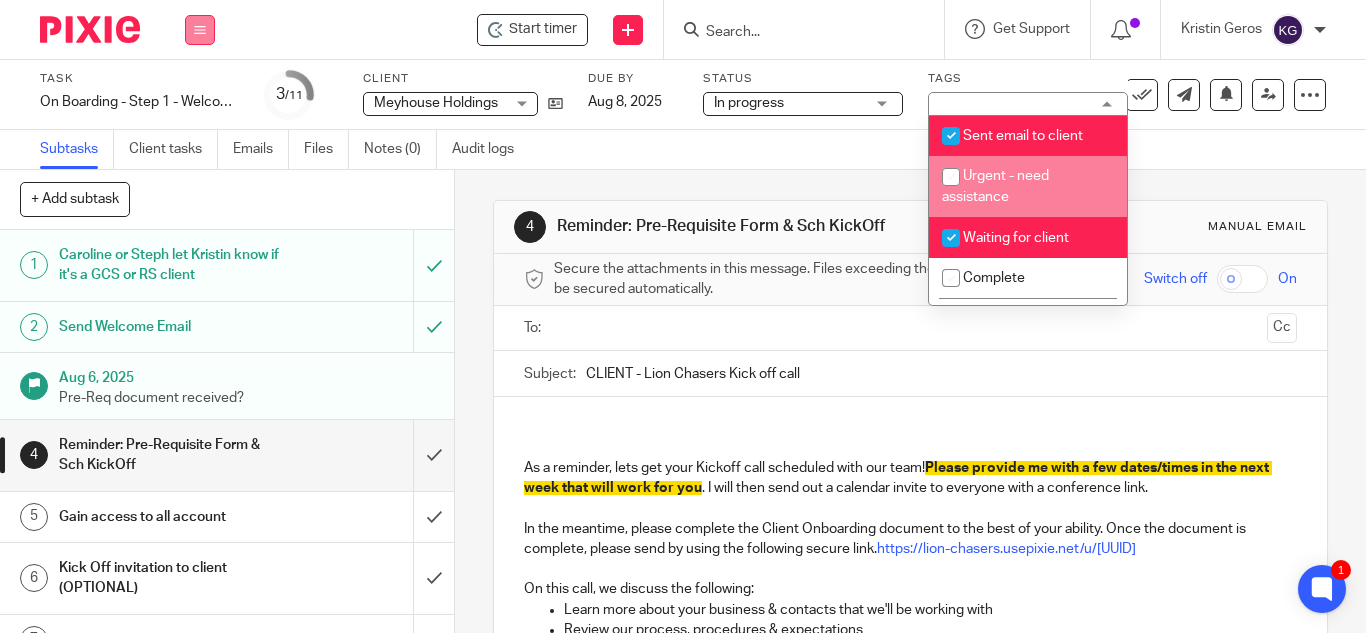 click at bounding box center [200, 30] 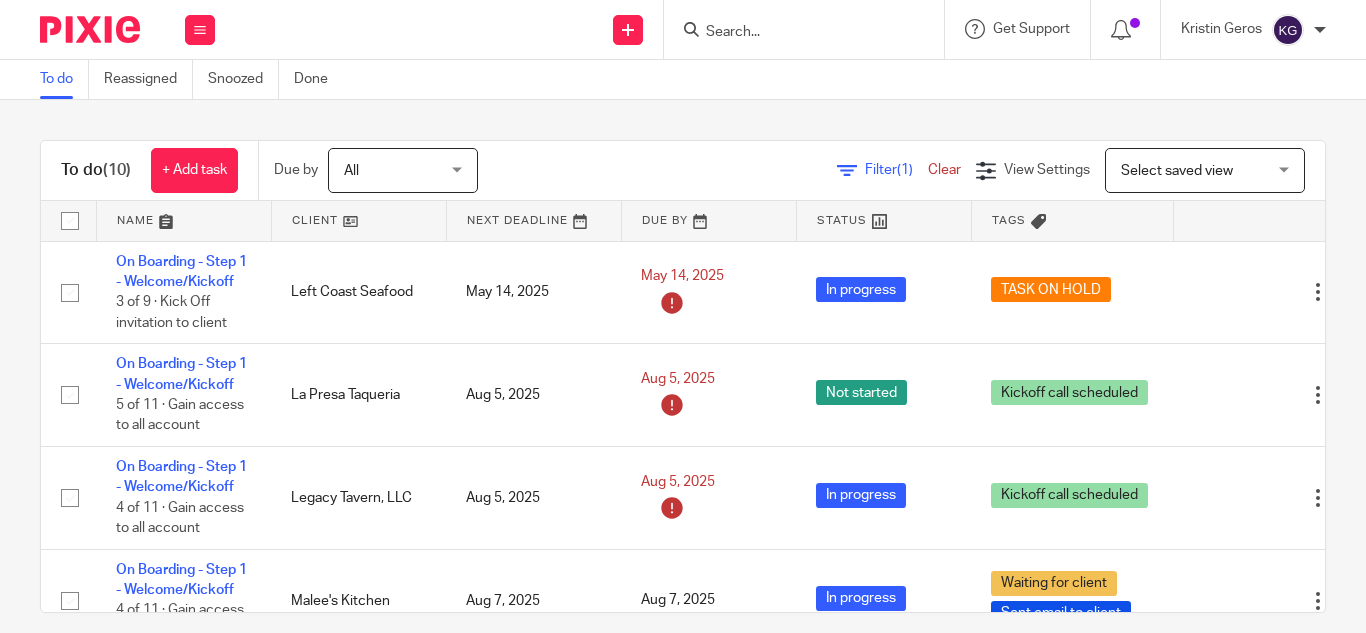 scroll, scrollTop: 0, scrollLeft: 0, axis: both 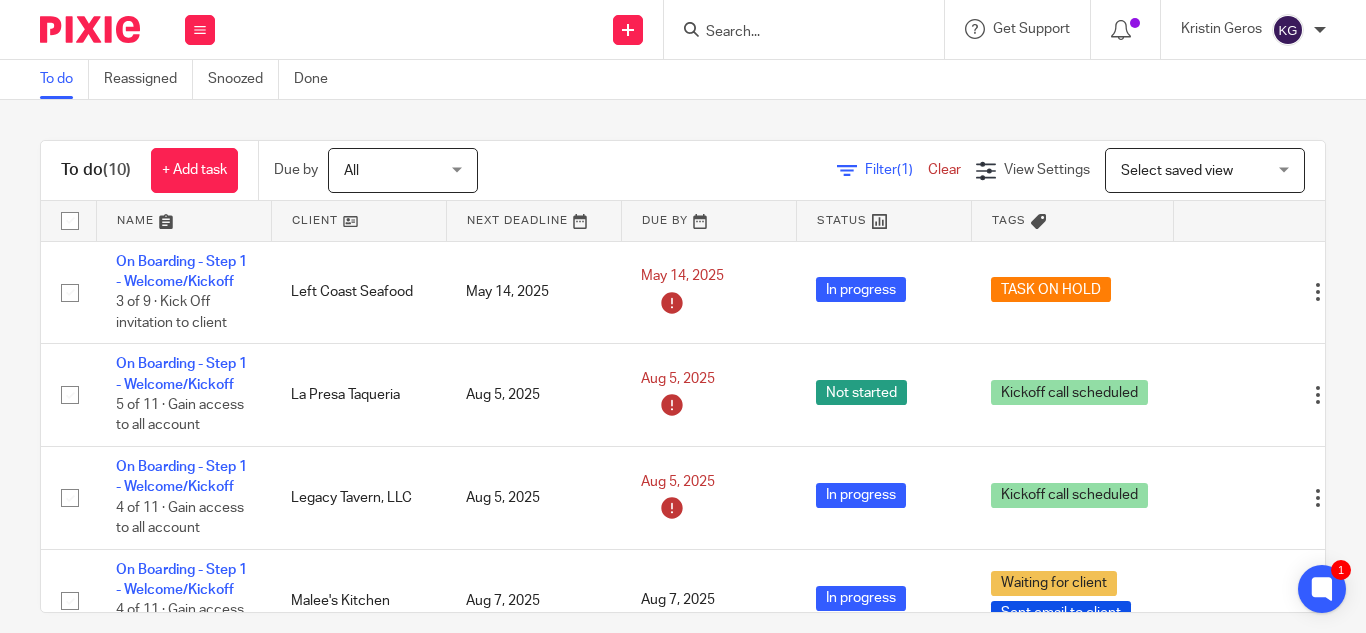 click at bounding box center (794, 33) 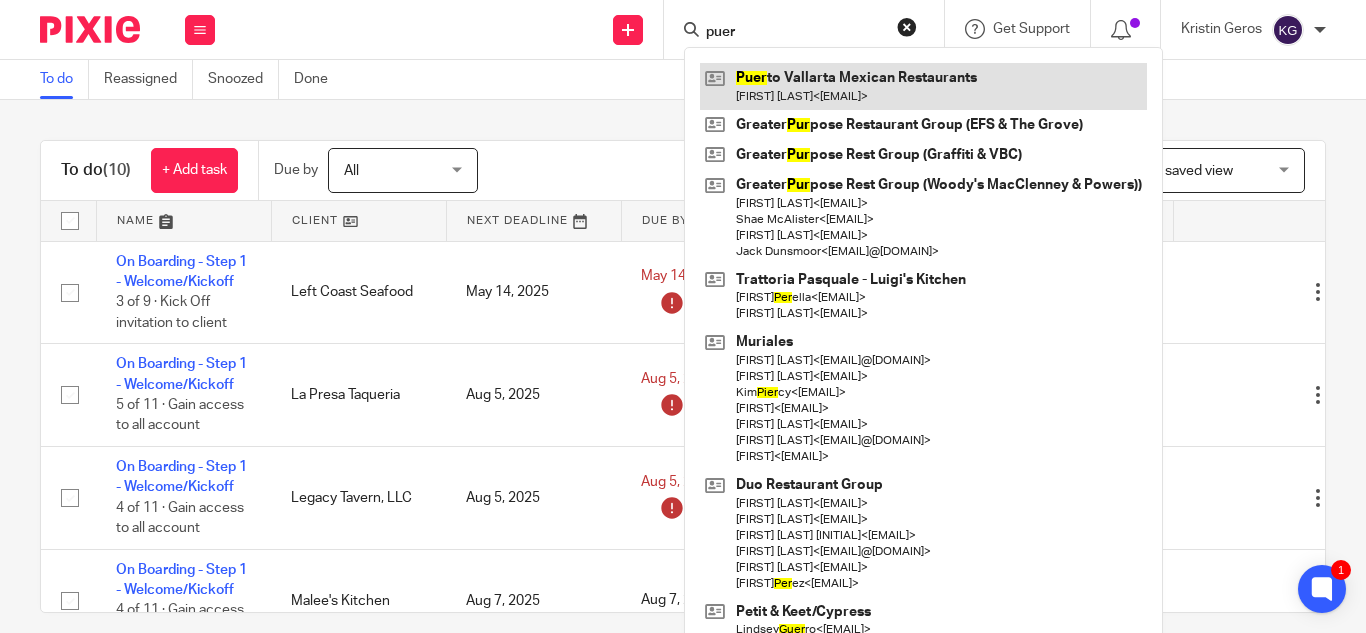 type on "puer" 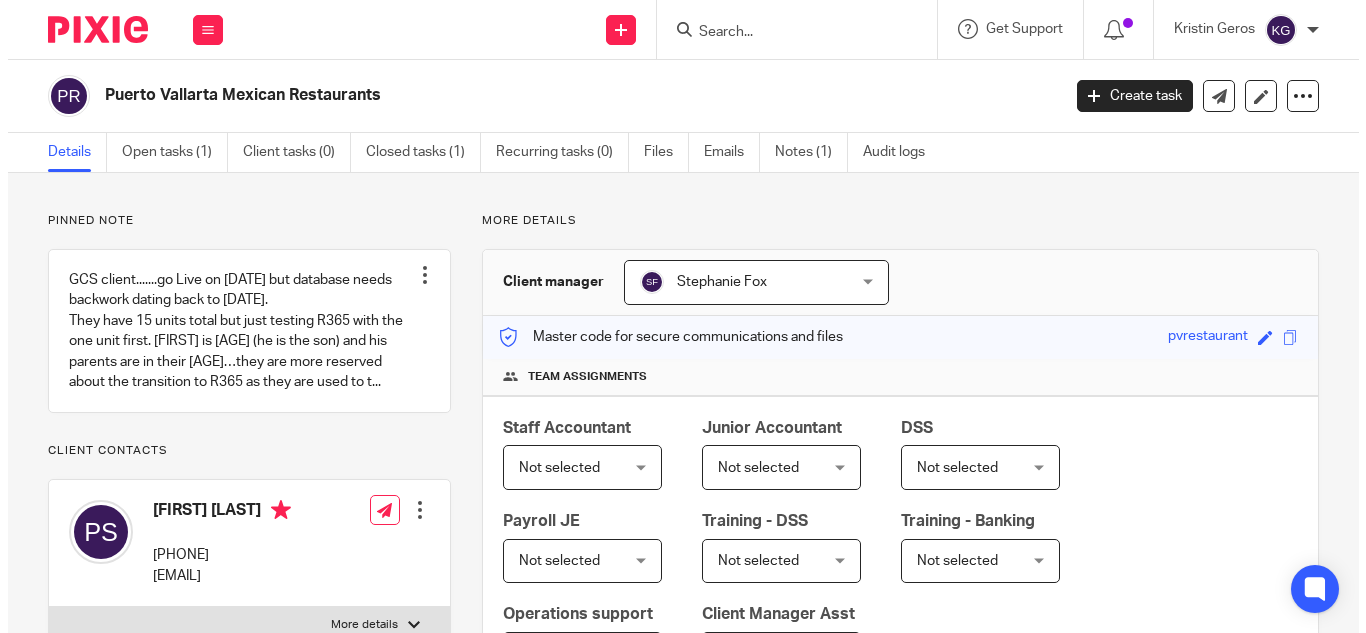 scroll, scrollTop: 0, scrollLeft: 0, axis: both 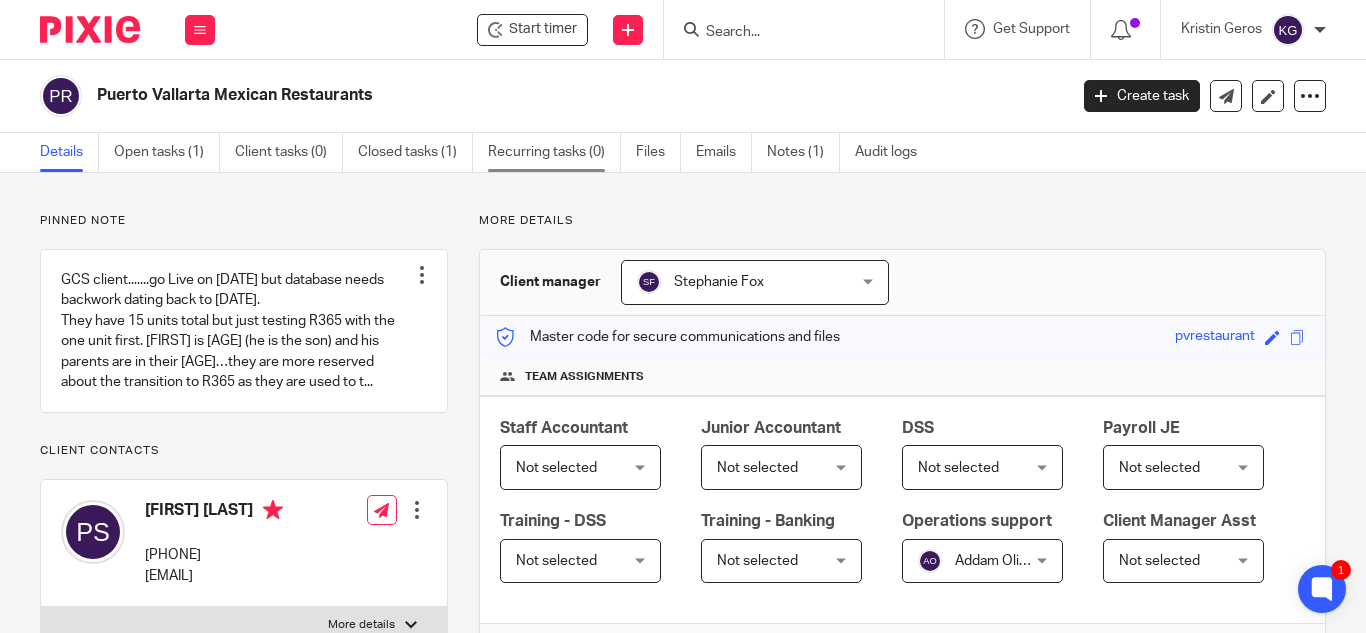 click on "Recurring tasks (0)" at bounding box center [554, 152] 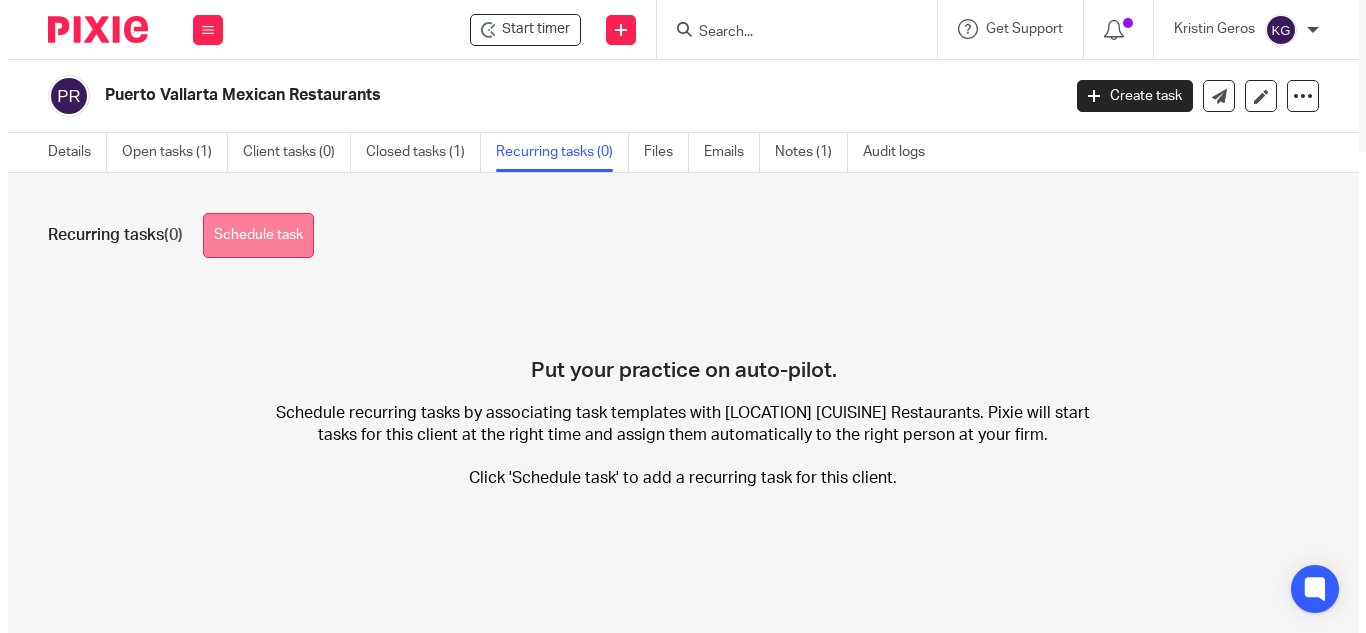 scroll, scrollTop: 0, scrollLeft: 0, axis: both 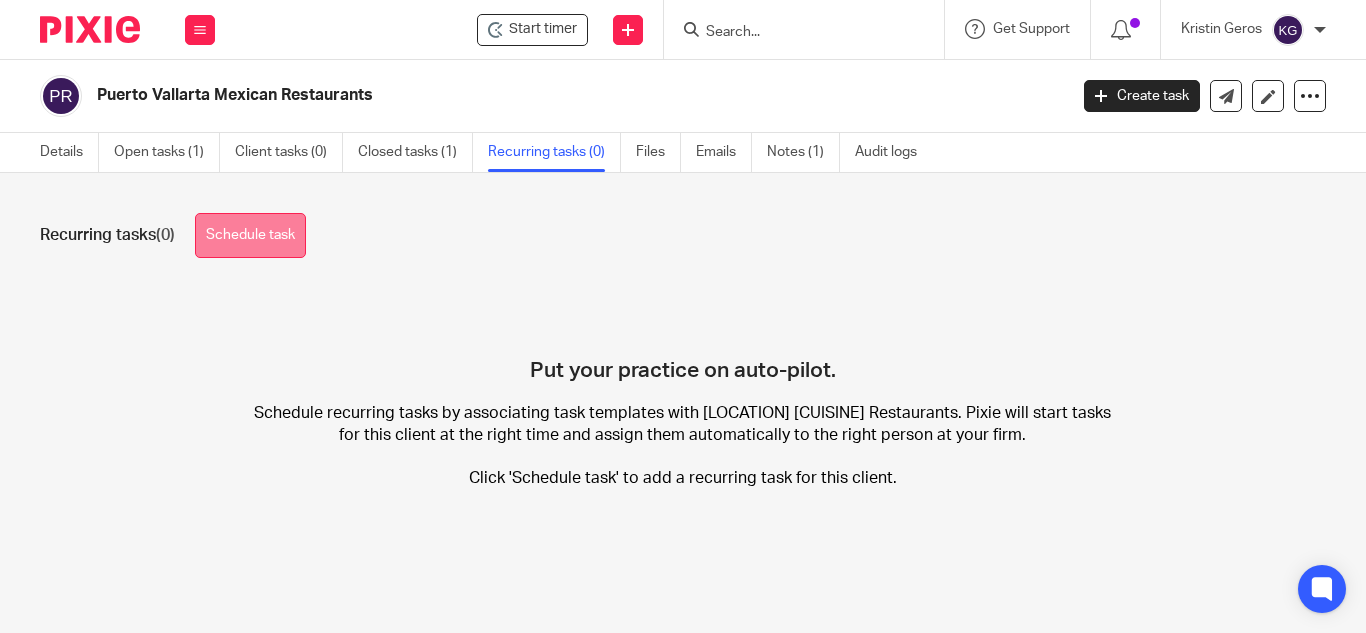 click on "Schedule task" at bounding box center (250, 235) 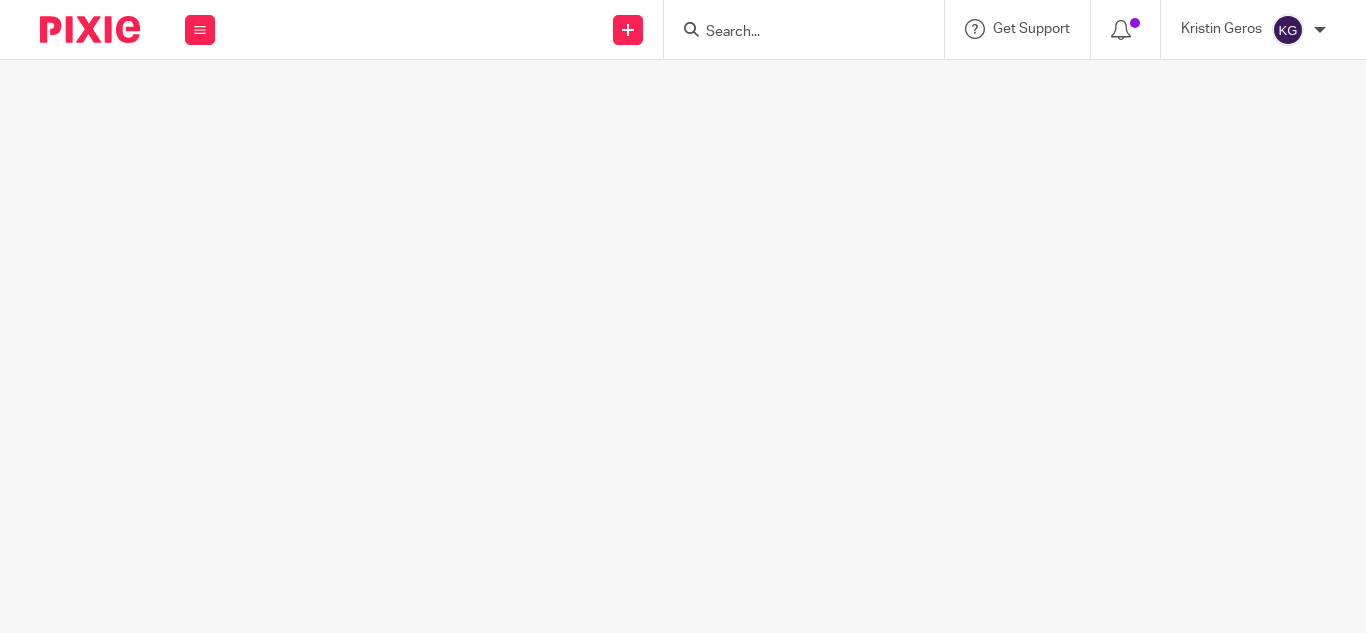scroll, scrollTop: 0, scrollLeft: 0, axis: both 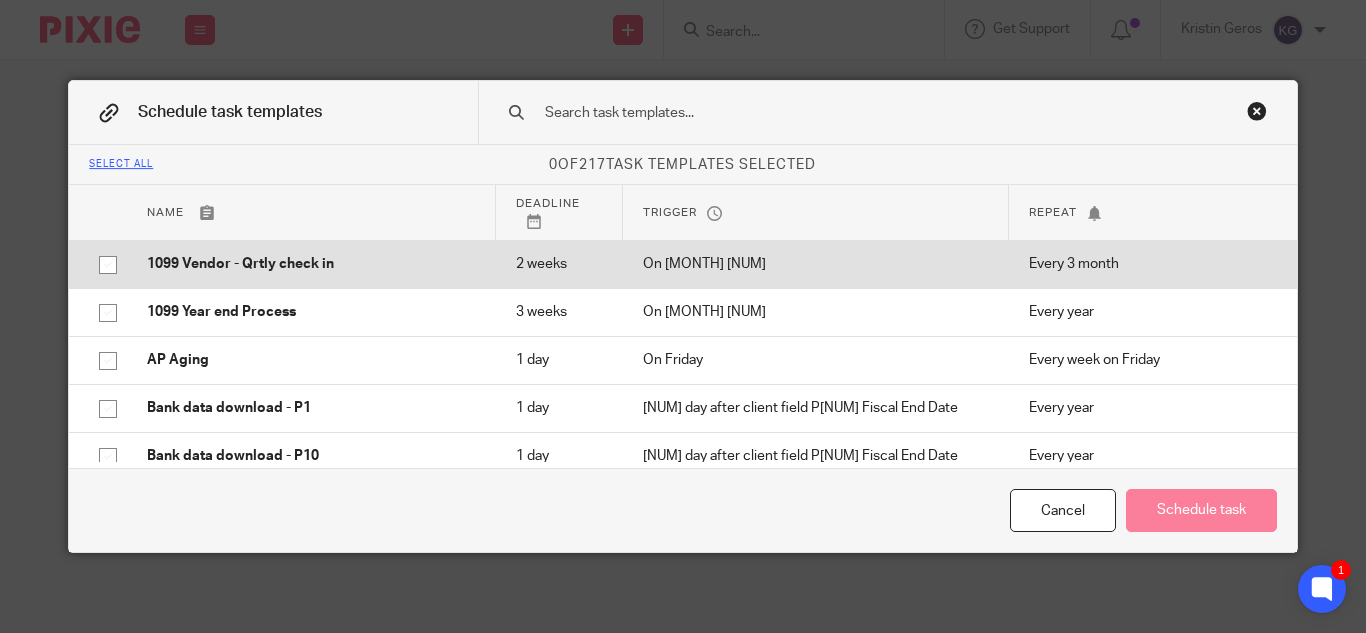 click 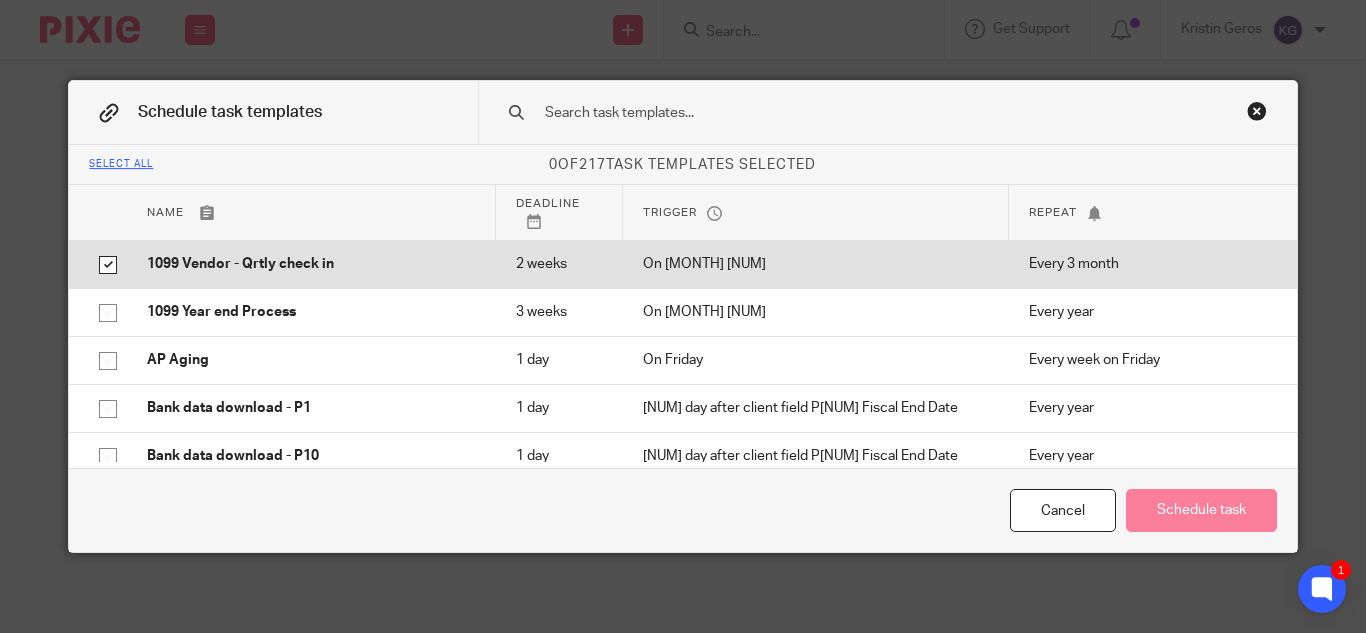 checkbox on "true" 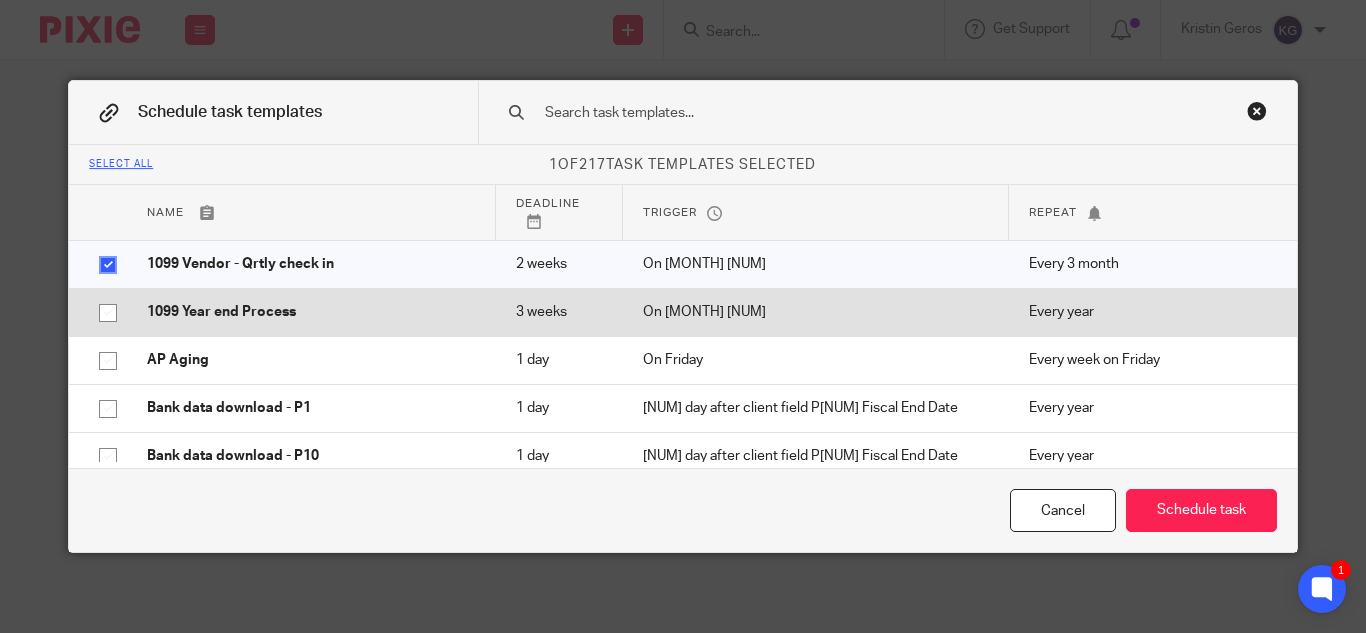 click 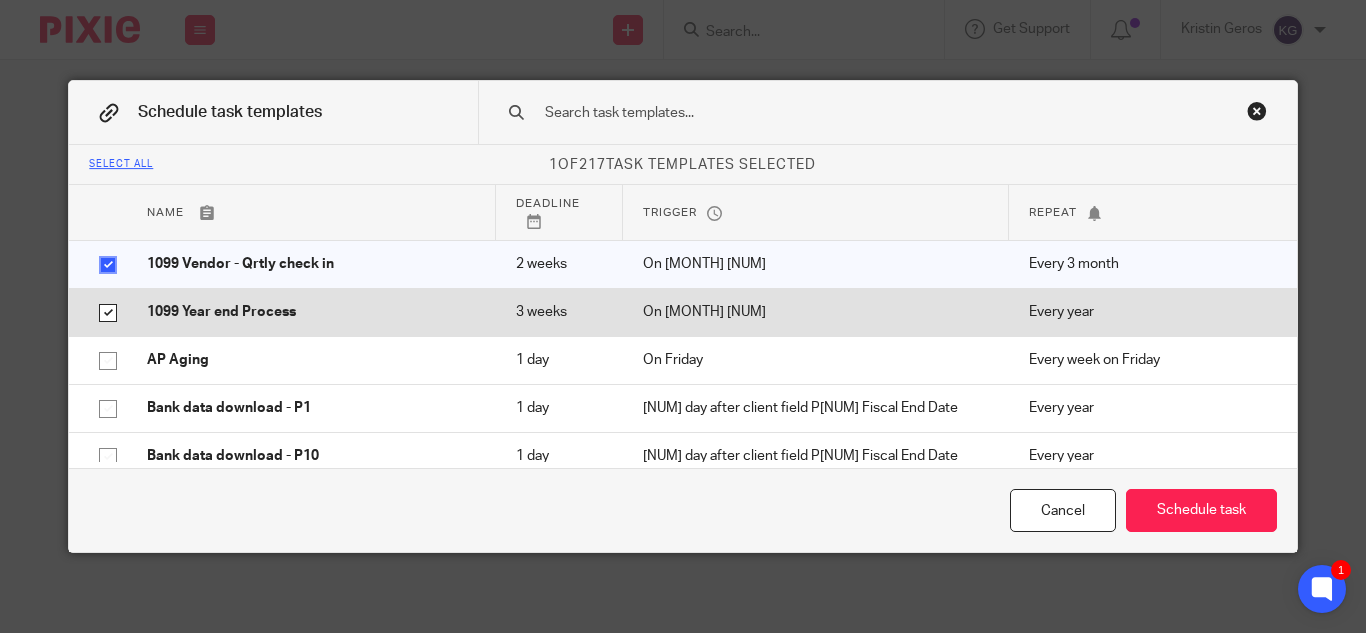 checkbox on "true" 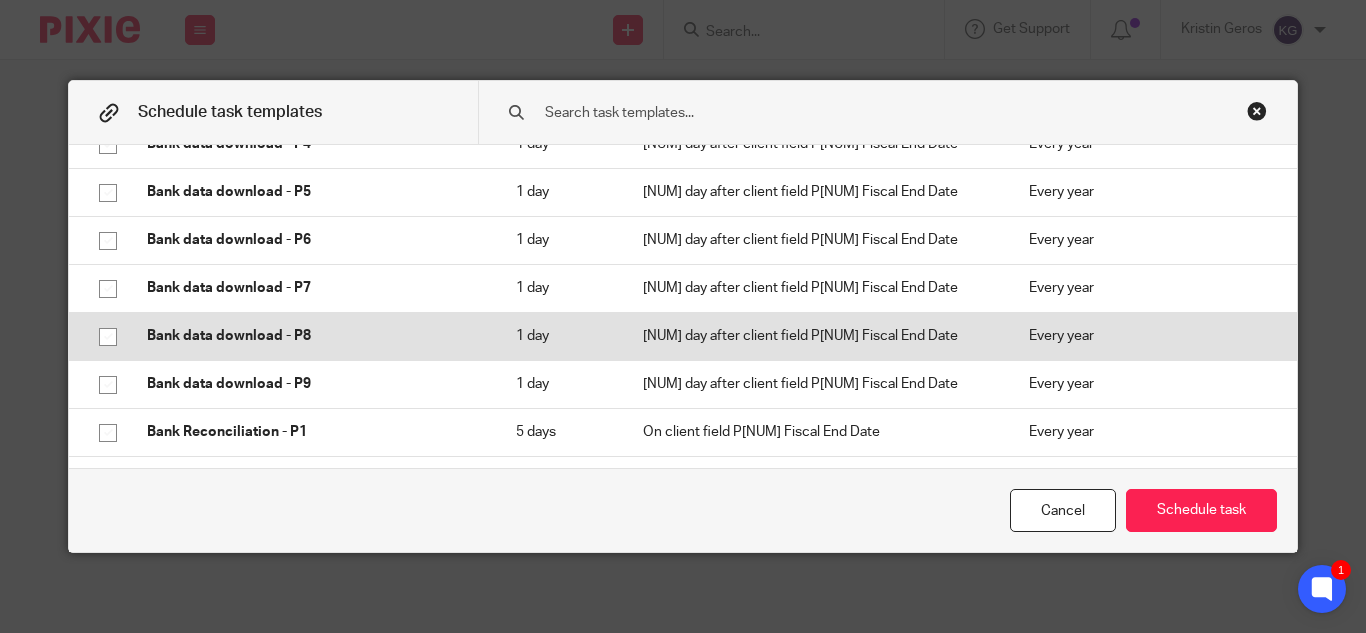 scroll, scrollTop: 900, scrollLeft: 0, axis: vertical 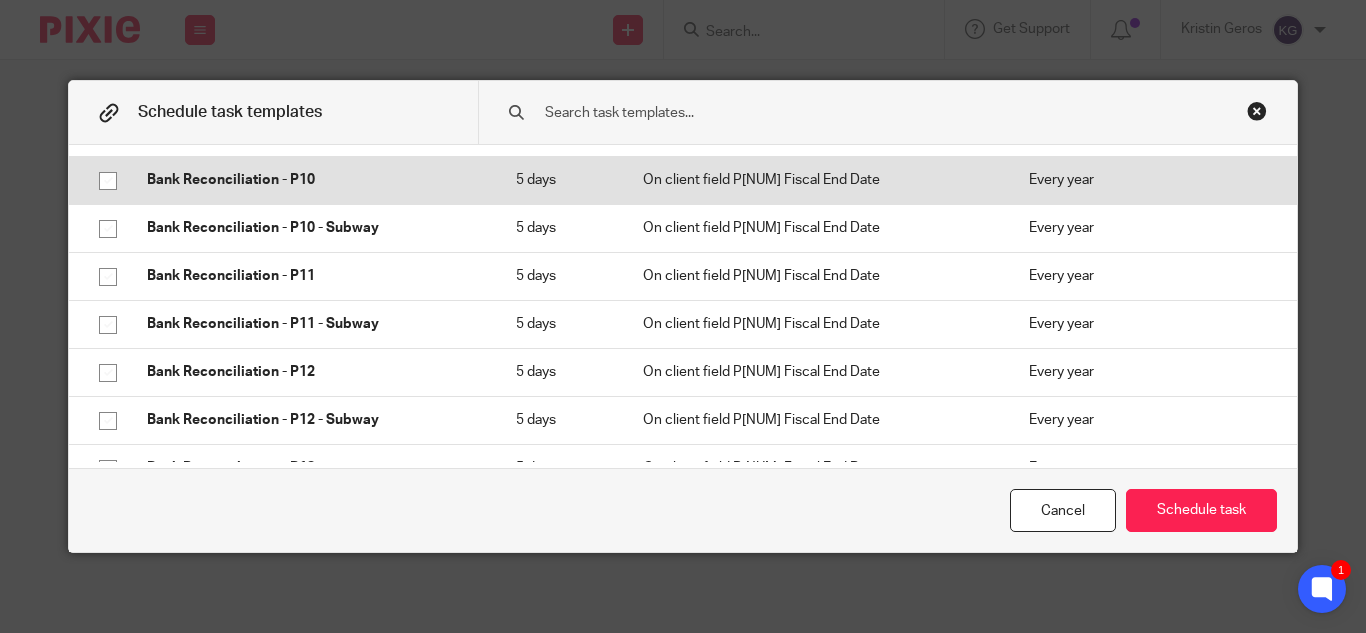 click 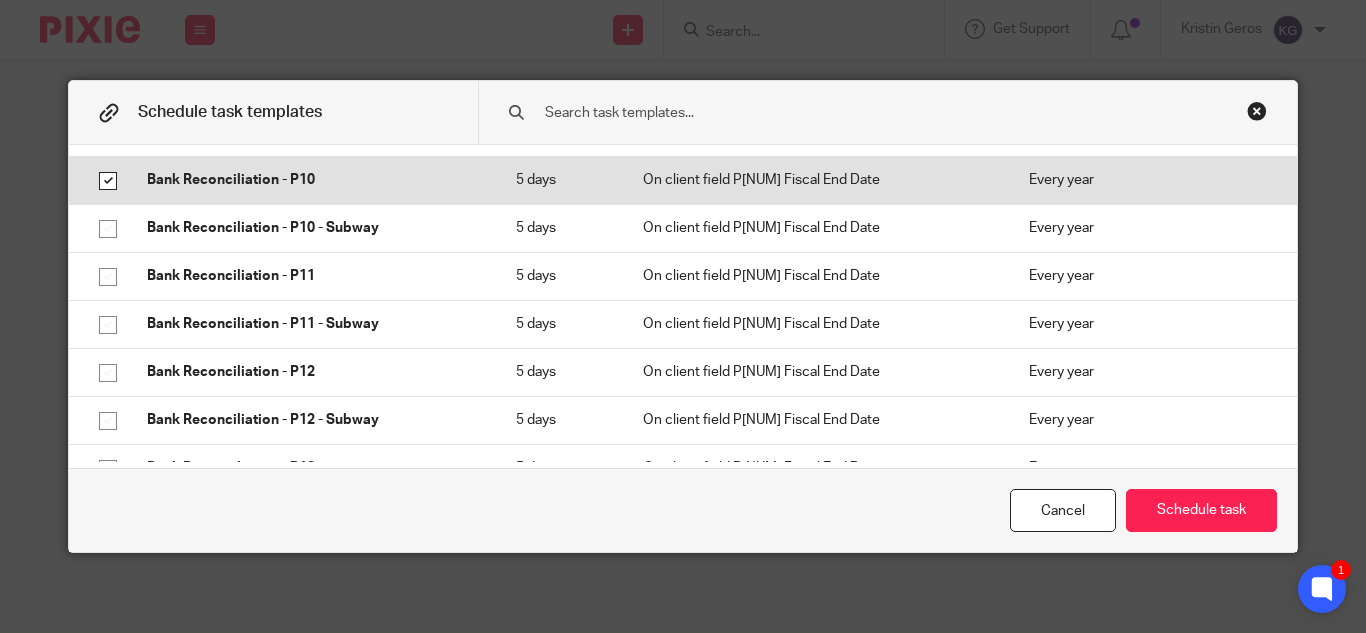 checkbox on "true" 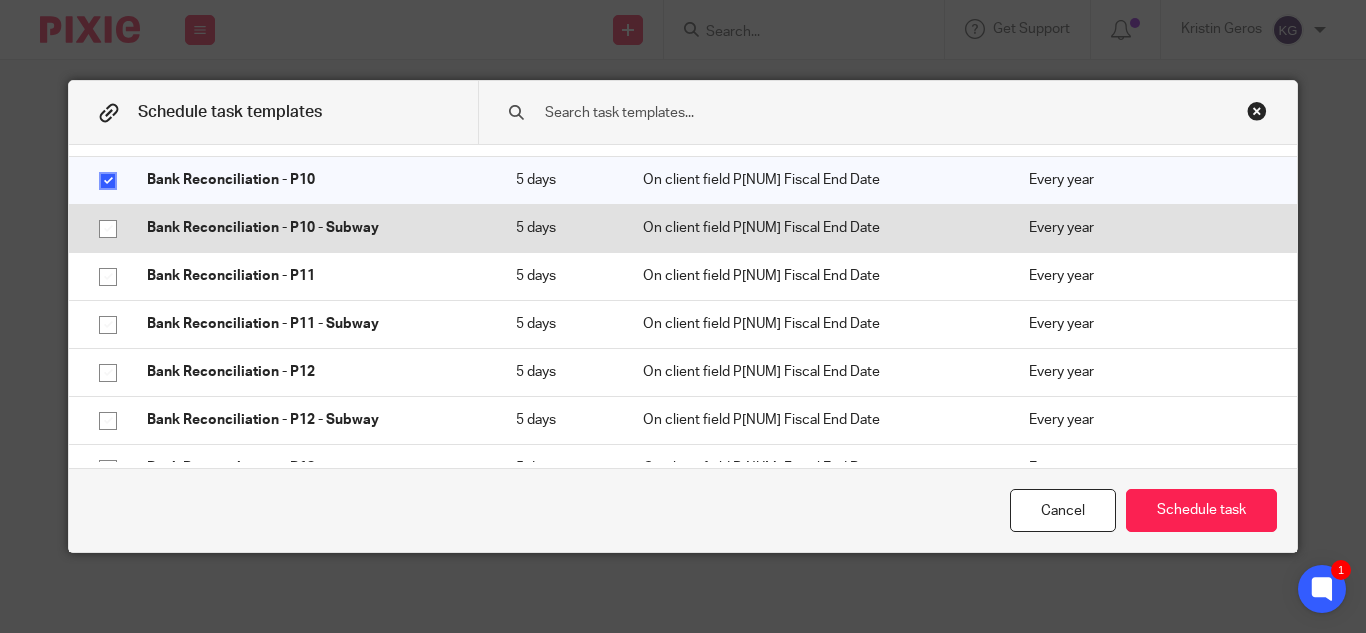scroll, scrollTop: 800, scrollLeft: 0, axis: vertical 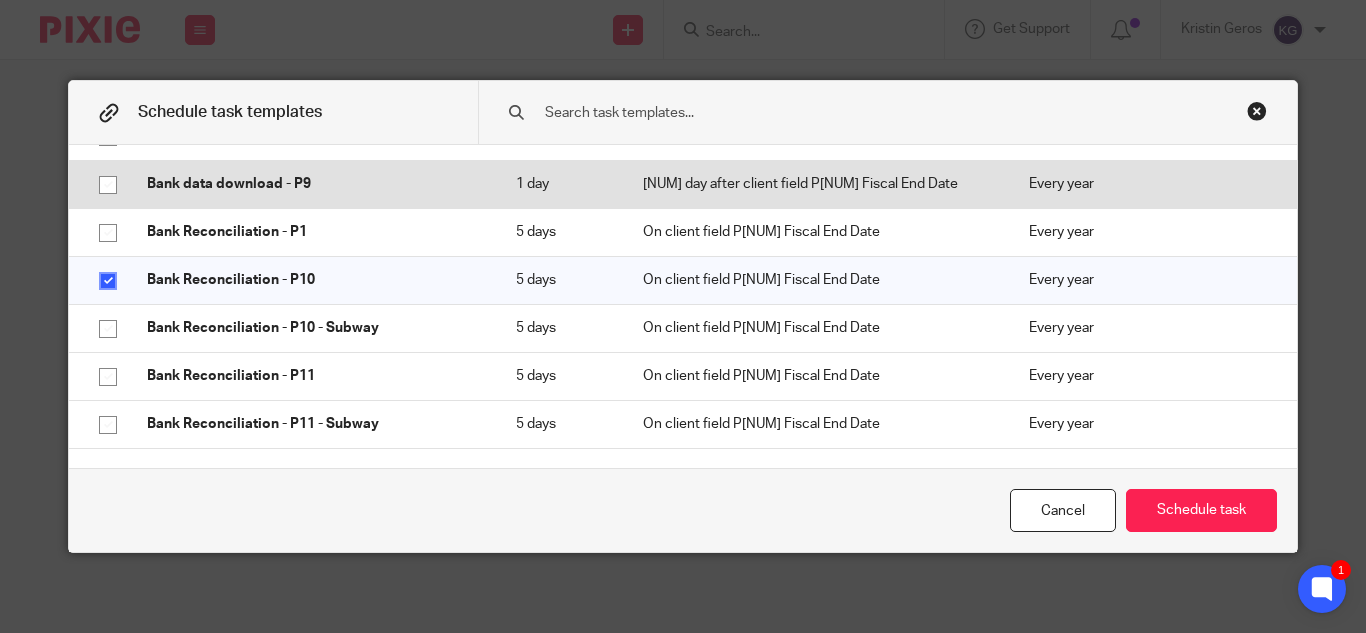 drag, startPoint x: 103, startPoint y: 218, endPoint x: 90, endPoint y: 177, distance: 43.011627 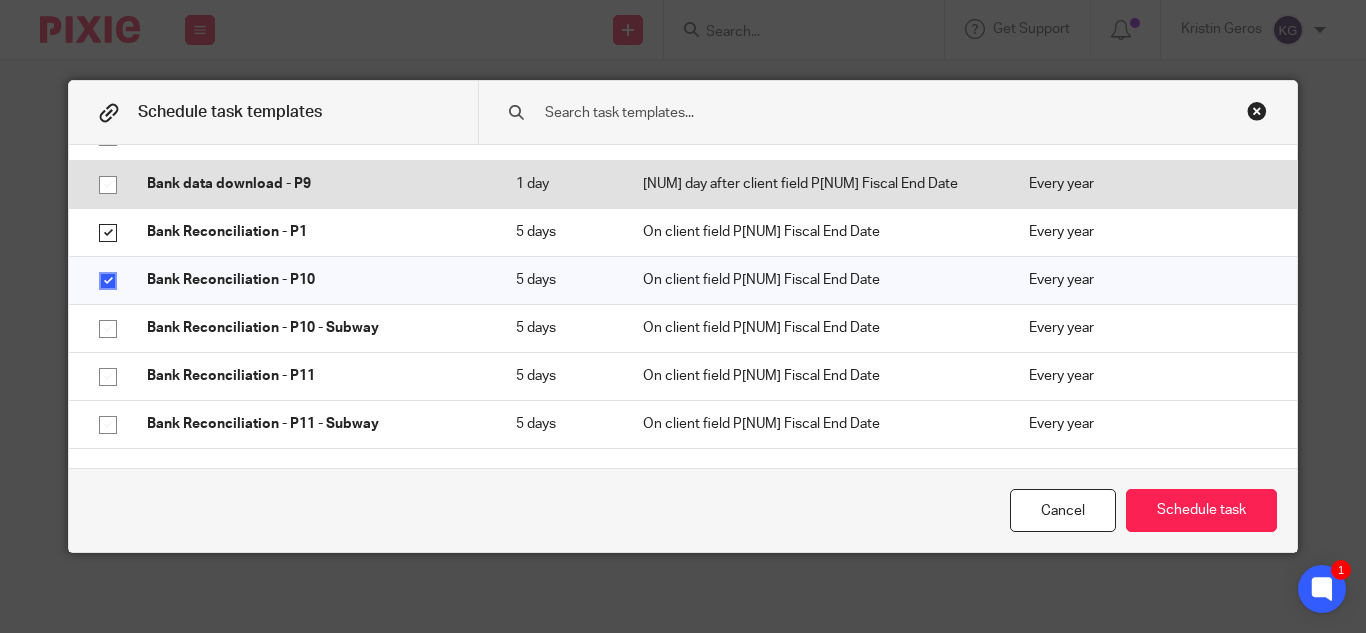 checkbox on "true" 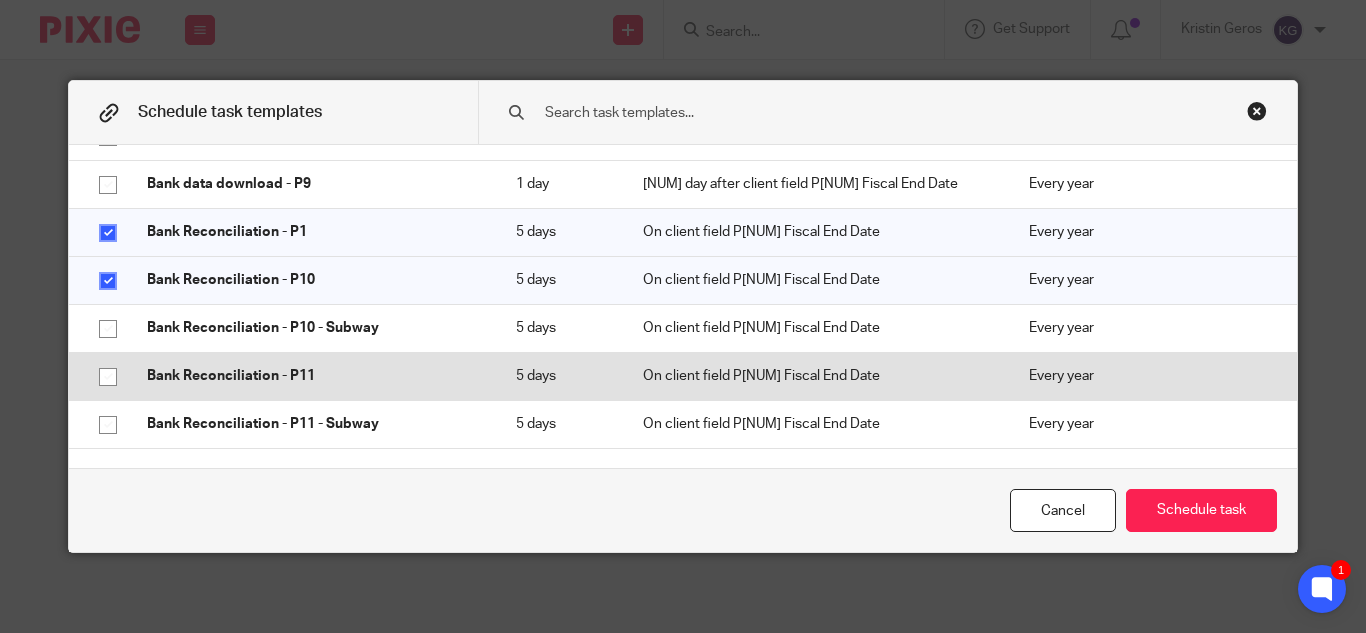 click 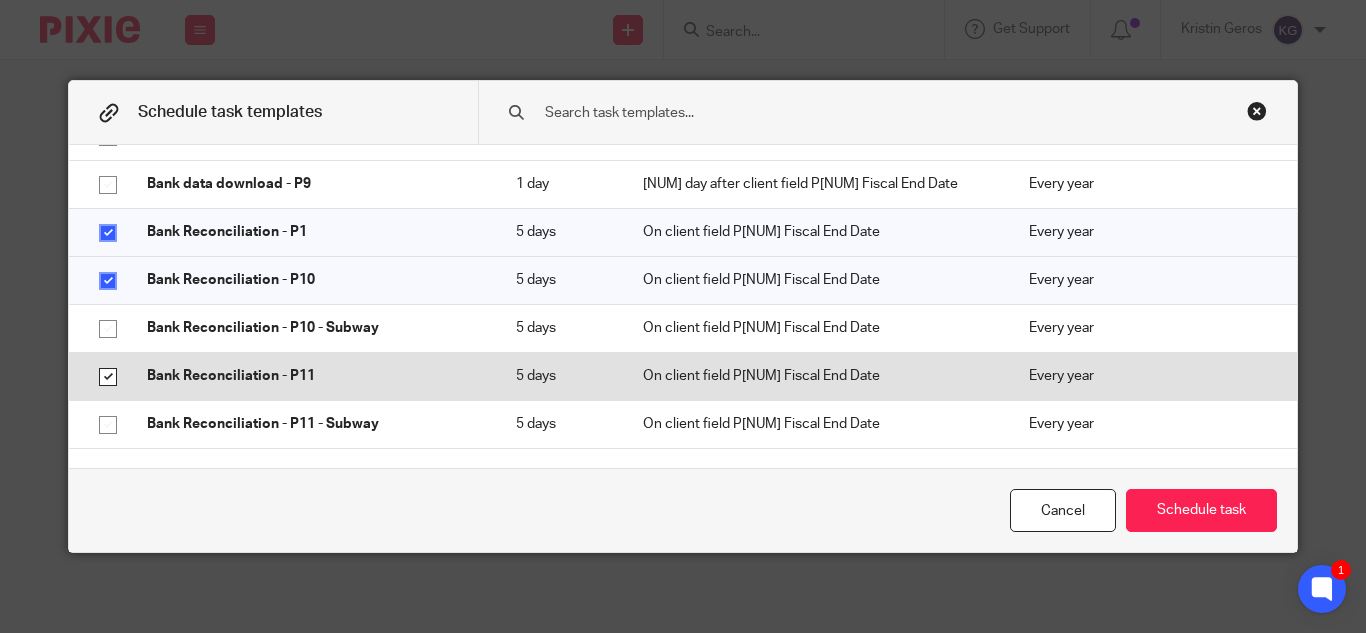 checkbox on "true" 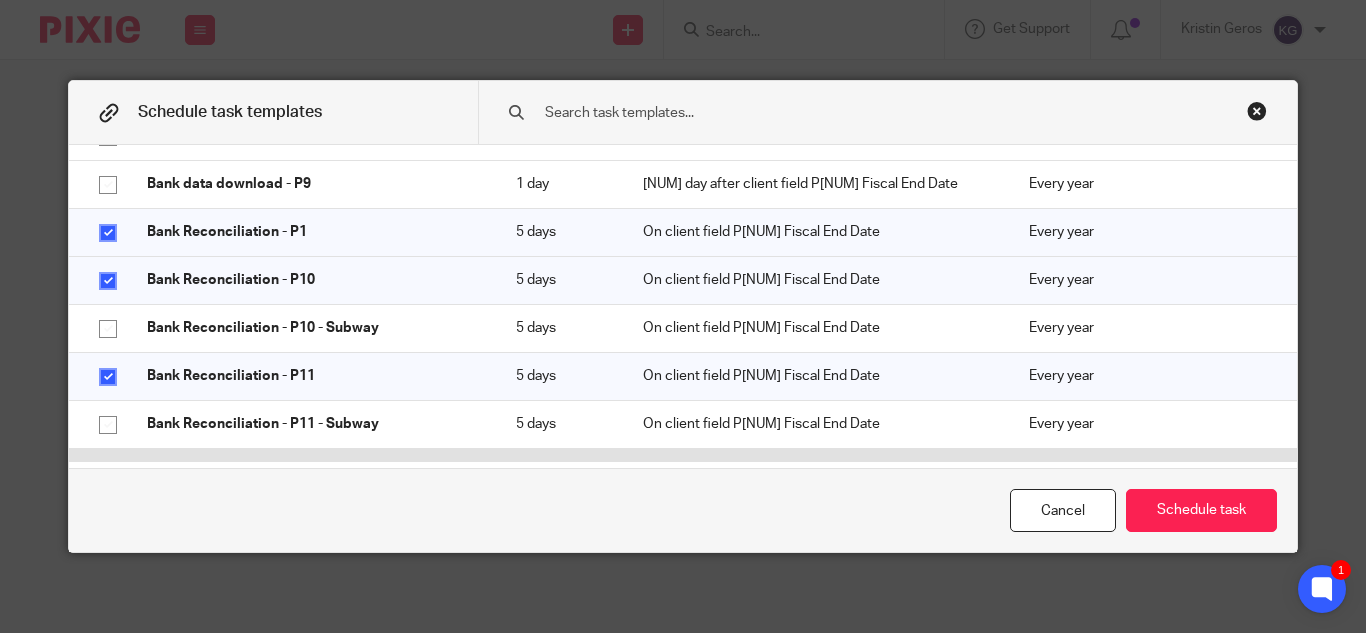 scroll, scrollTop: 900, scrollLeft: 0, axis: vertical 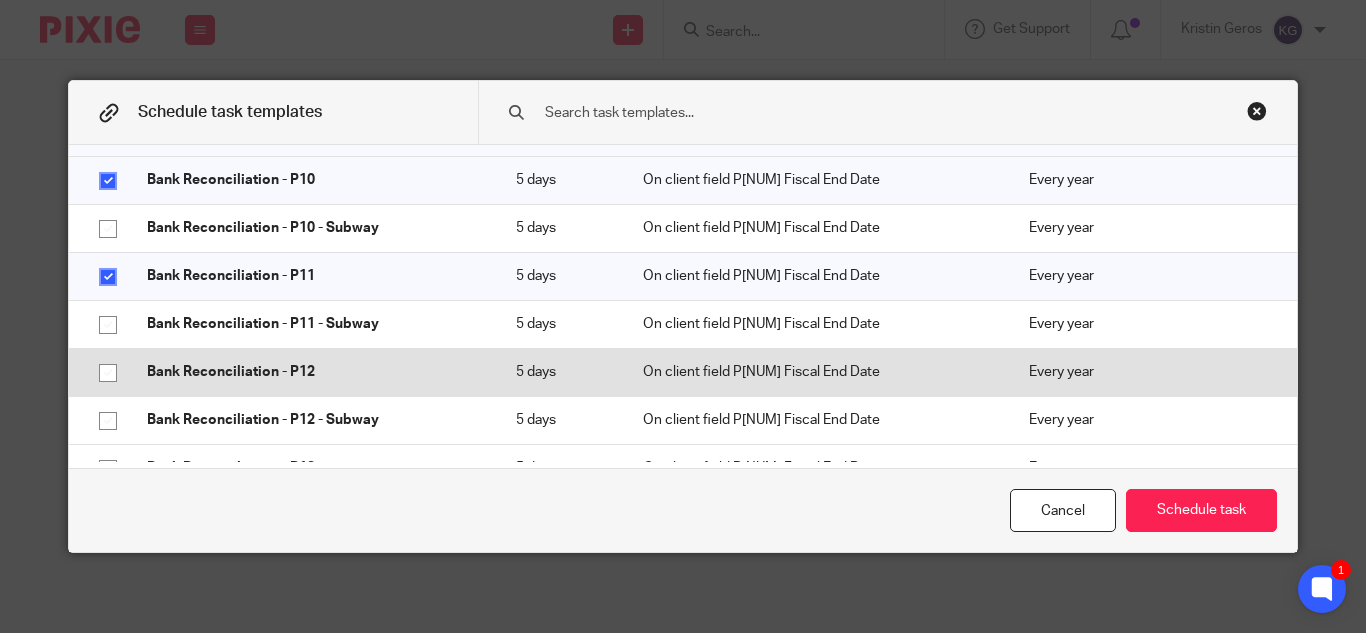 click 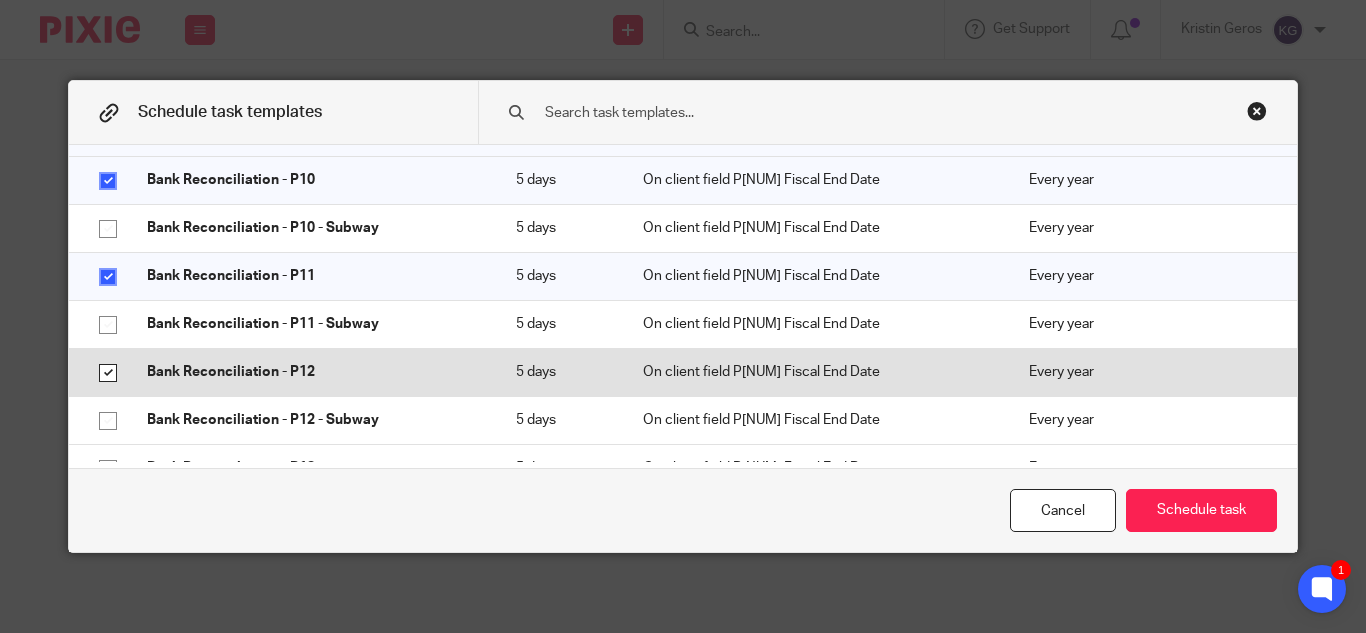 checkbox on "true" 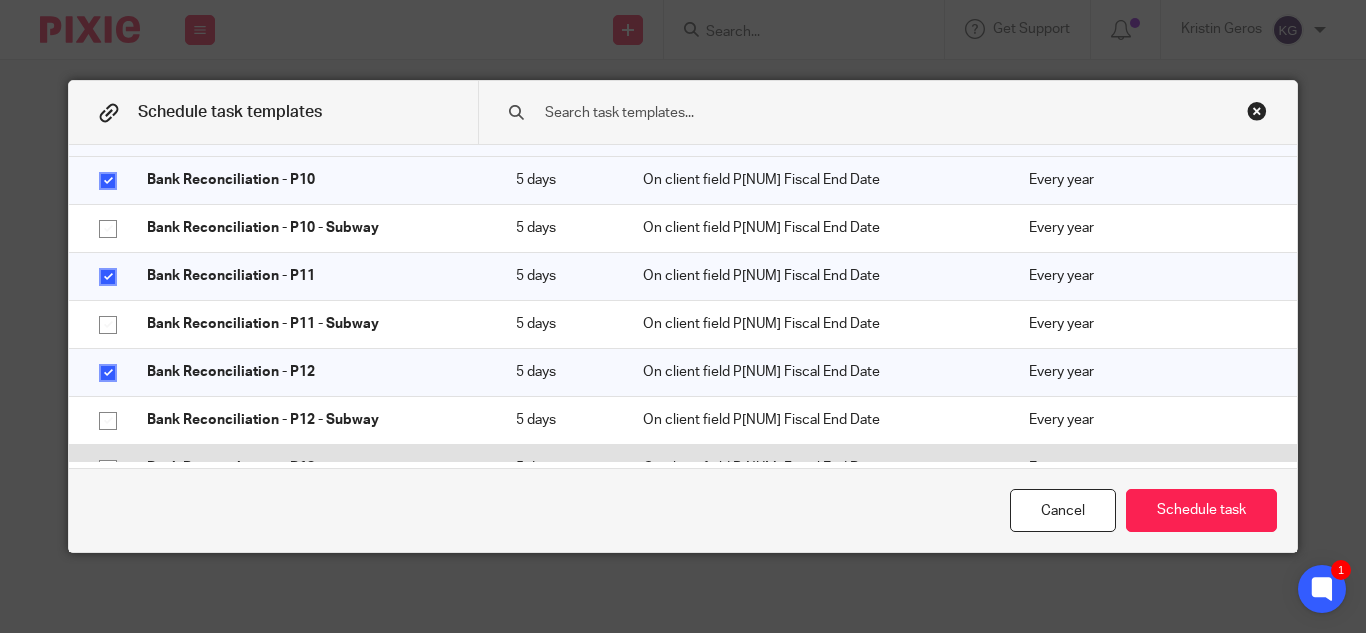 scroll, scrollTop: 1000, scrollLeft: 0, axis: vertical 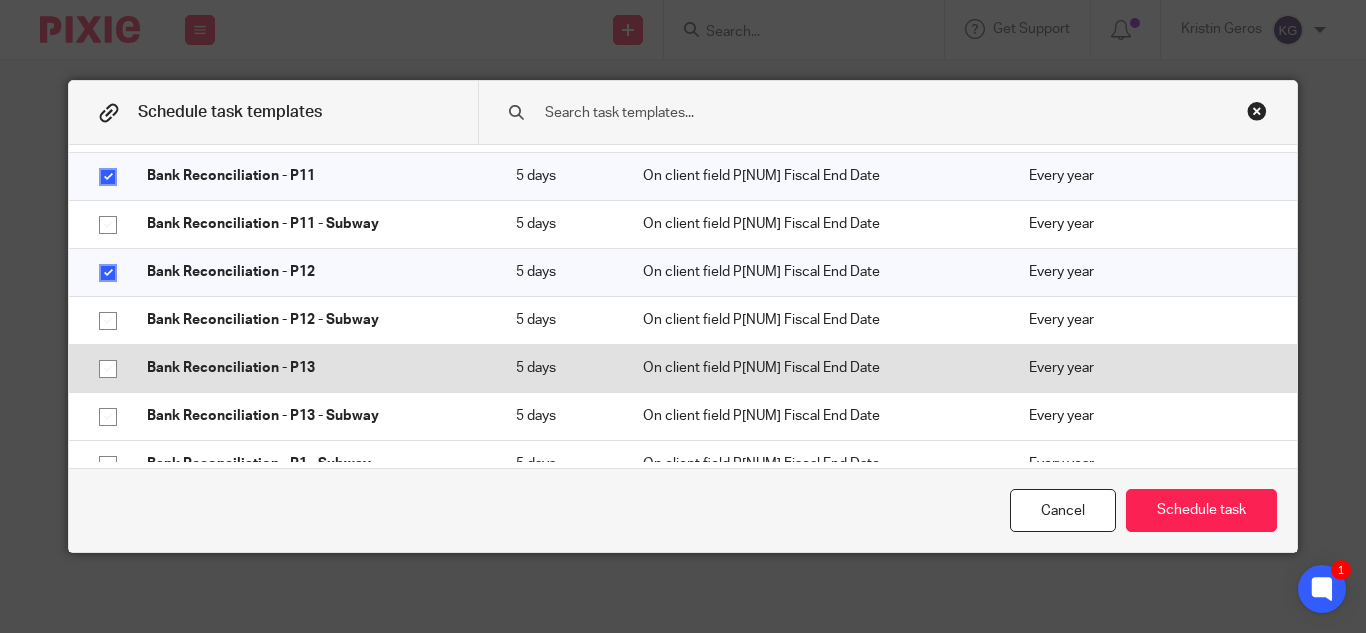 click 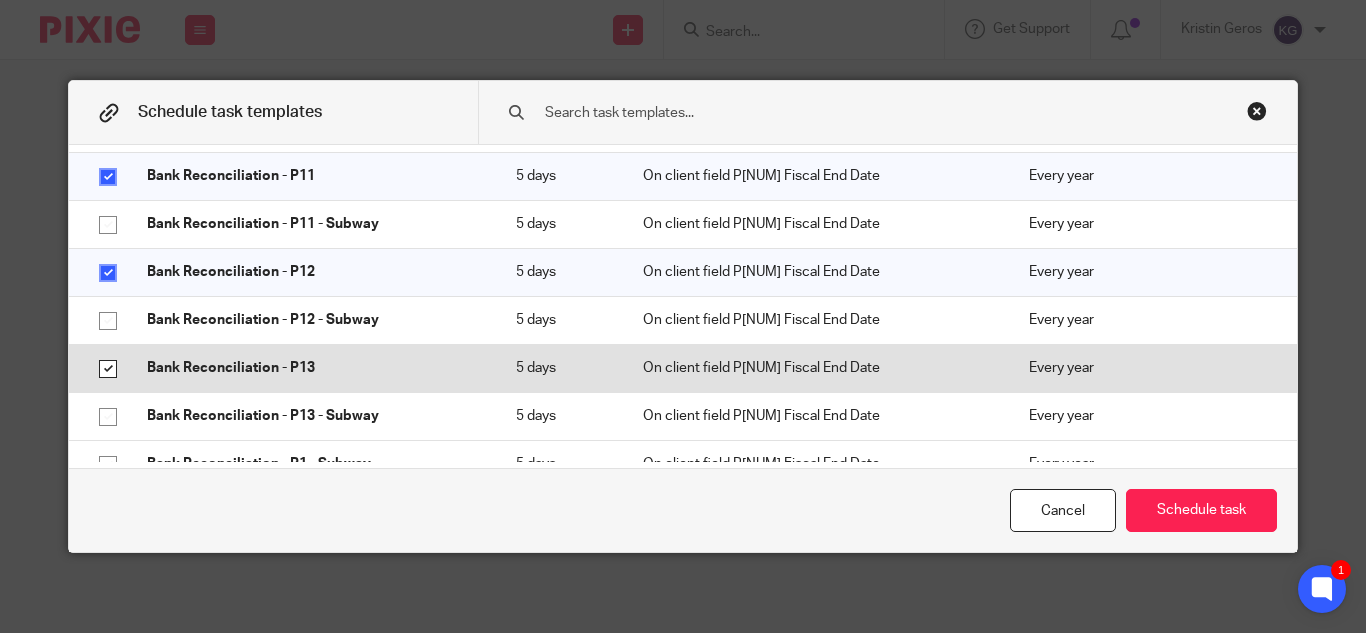 checkbox on "true" 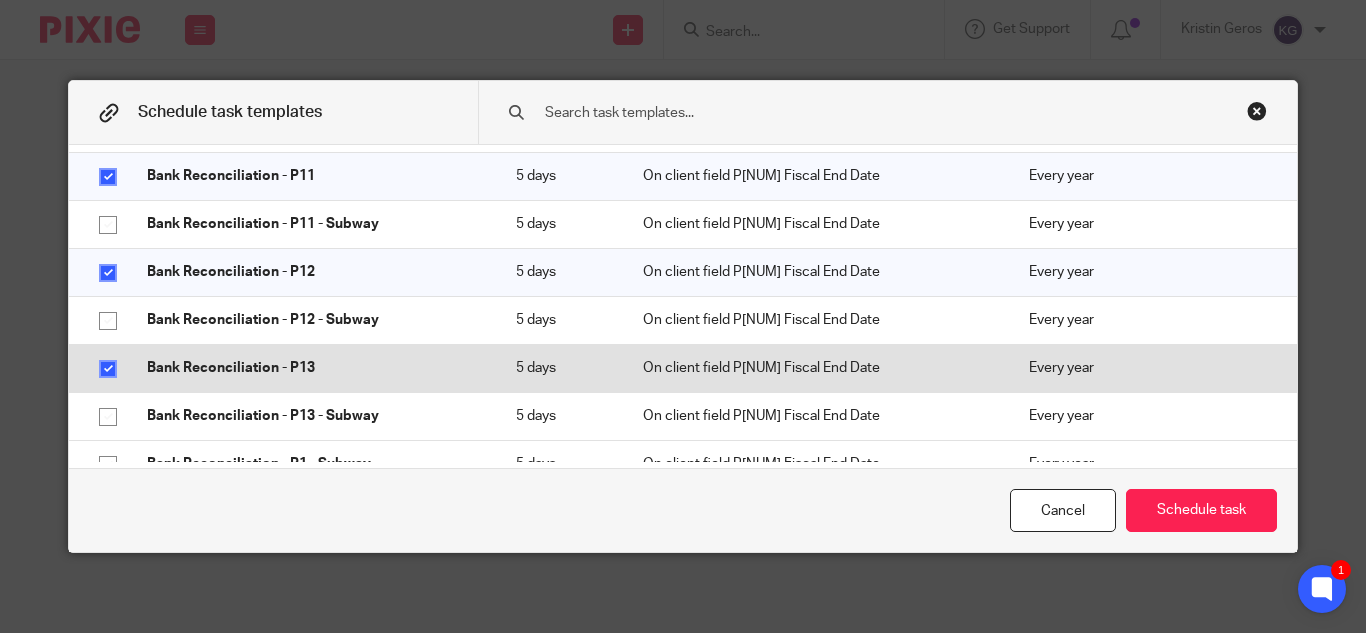 scroll, scrollTop: 1100, scrollLeft: 0, axis: vertical 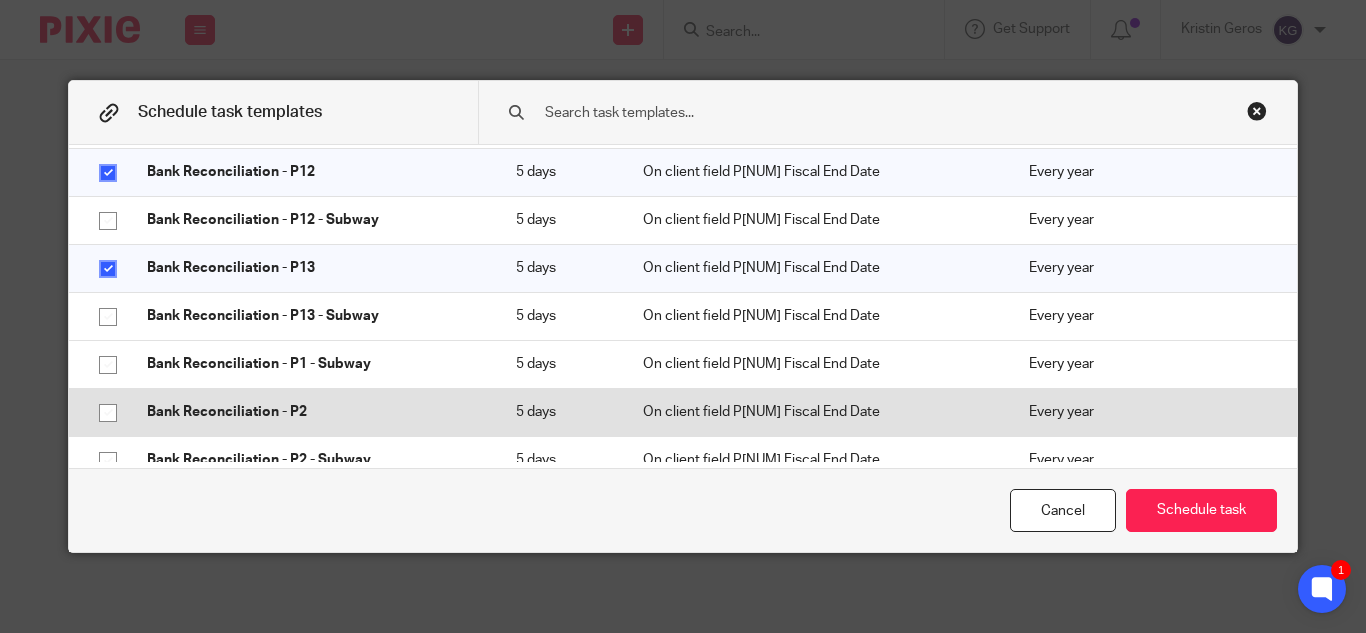 click 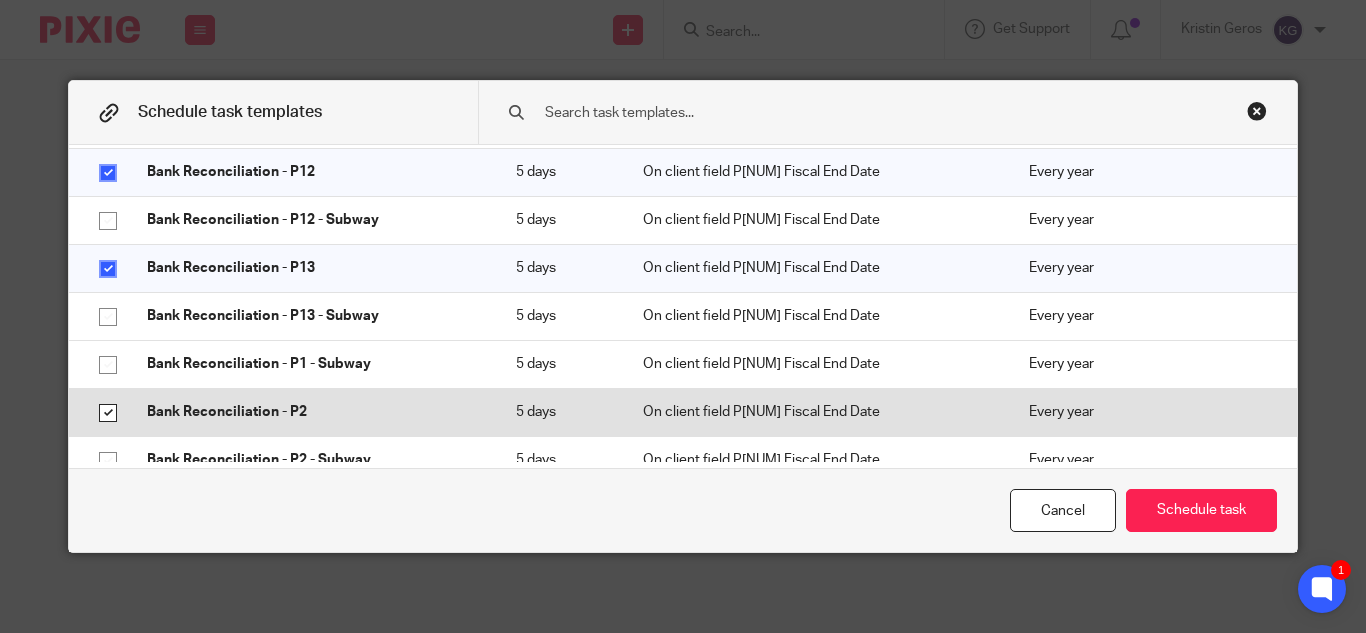 checkbox on "true" 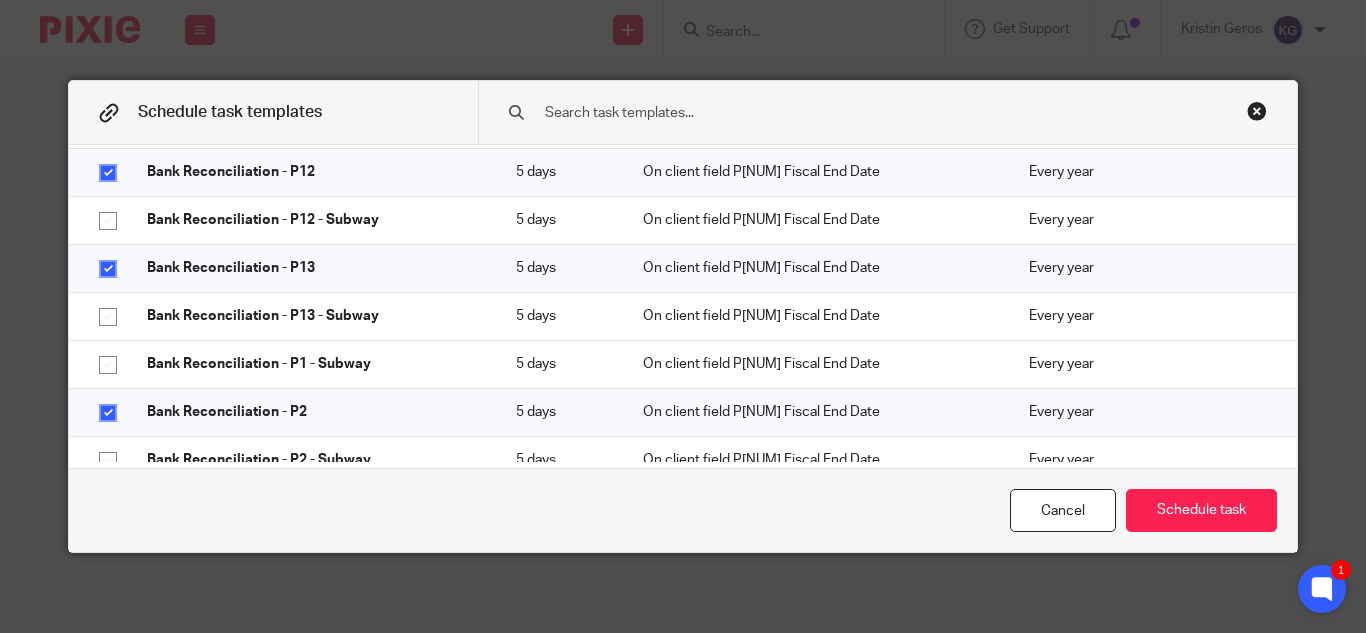 scroll, scrollTop: 1200, scrollLeft: 0, axis: vertical 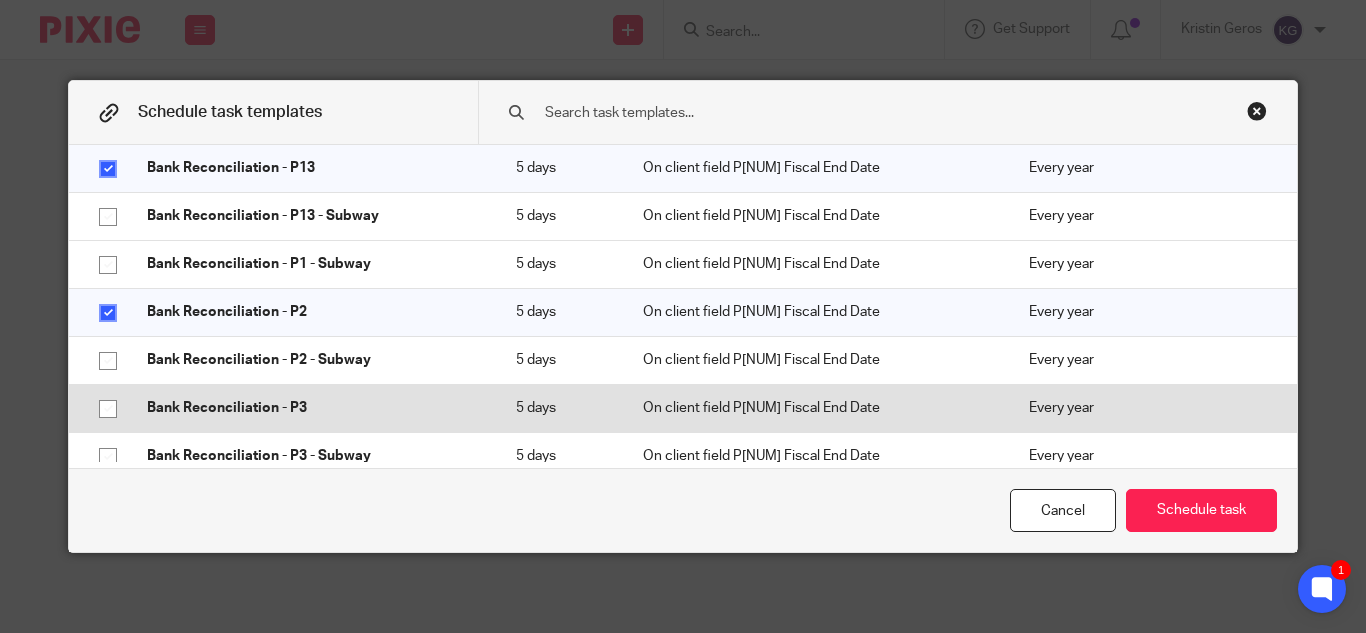click 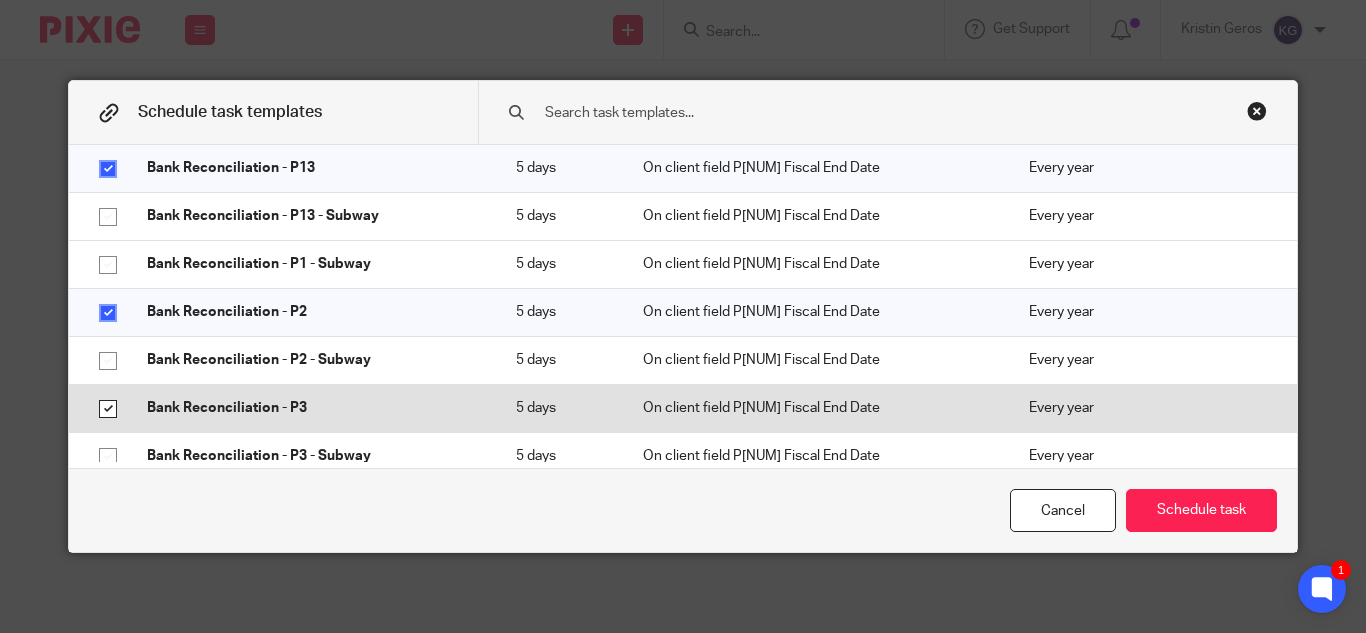 checkbox on "true" 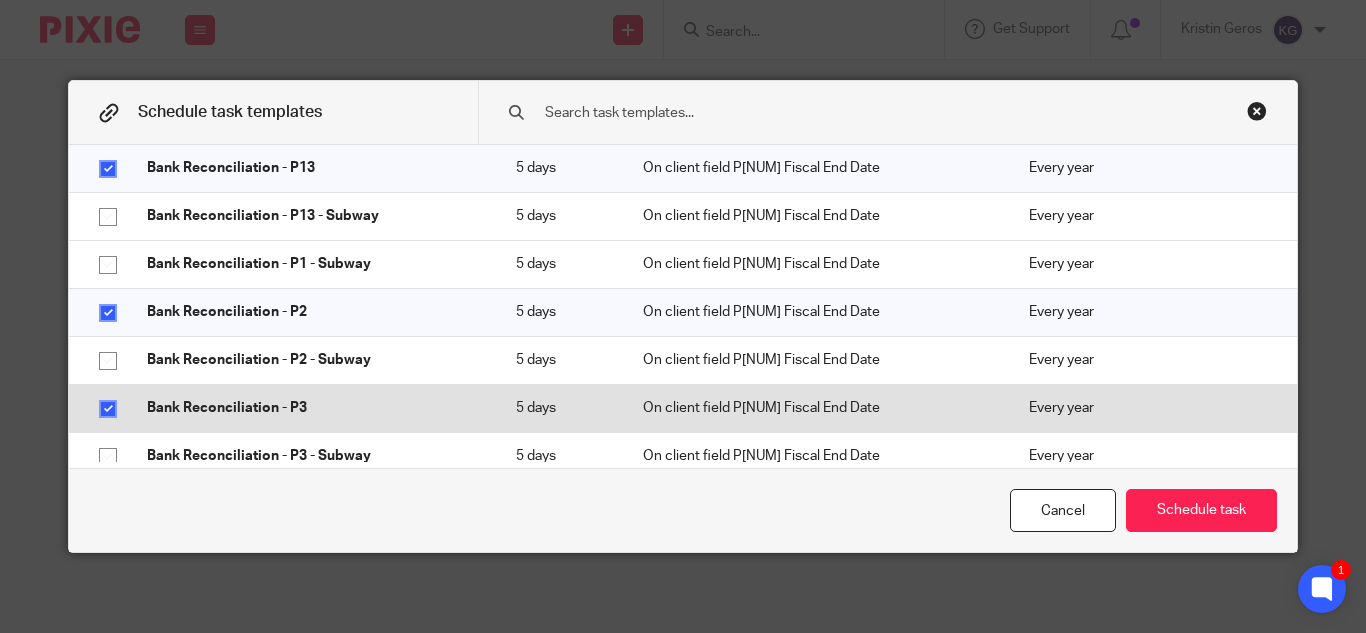 scroll, scrollTop: 1300, scrollLeft: 0, axis: vertical 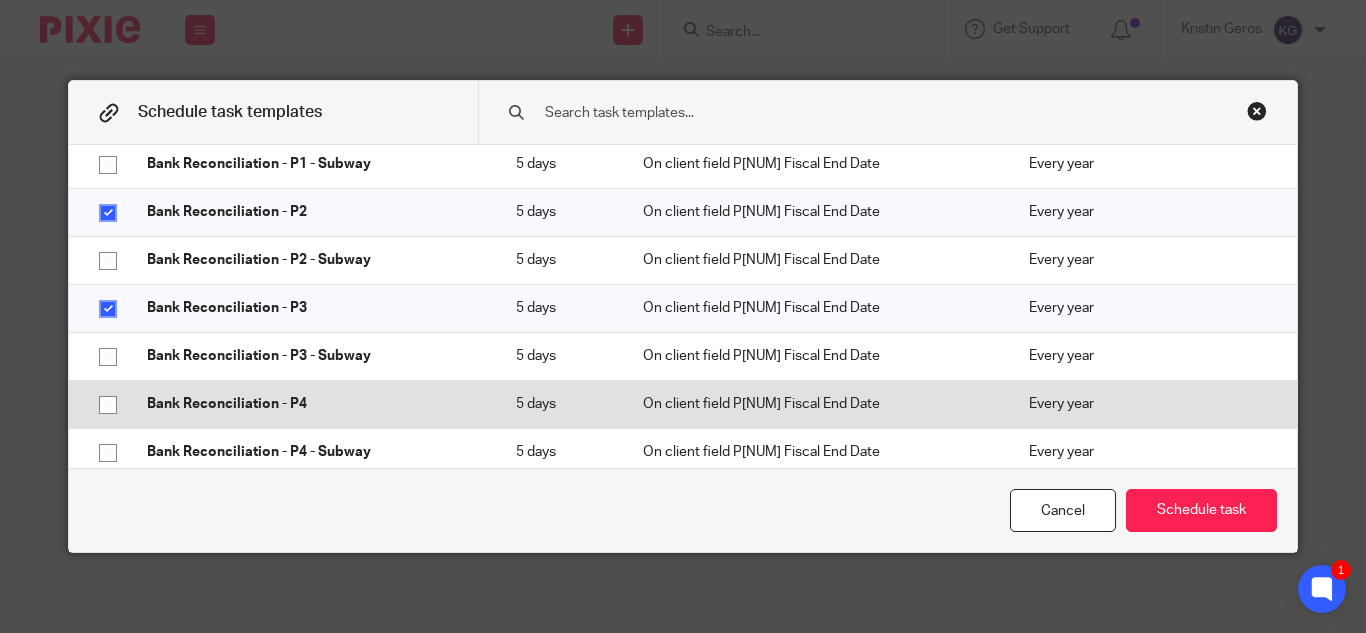 click 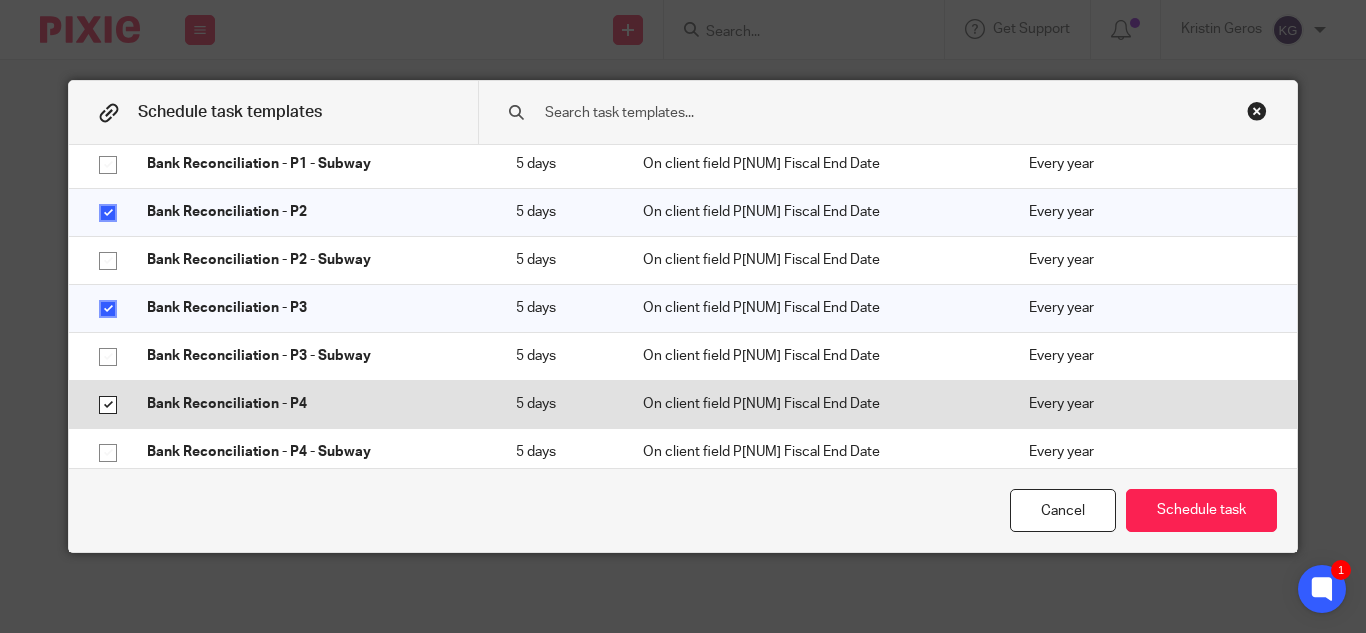 checkbox on "true" 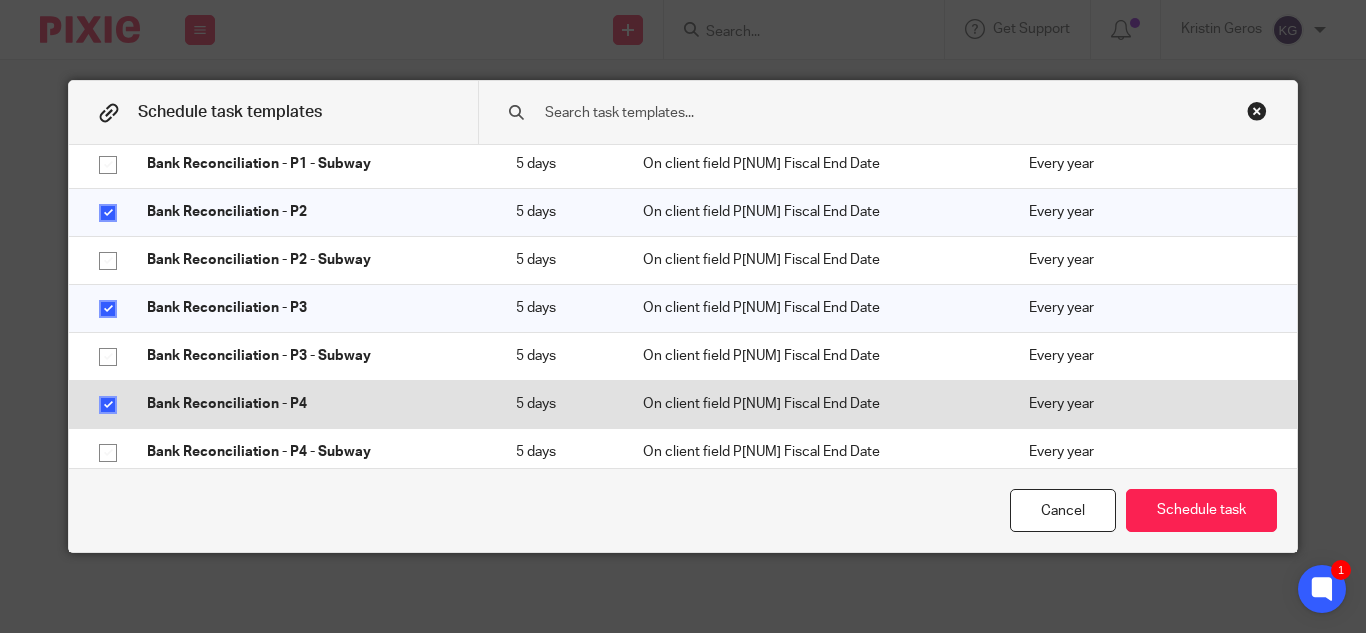 scroll, scrollTop: 1400, scrollLeft: 0, axis: vertical 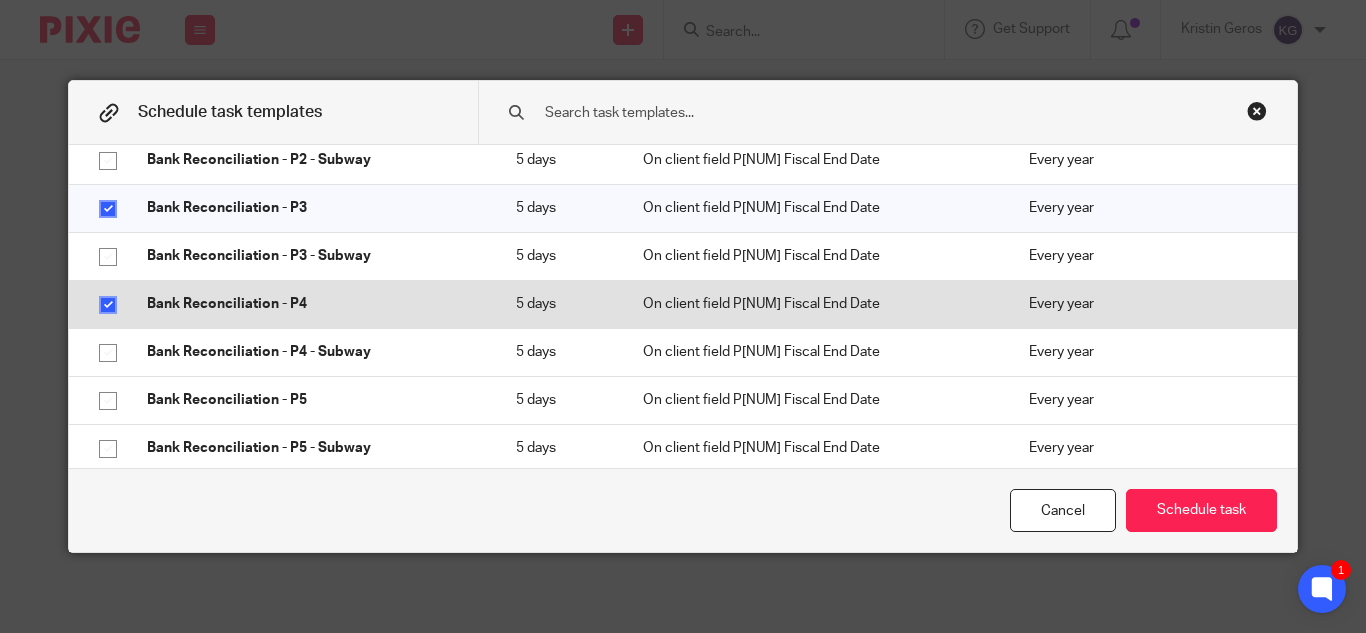 click 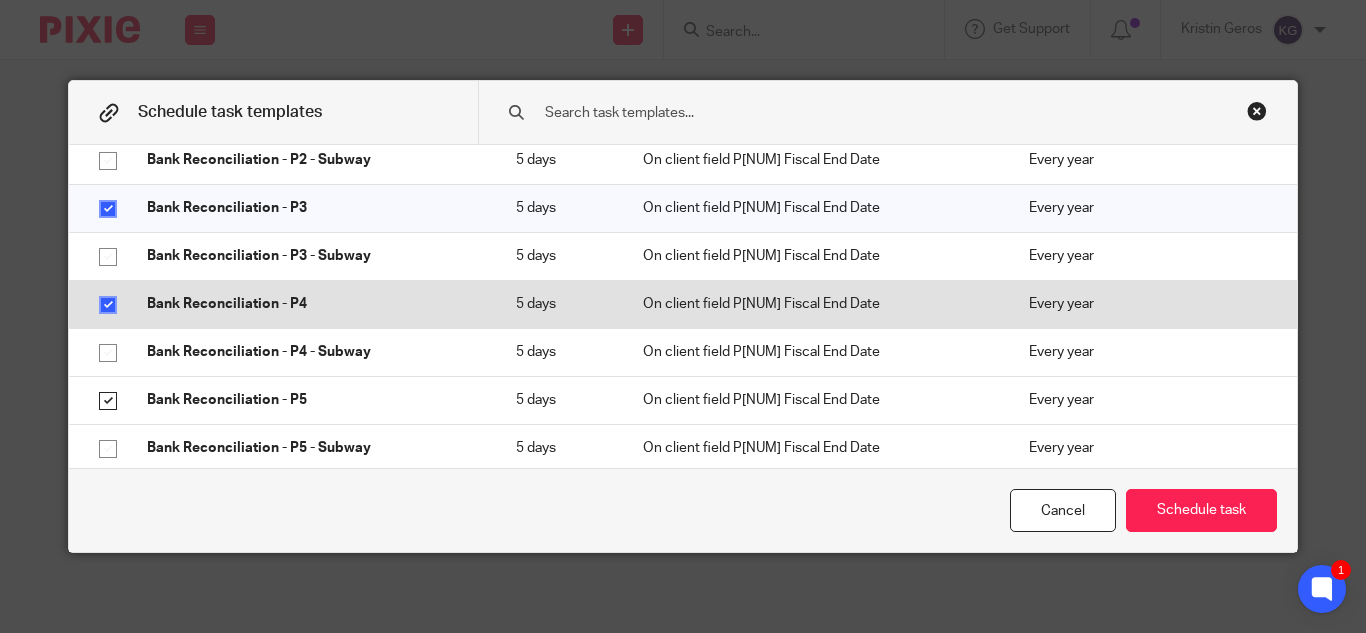 checkbox on "true" 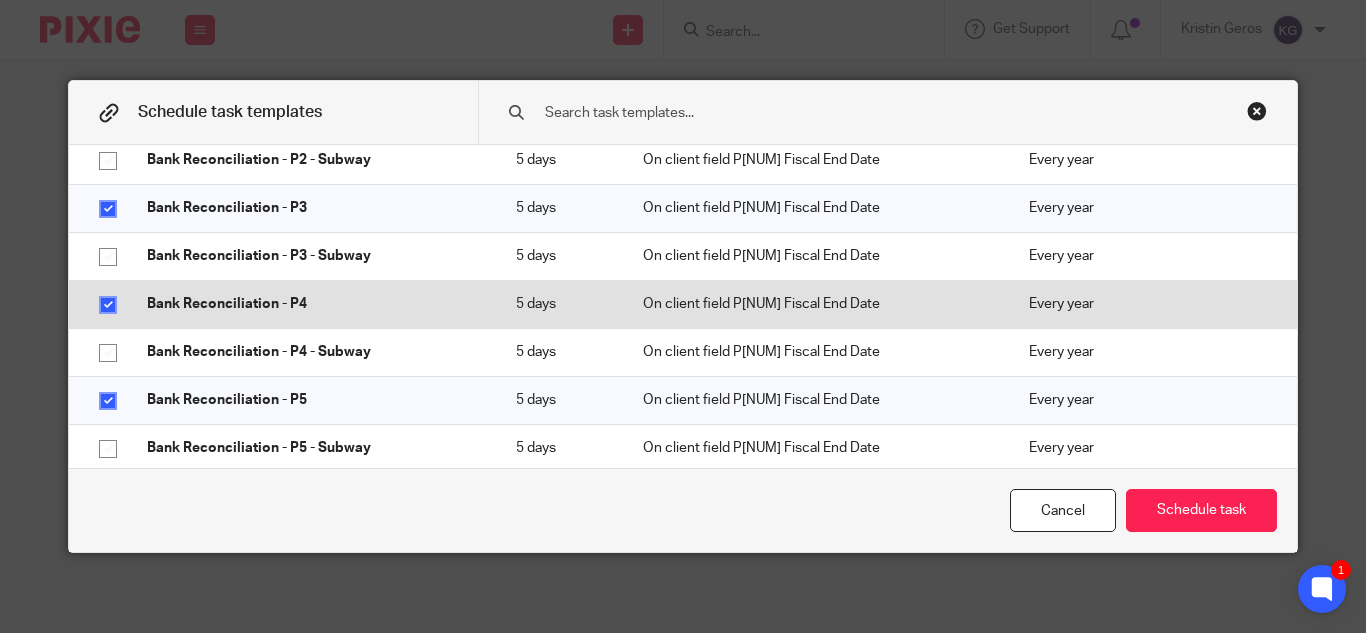 scroll, scrollTop: 1500, scrollLeft: 0, axis: vertical 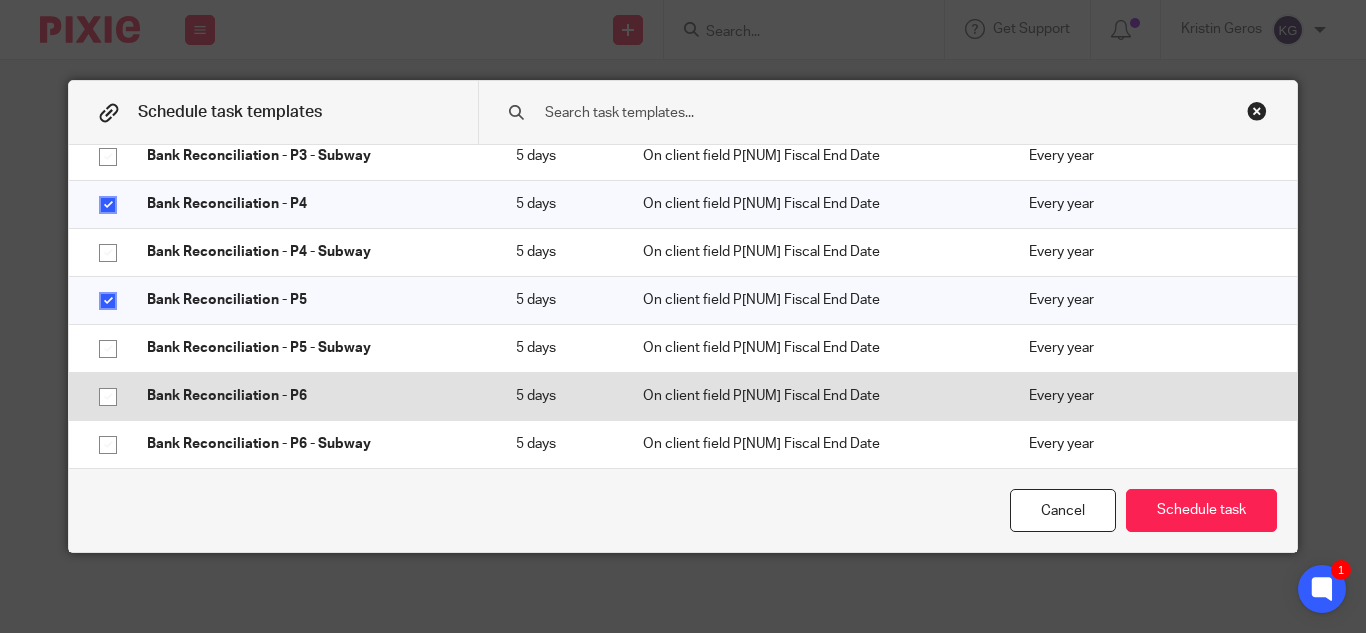 click 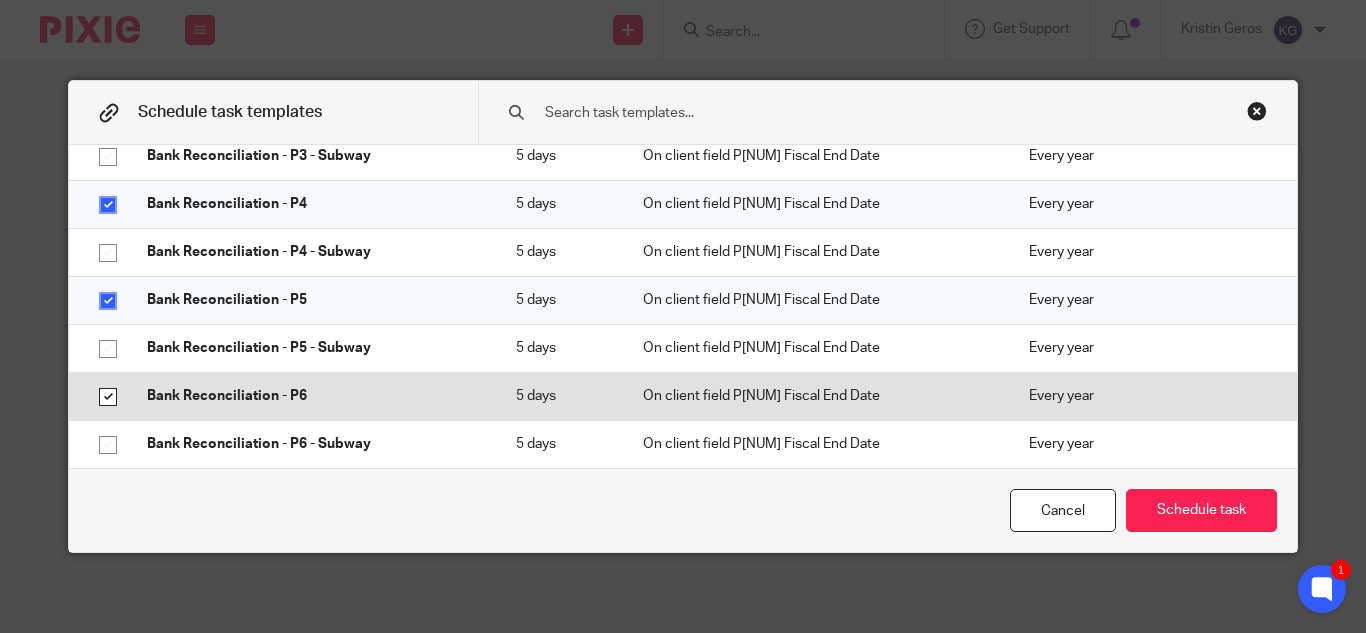 checkbox on "true" 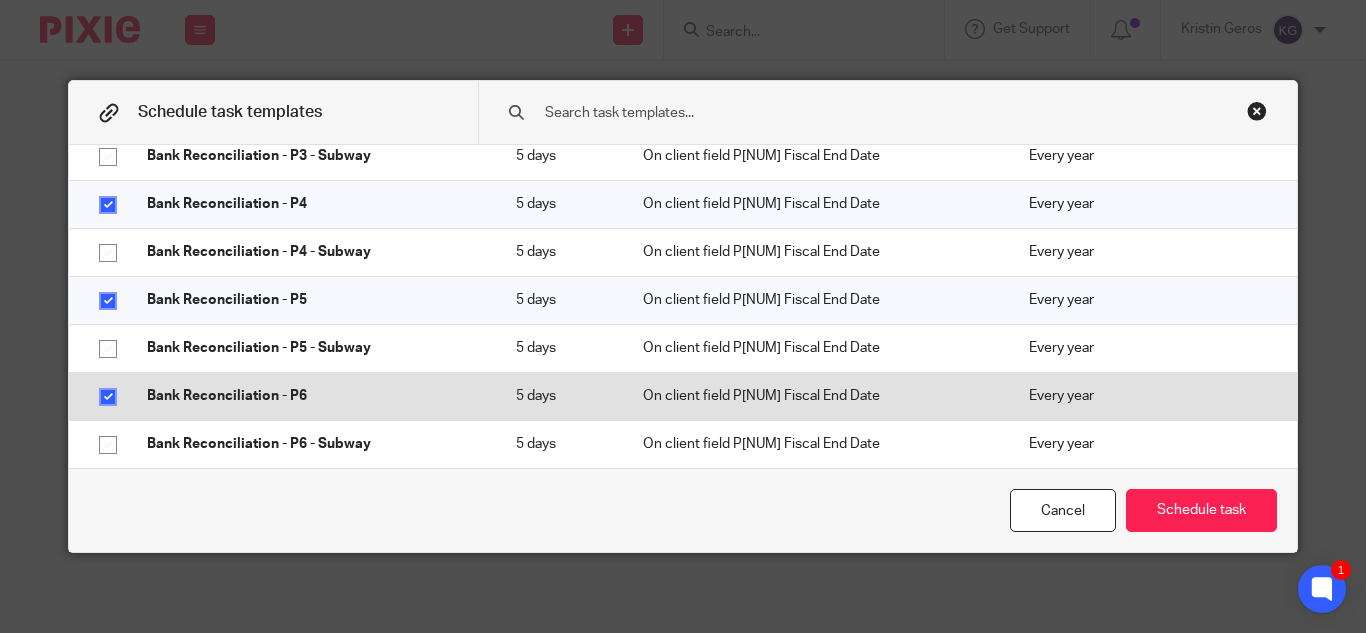 scroll, scrollTop: 1600, scrollLeft: 0, axis: vertical 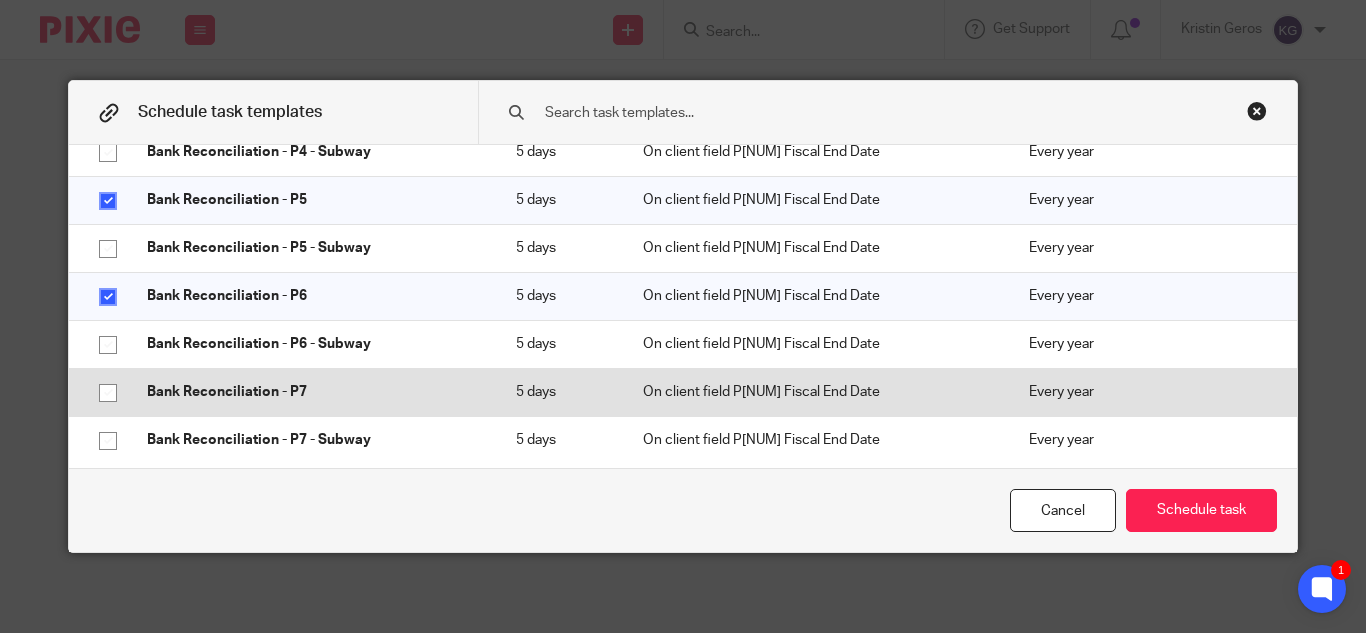 click 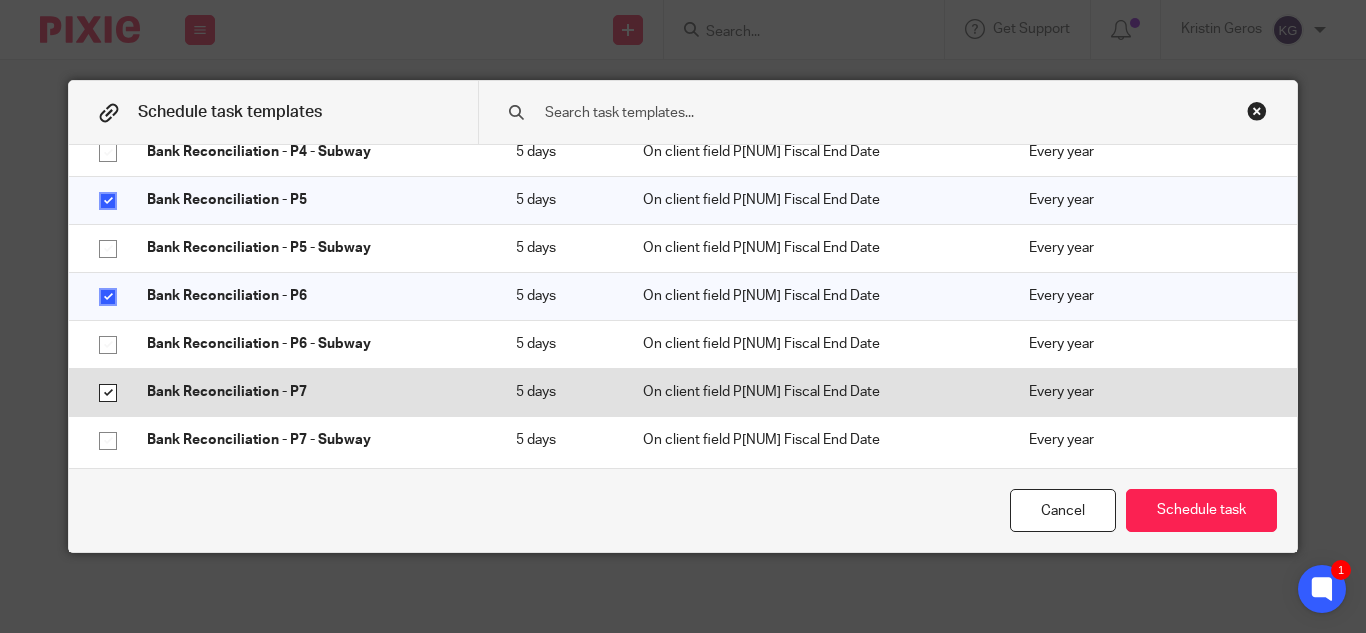 checkbox on "true" 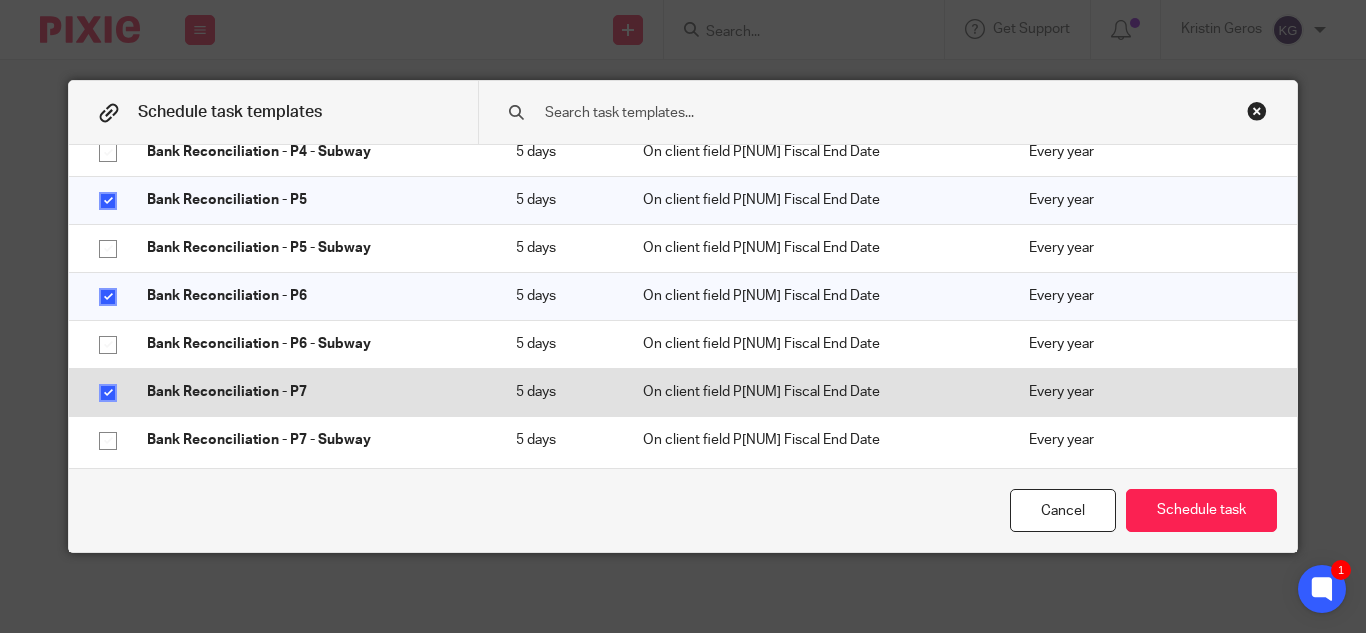 scroll, scrollTop: 1700, scrollLeft: 0, axis: vertical 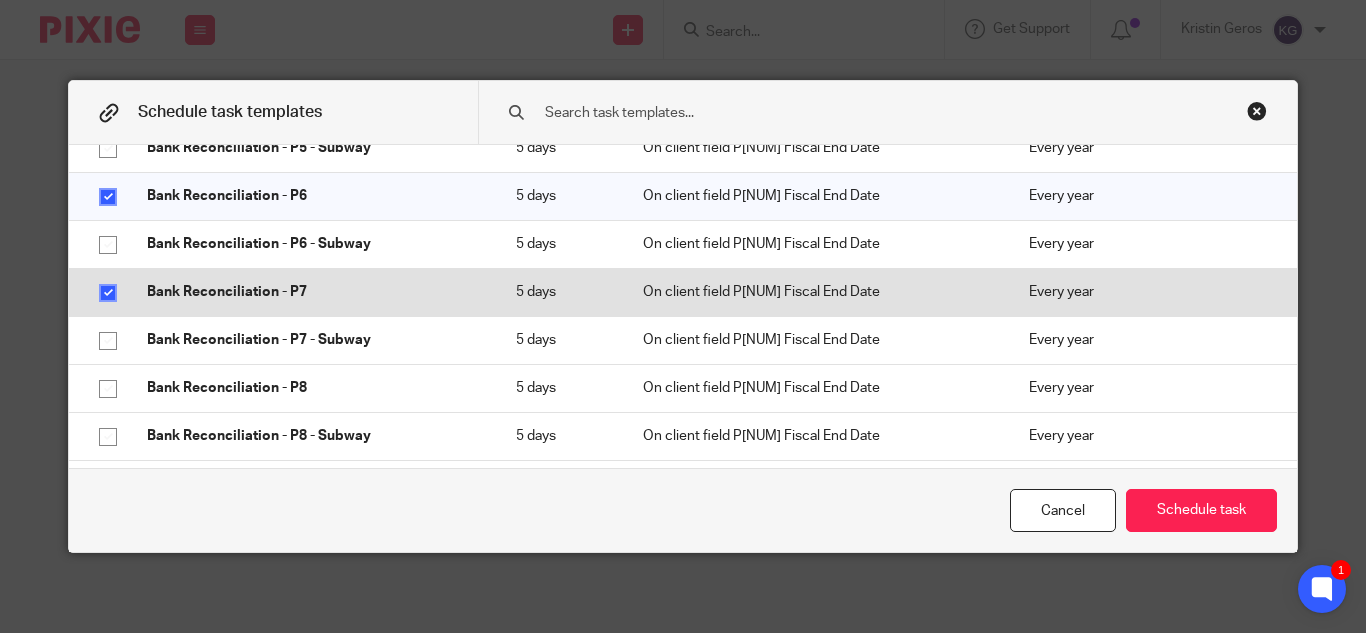 click 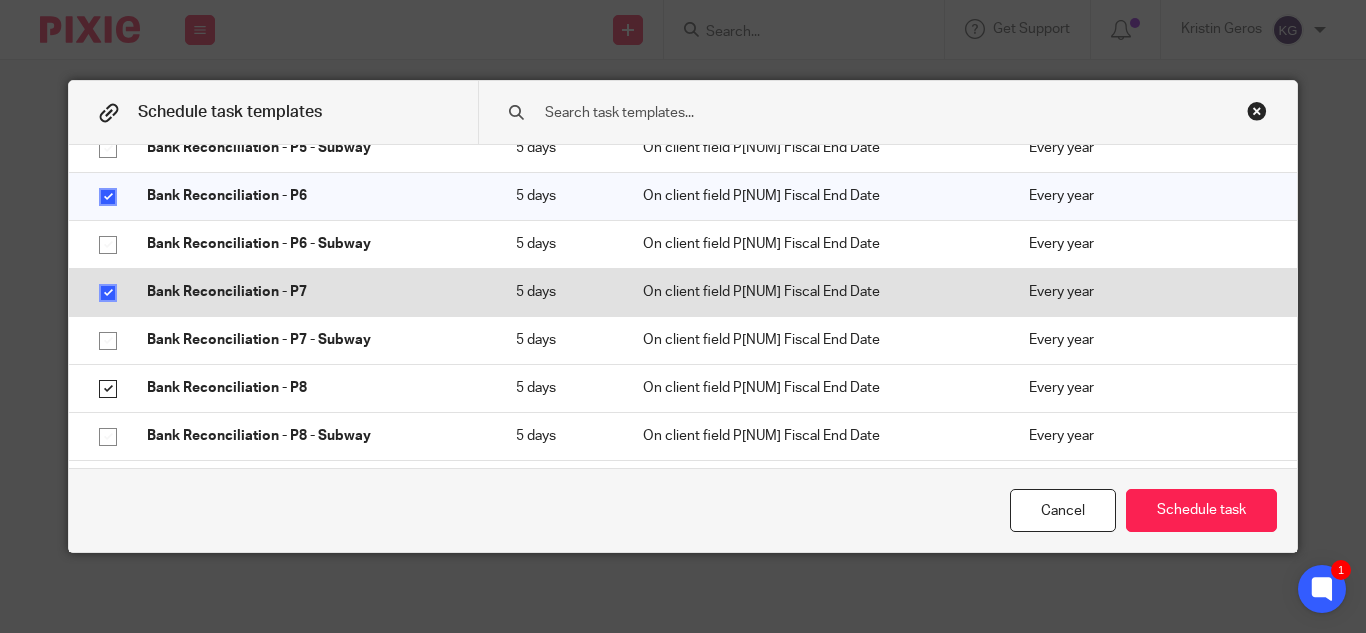 checkbox on "true" 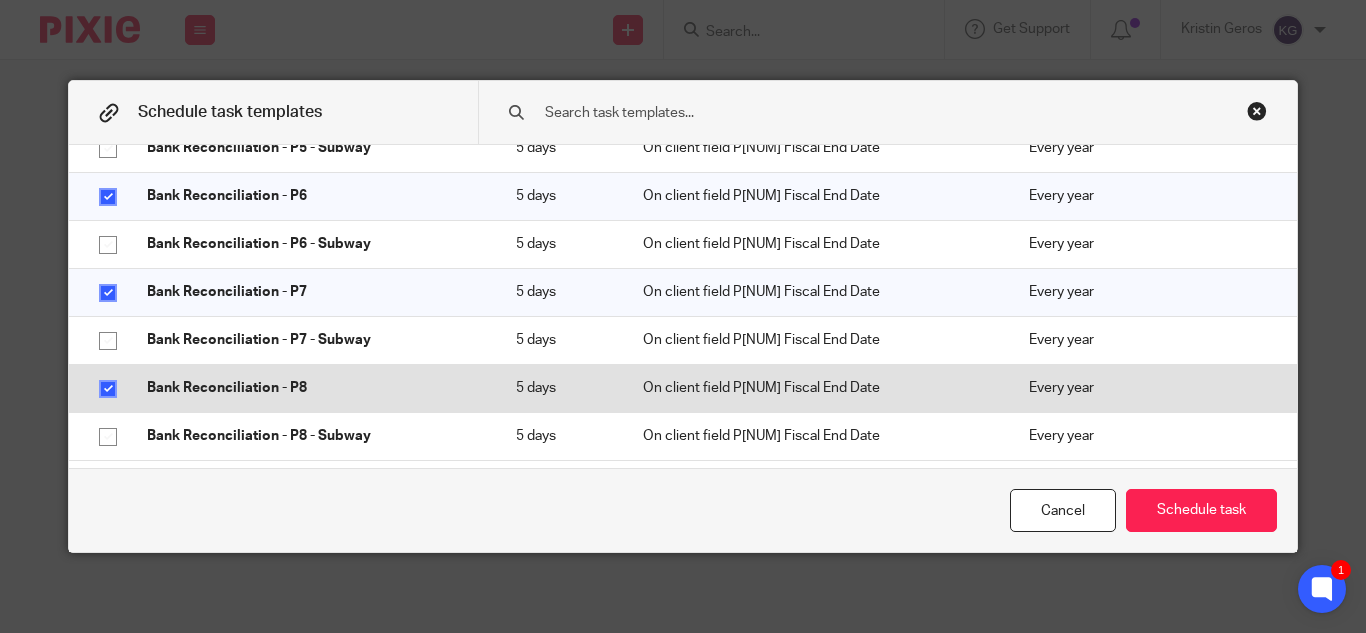 scroll, scrollTop: 1800, scrollLeft: 0, axis: vertical 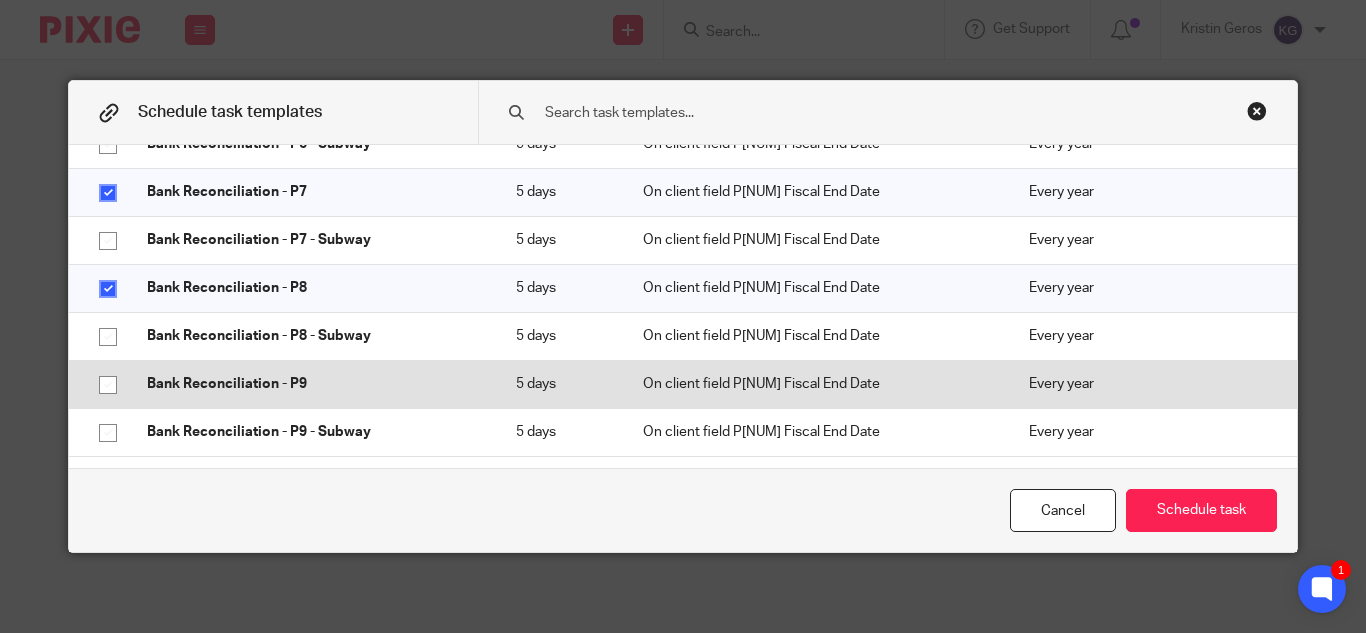click 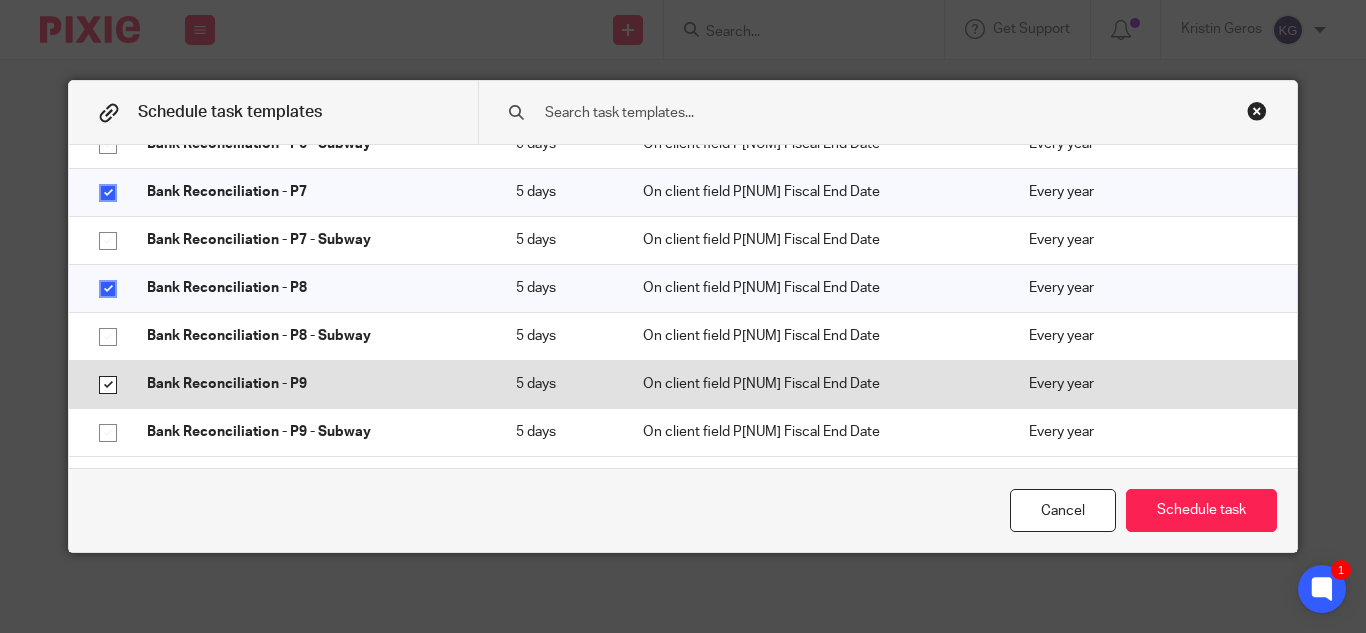 checkbox on "true" 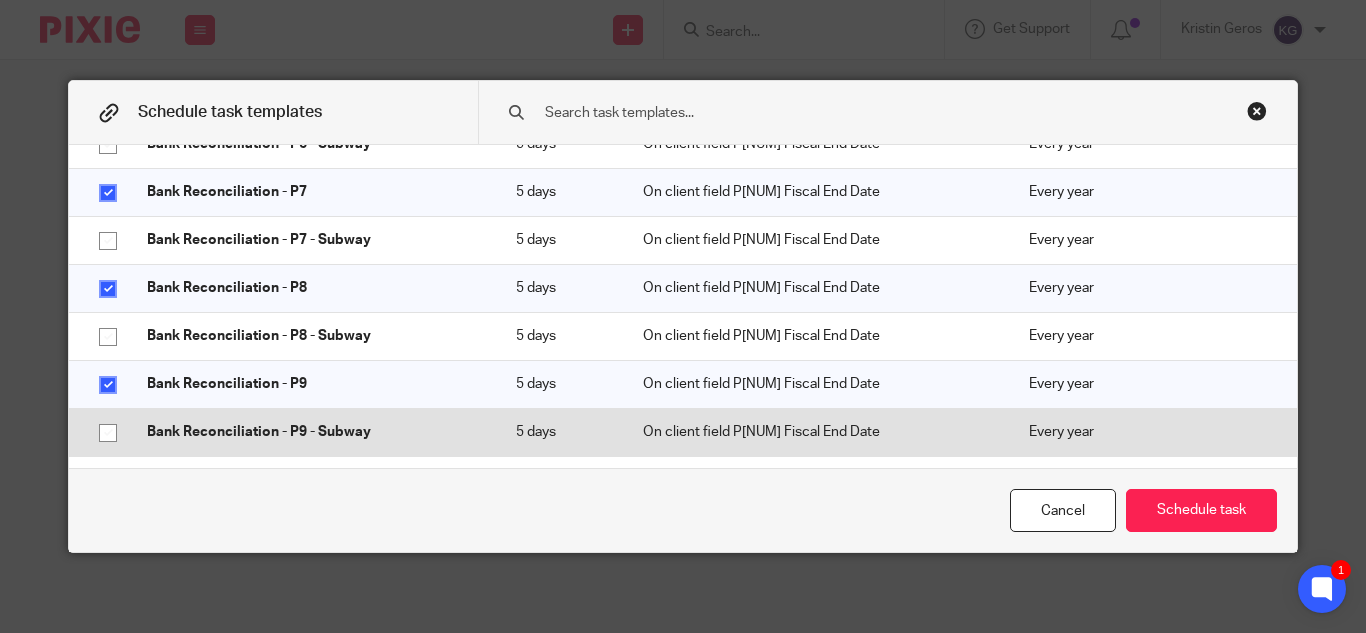scroll, scrollTop: 1900, scrollLeft: 0, axis: vertical 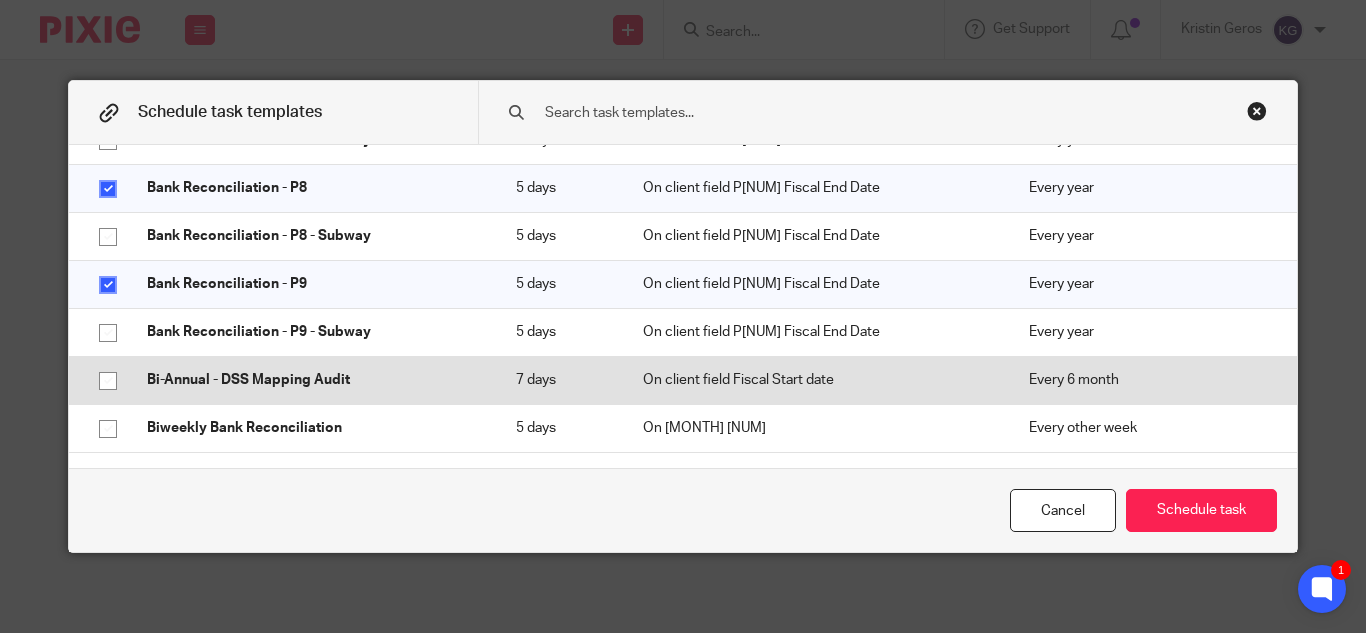 click 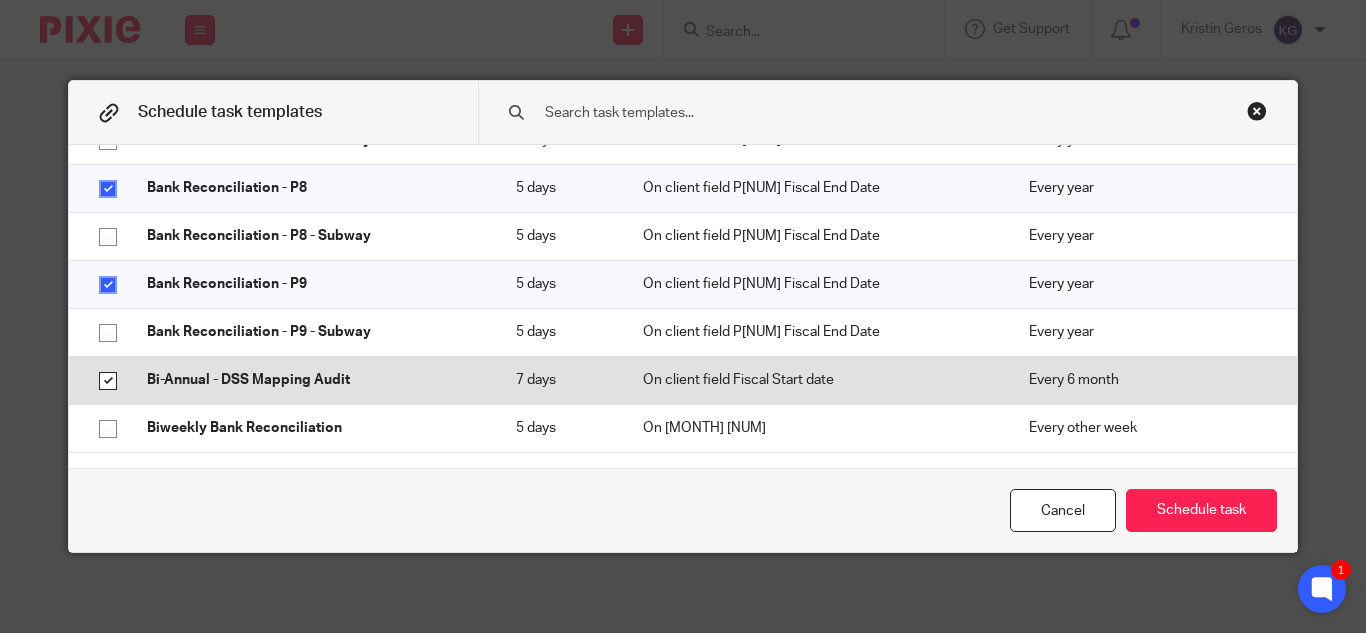 checkbox on "true" 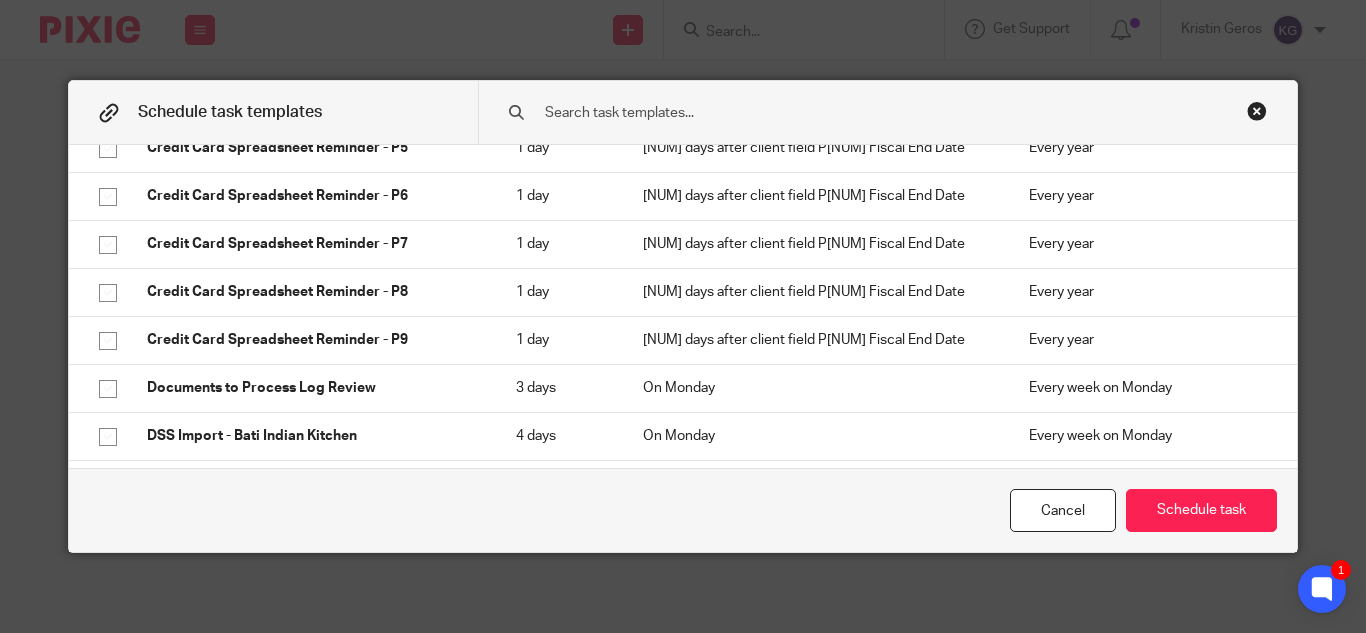 scroll, scrollTop: 4200, scrollLeft: 0, axis: vertical 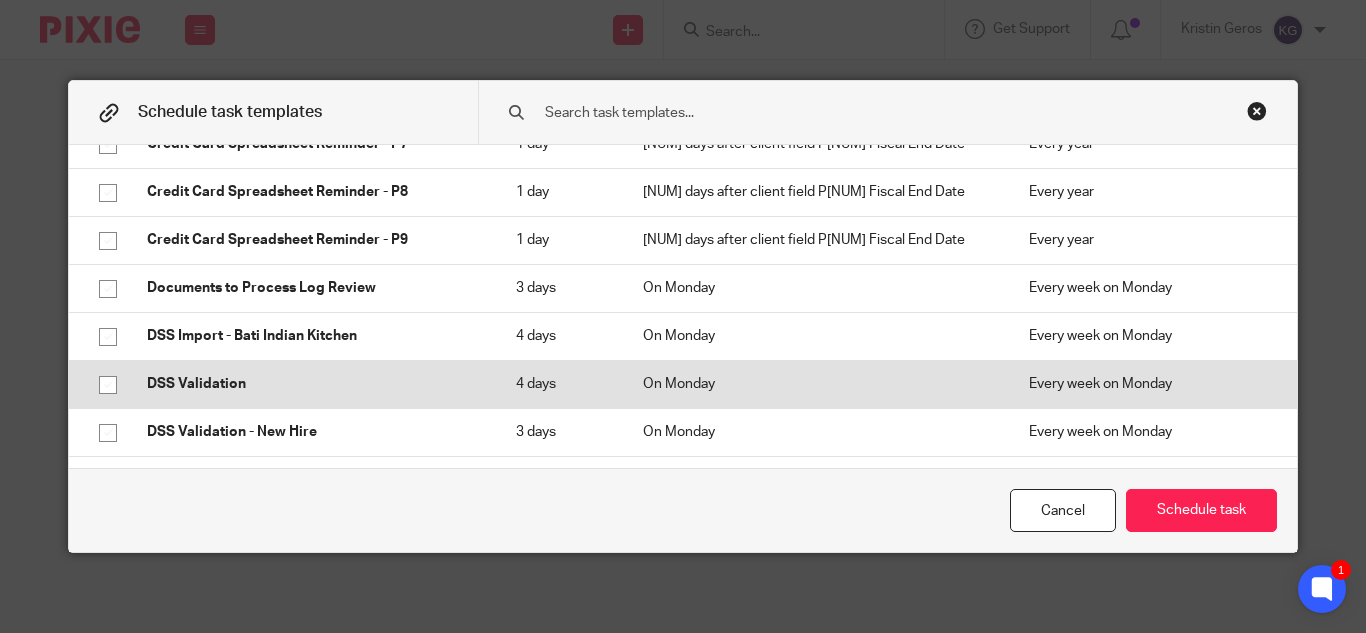 click 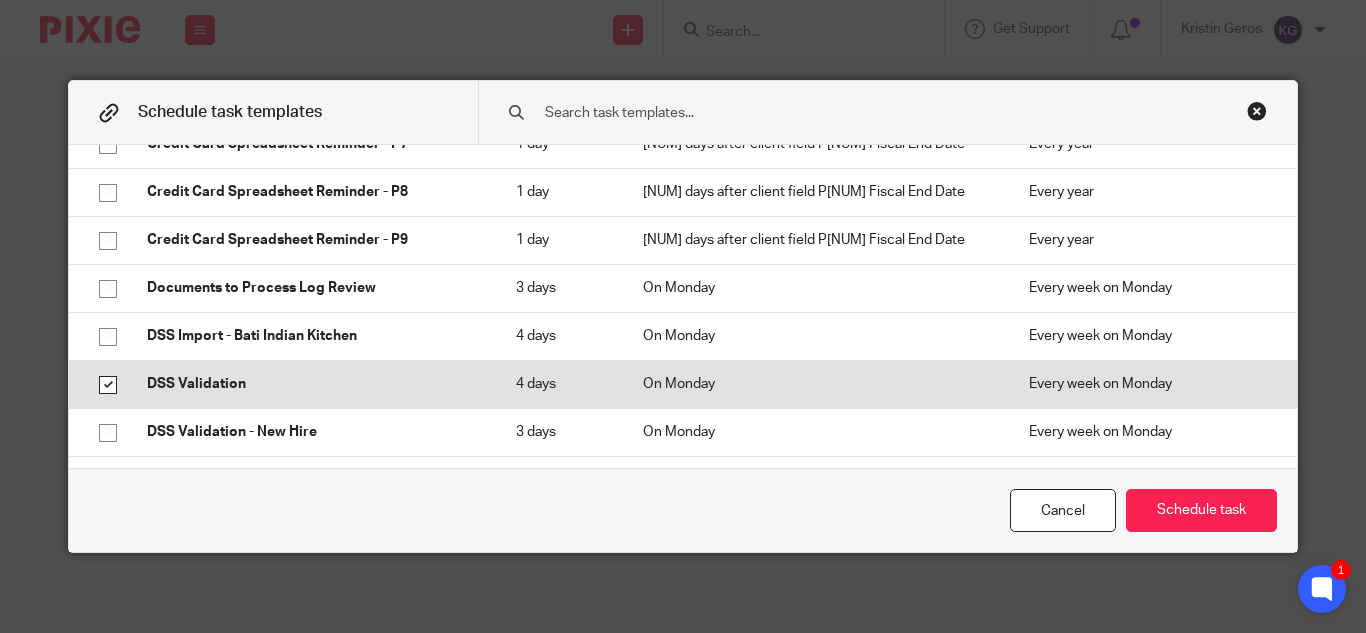 checkbox on "true" 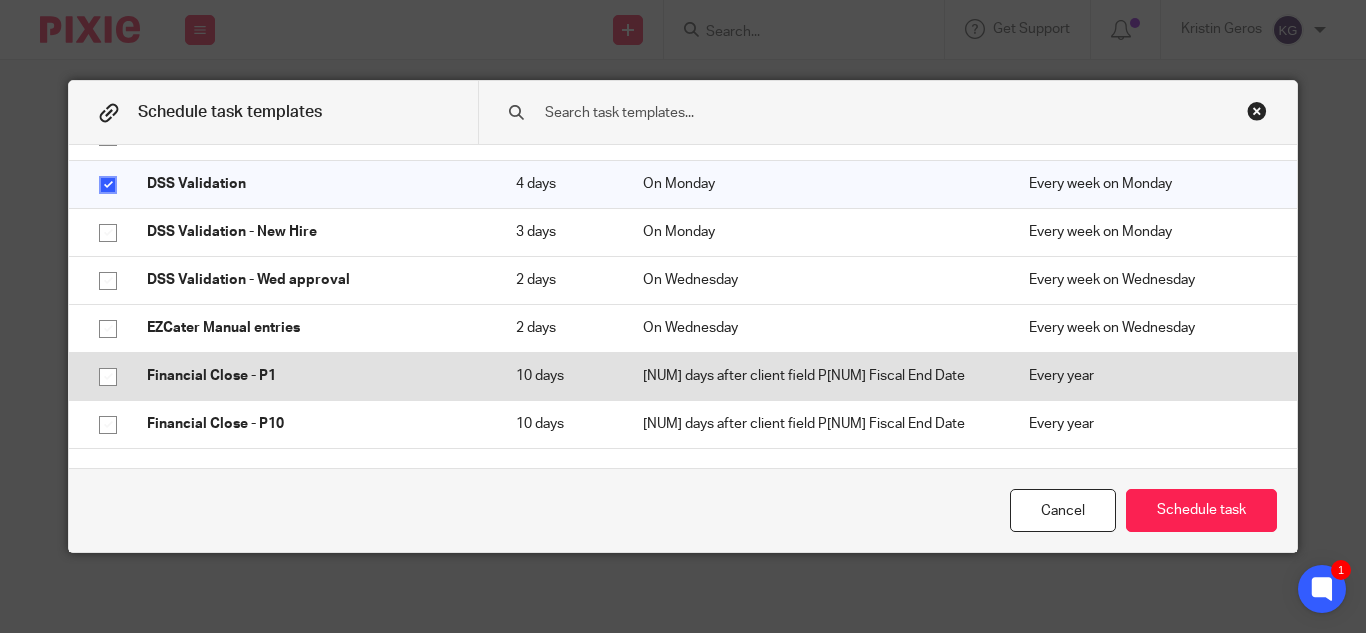 scroll, scrollTop: 4500, scrollLeft: 0, axis: vertical 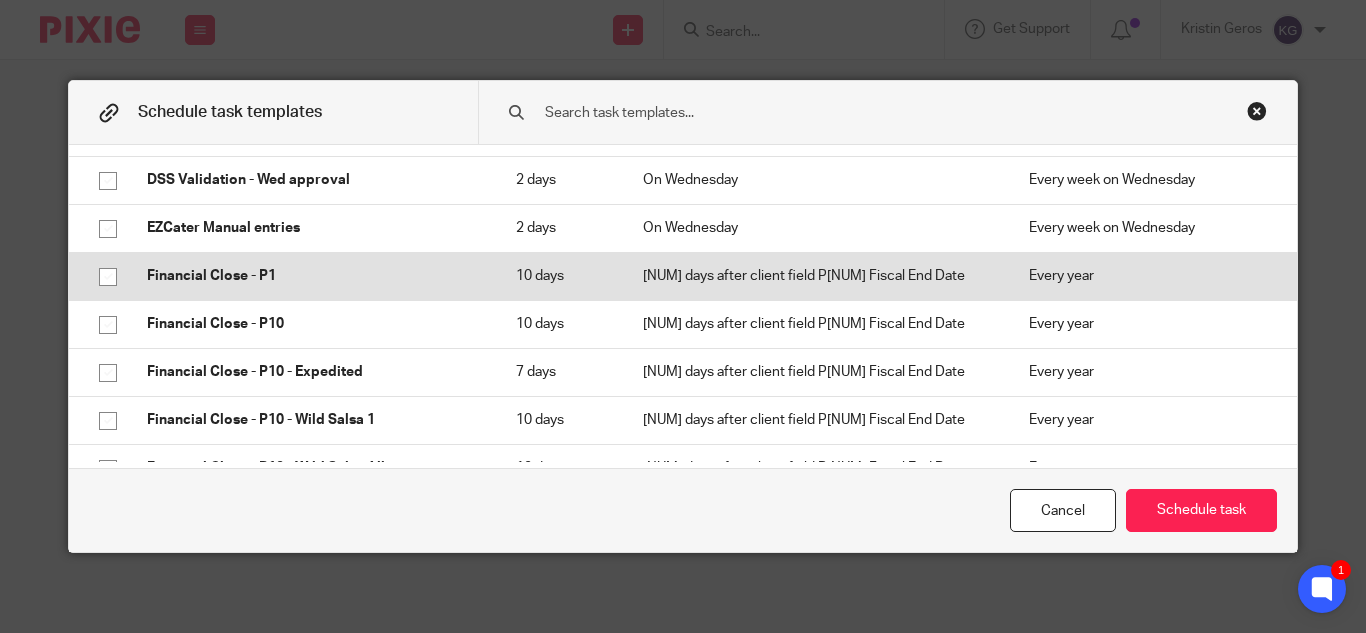 click 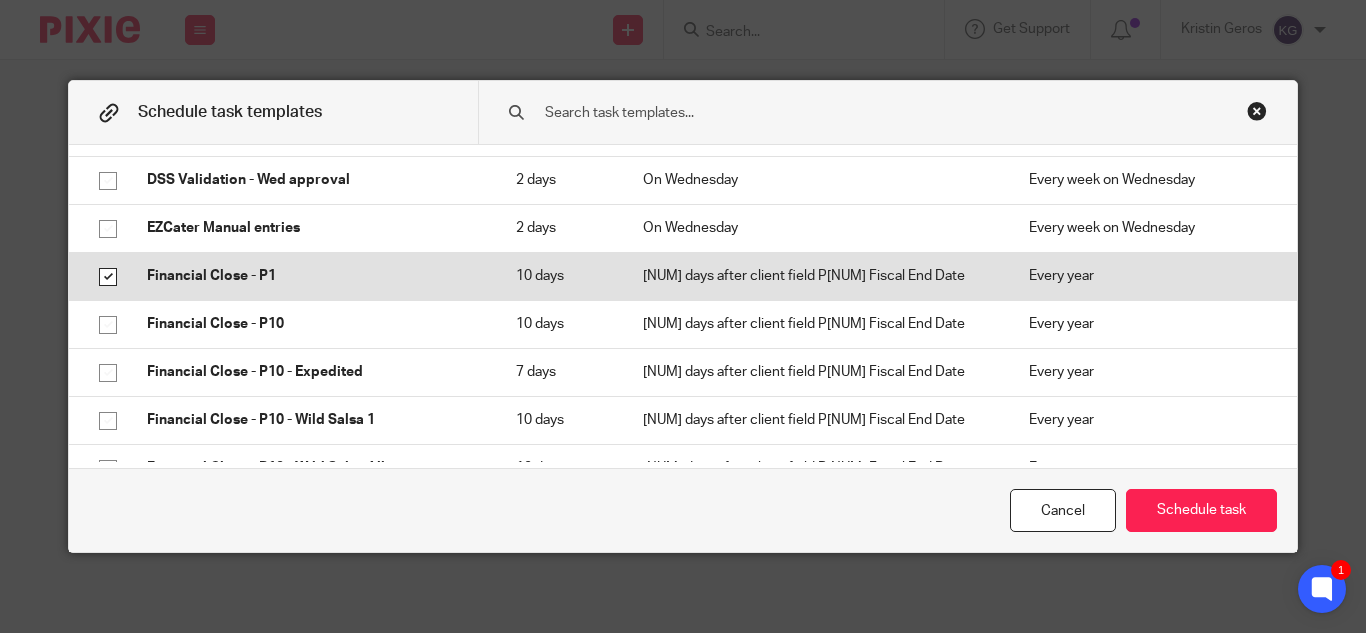 checkbox on "true" 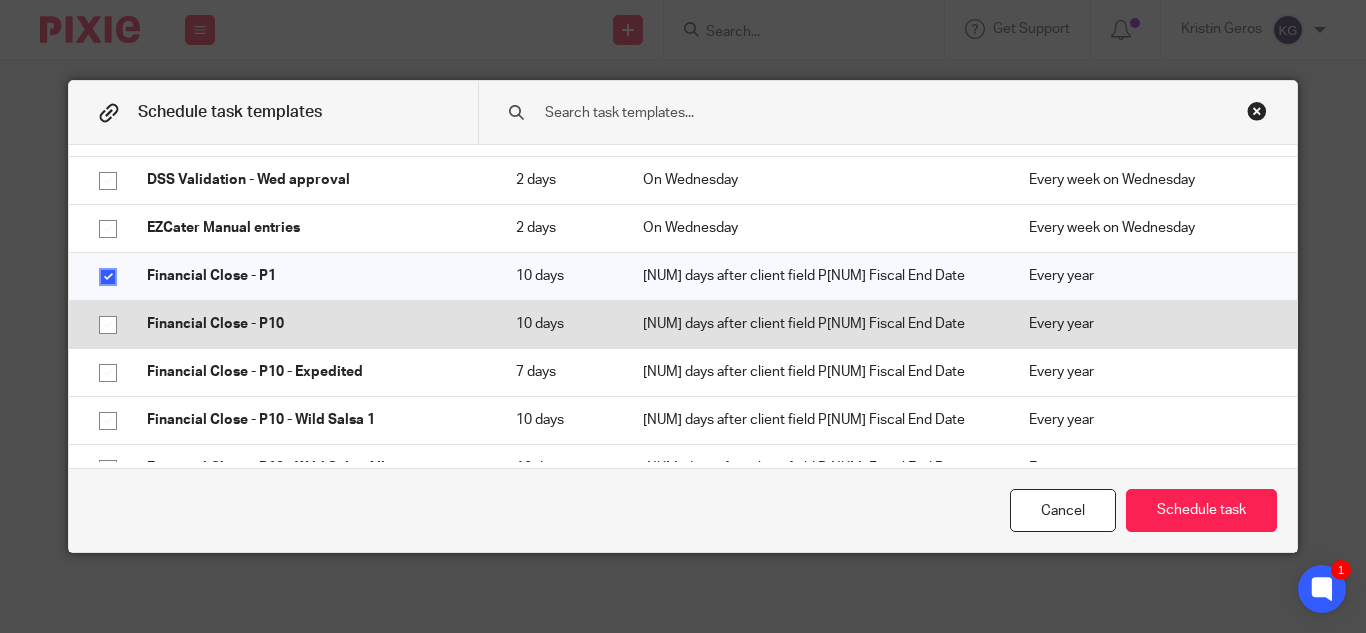 click 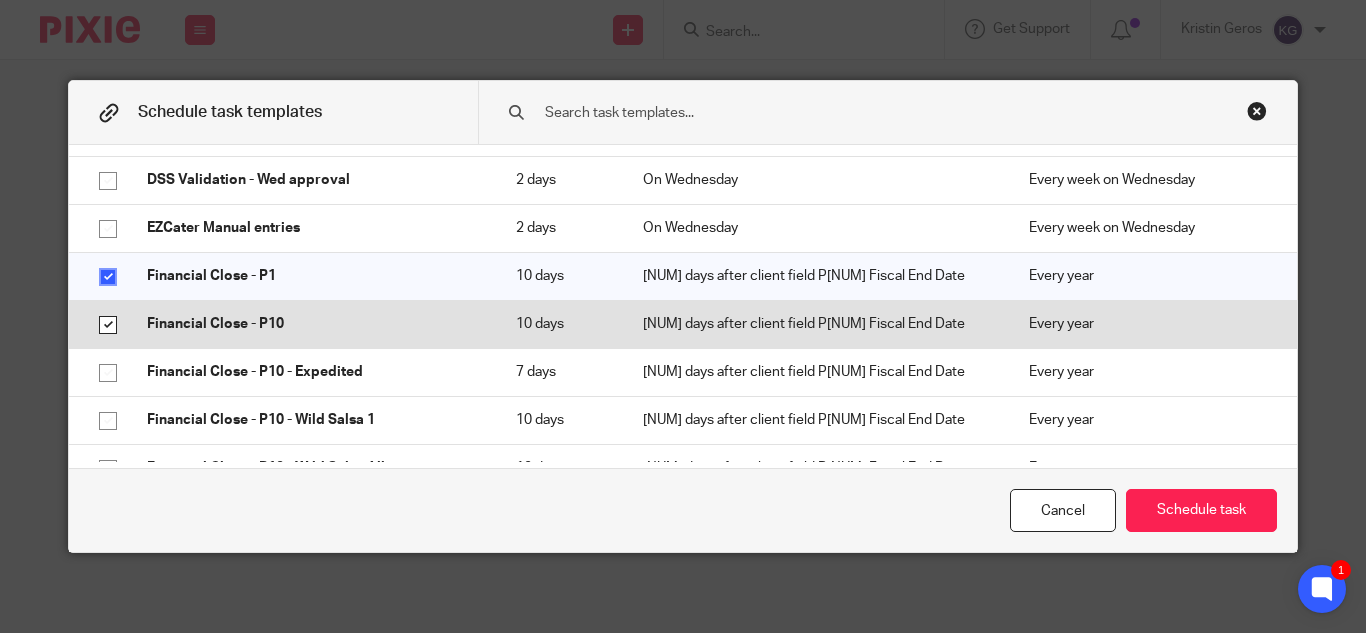 checkbox on "true" 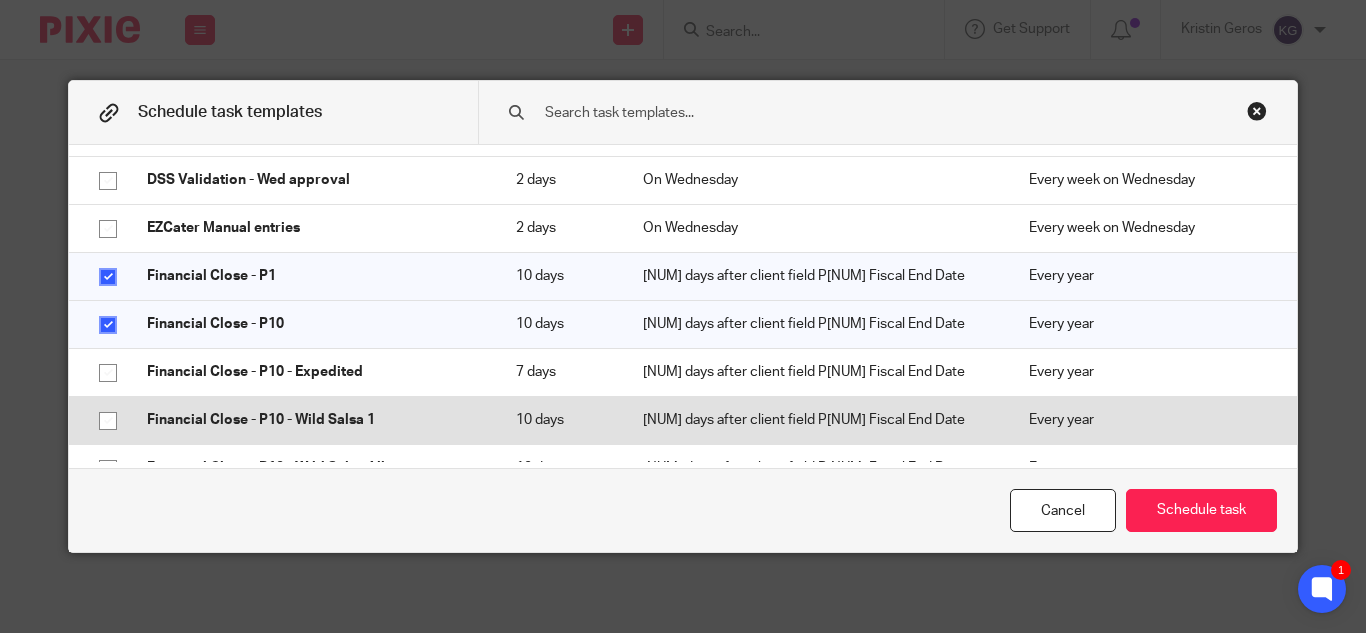 scroll, scrollTop: 4700, scrollLeft: 0, axis: vertical 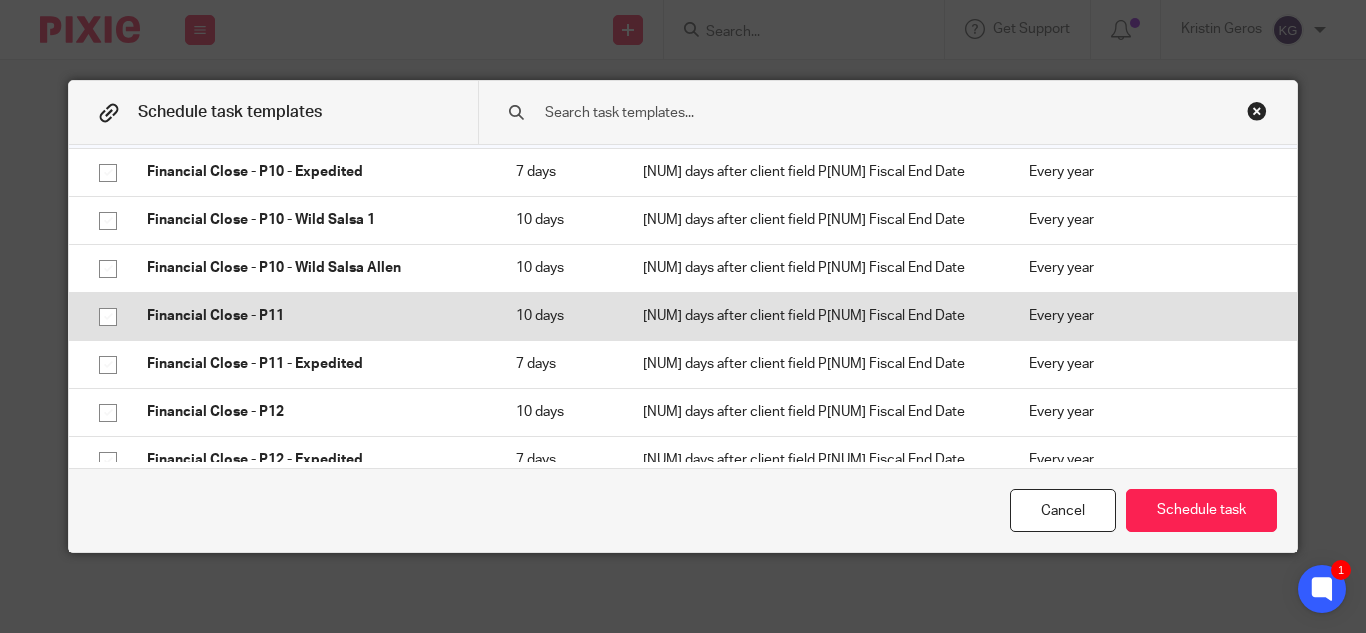 drag, startPoint x: 97, startPoint y: 287, endPoint x: 102, endPoint y: 309, distance: 22.561028 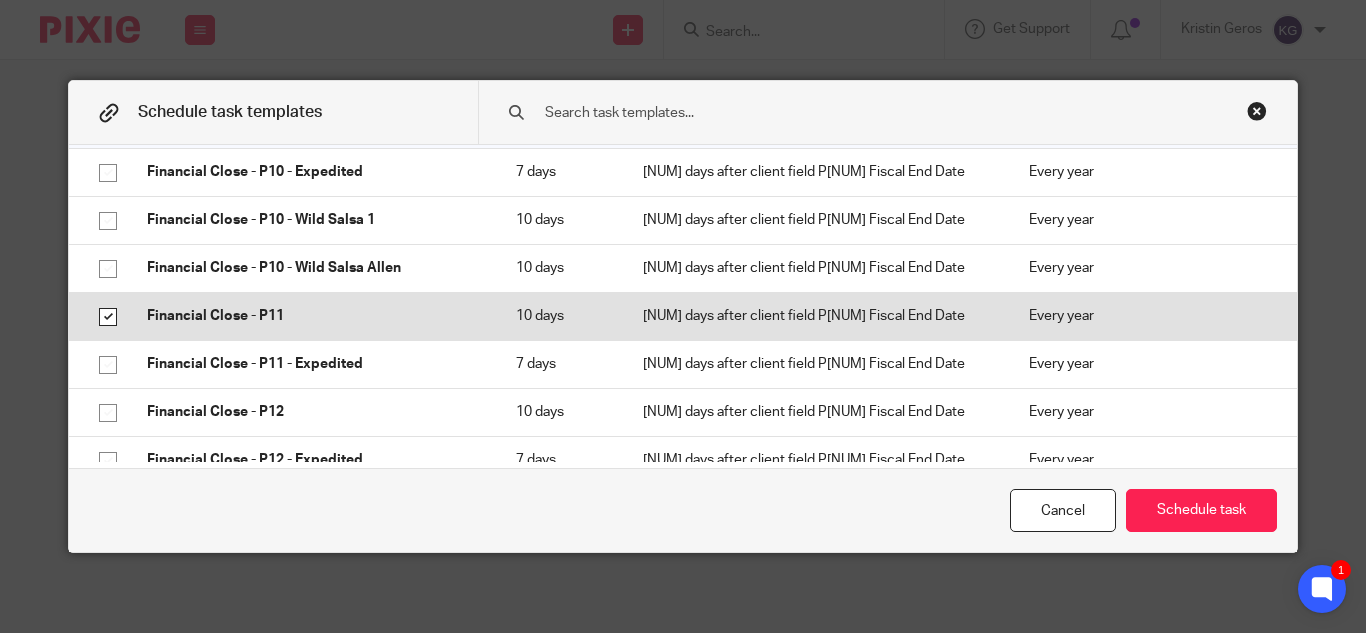 checkbox on "true" 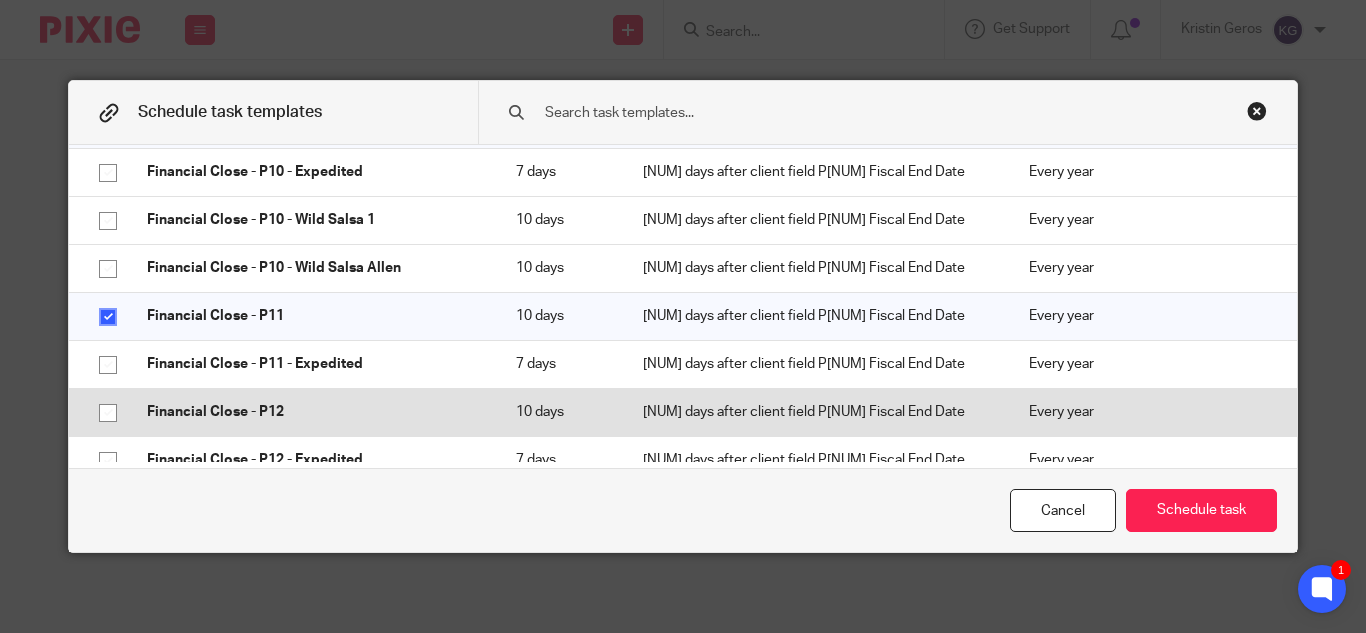 click 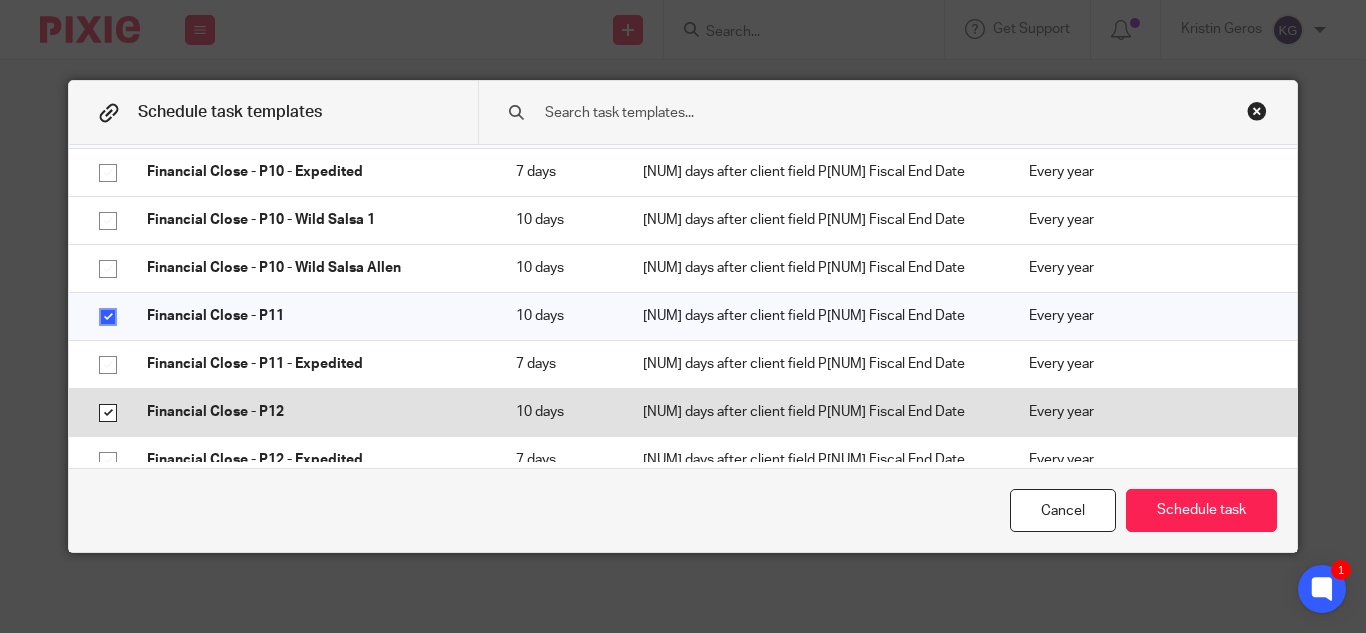 checkbox on "true" 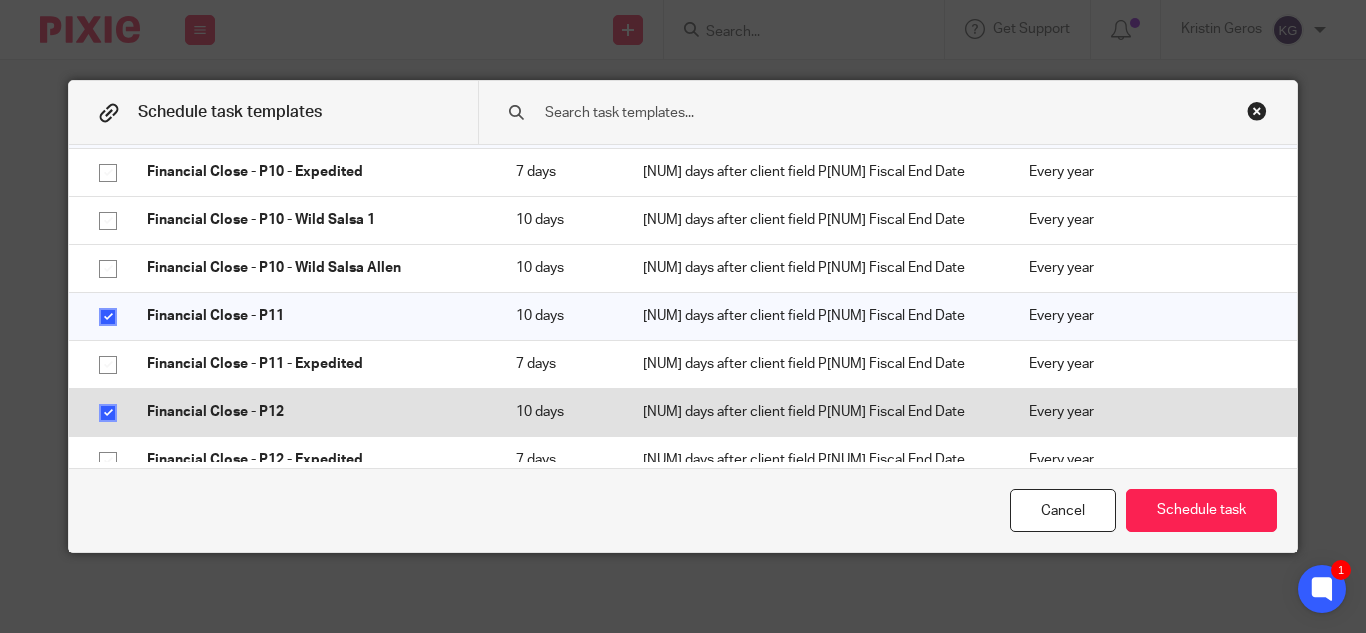 scroll, scrollTop: 4800, scrollLeft: 0, axis: vertical 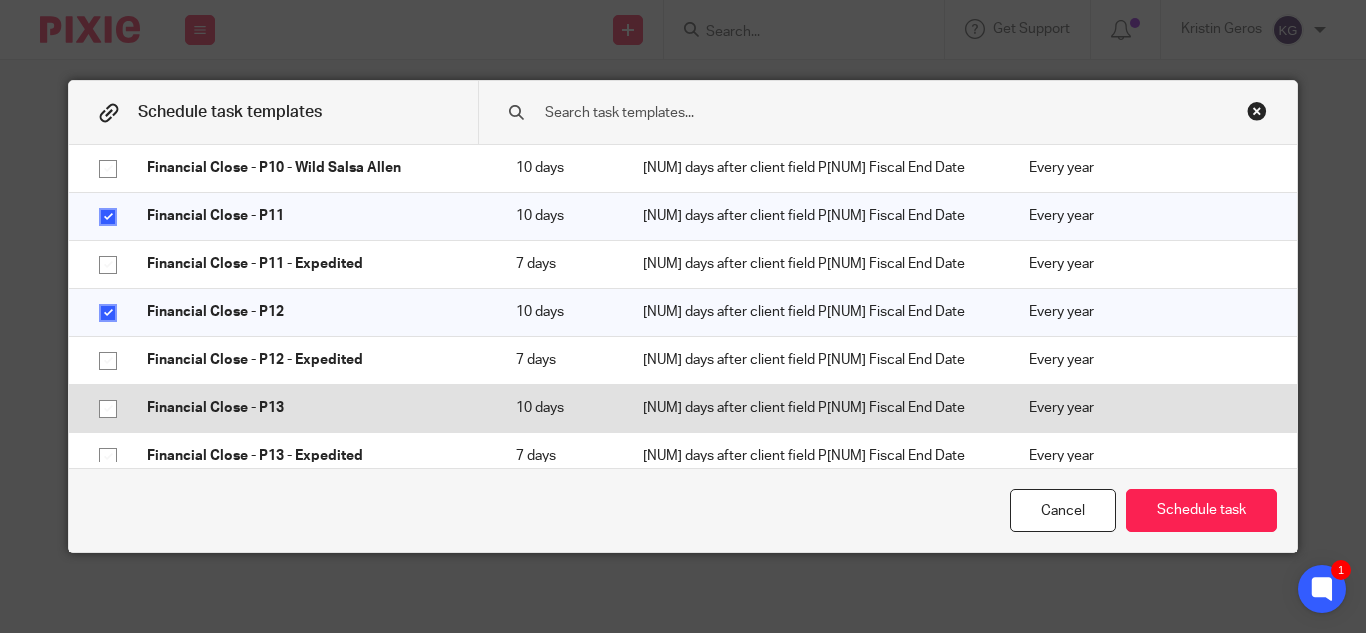 click 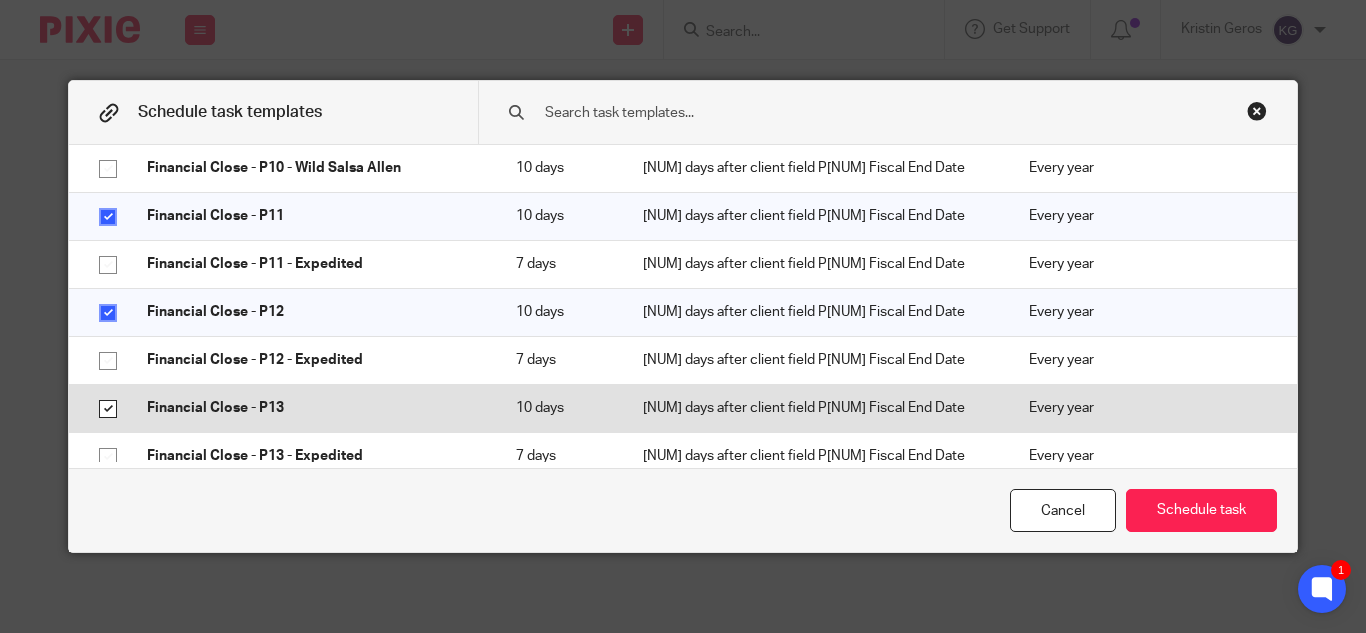 checkbox on "true" 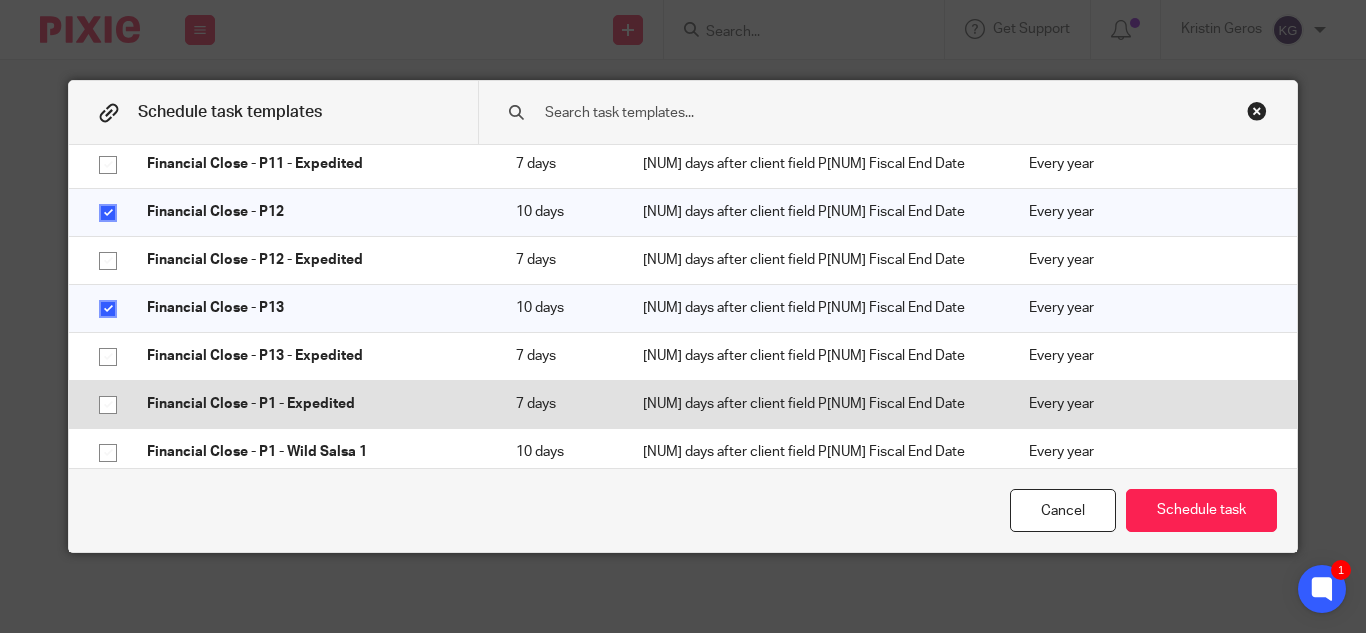 scroll, scrollTop: 5000, scrollLeft: 0, axis: vertical 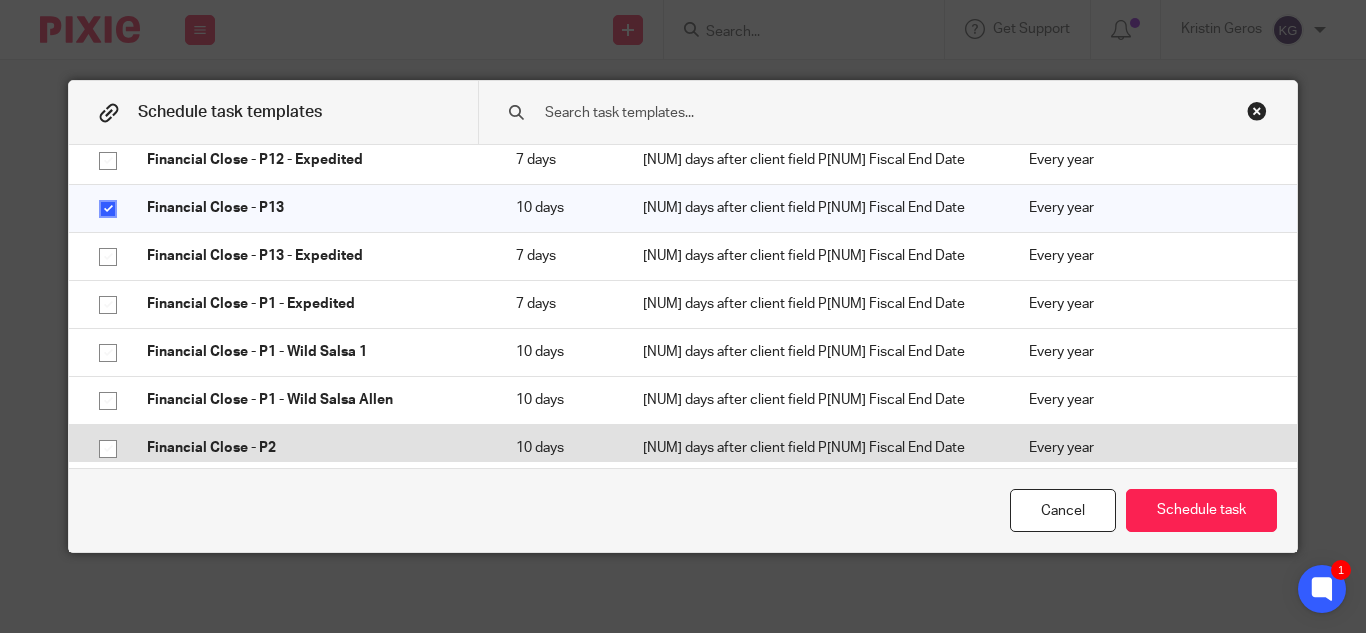 click 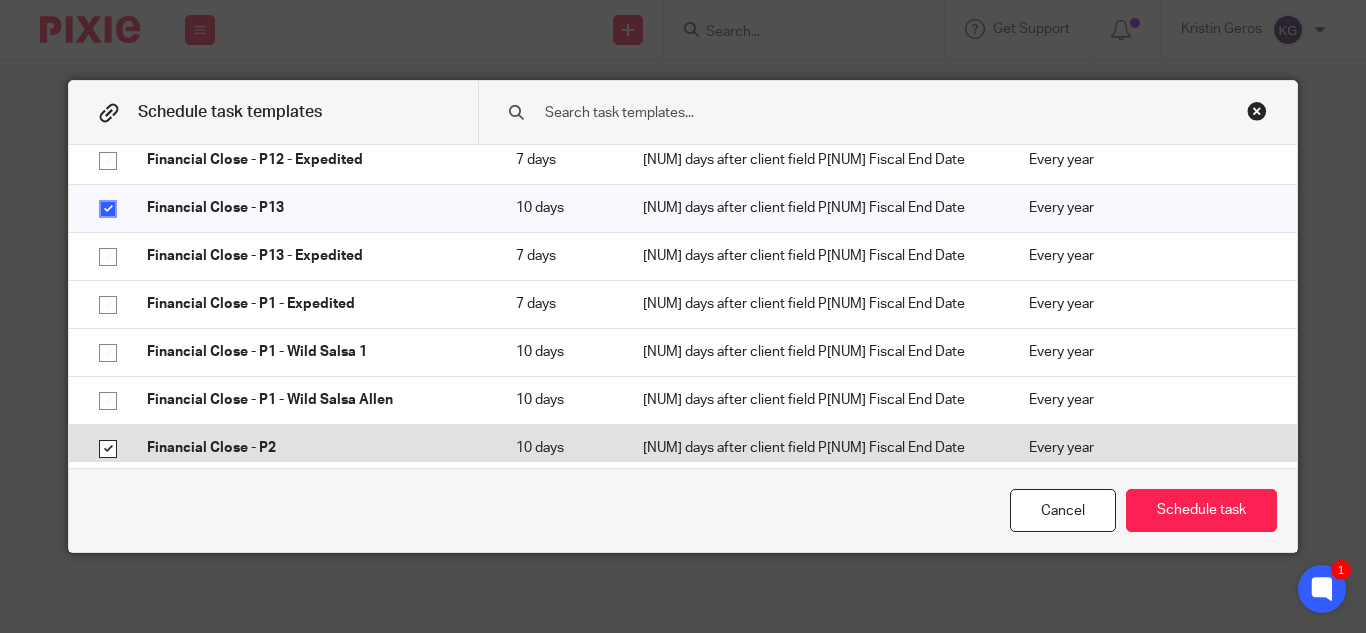 checkbox on "true" 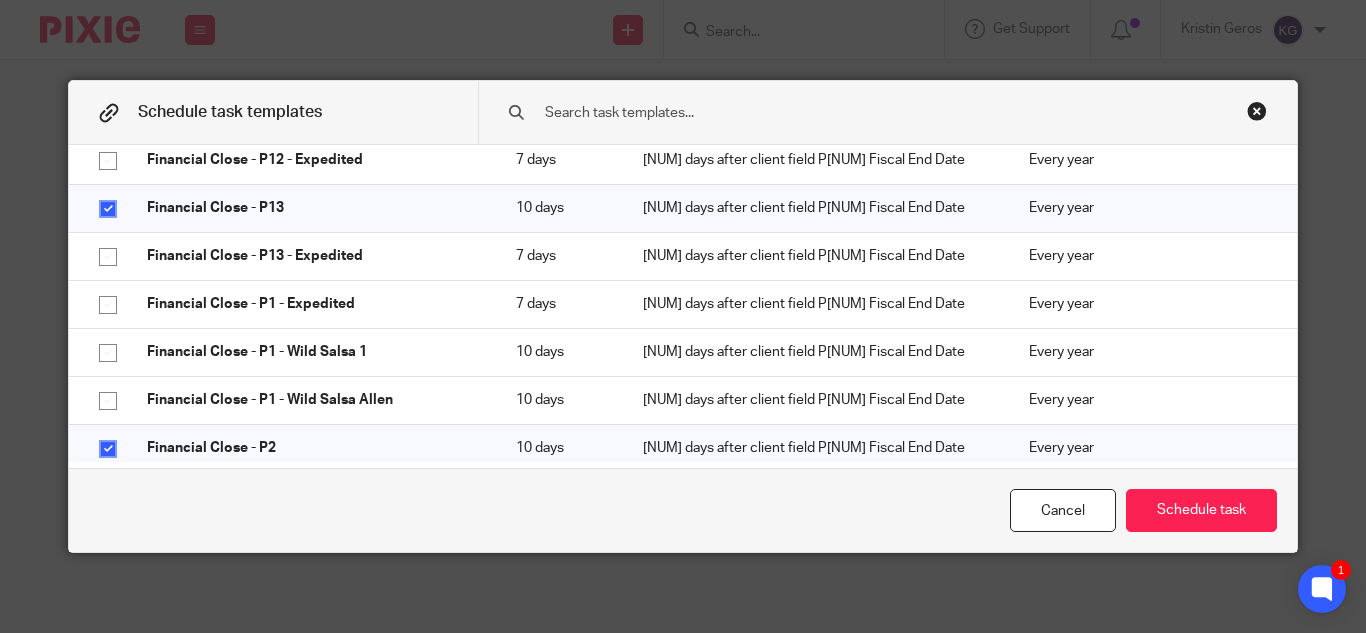 scroll, scrollTop: 5100, scrollLeft: 0, axis: vertical 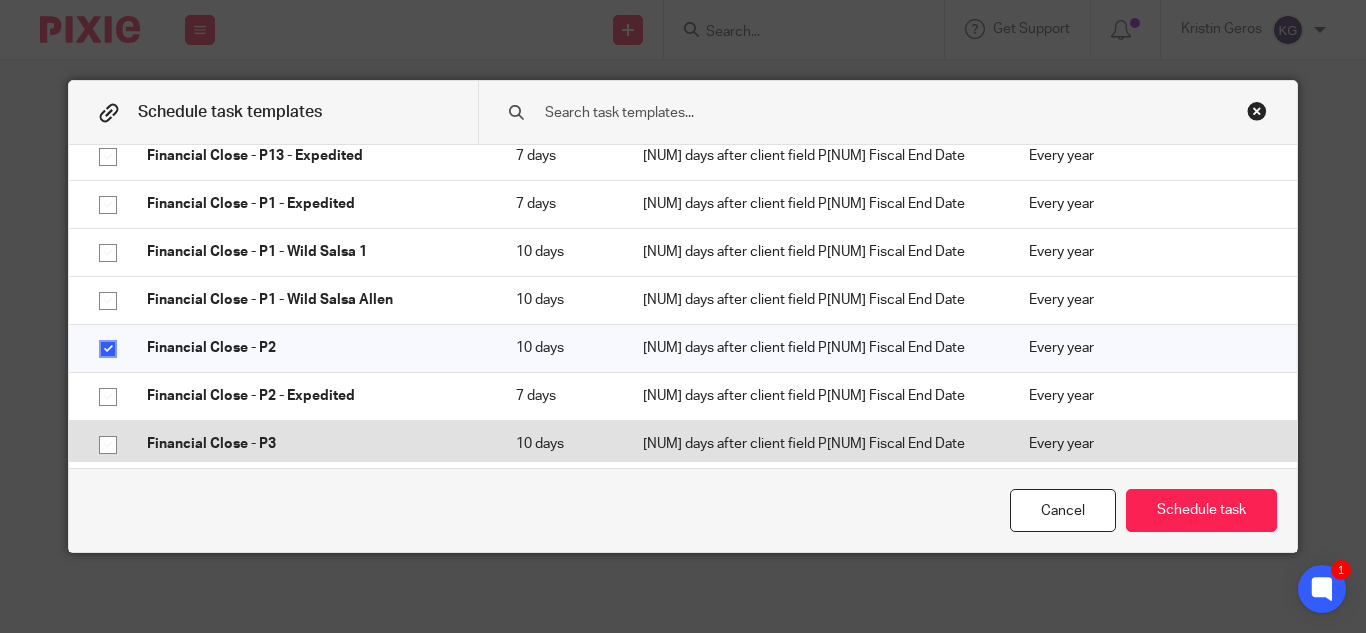 click 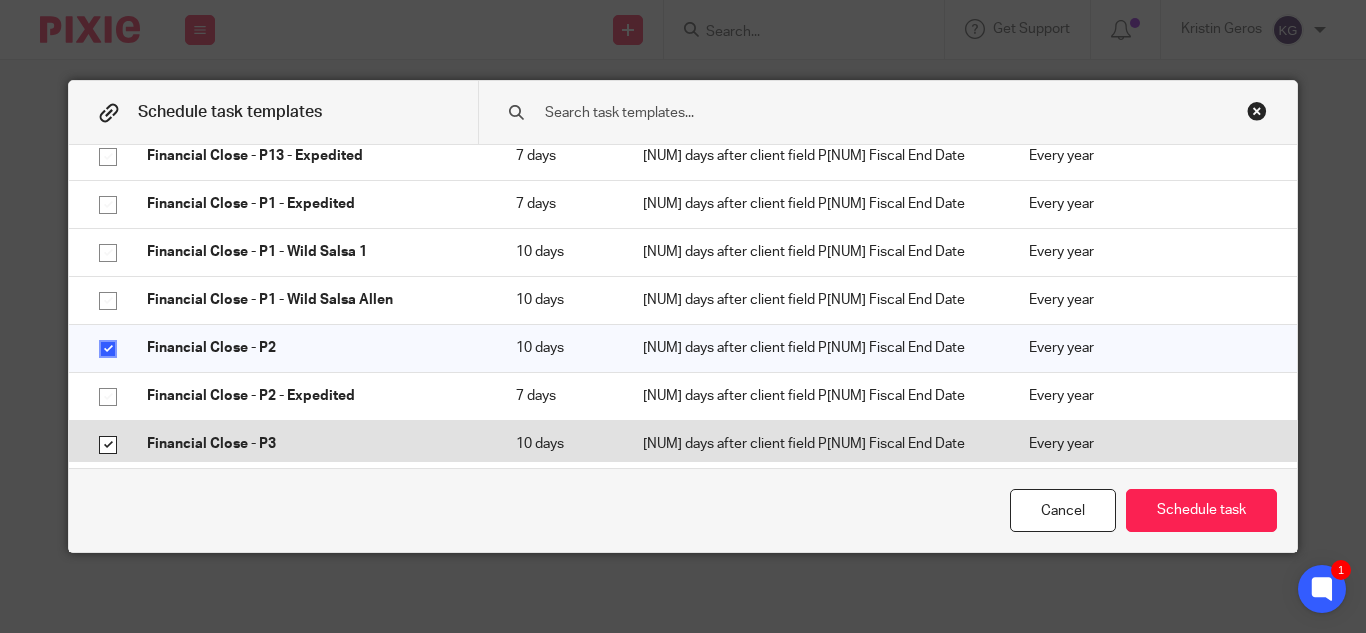 checkbox on "true" 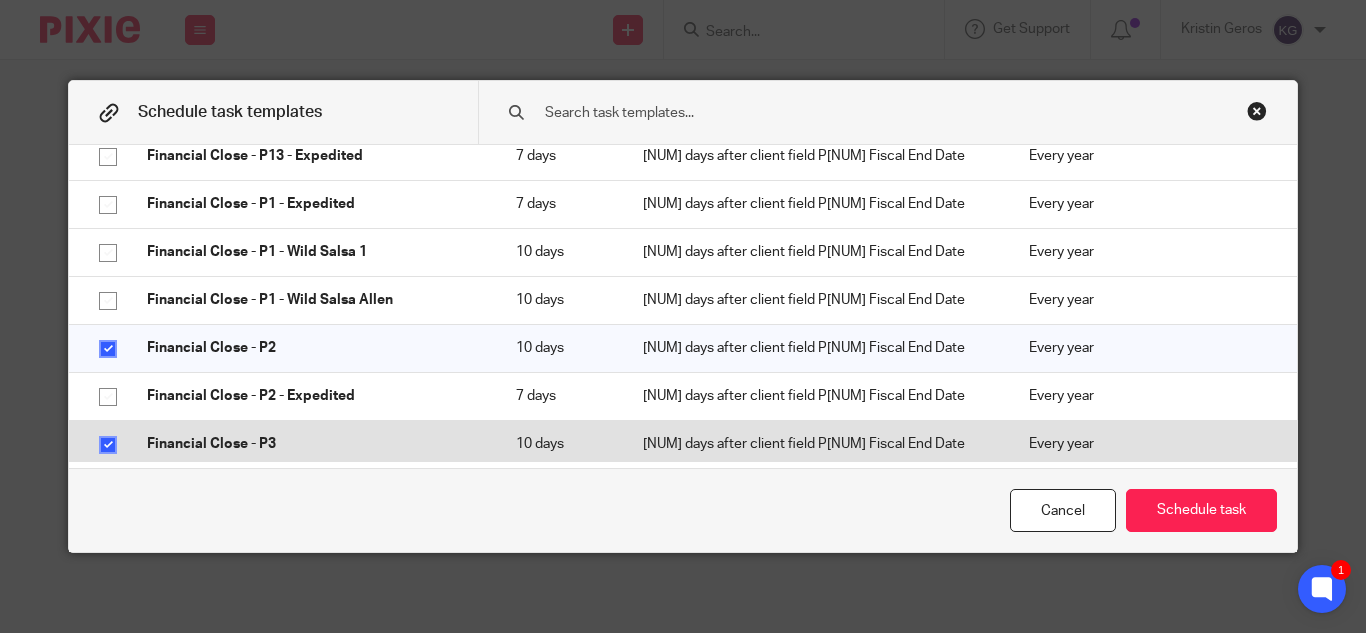 scroll, scrollTop: 5200, scrollLeft: 0, axis: vertical 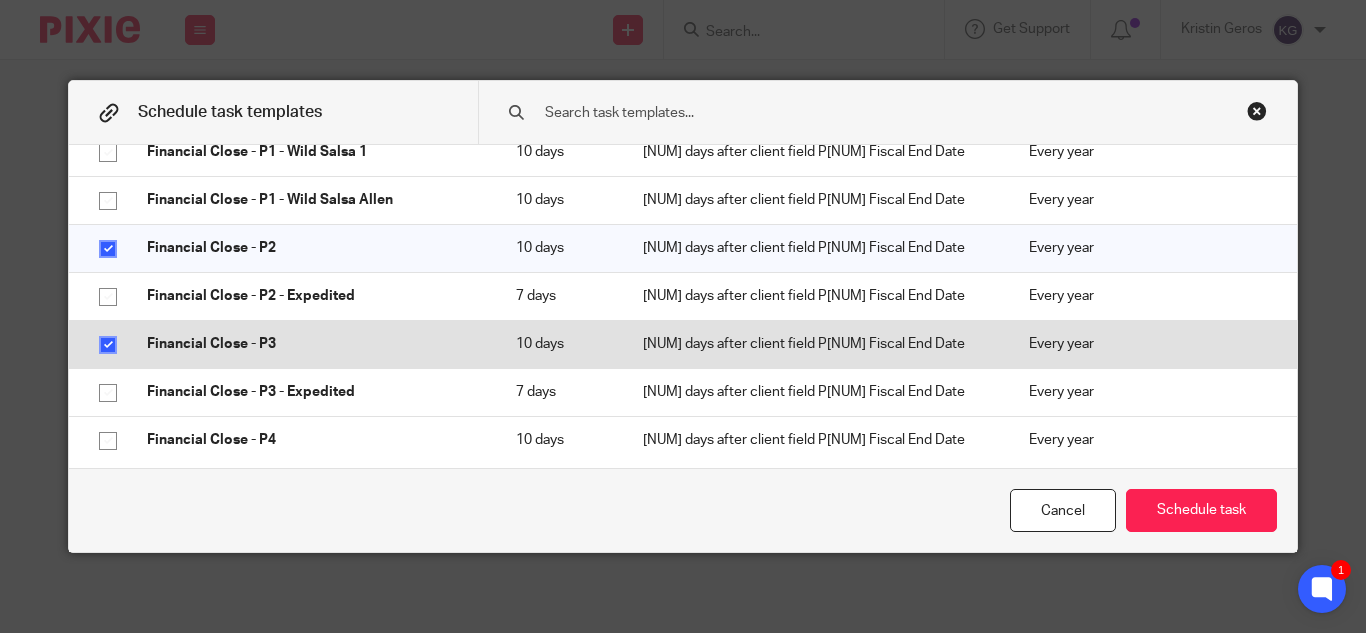 click 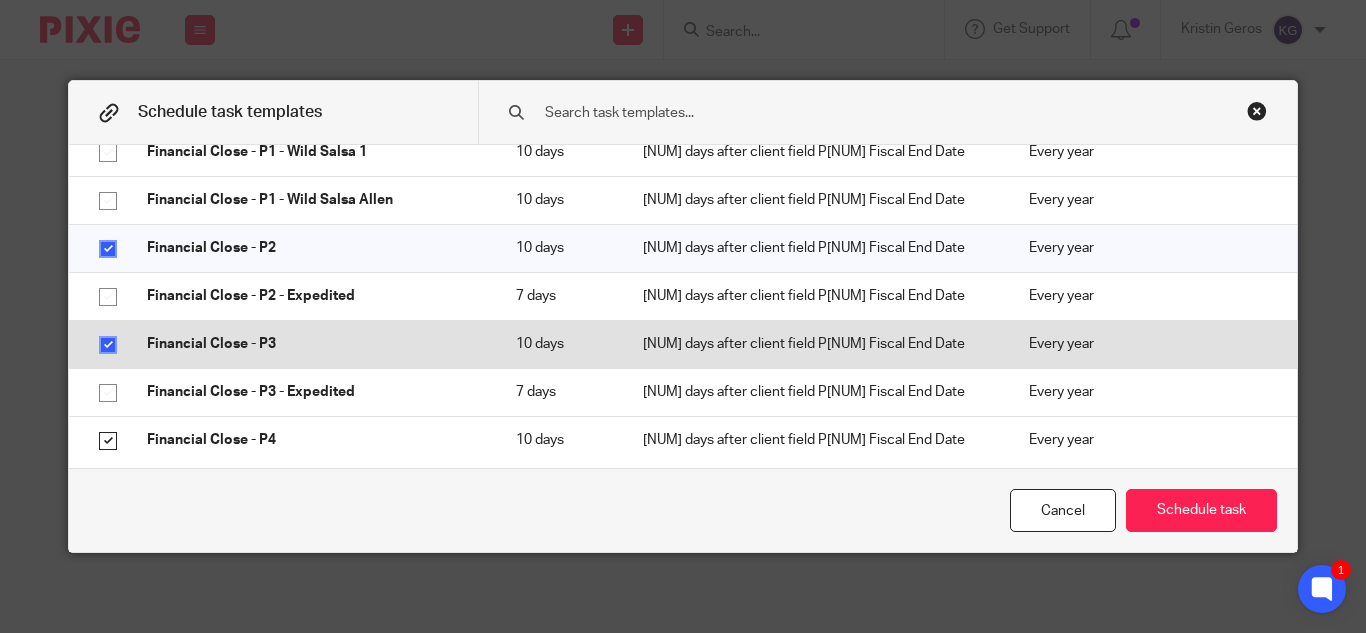 checkbox on "true" 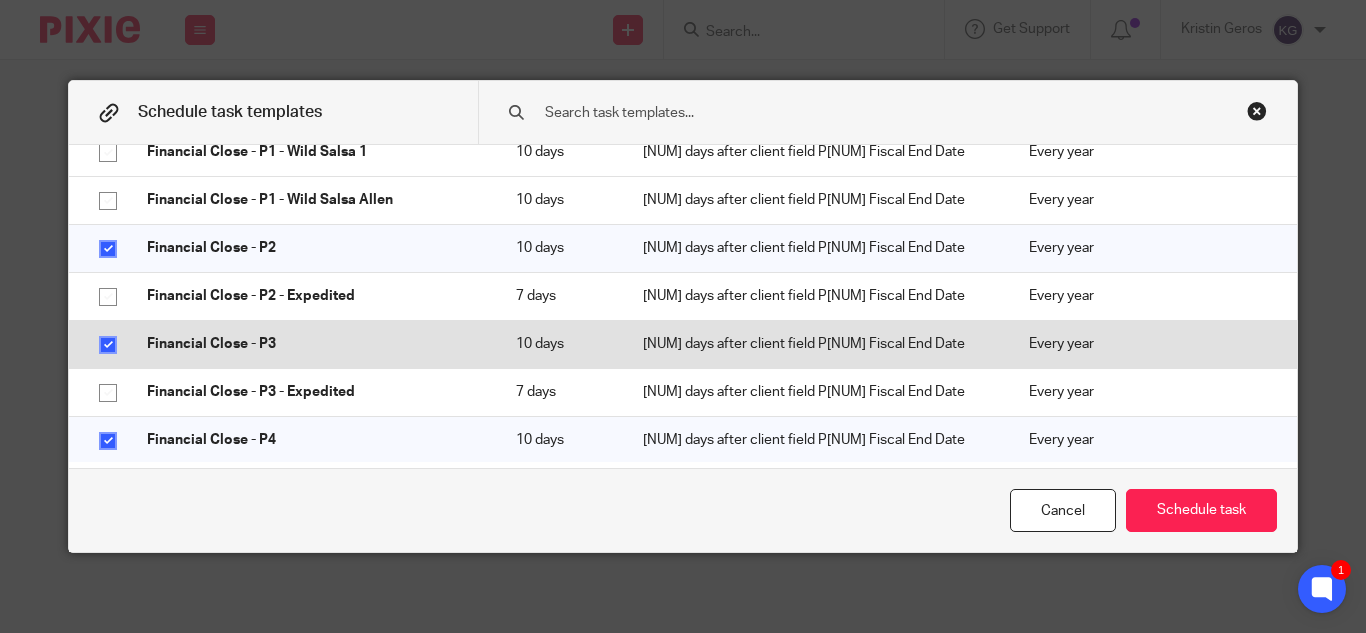 scroll, scrollTop: 5300, scrollLeft: 0, axis: vertical 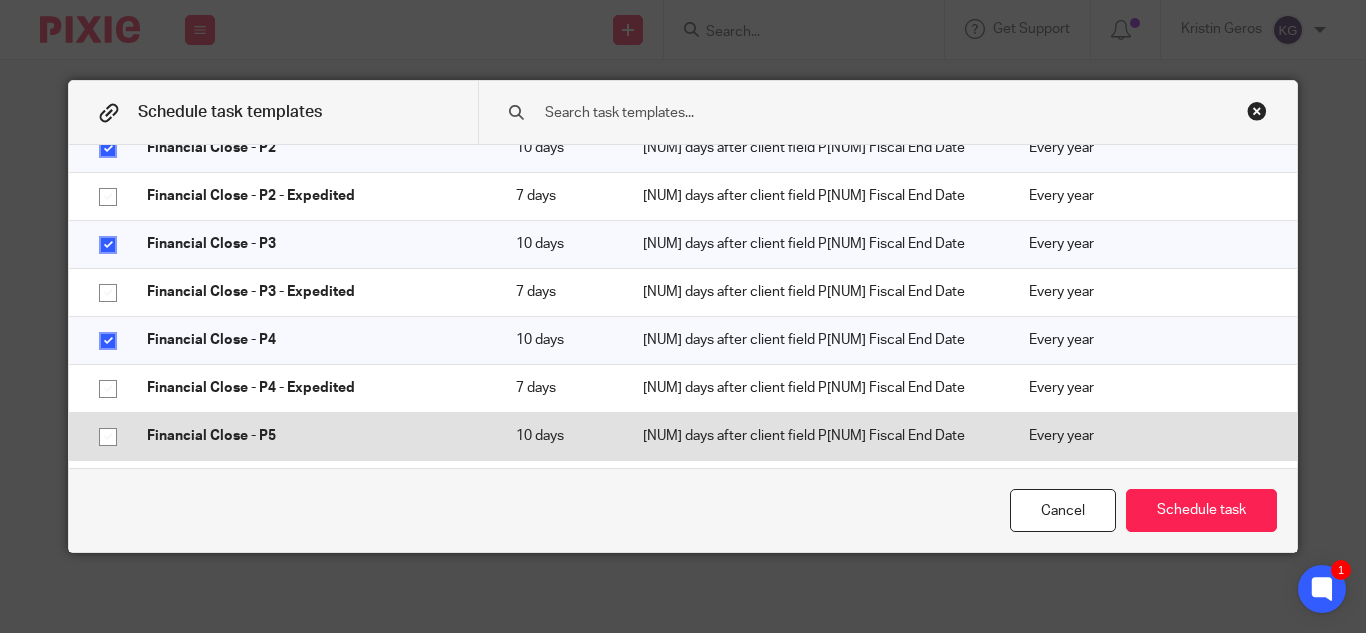 click 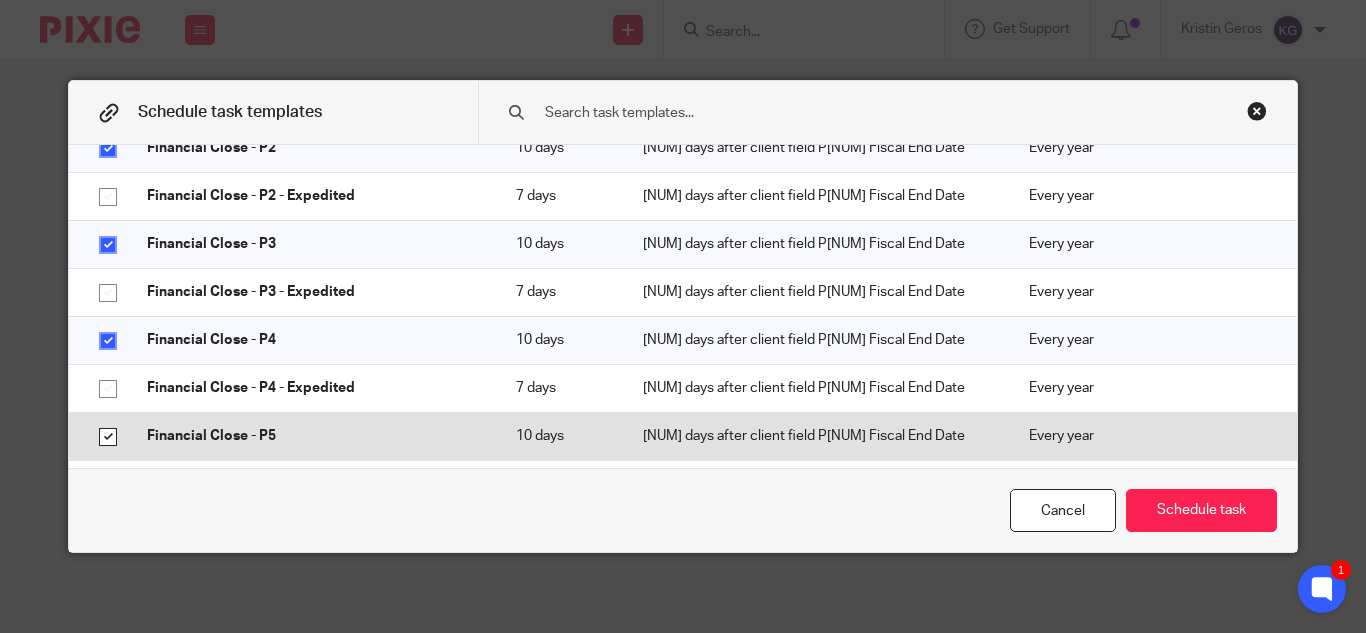 checkbox on "true" 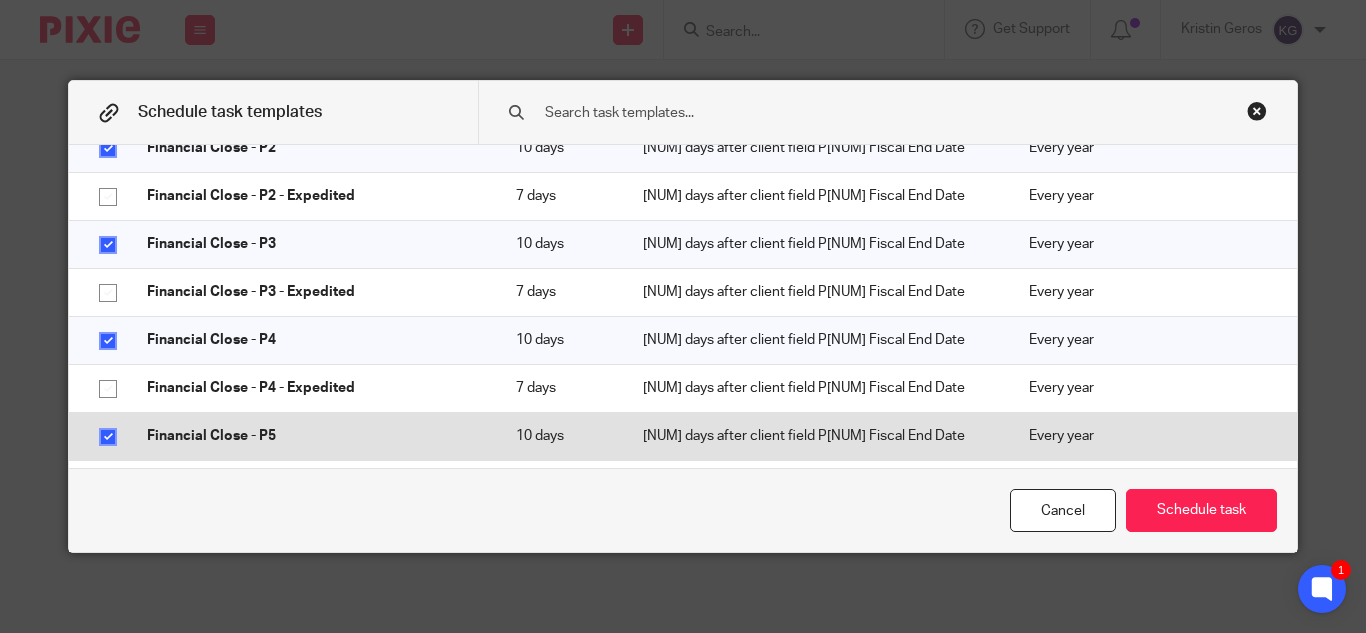 scroll, scrollTop: 5400, scrollLeft: 0, axis: vertical 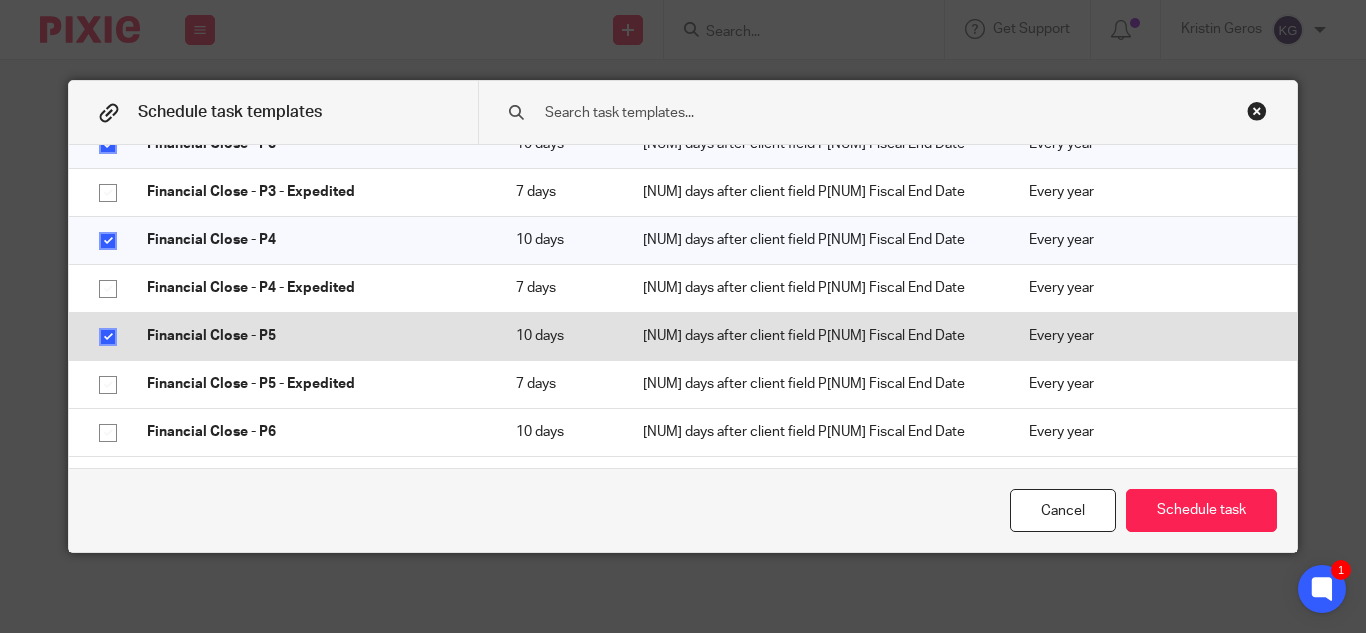 click 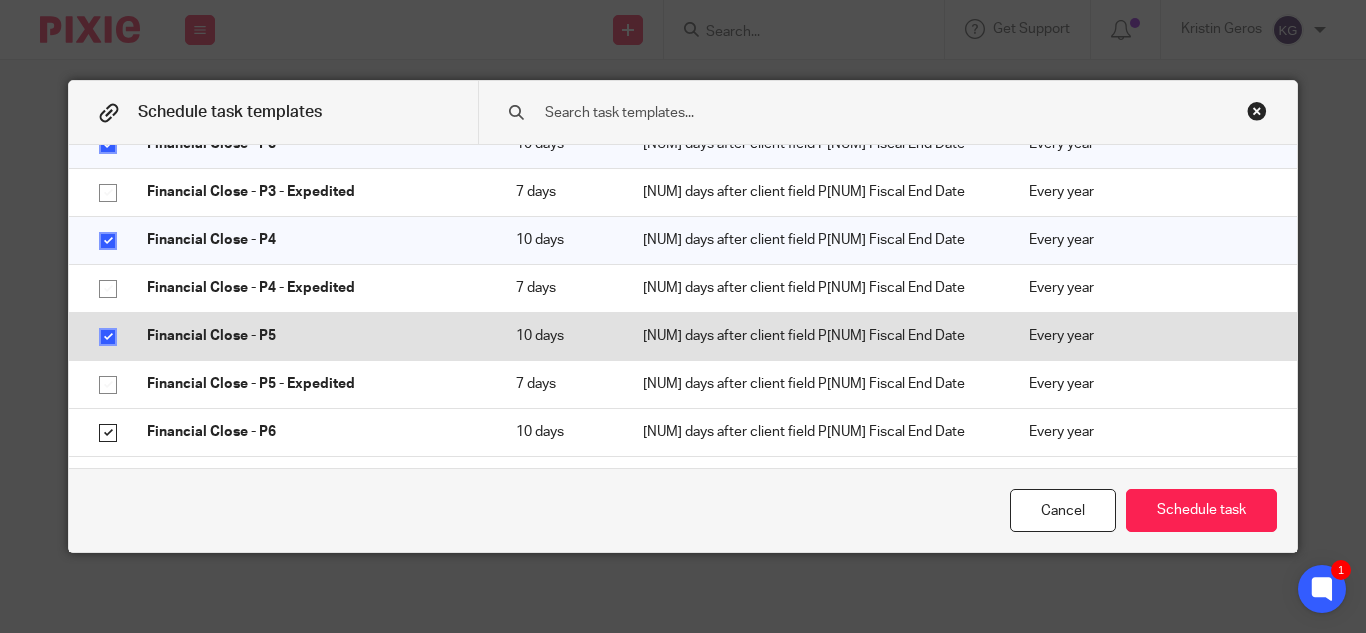 checkbox on "true" 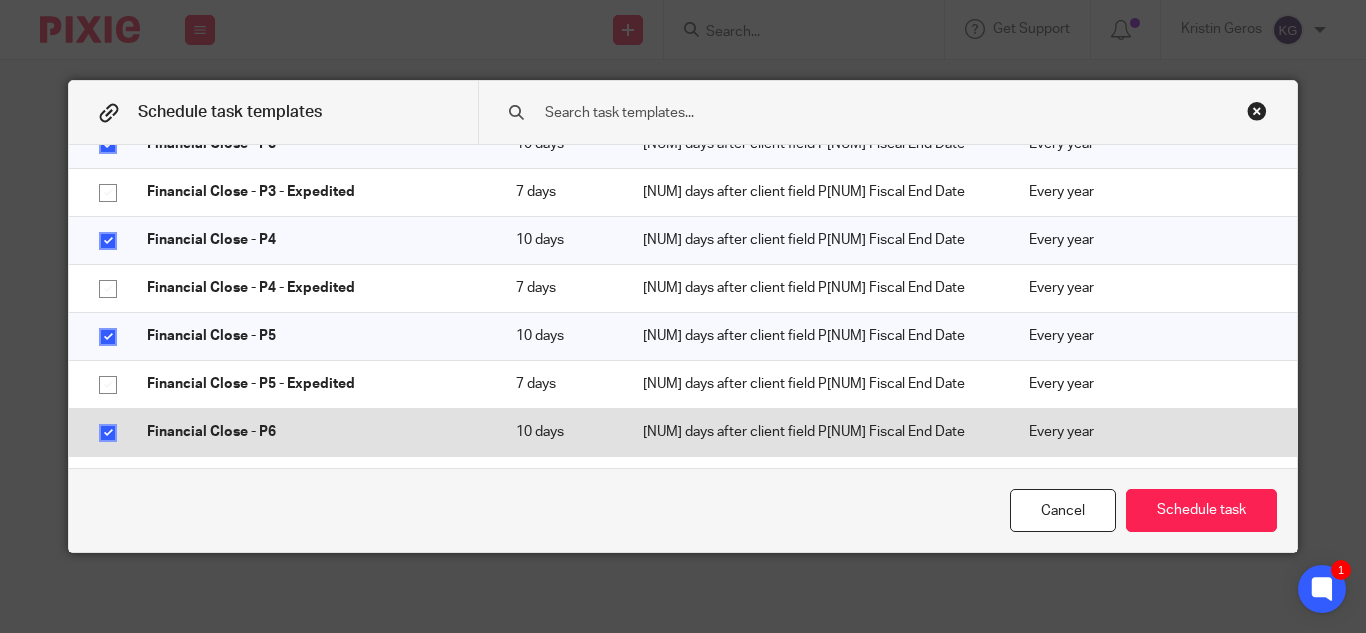 scroll, scrollTop: 5500, scrollLeft: 0, axis: vertical 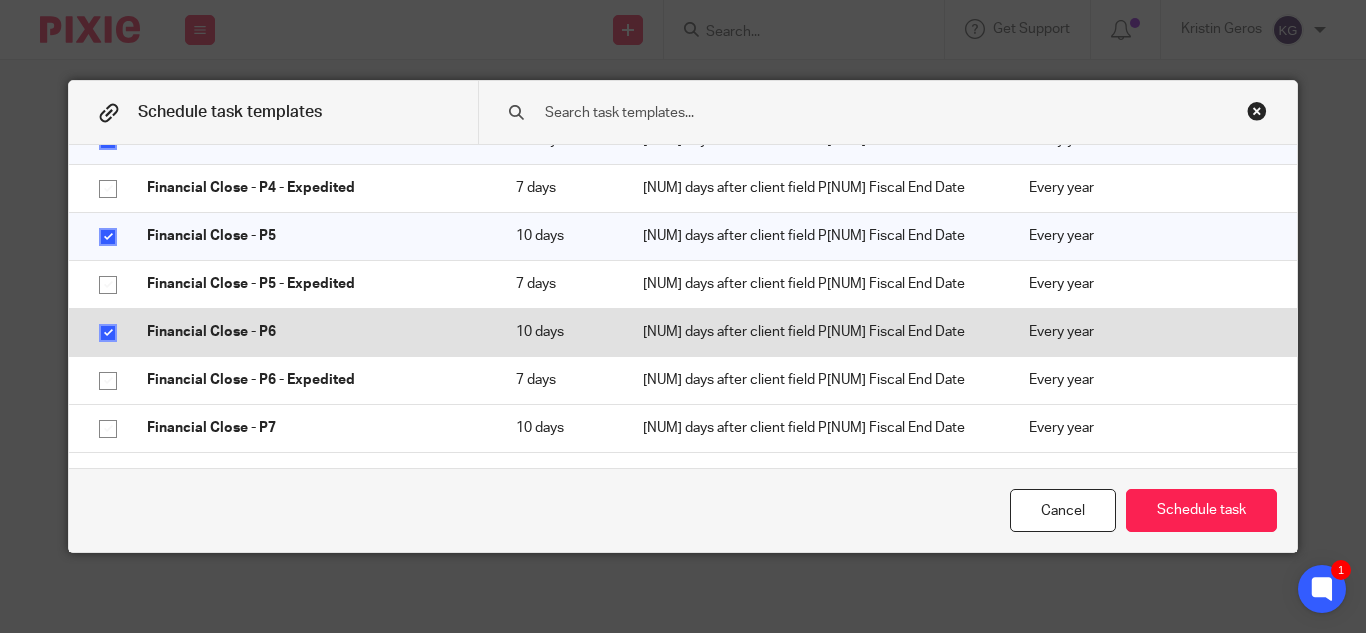 click 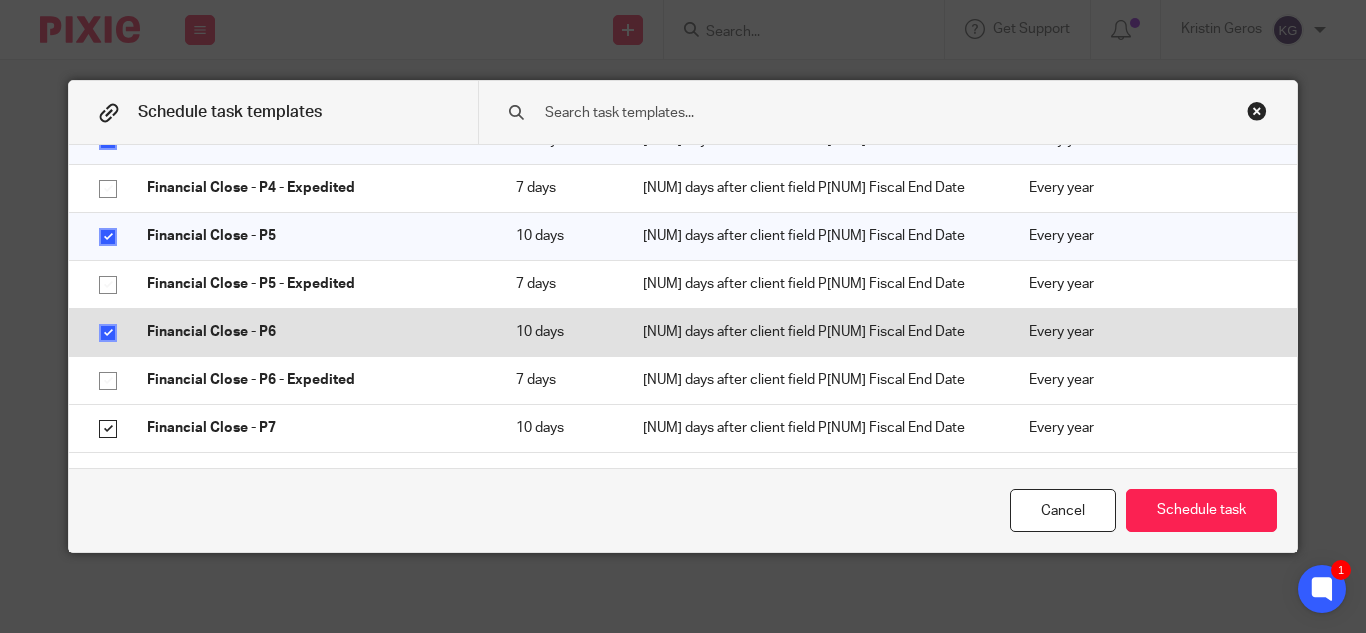 checkbox on "true" 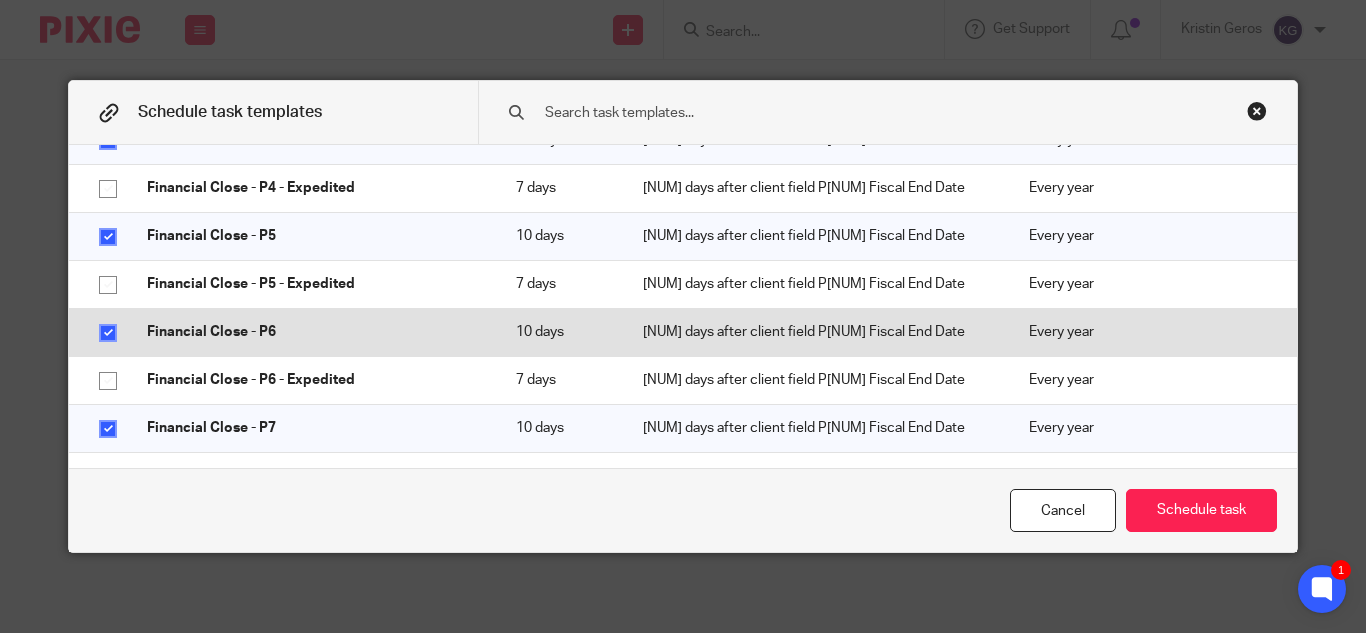 scroll, scrollTop: 5600, scrollLeft: 0, axis: vertical 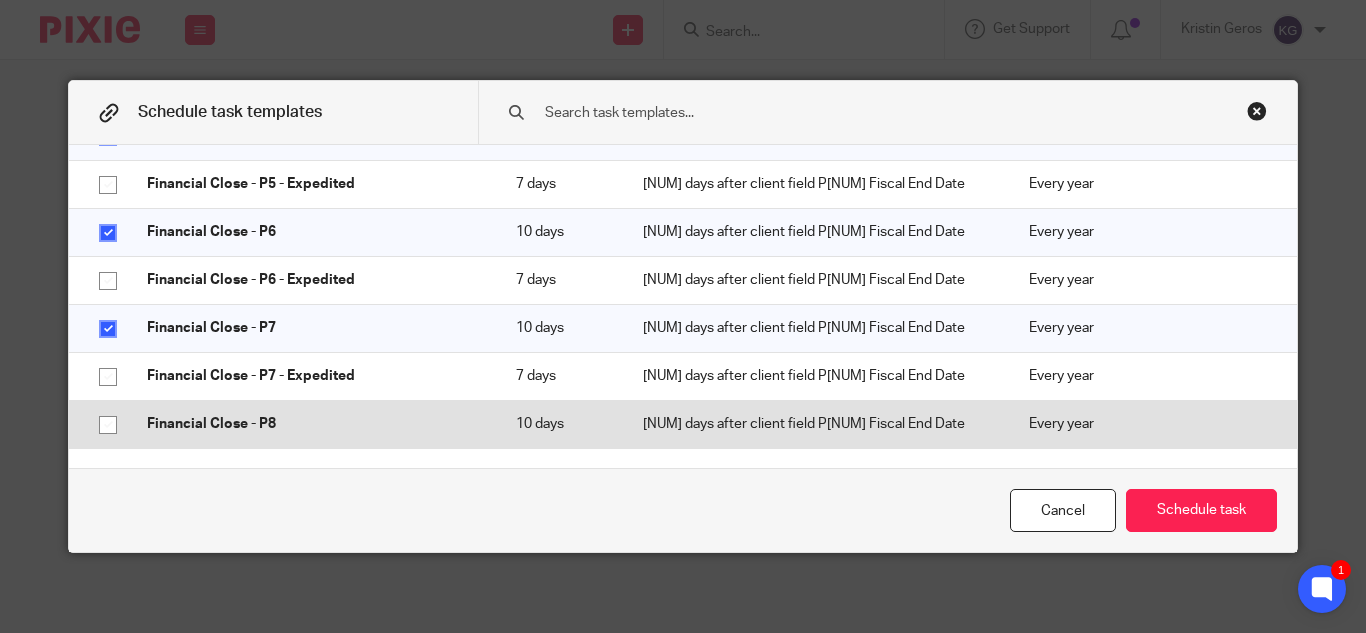 click 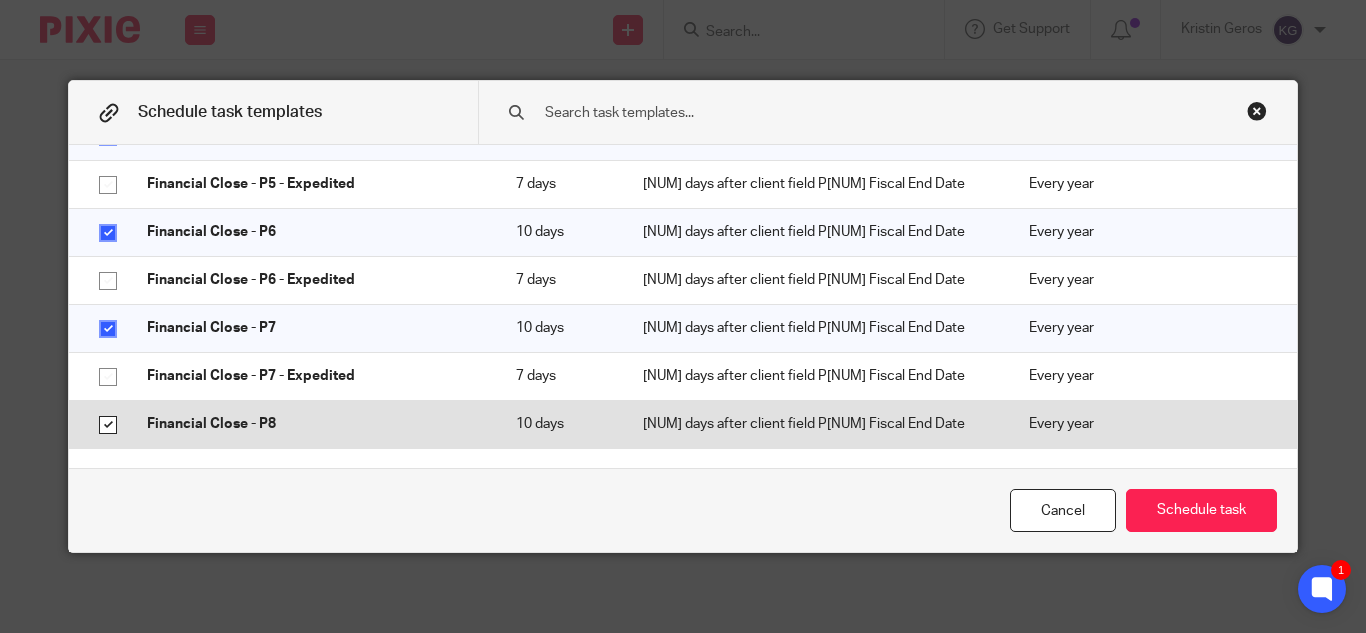 checkbox on "true" 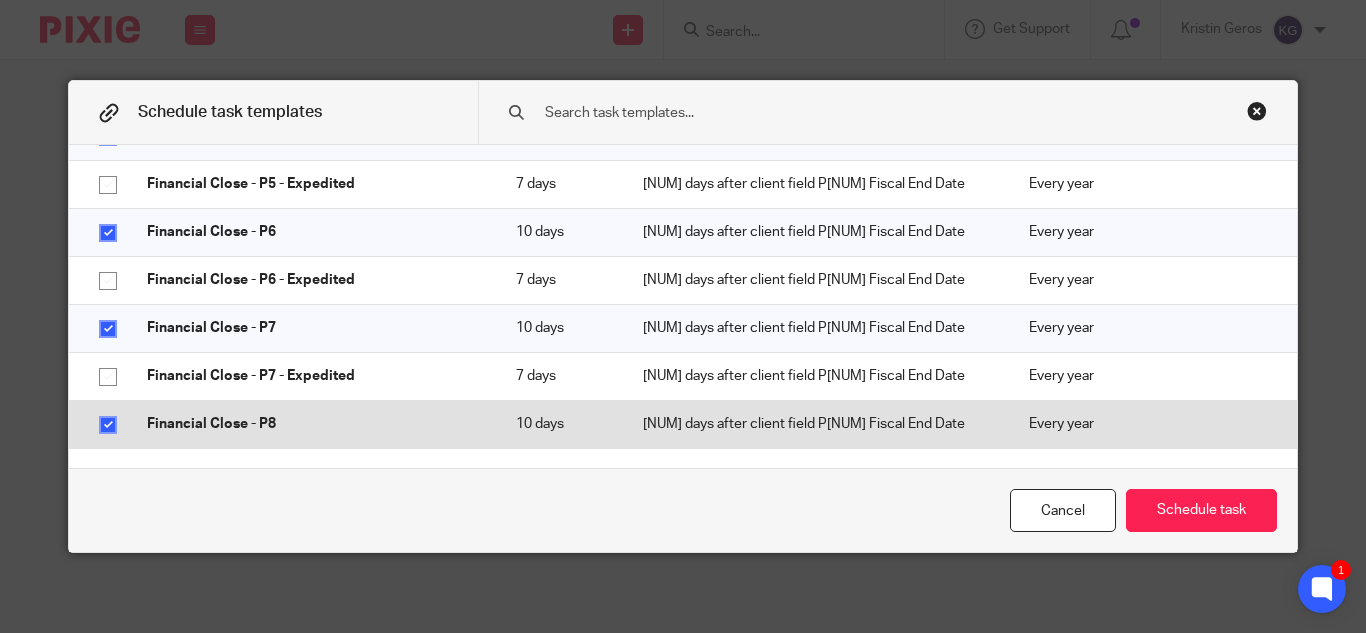 scroll, scrollTop: 5700, scrollLeft: 0, axis: vertical 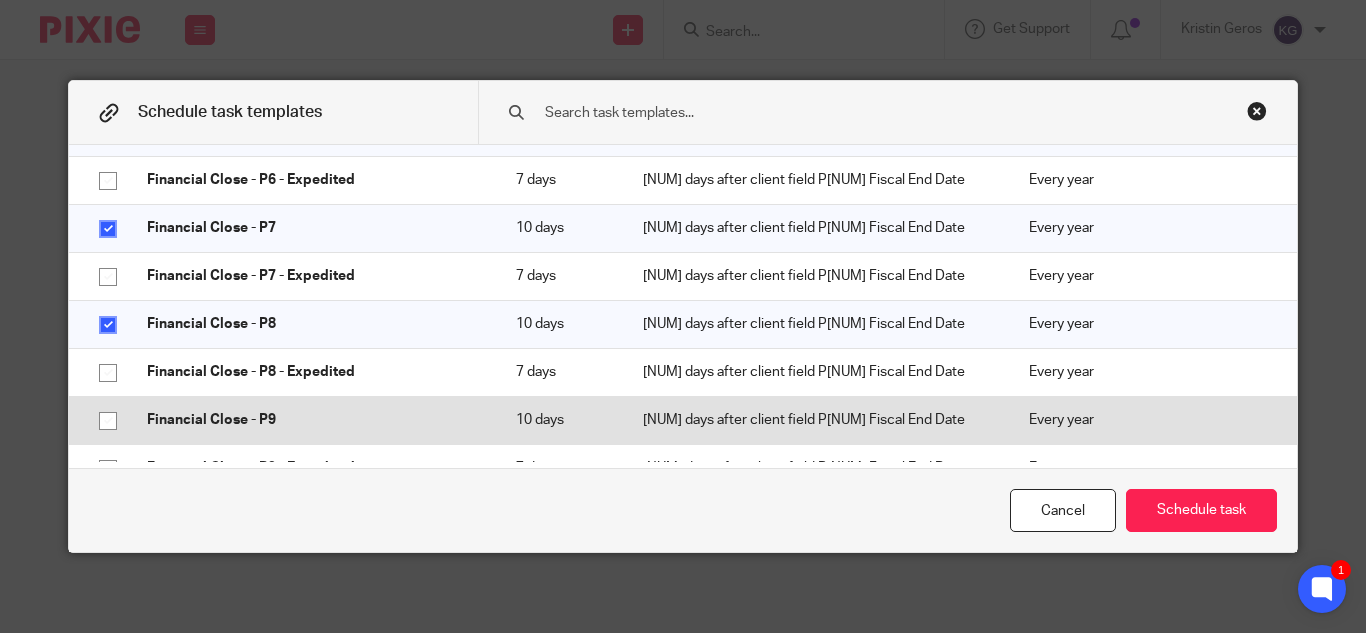 click 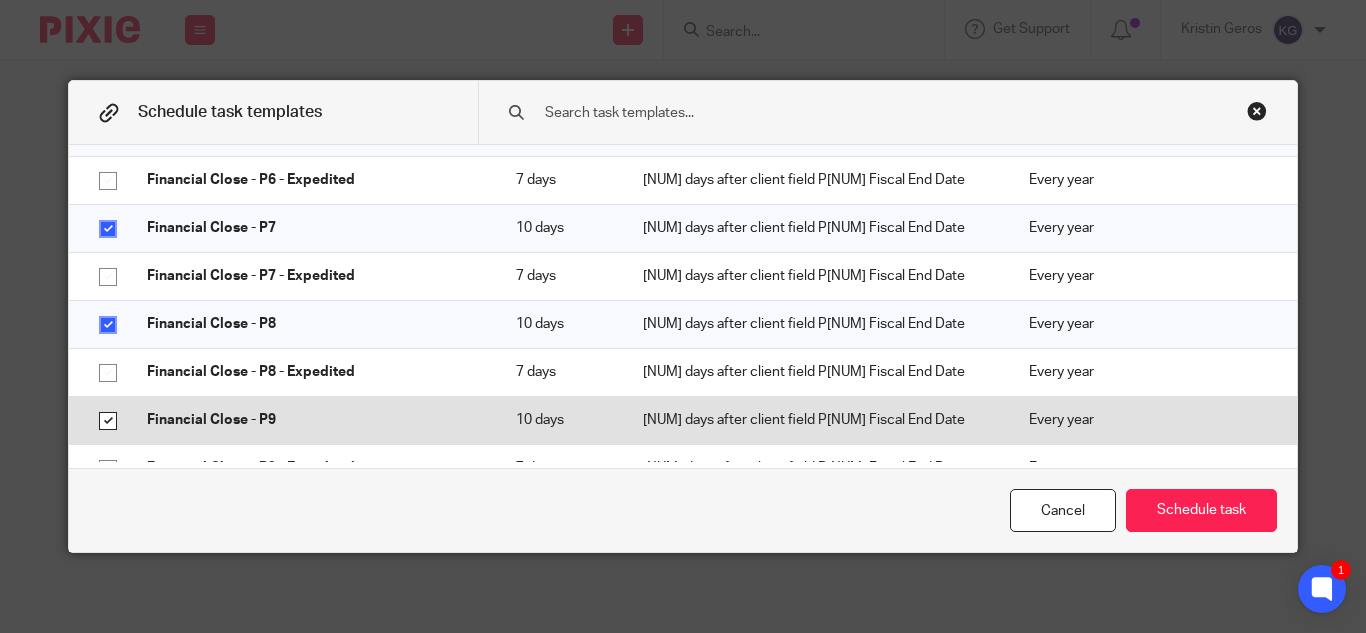 checkbox on "true" 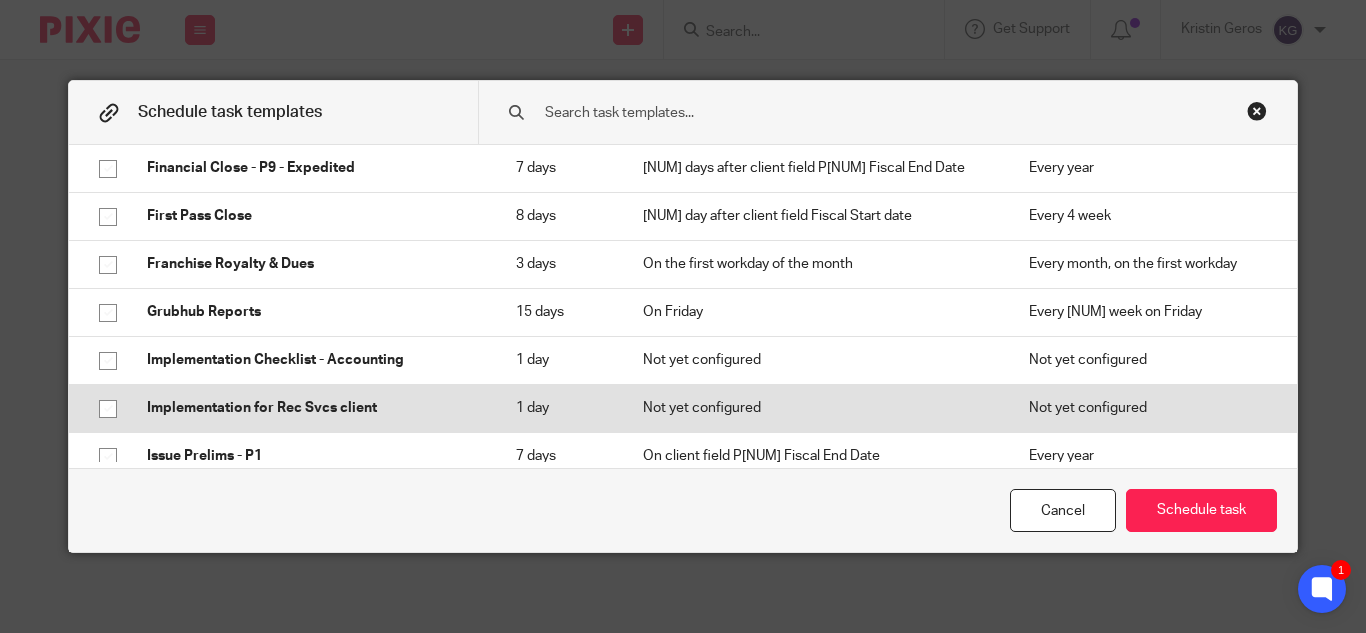 scroll, scrollTop: 6100, scrollLeft: 0, axis: vertical 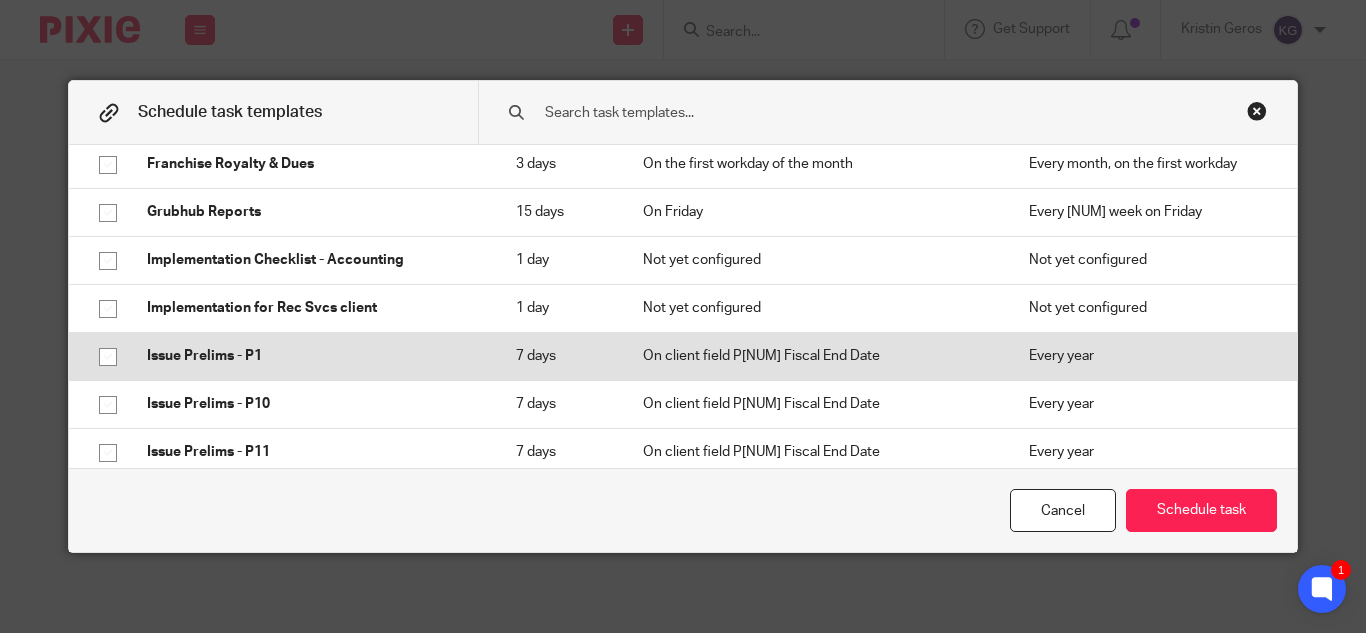 click 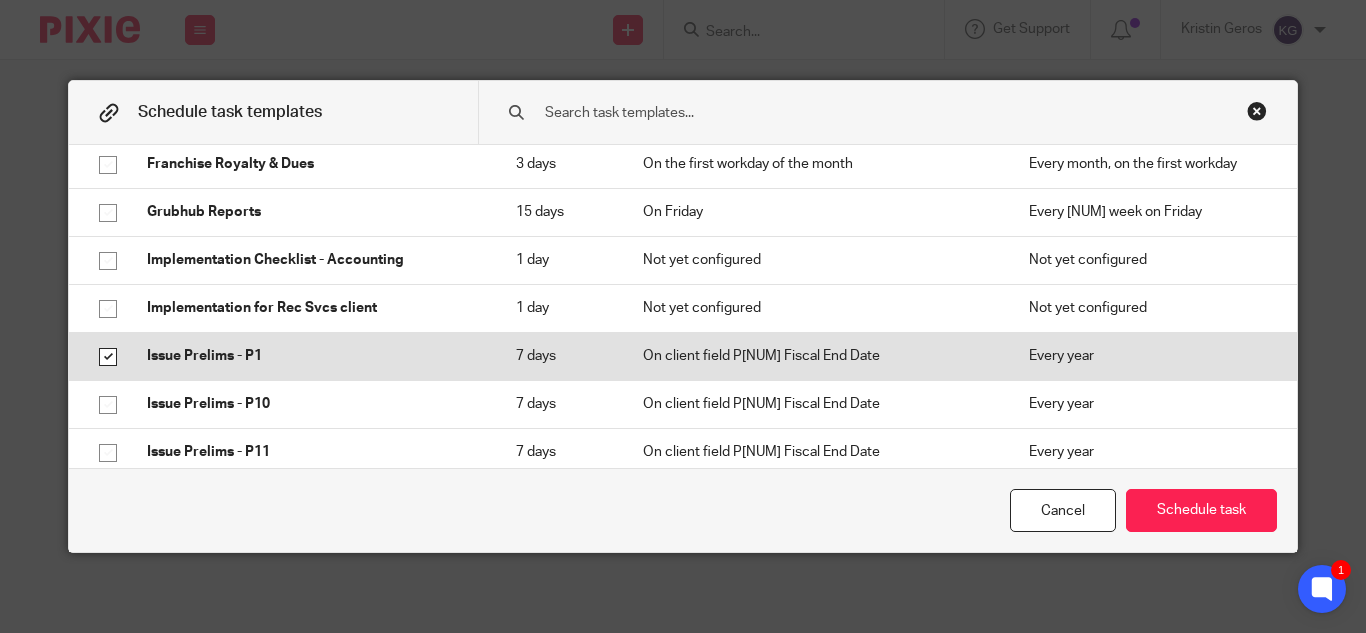 checkbox on "true" 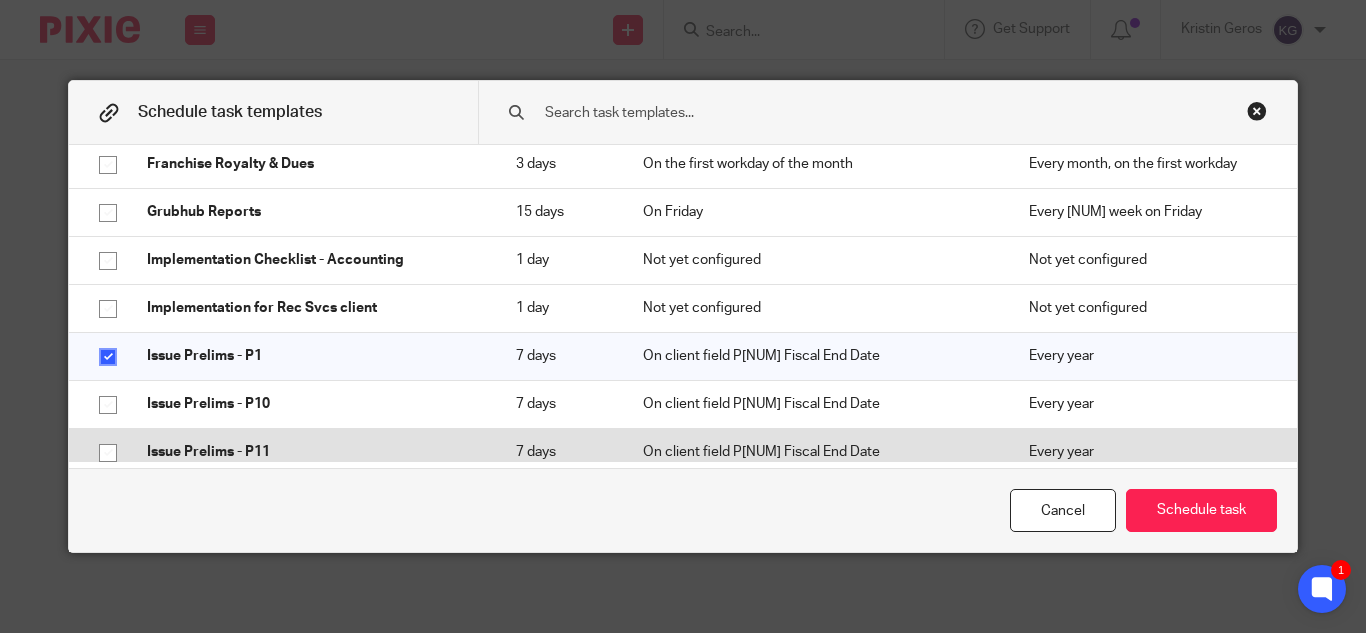 drag, startPoint x: 98, startPoint y: 392, endPoint x: 102, endPoint y: 442, distance: 50.159744 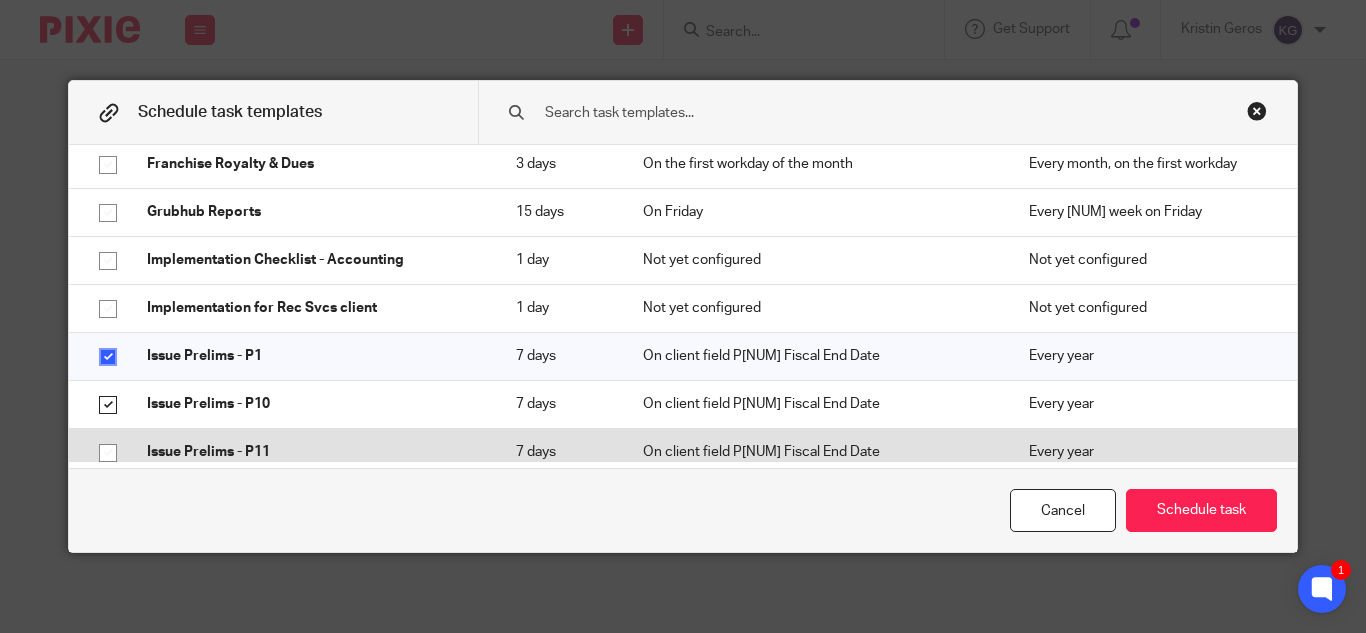 checkbox on "true" 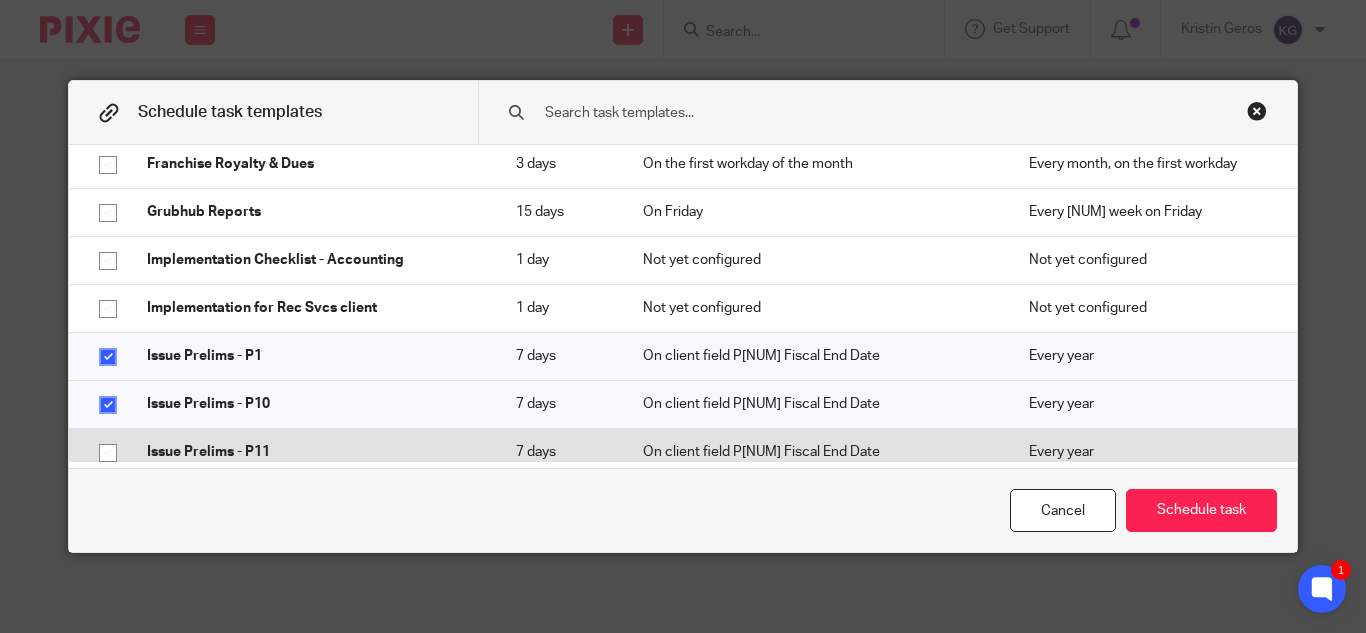 click 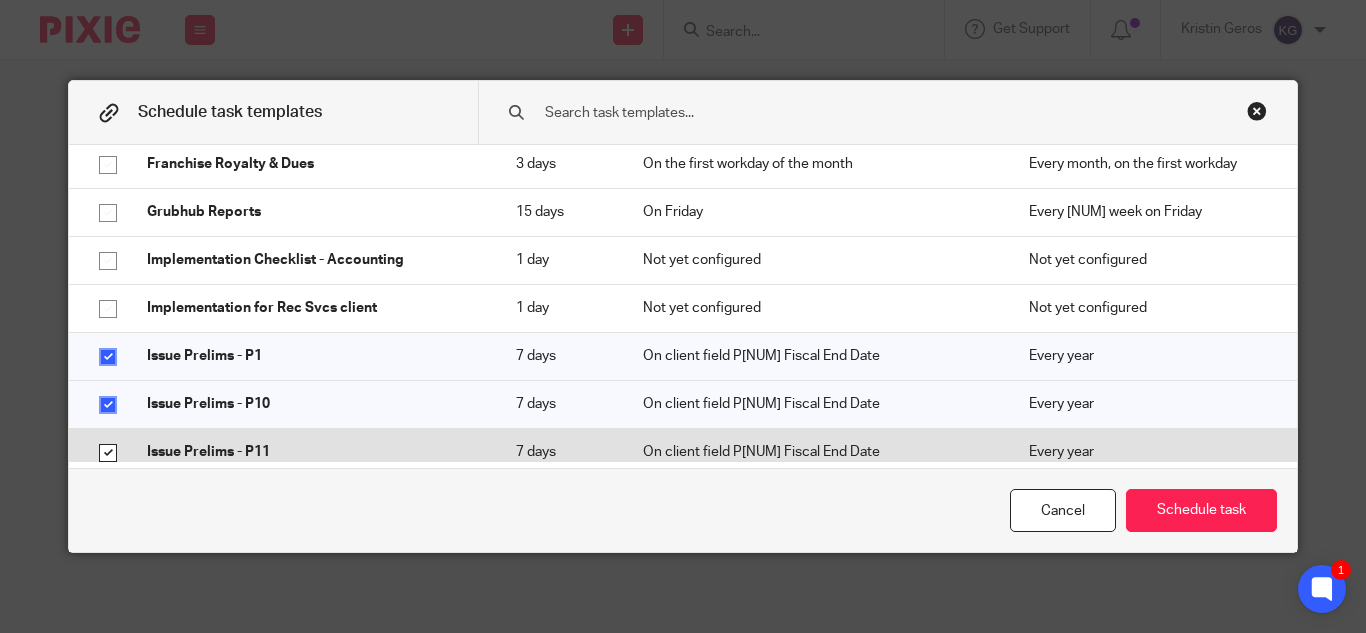 checkbox on "true" 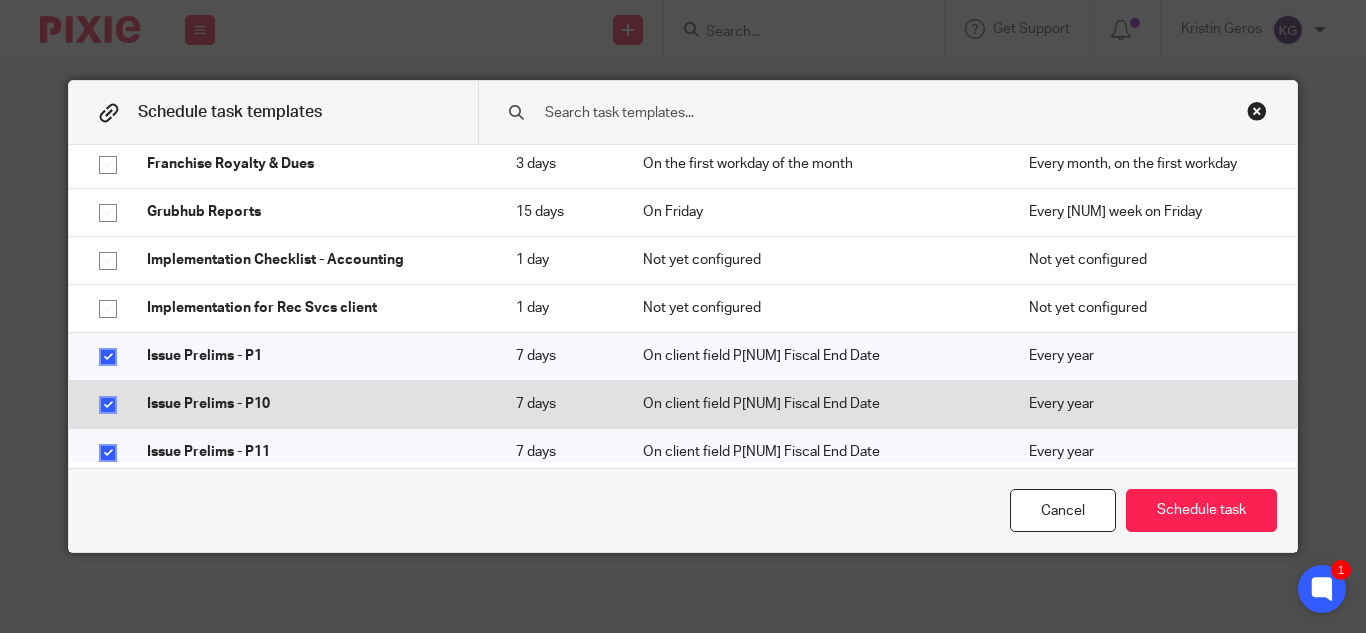 scroll, scrollTop: 6300, scrollLeft: 0, axis: vertical 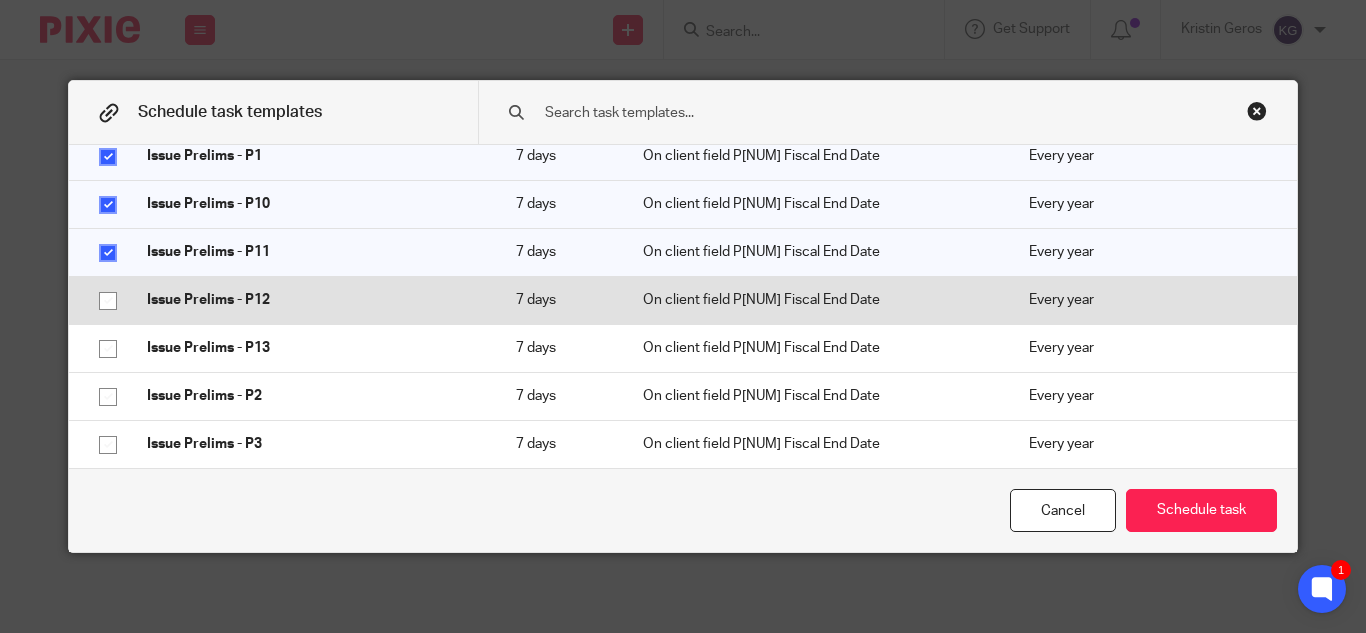 click 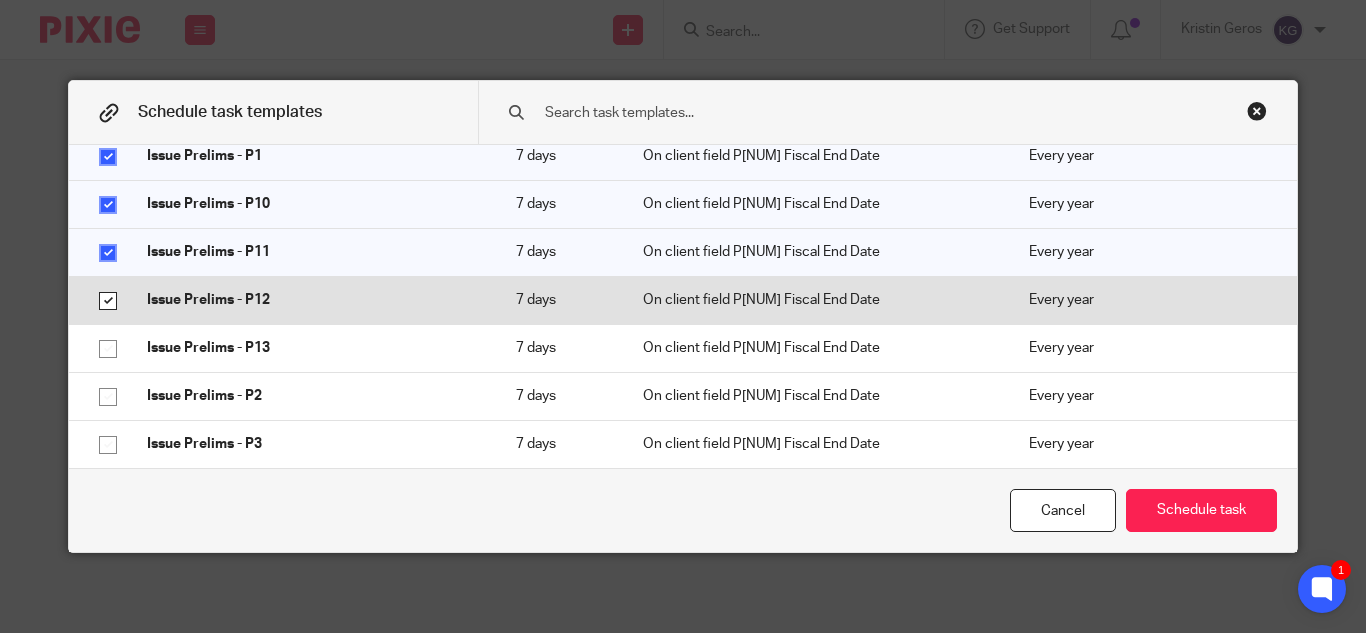 checkbox on "true" 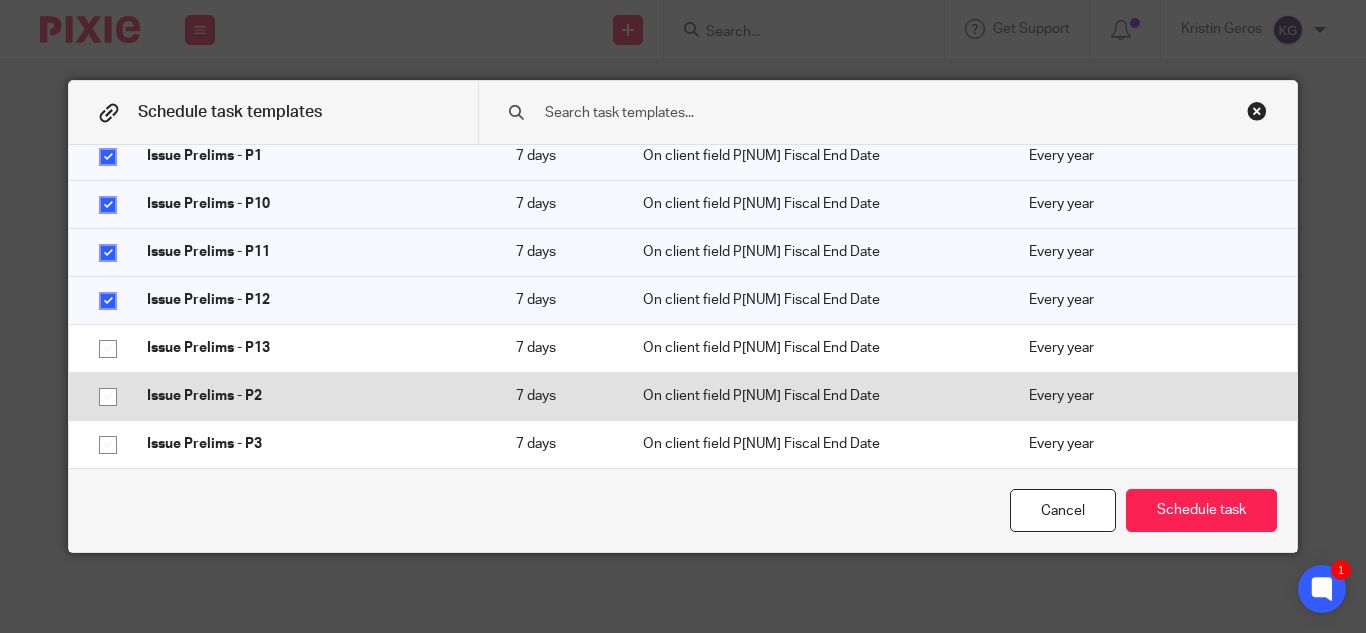 drag, startPoint x: 102, startPoint y: 327, endPoint x: 104, endPoint y: 359, distance: 32.06244 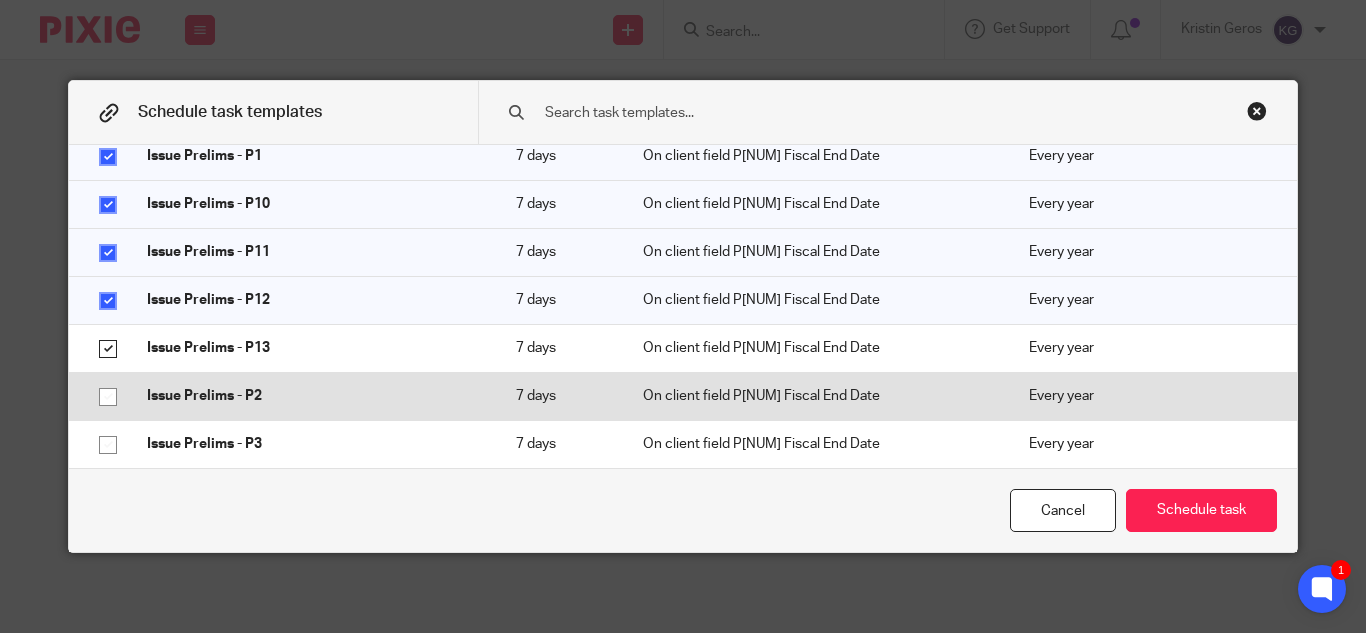 checkbox on "true" 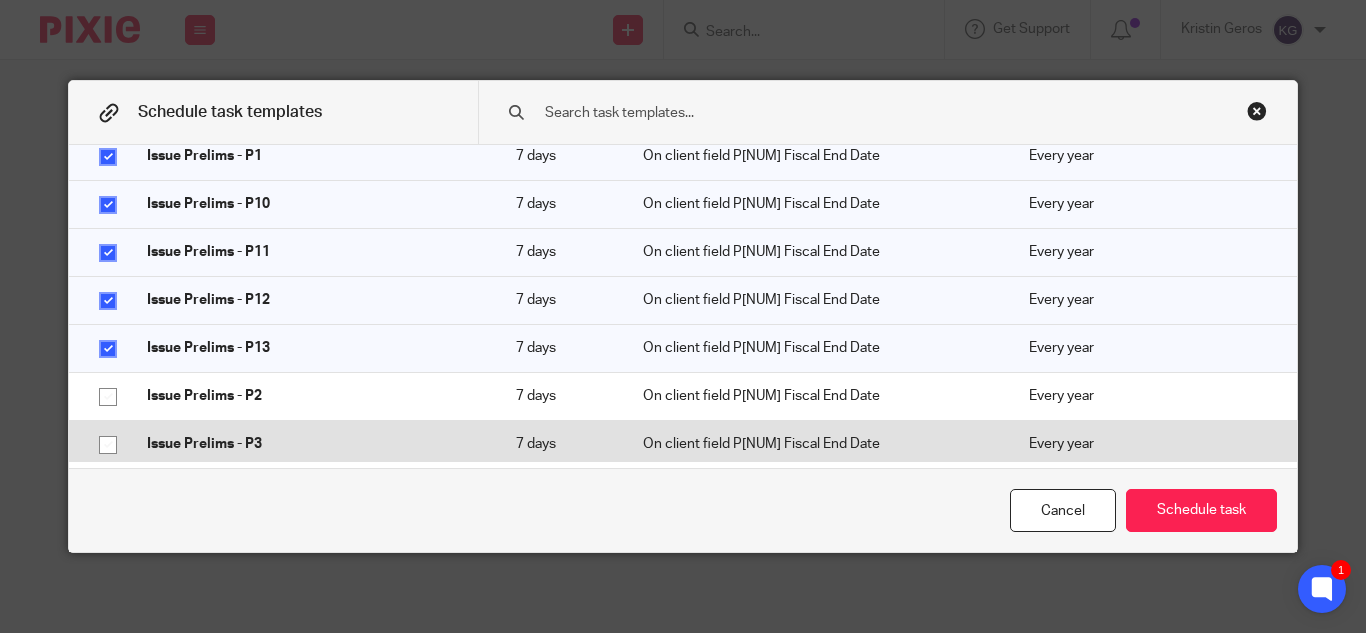 drag, startPoint x: 99, startPoint y: 380, endPoint x: 102, endPoint y: 417, distance: 37.12142 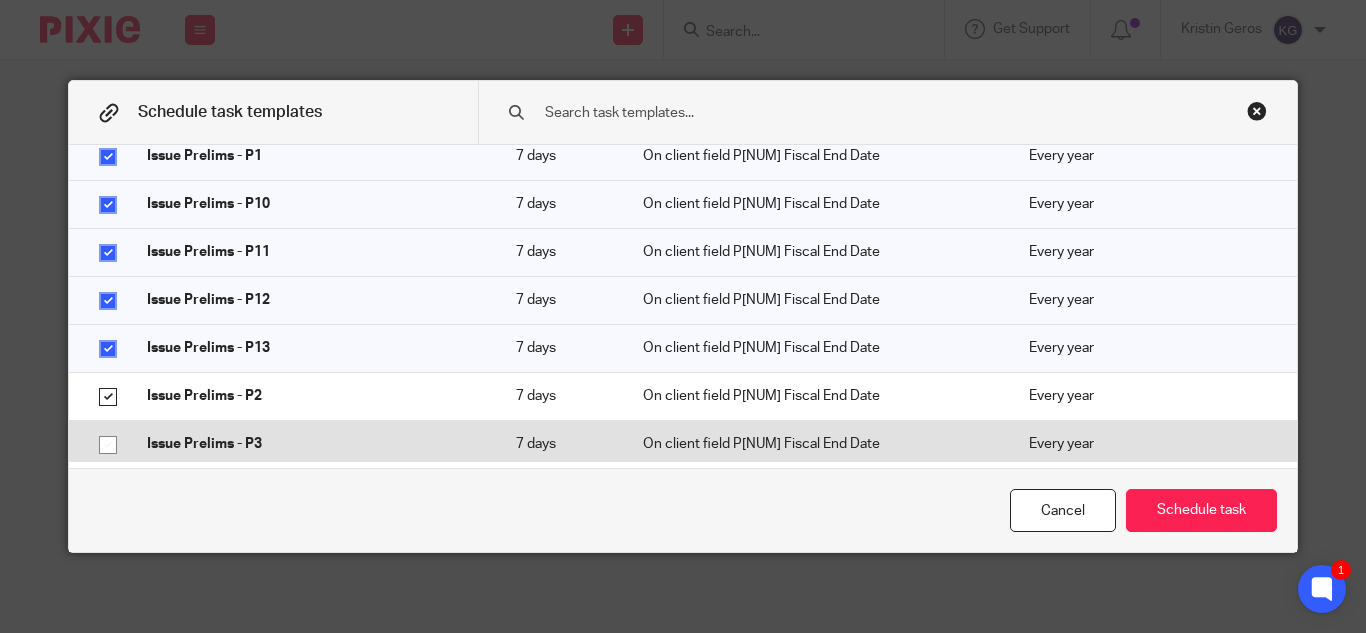 checkbox on "true" 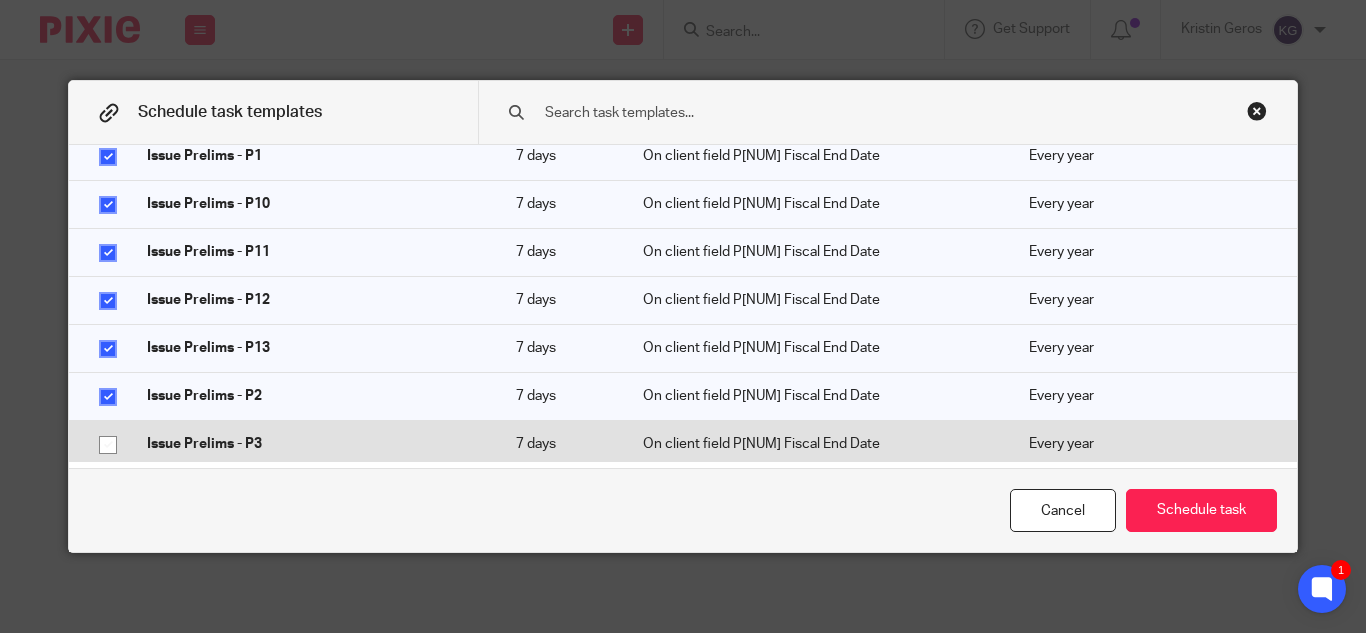 click 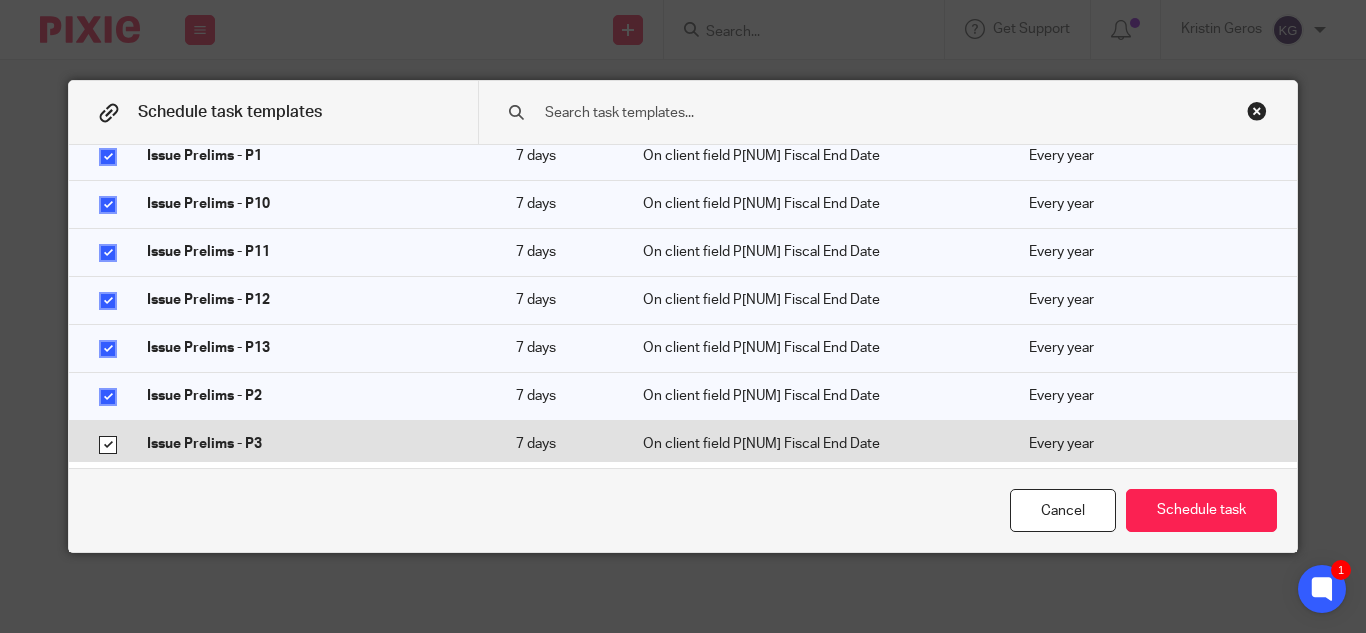 checkbox on "true" 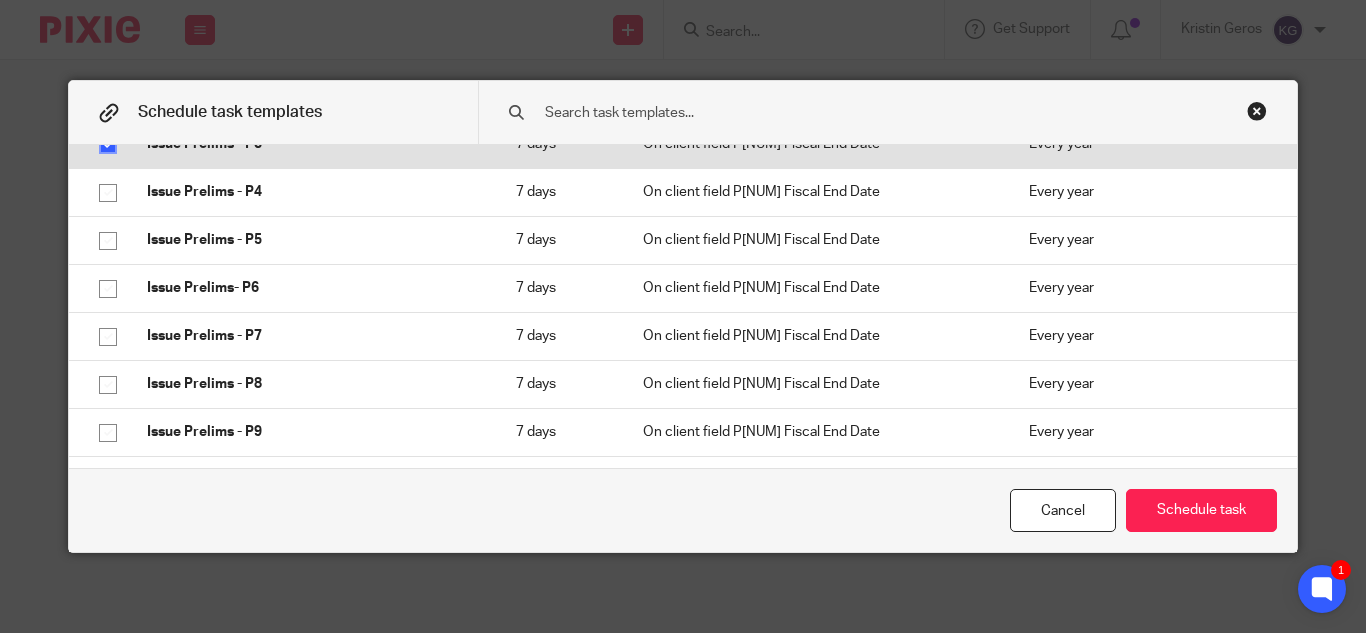 scroll, scrollTop: 6500, scrollLeft: 0, axis: vertical 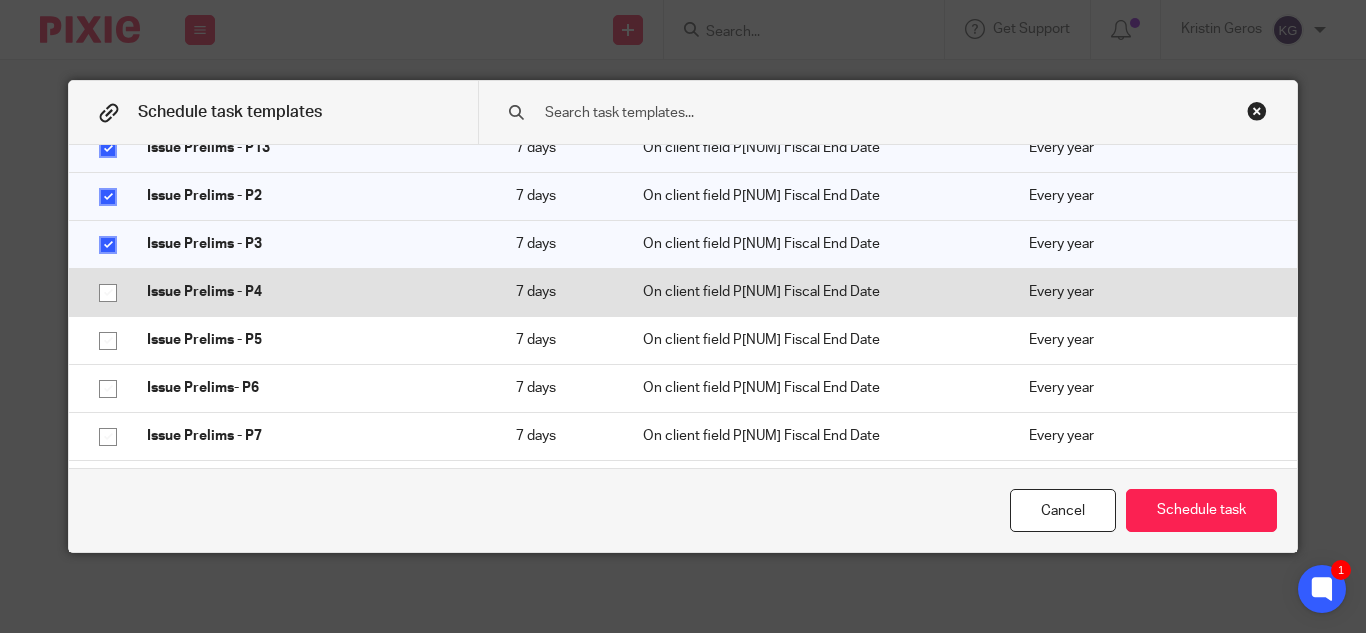 click 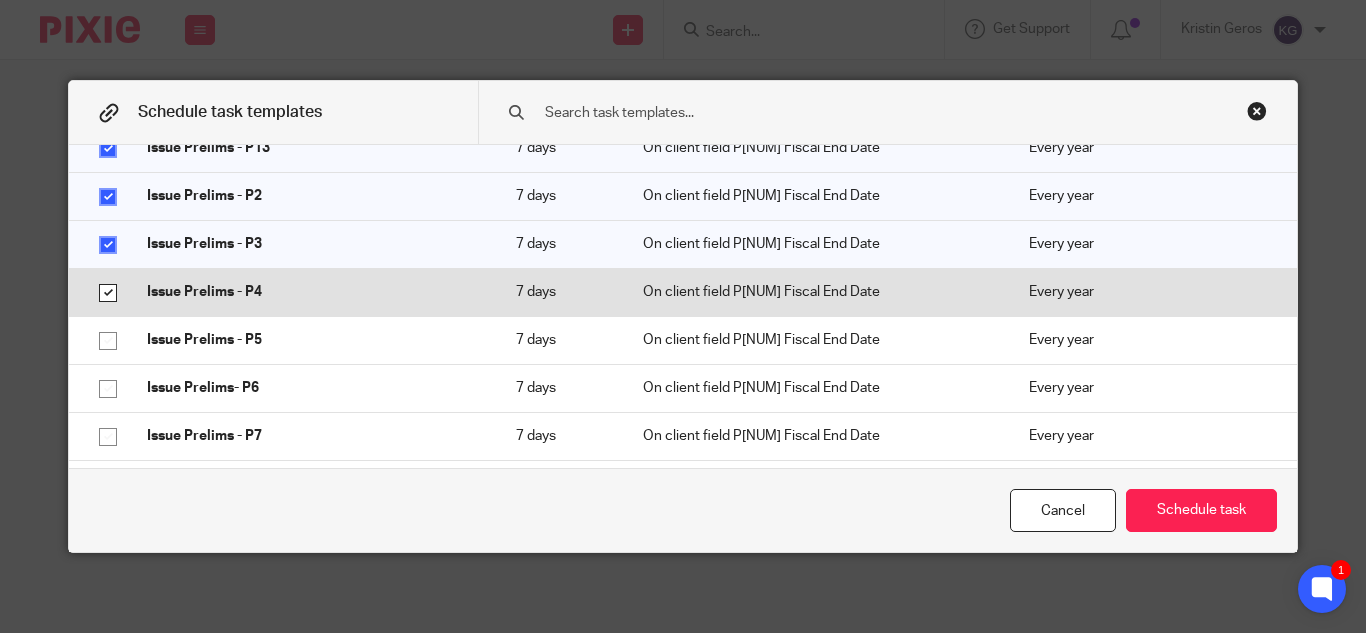 checkbox on "true" 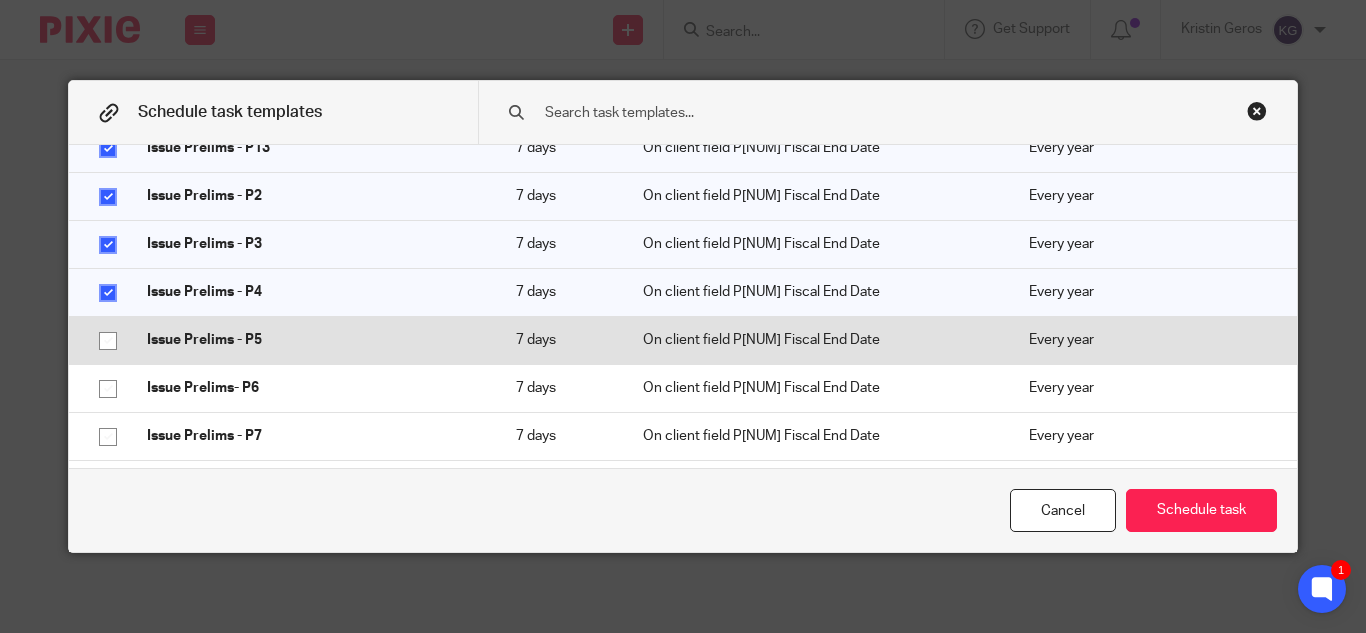 click 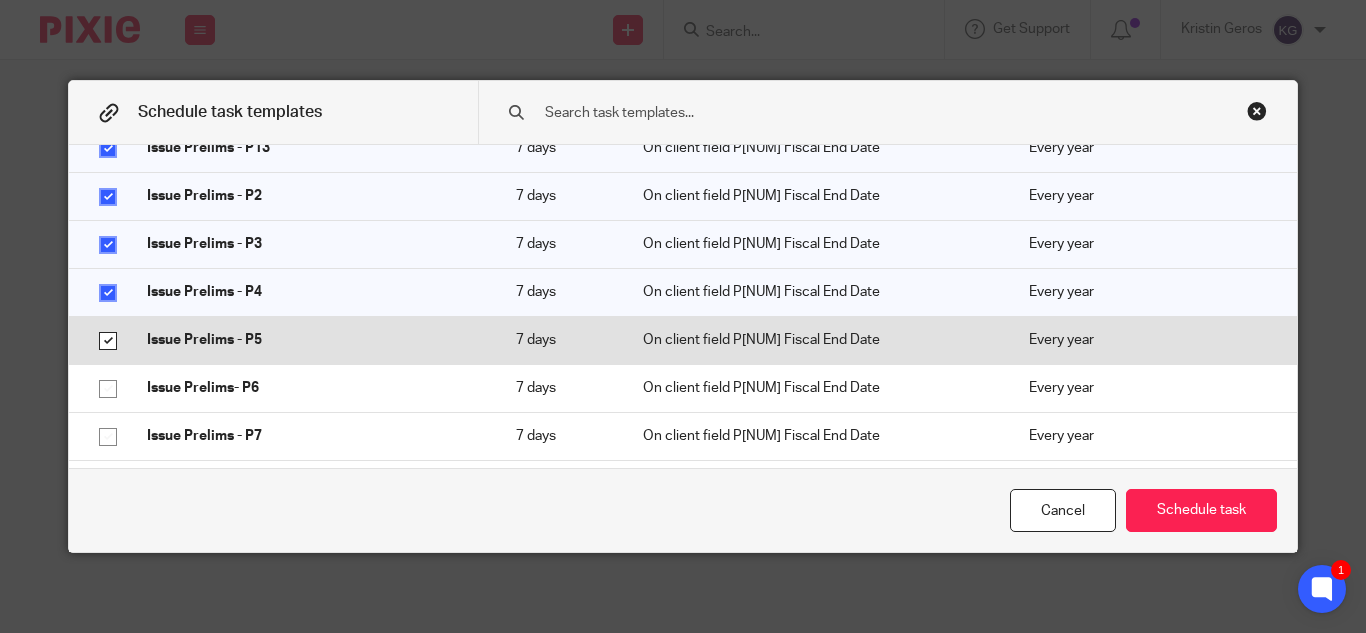 checkbox on "true" 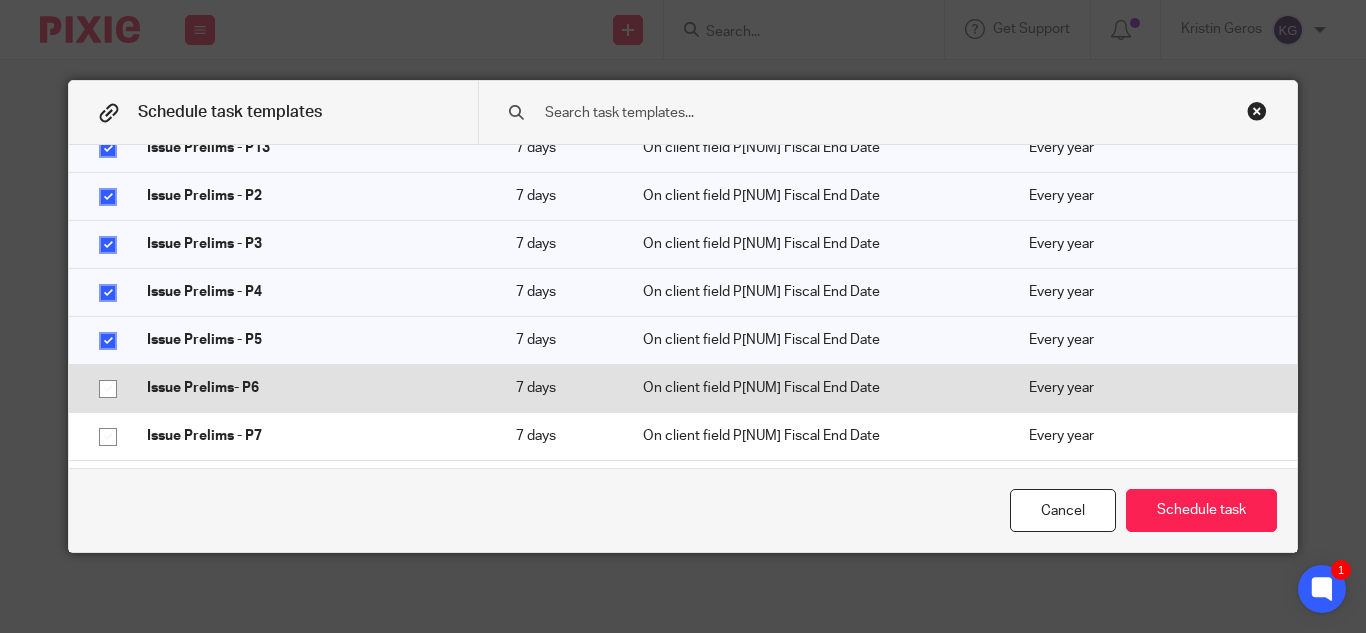 click 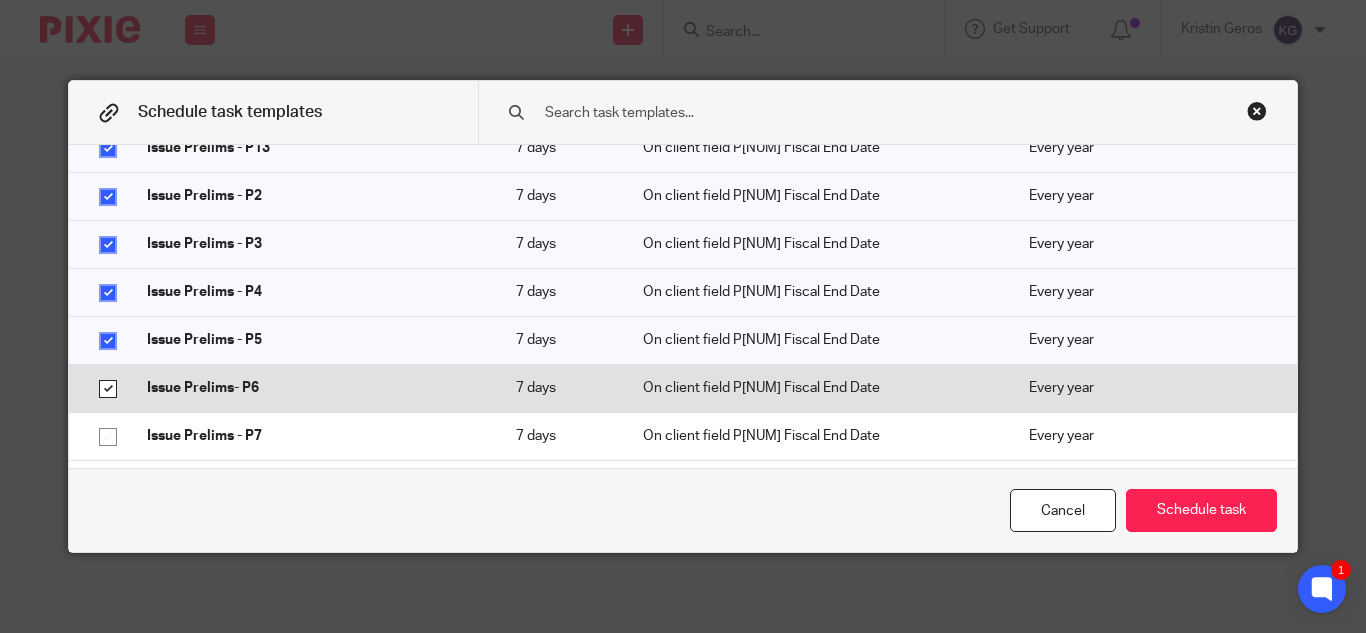 checkbox on "true" 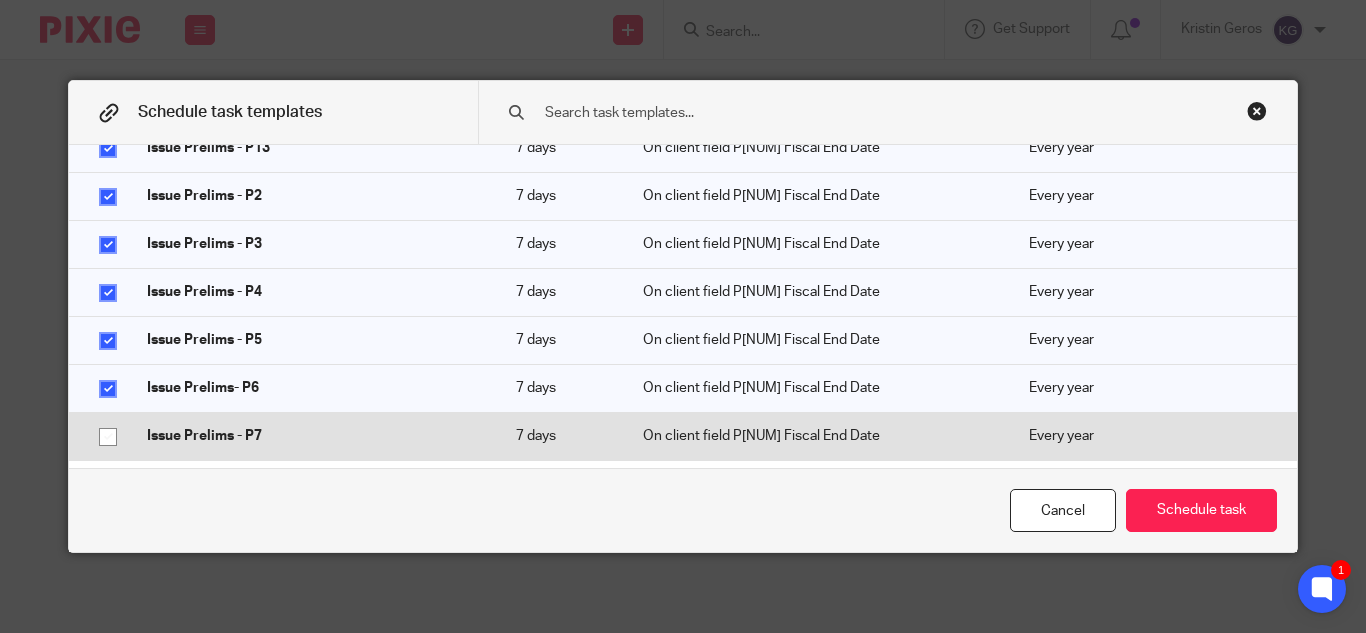 click 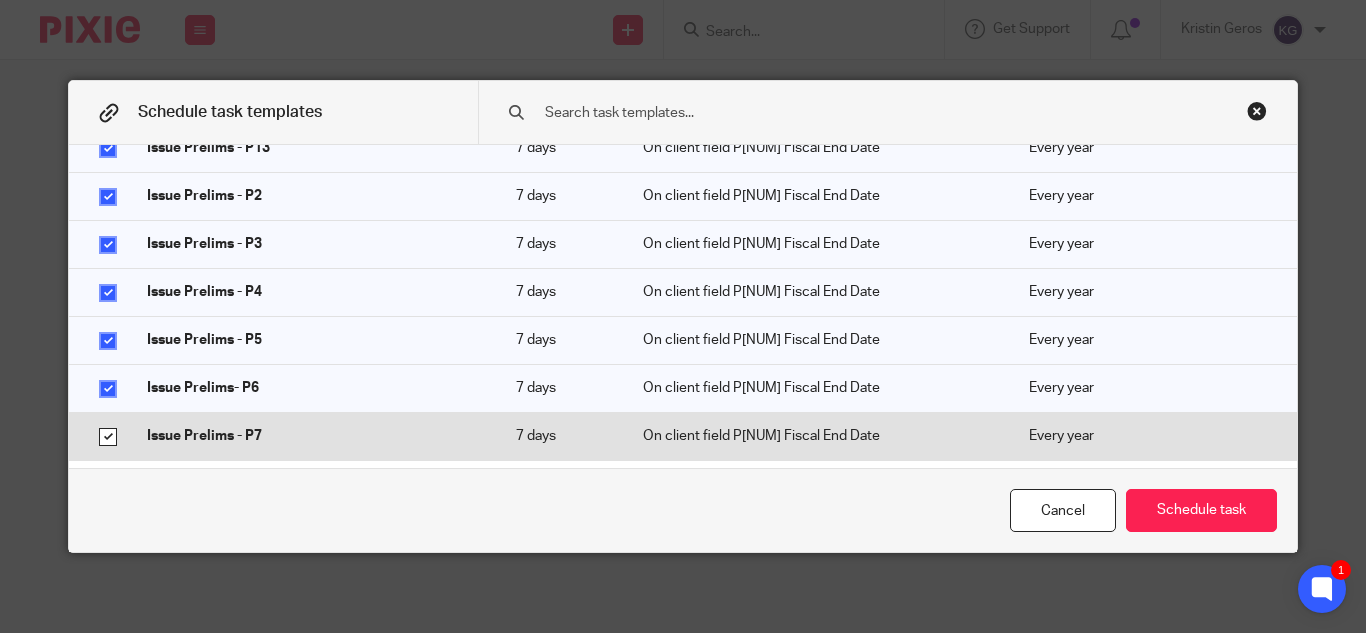 checkbox on "true" 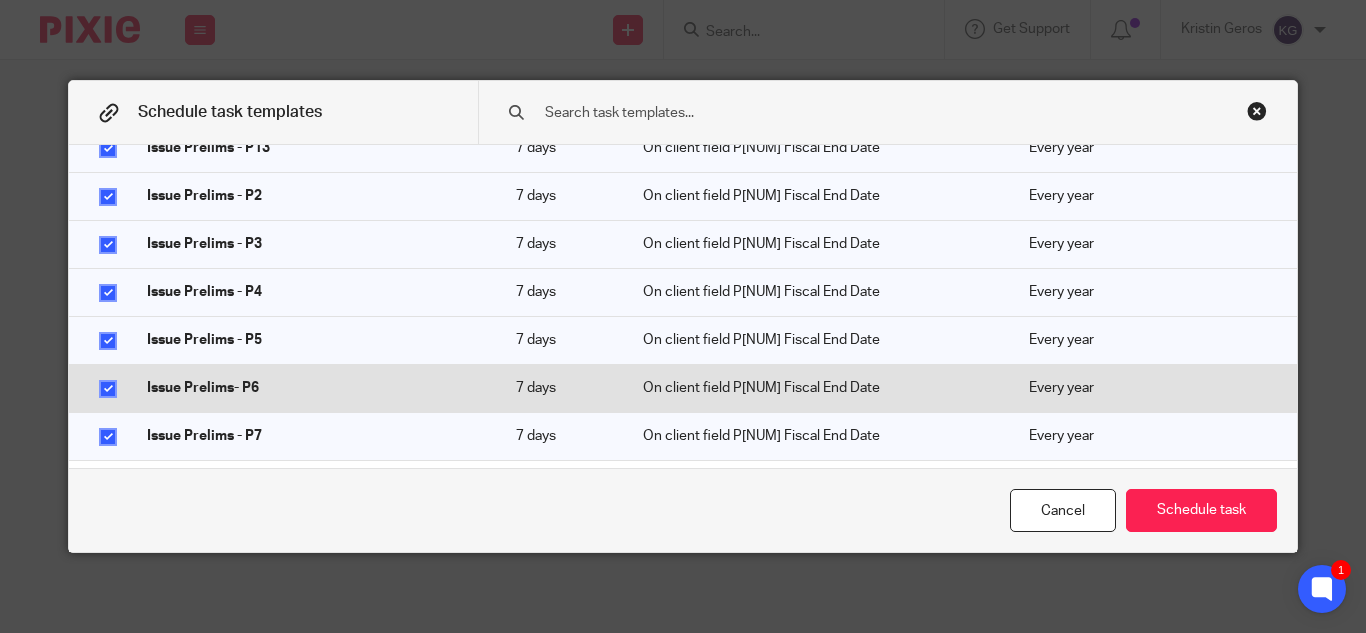 scroll, scrollTop: 6600, scrollLeft: 0, axis: vertical 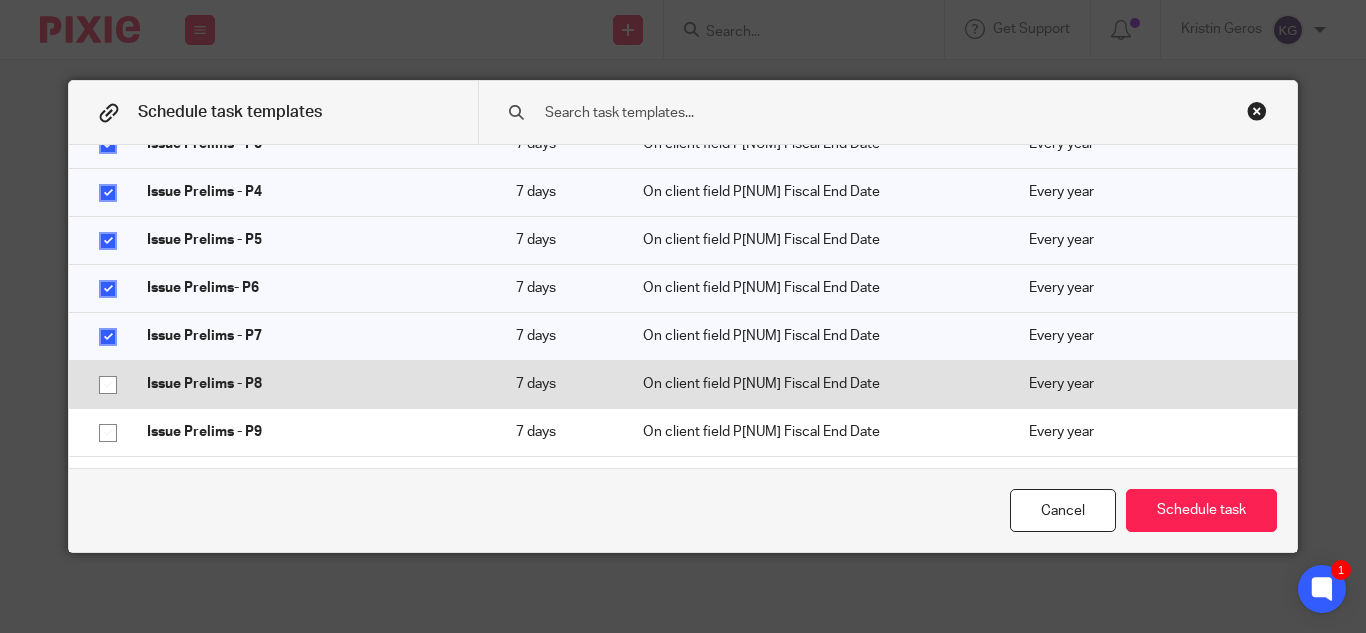 click 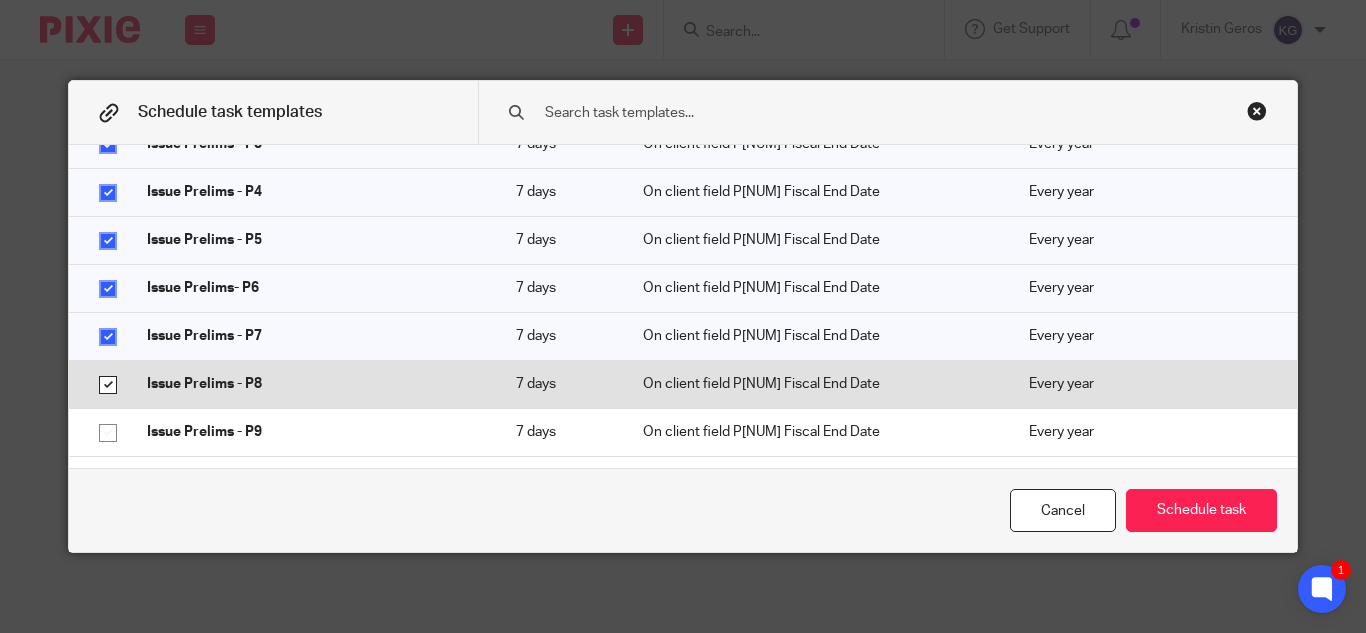 checkbox on "true" 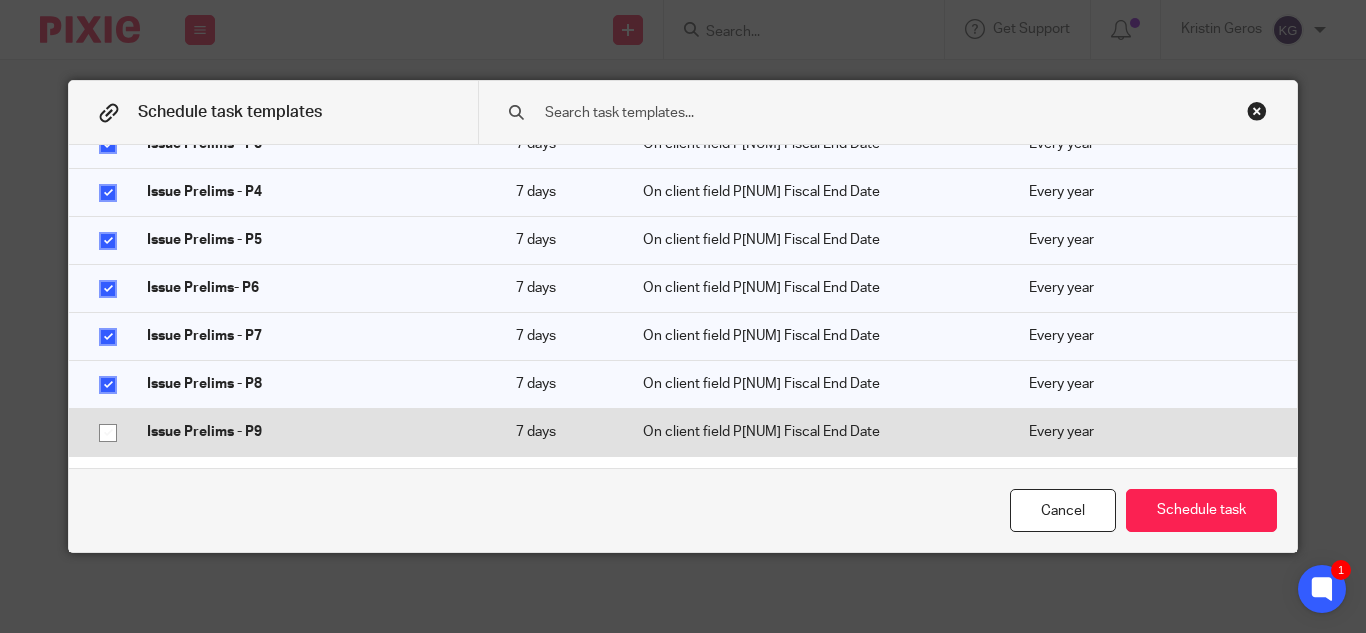 click 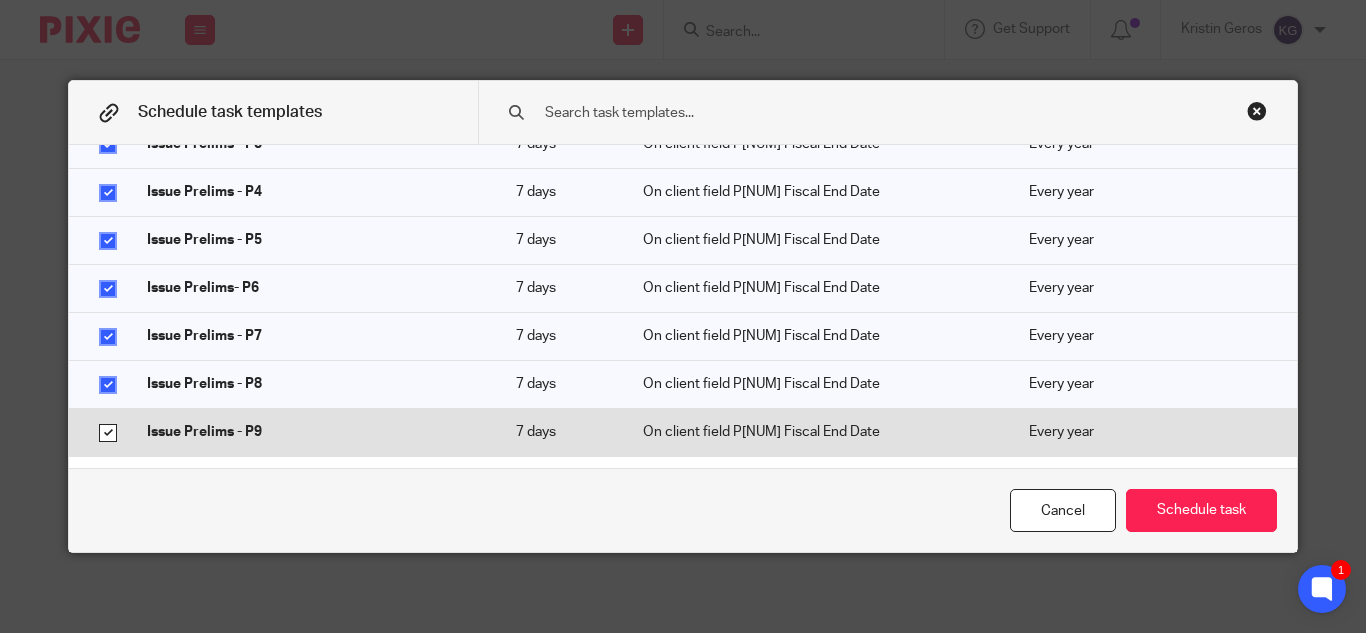 checkbox on "true" 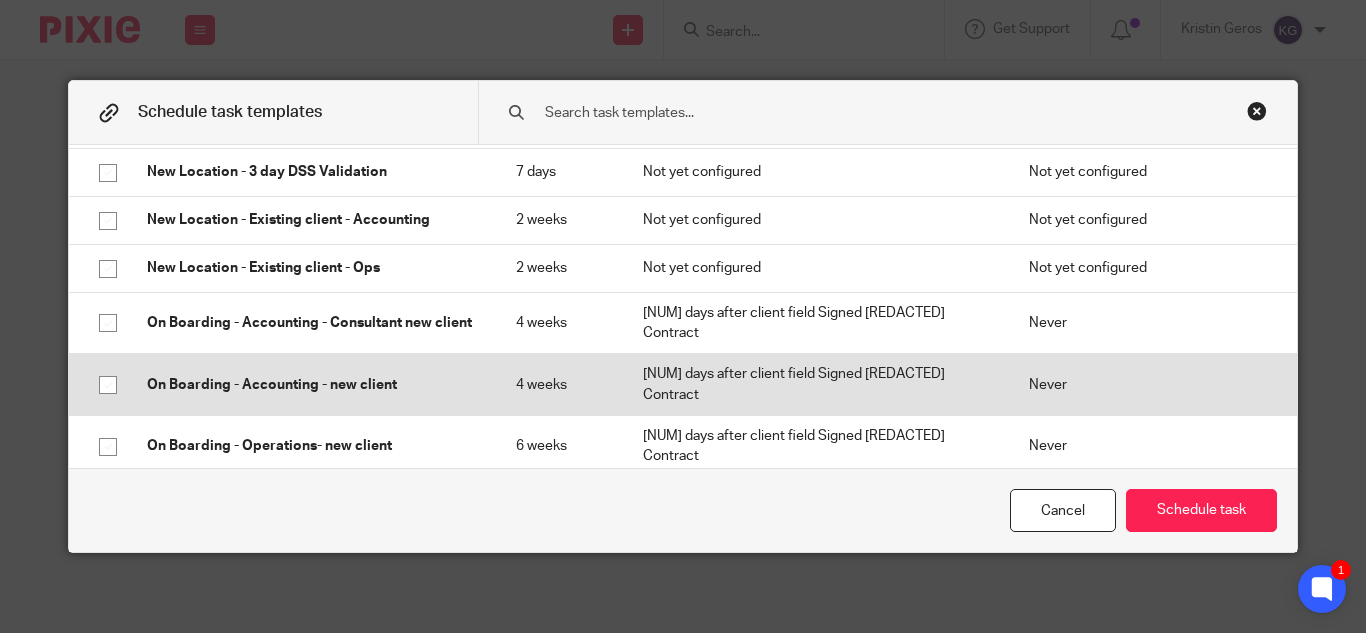 scroll, scrollTop: 7200, scrollLeft: 0, axis: vertical 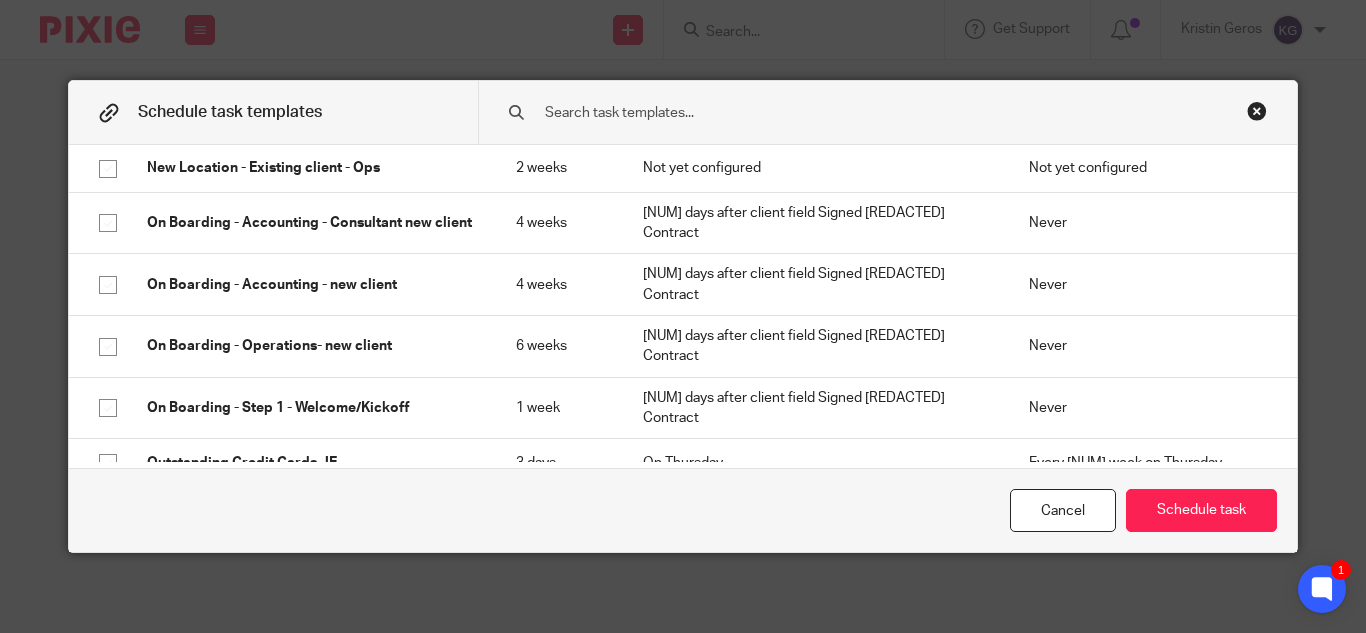 click 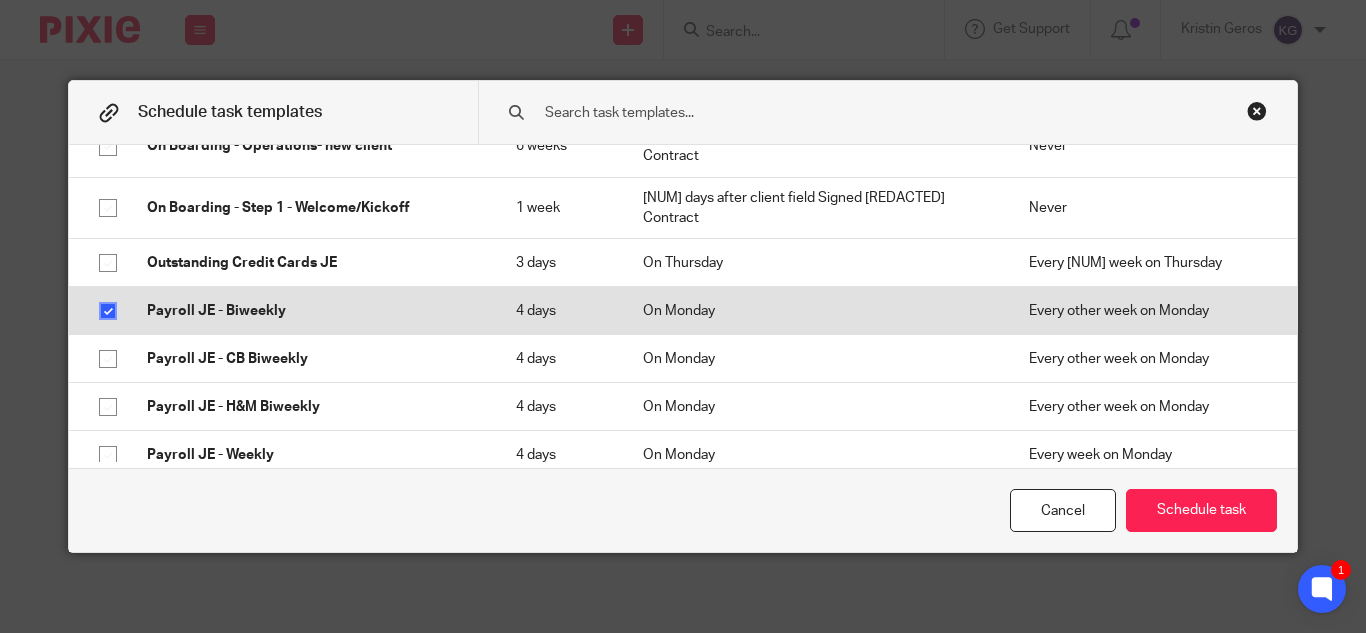 scroll, scrollTop: 7500, scrollLeft: 0, axis: vertical 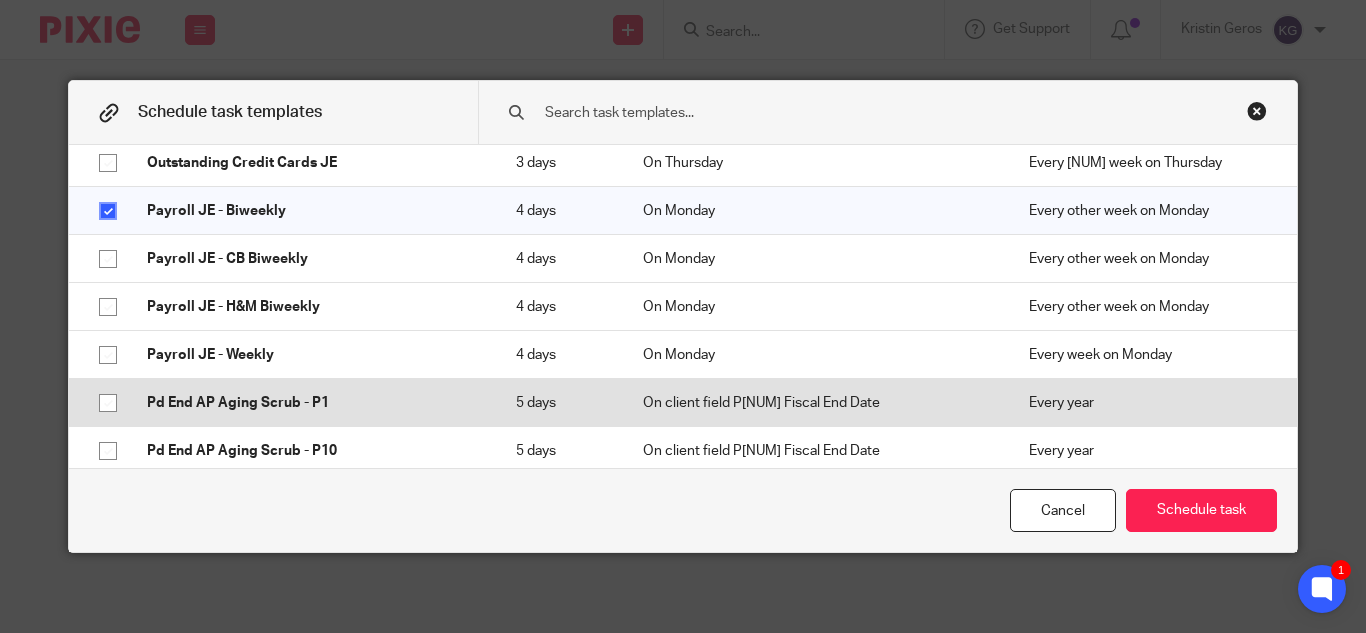 click 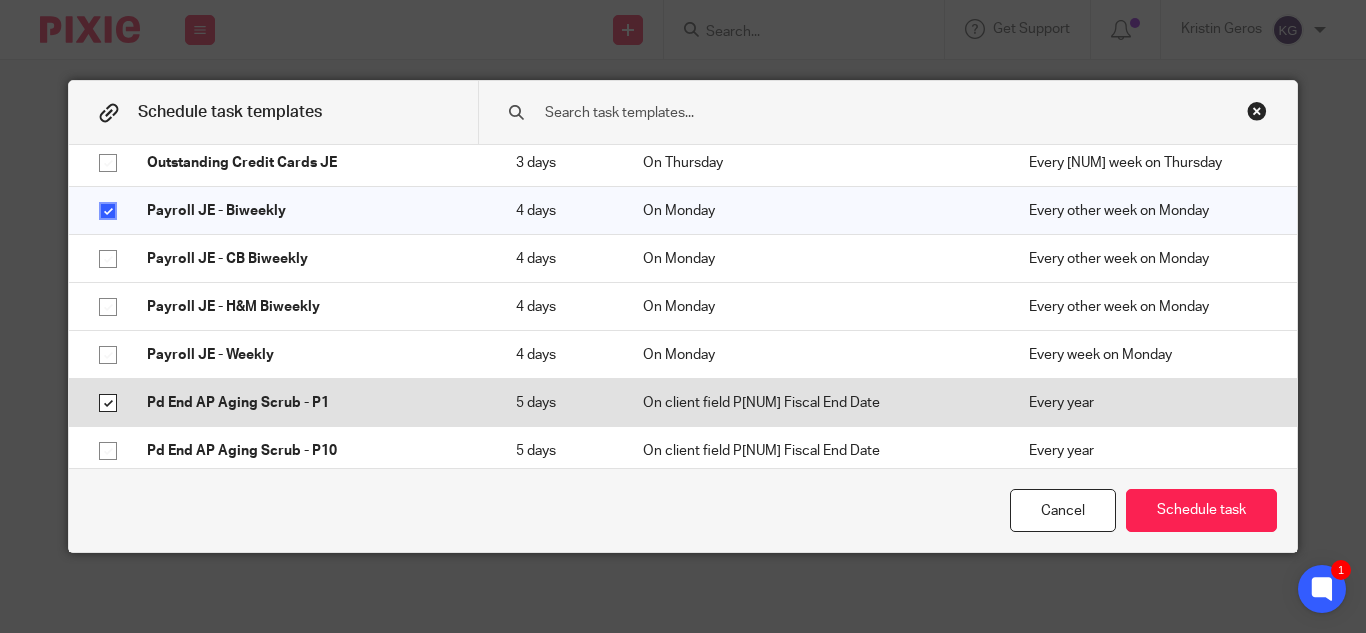 checkbox on "true" 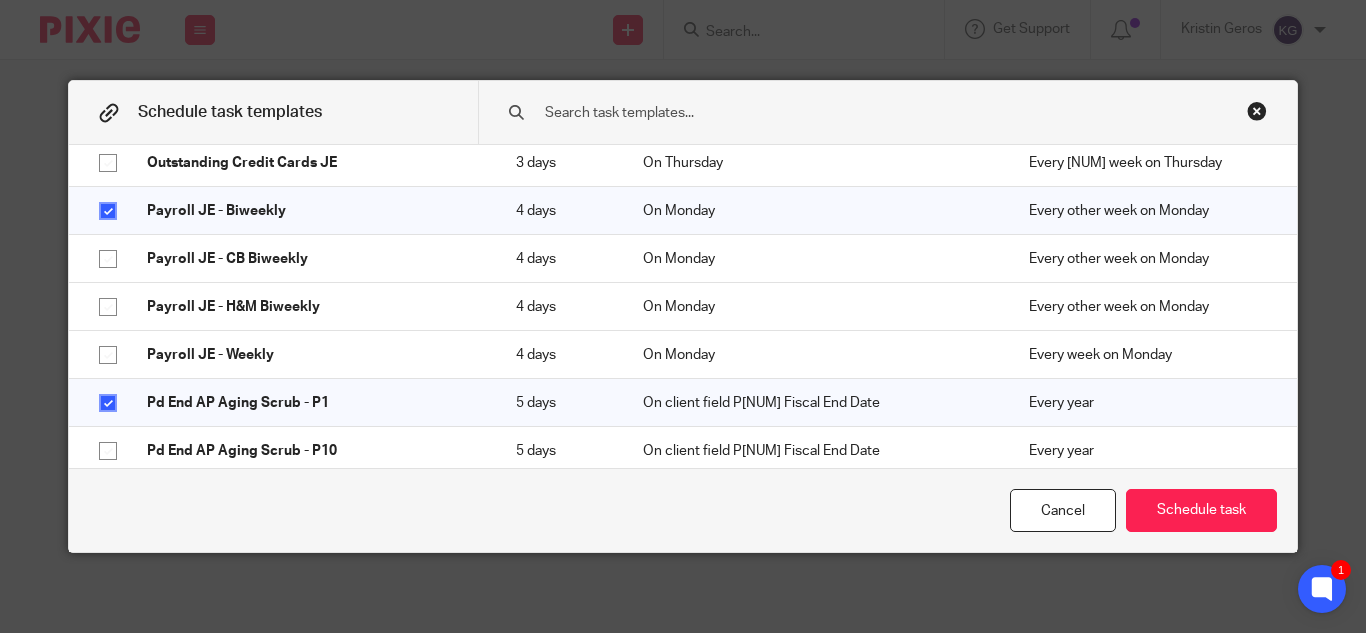 drag, startPoint x: 101, startPoint y: 374, endPoint x: 91, endPoint y: 449, distance: 75.66373 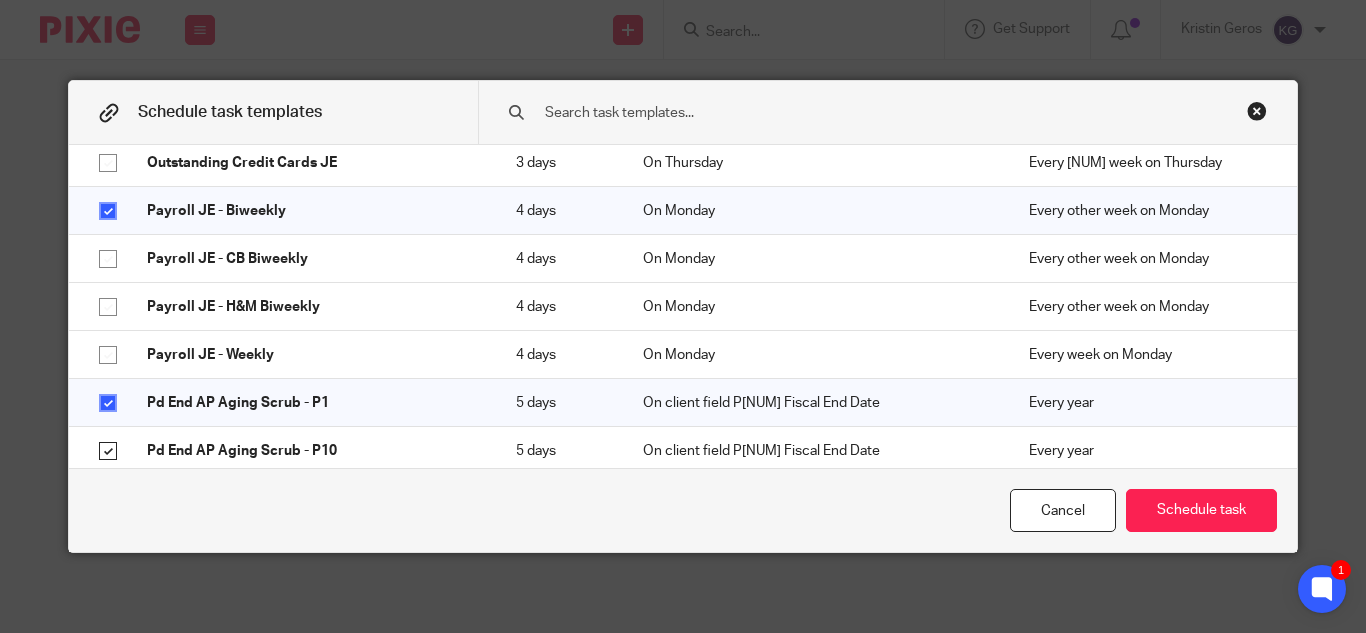 checkbox on "true" 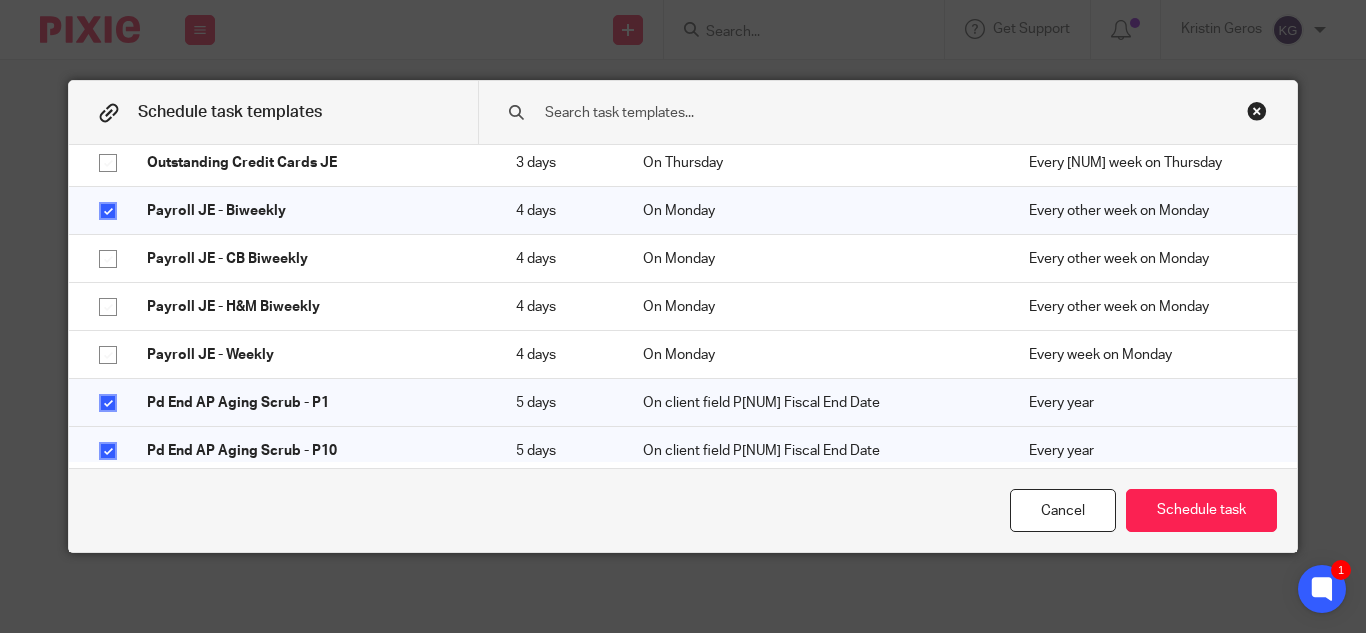 click 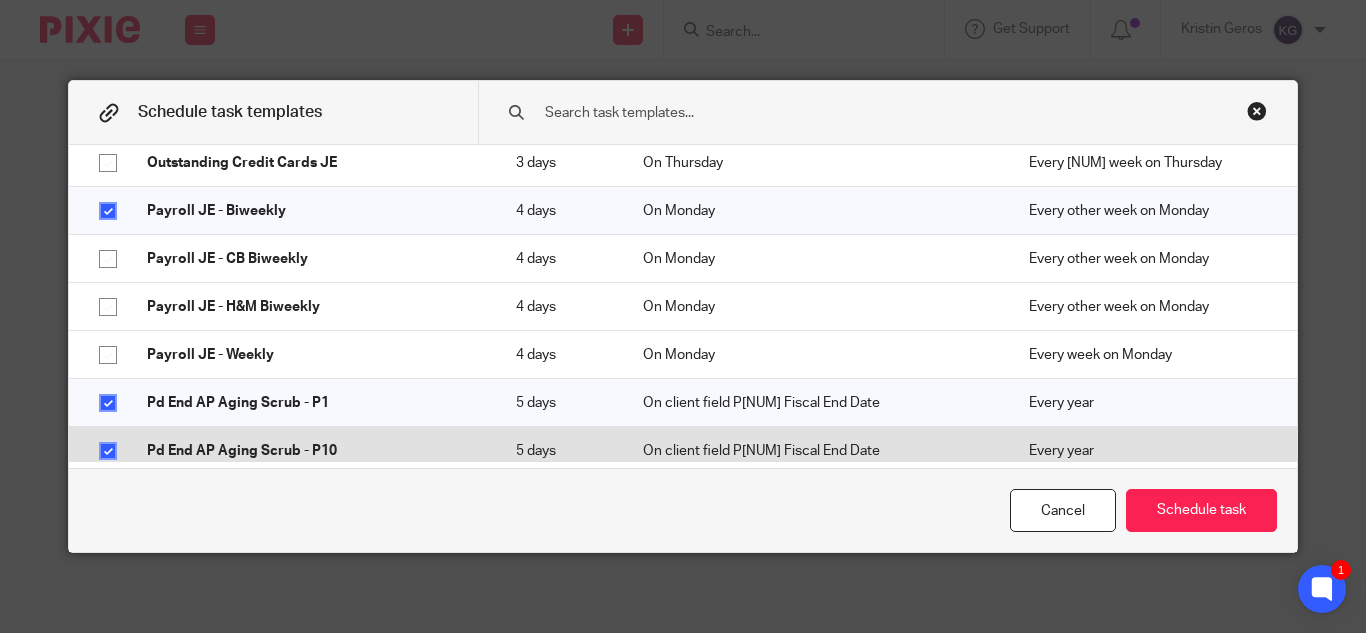 scroll, scrollTop: 7700, scrollLeft: 0, axis: vertical 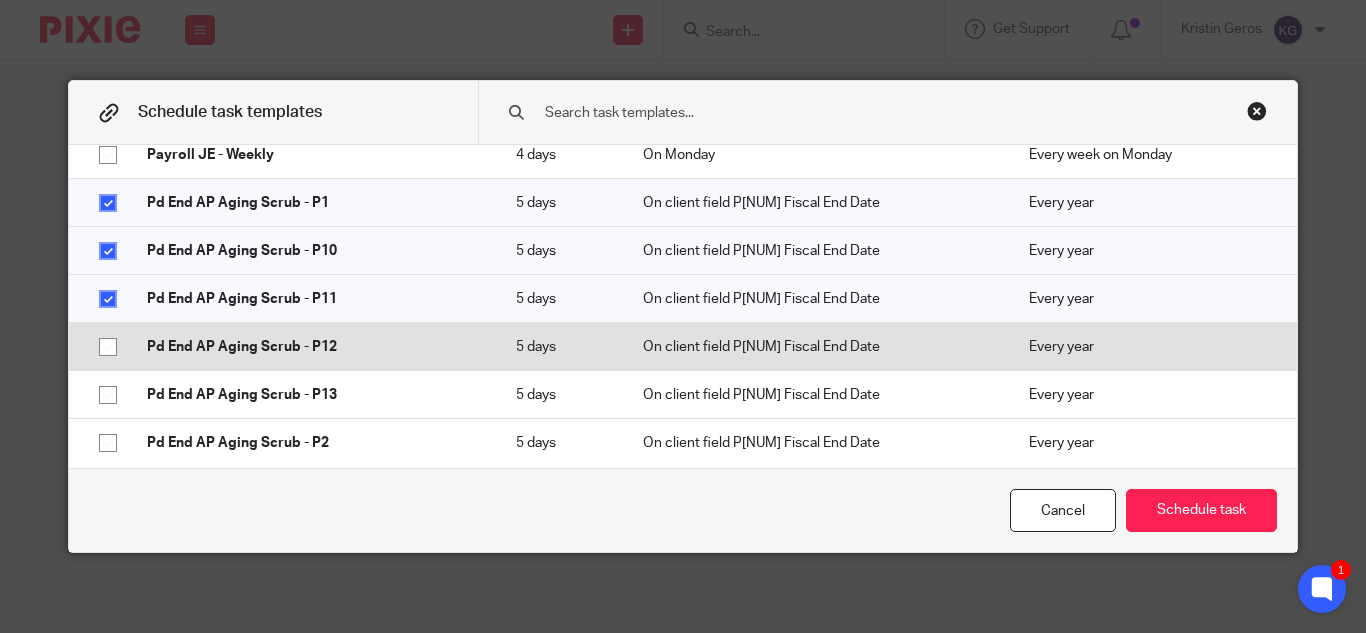 click 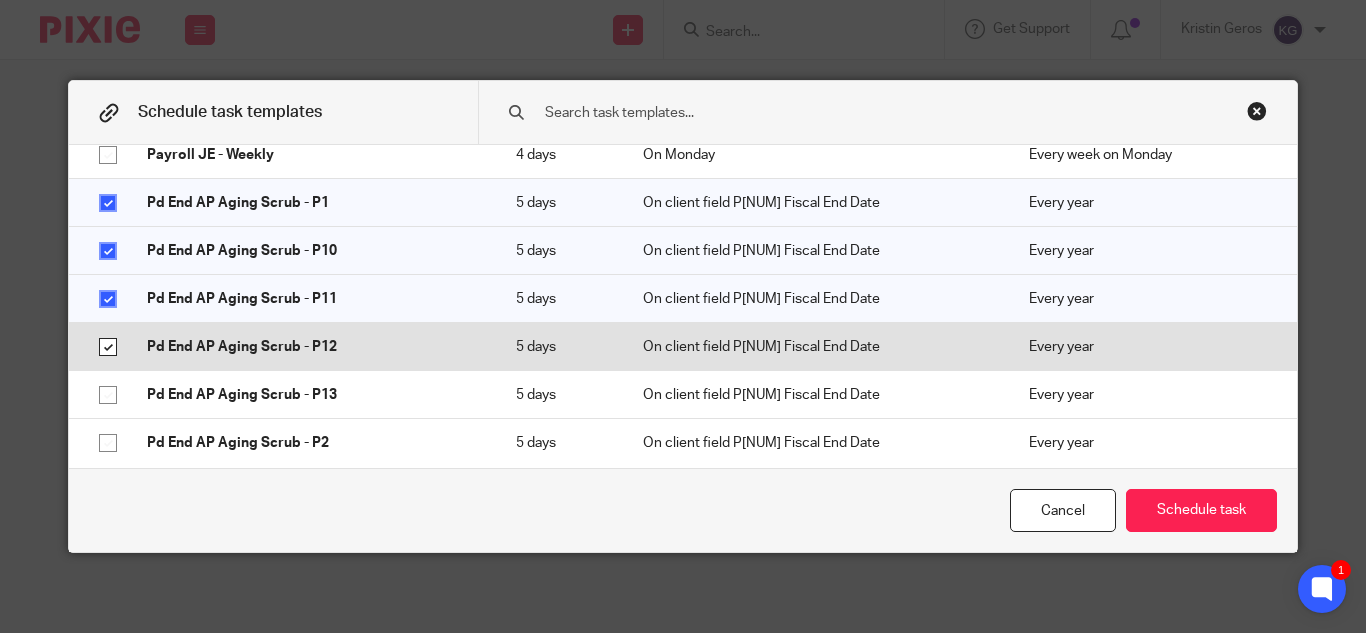 checkbox on "true" 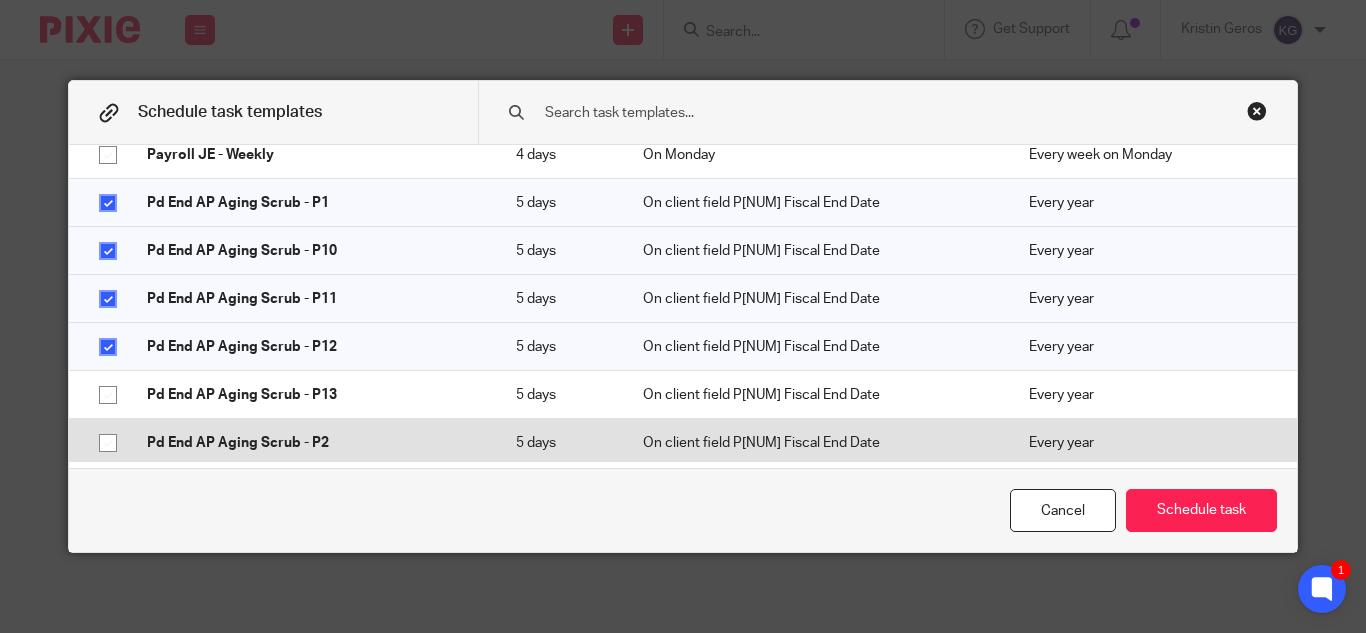 drag, startPoint x: 102, startPoint y: 323, endPoint x: 103, endPoint y: 376, distance: 53.009434 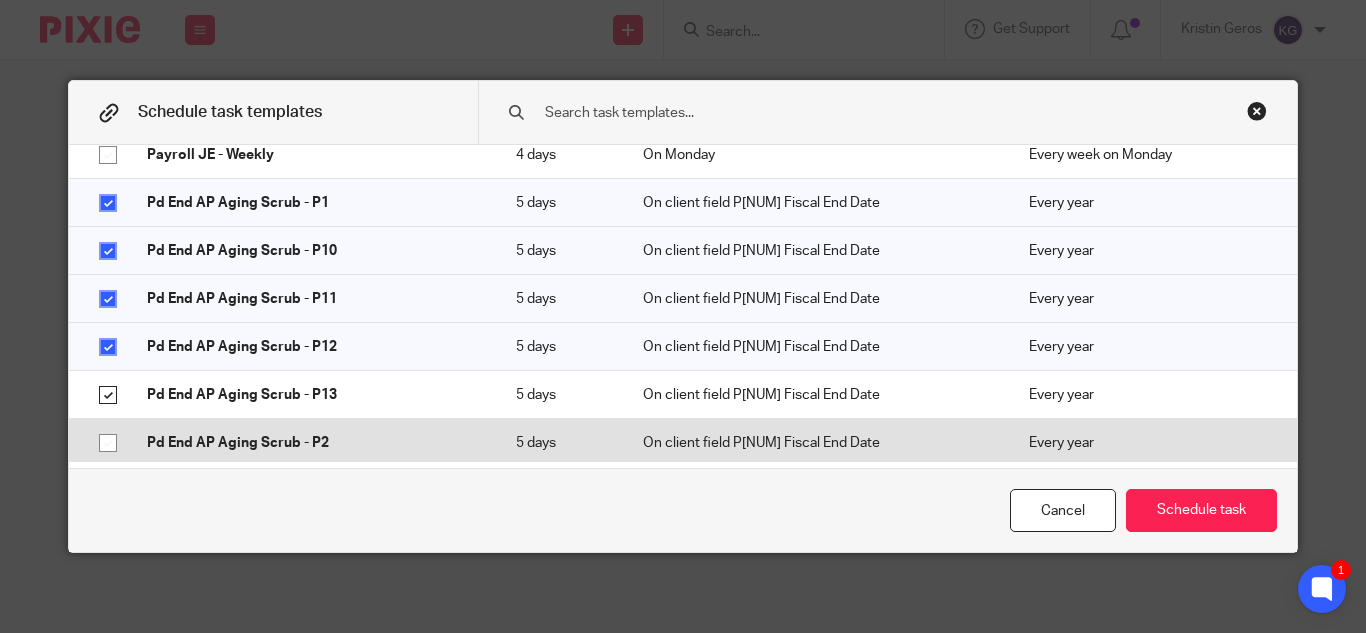 checkbox on "true" 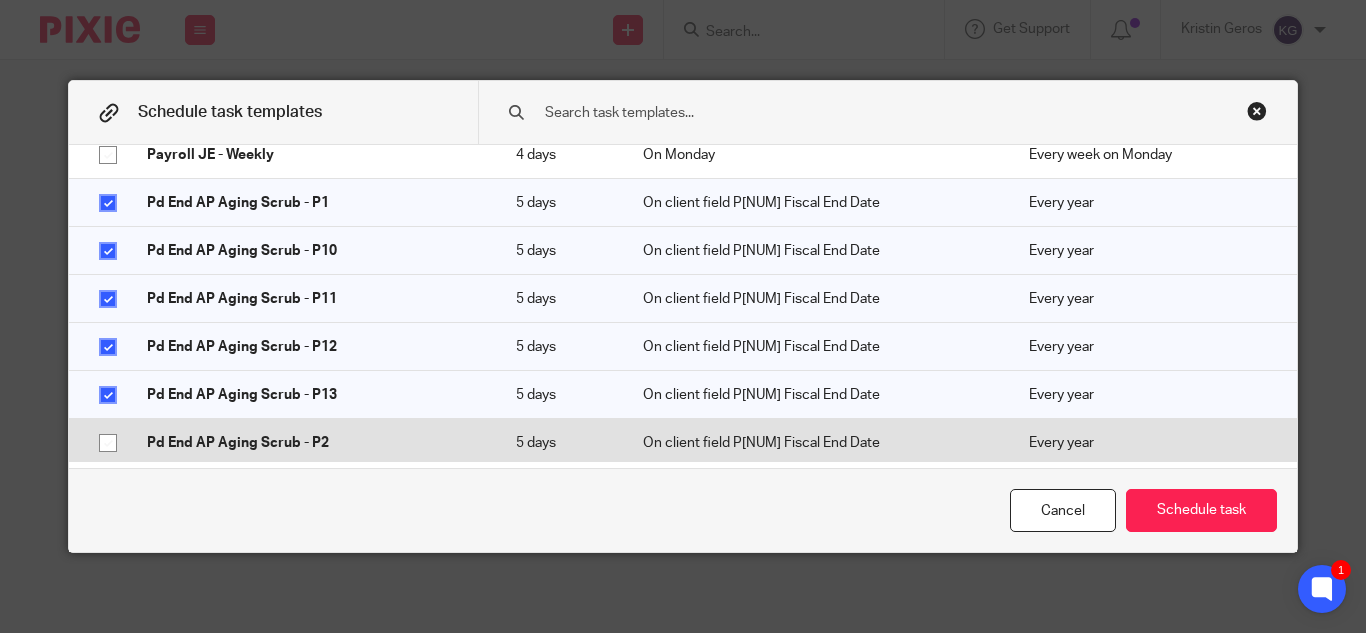 click 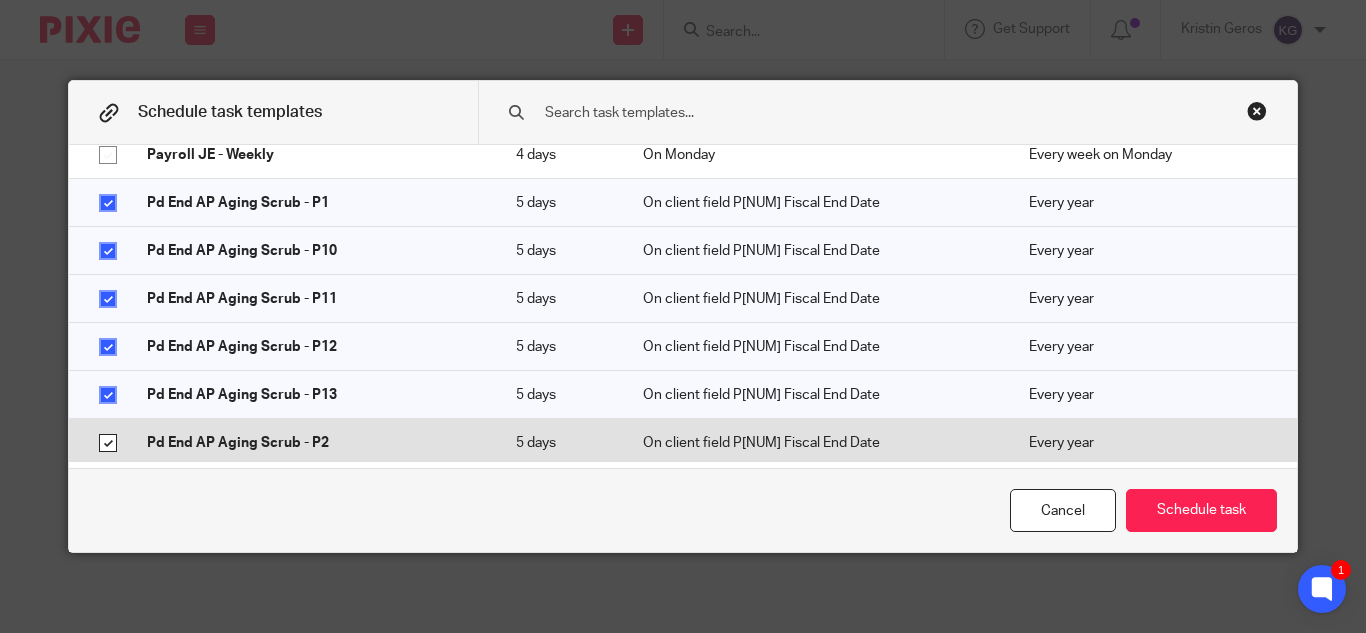checkbox on "true" 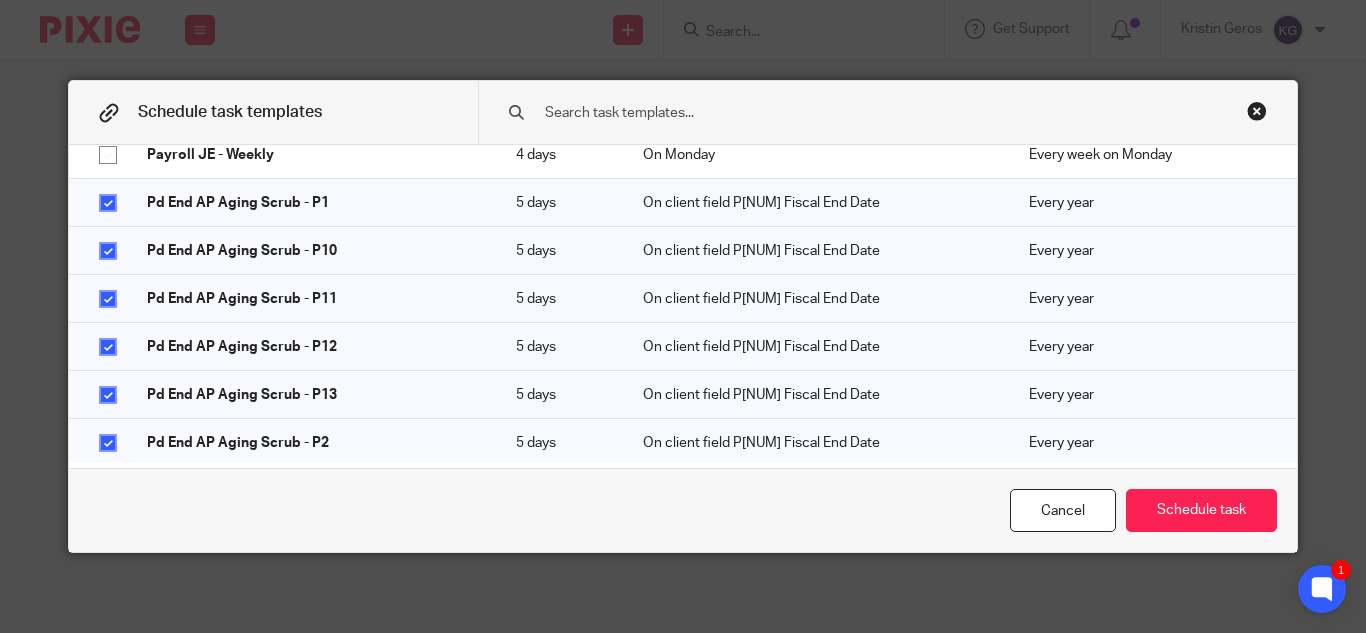 click 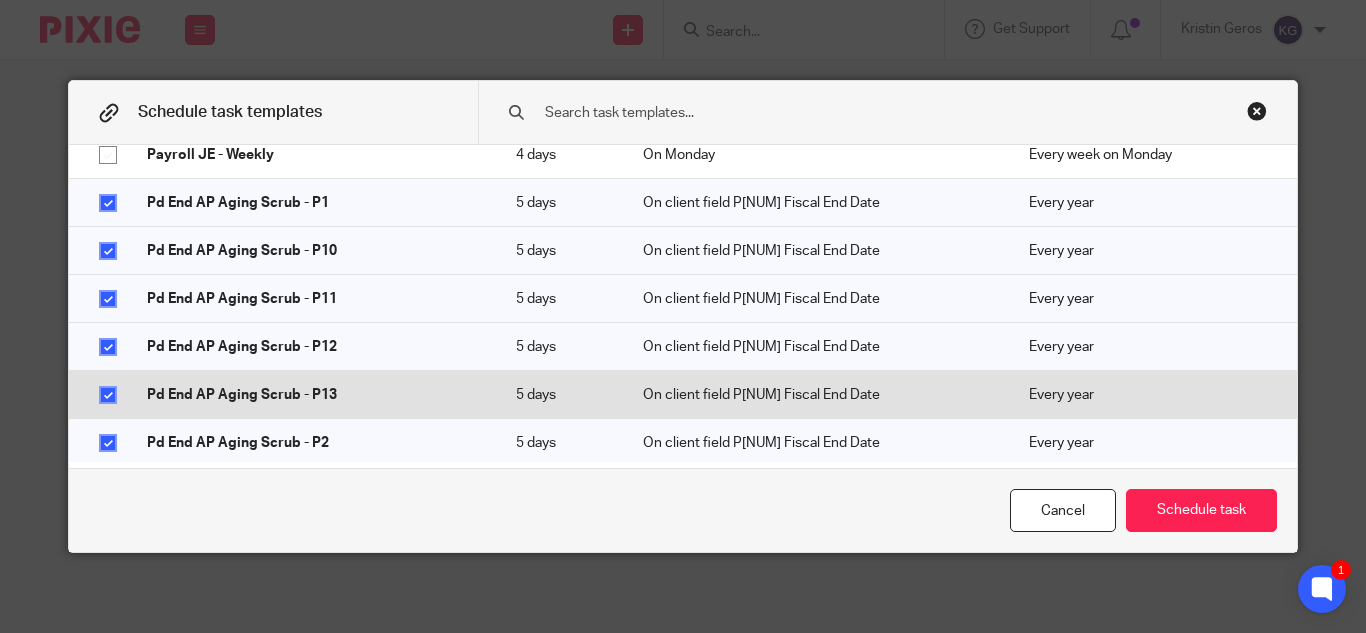 scroll, scrollTop: 7800, scrollLeft: 0, axis: vertical 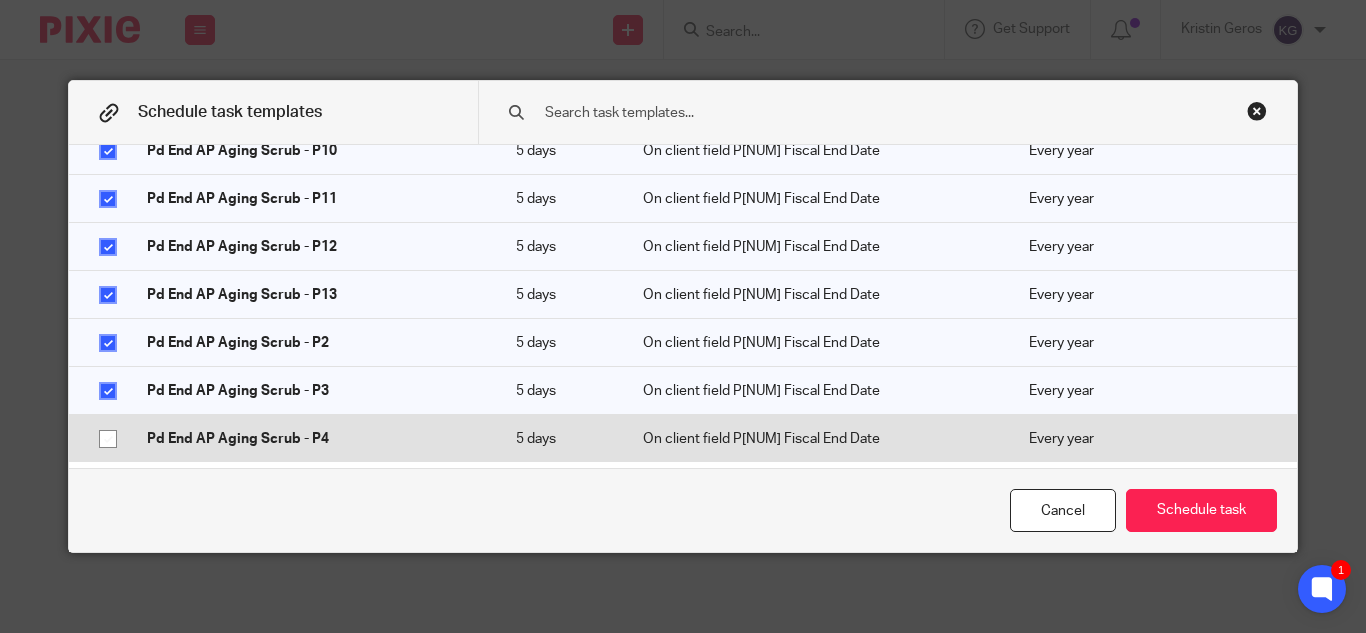 click 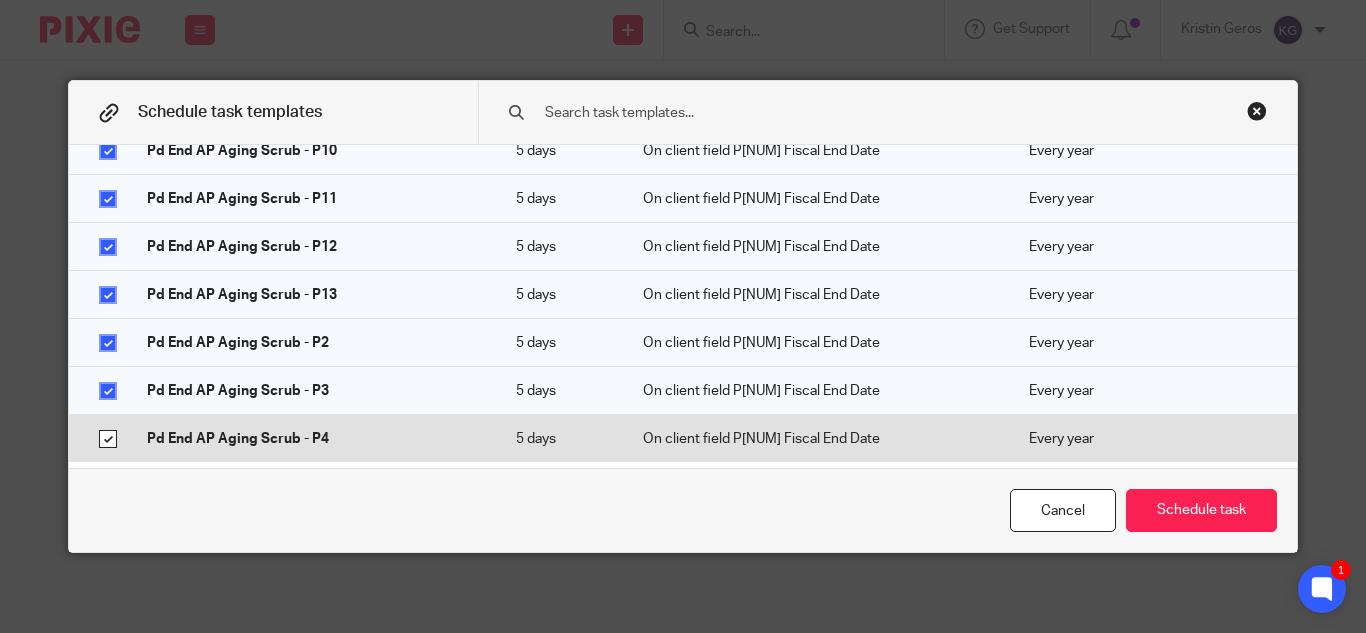 checkbox on "true" 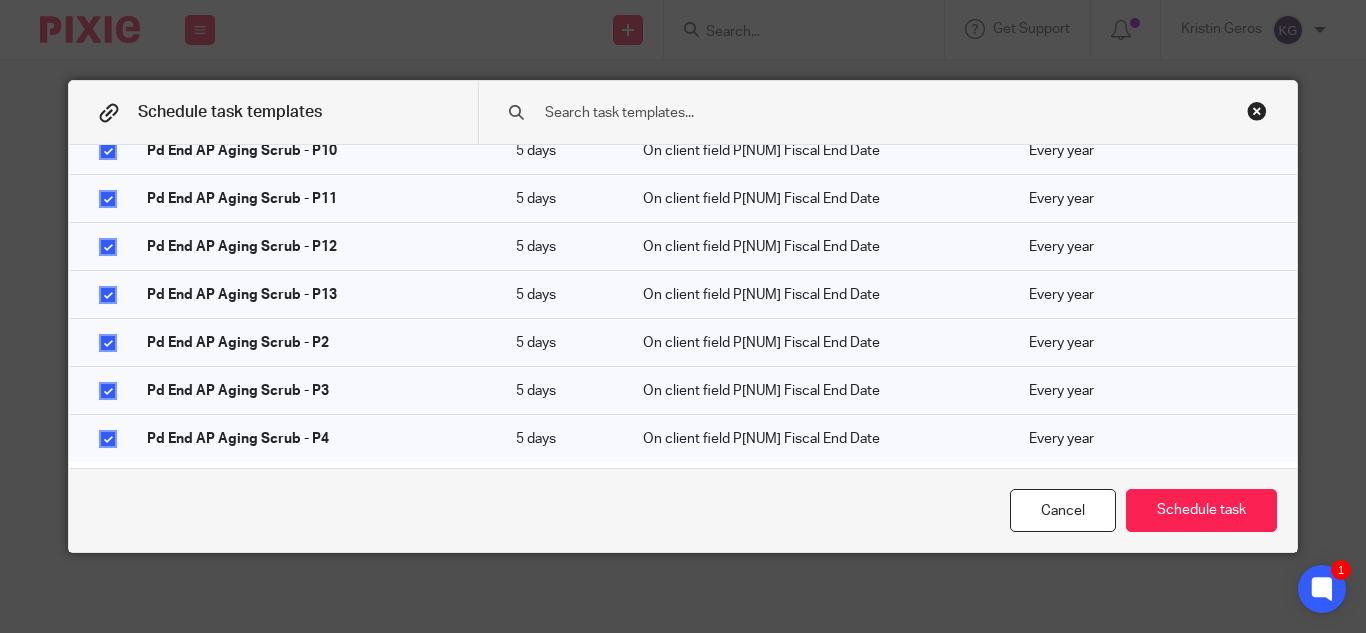 click 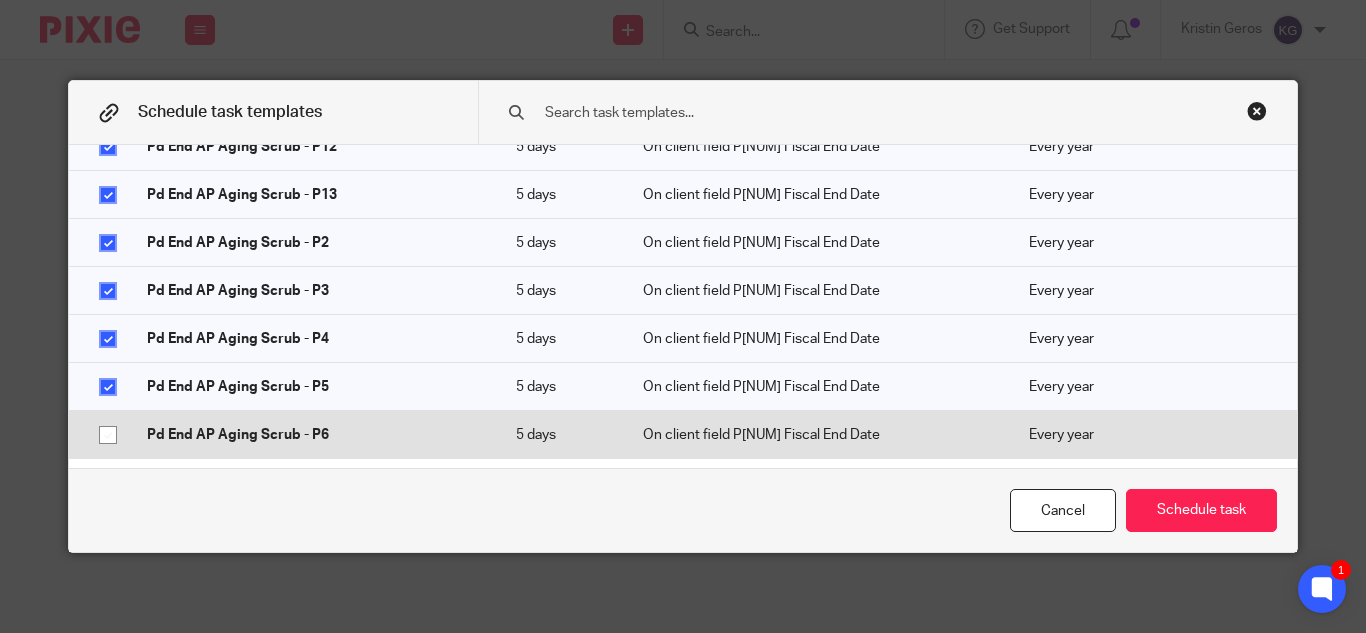 click 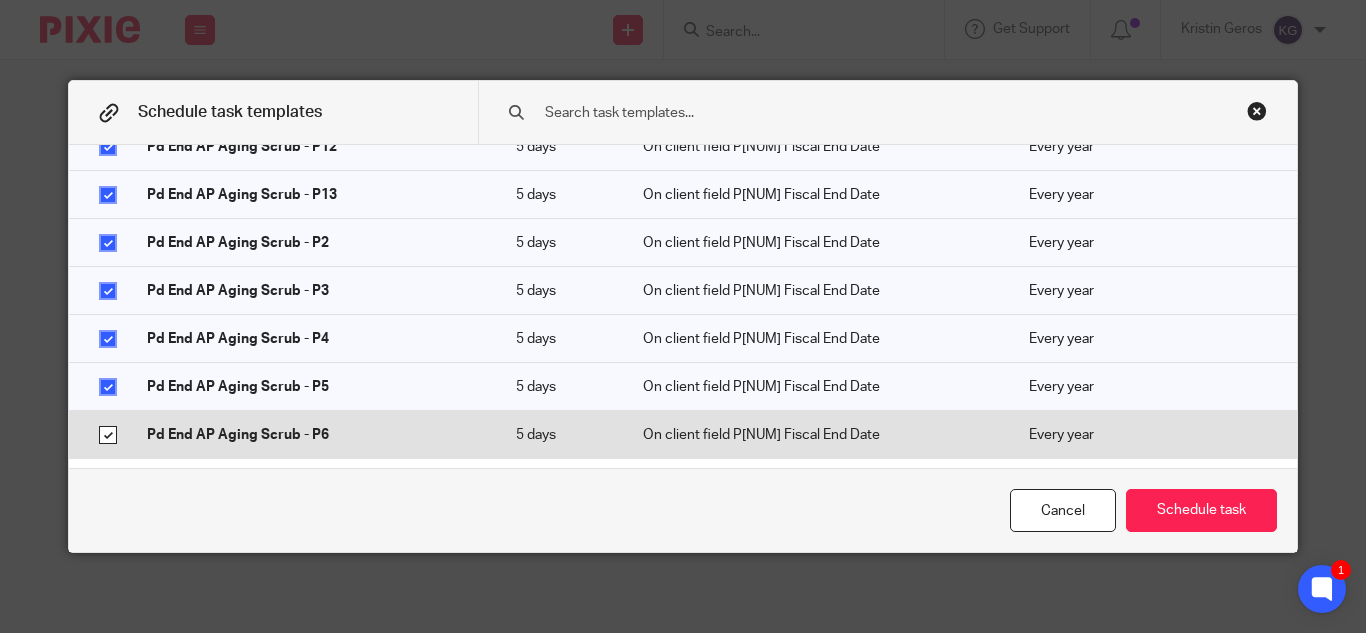 checkbox on "true" 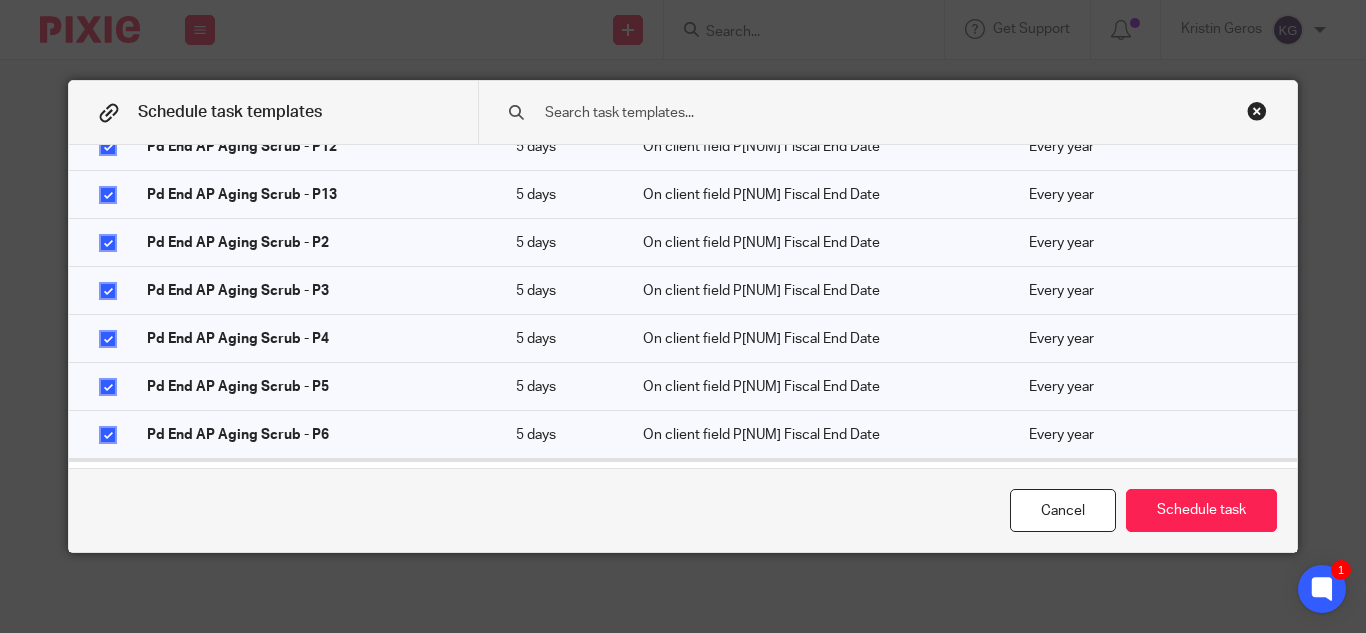 click 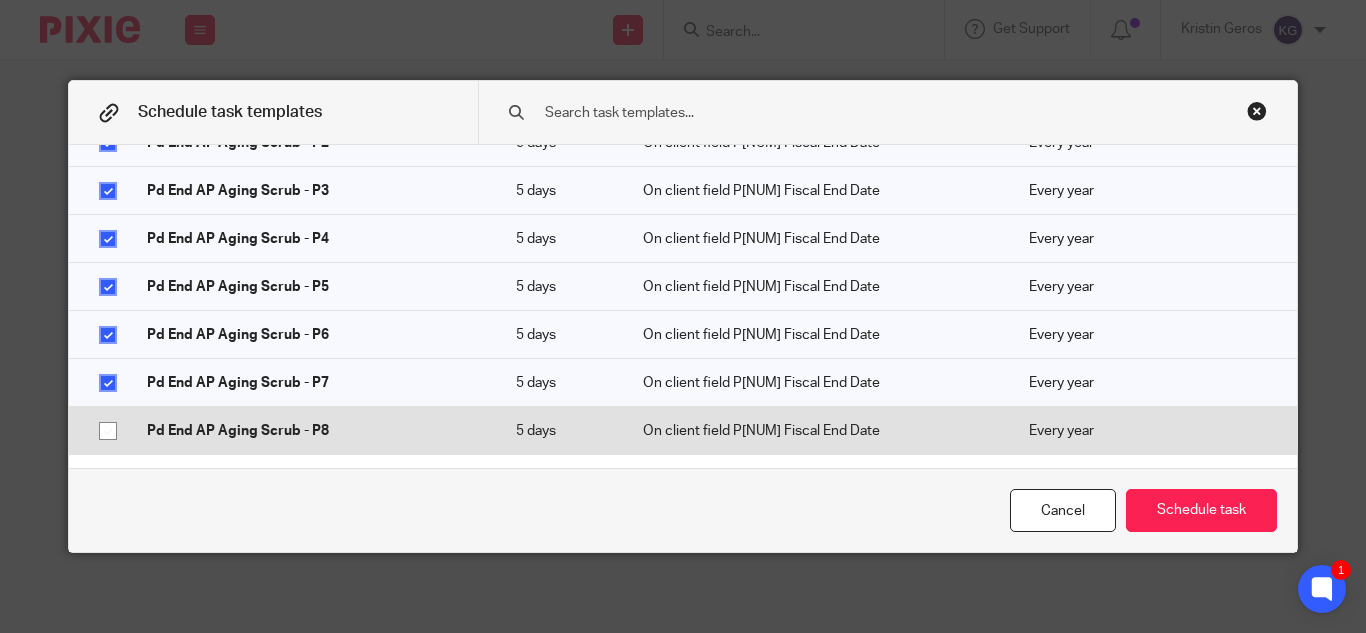 click 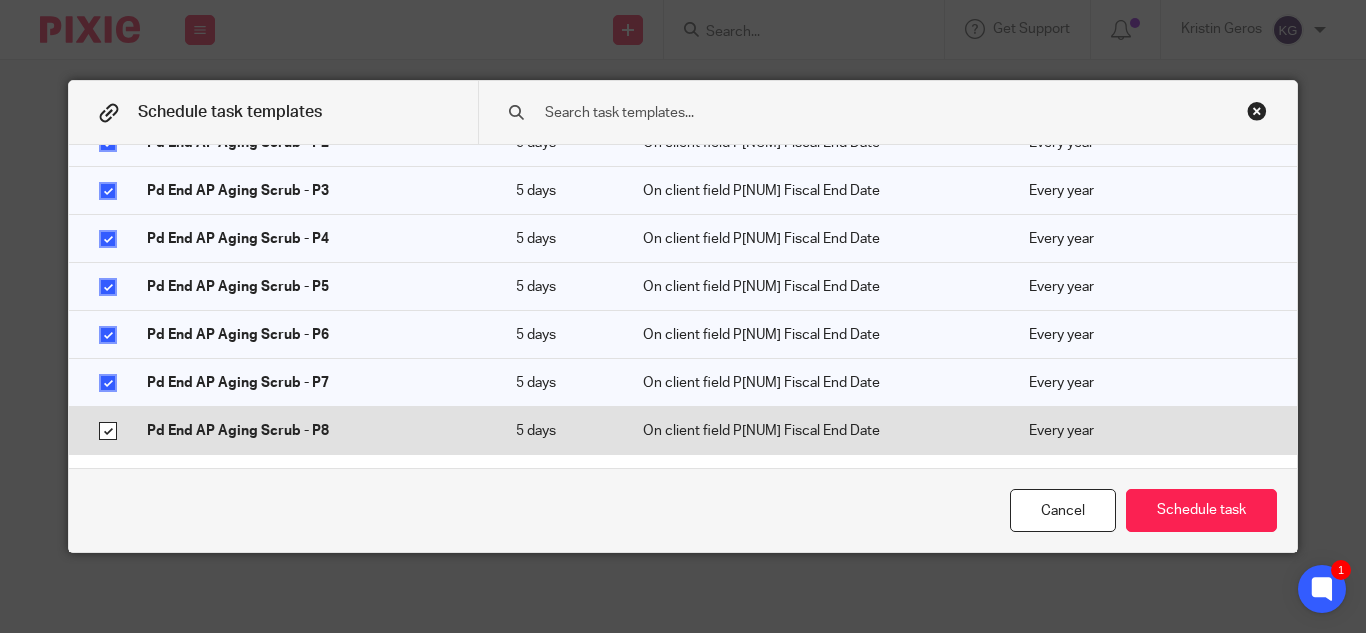 checkbox on "true" 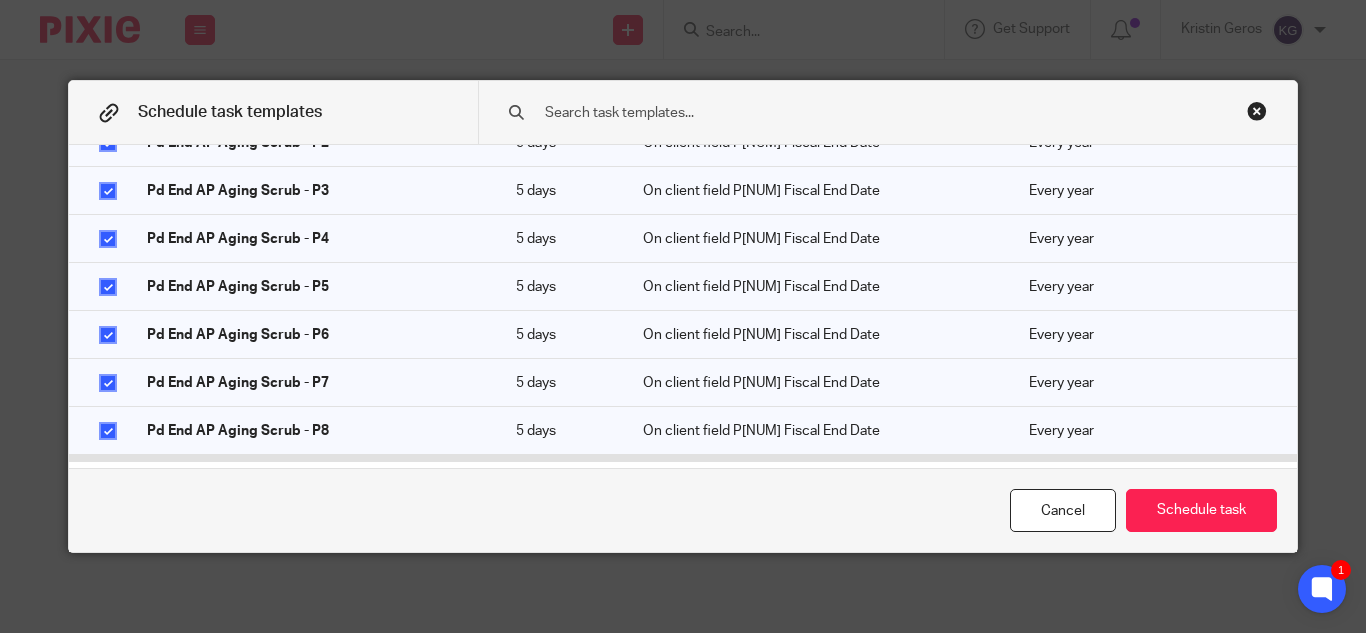 click 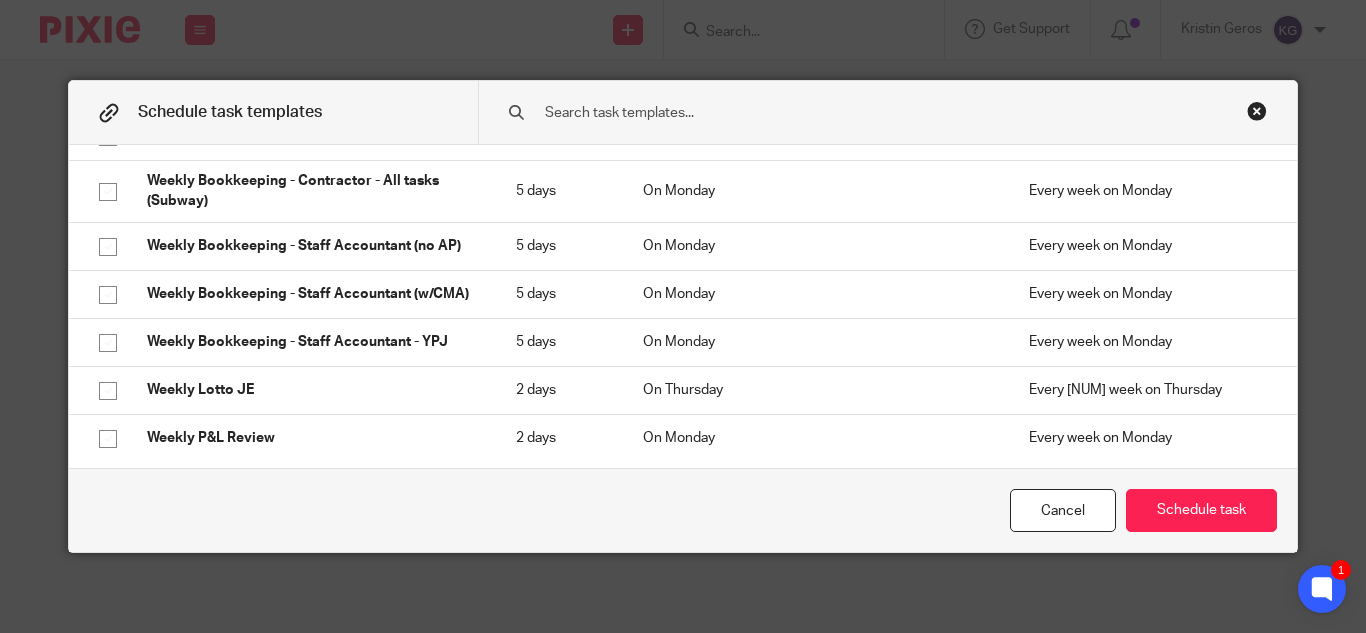 scroll, scrollTop: 10261, scrollLeft: 0, axis: vertical 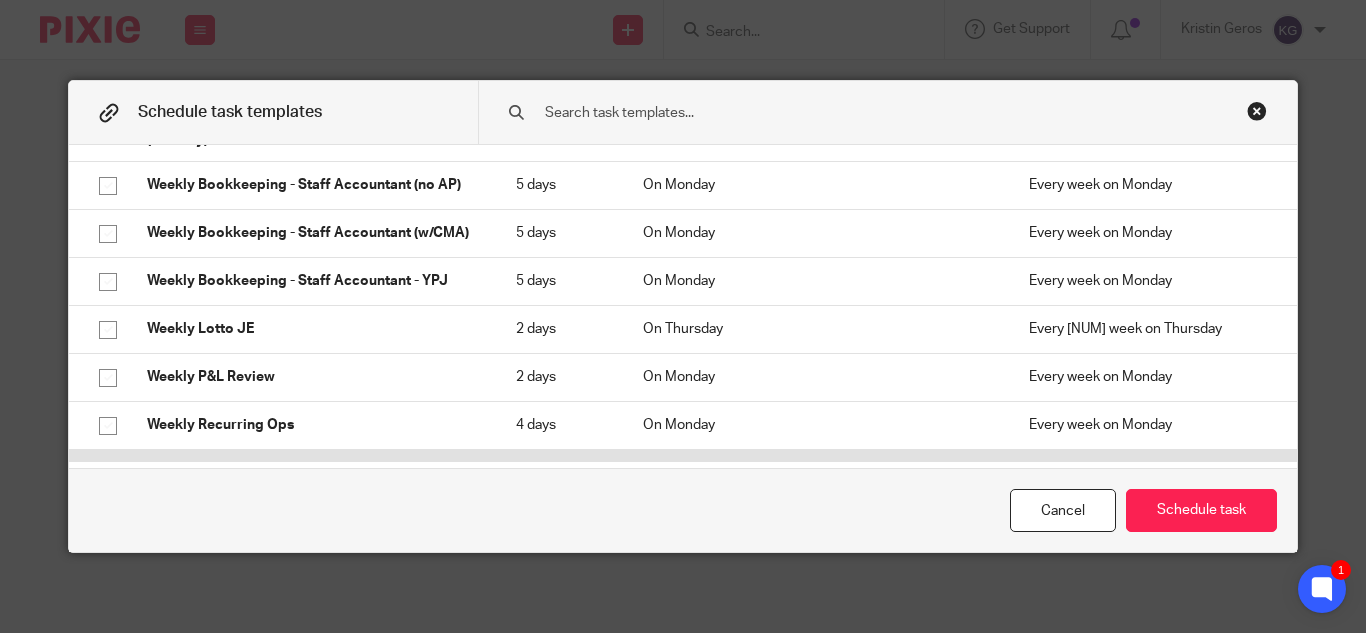 click 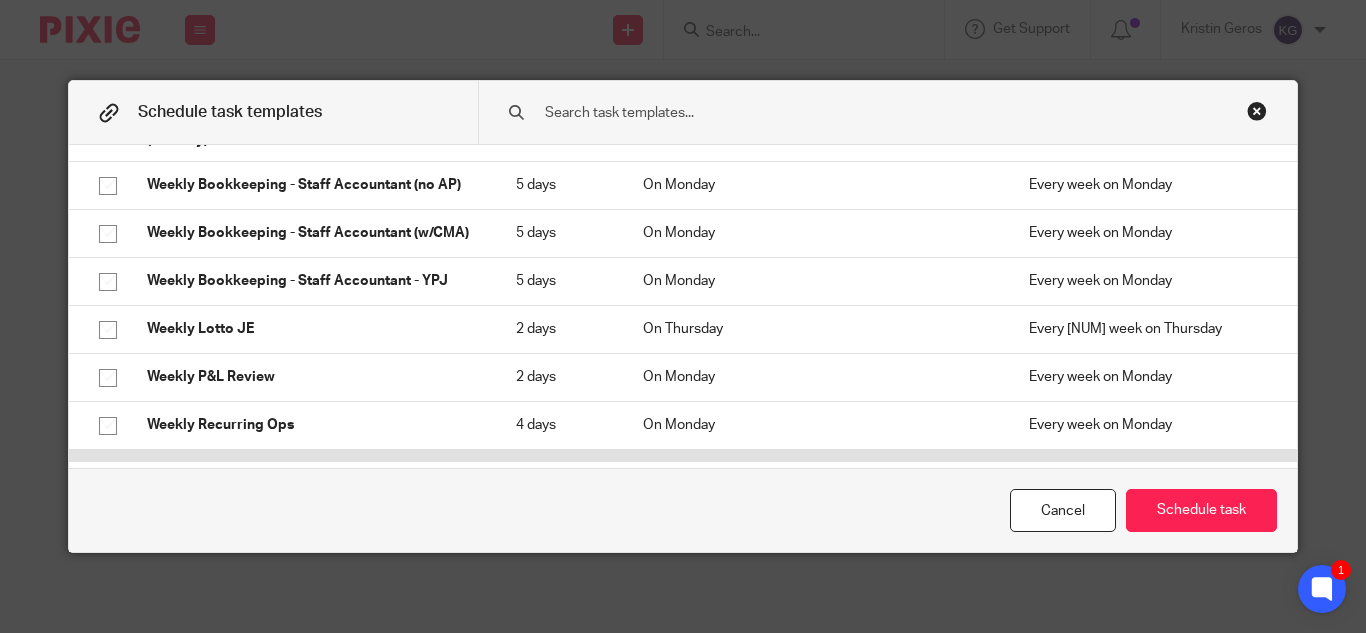 checkbox on "true" 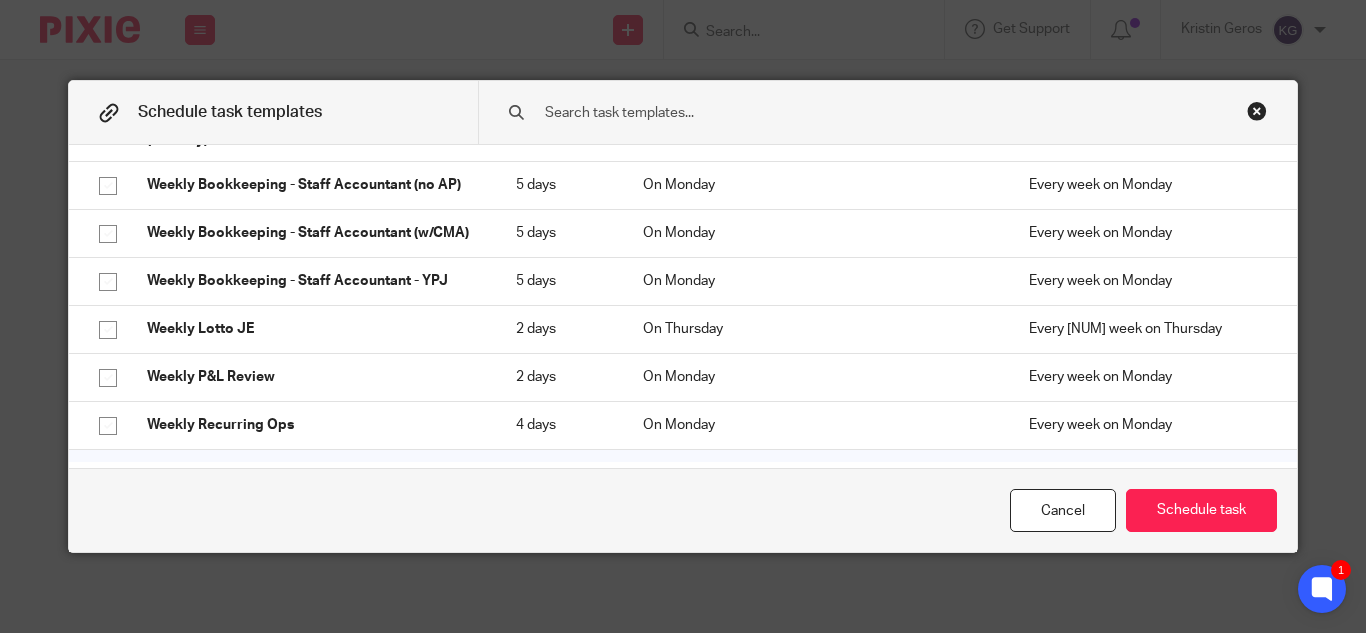 click 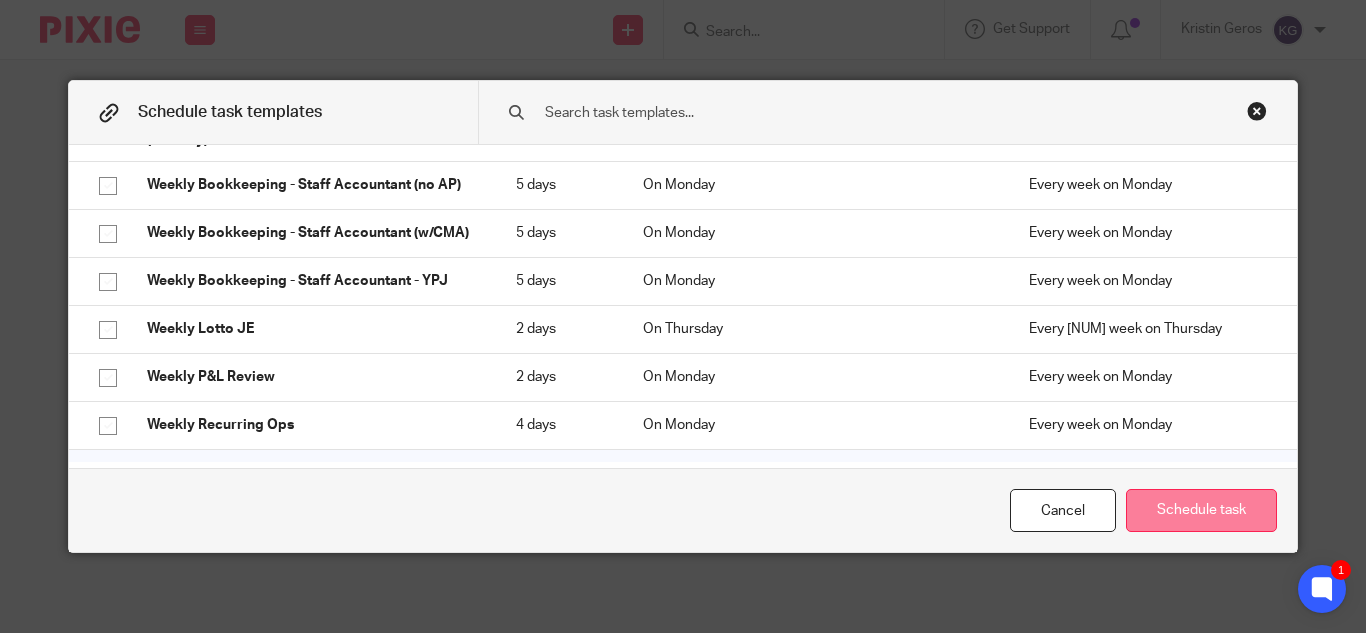 click on "Schedule task" 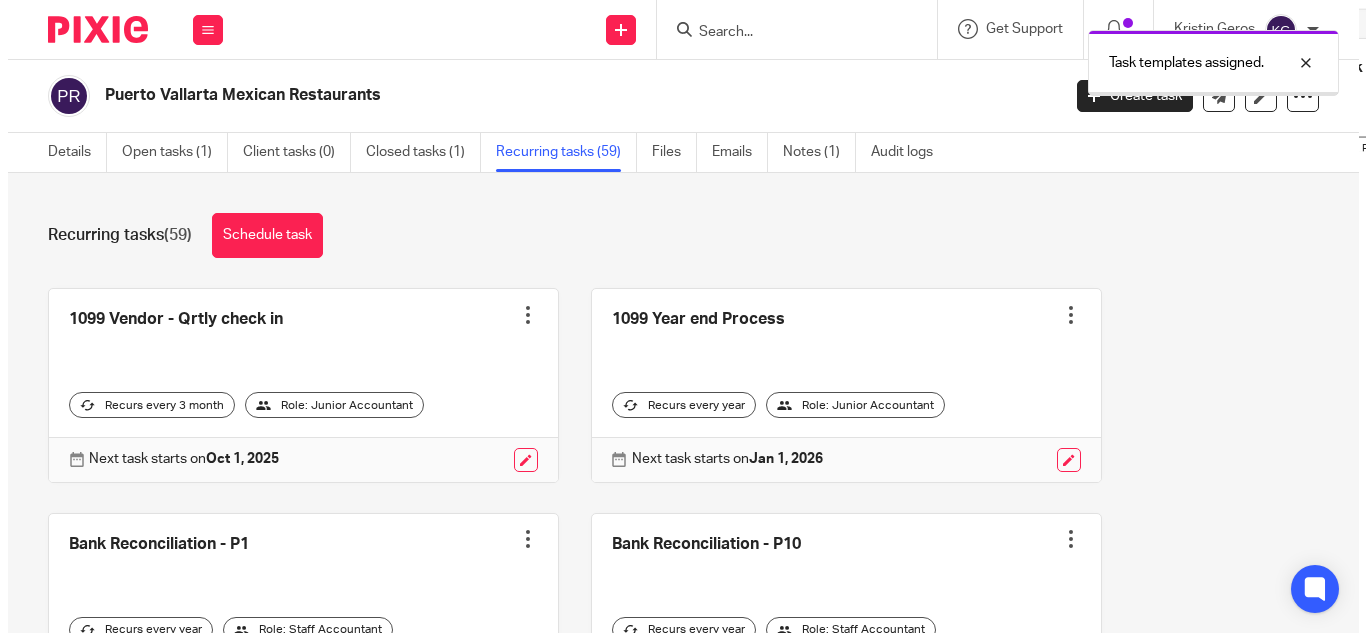 scroll, scrollTop: 0, scrollLeft: 0, axis: both 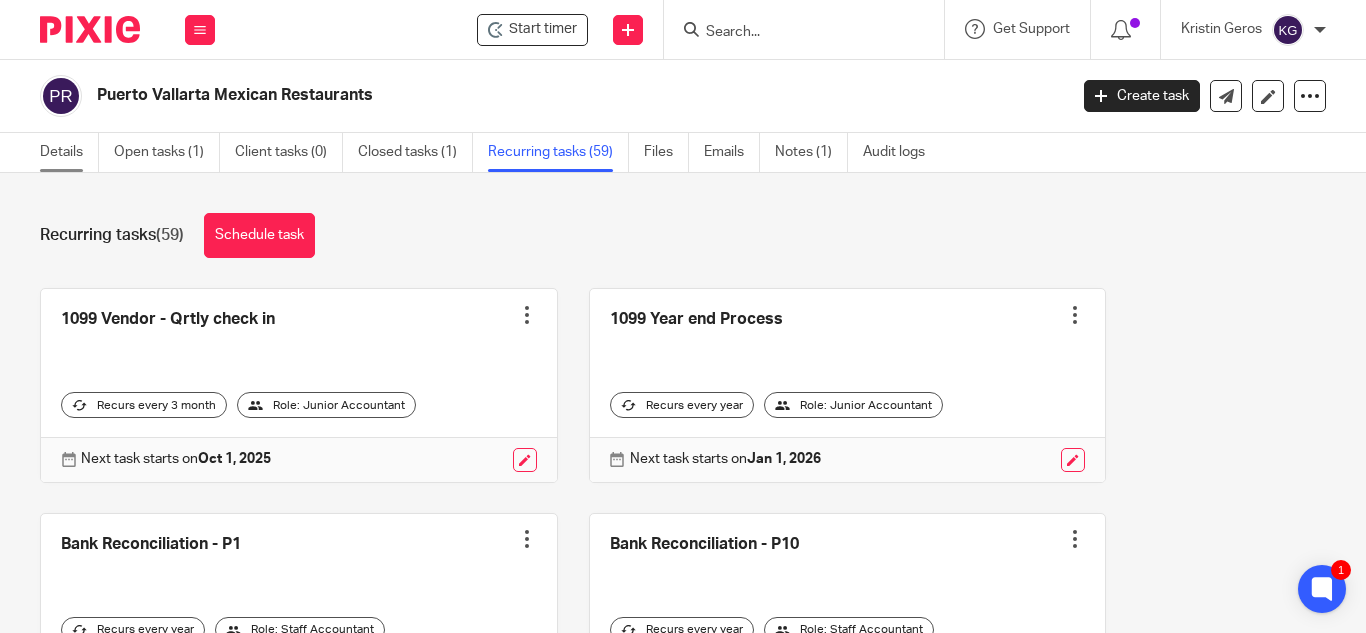 click on "Details" at bounding box center (69, 152) 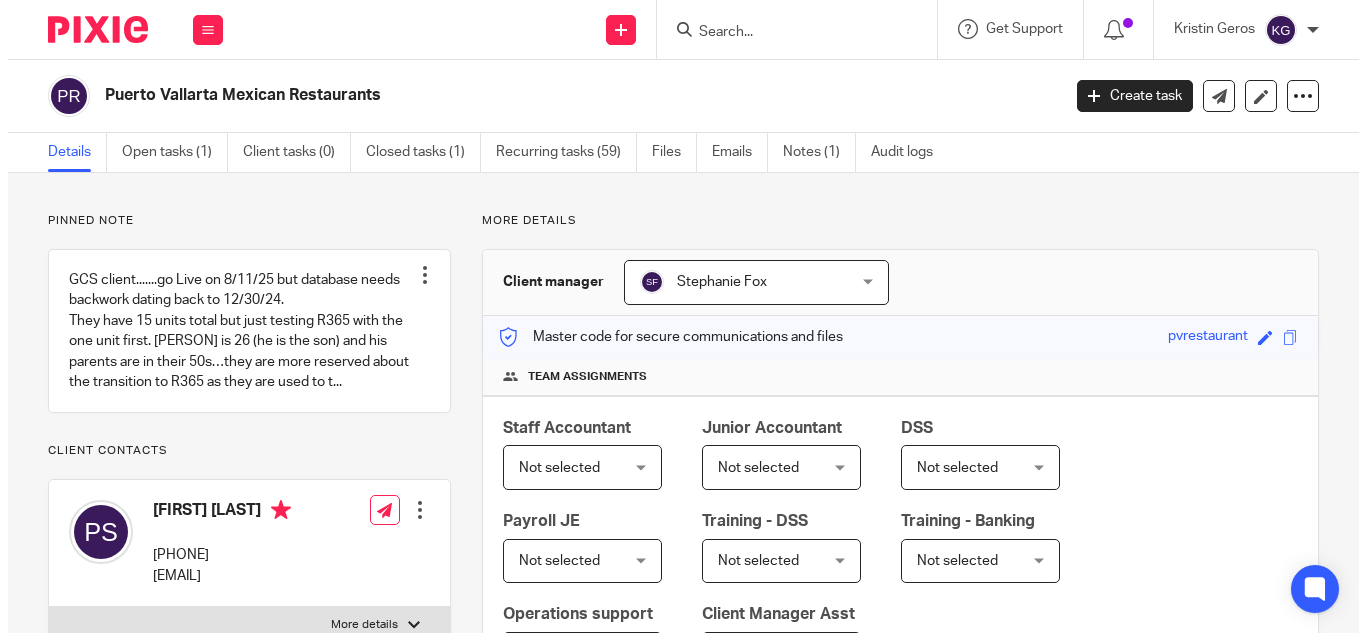 scroll, scrollTop: 0, scrollLeft: 0, axis: both 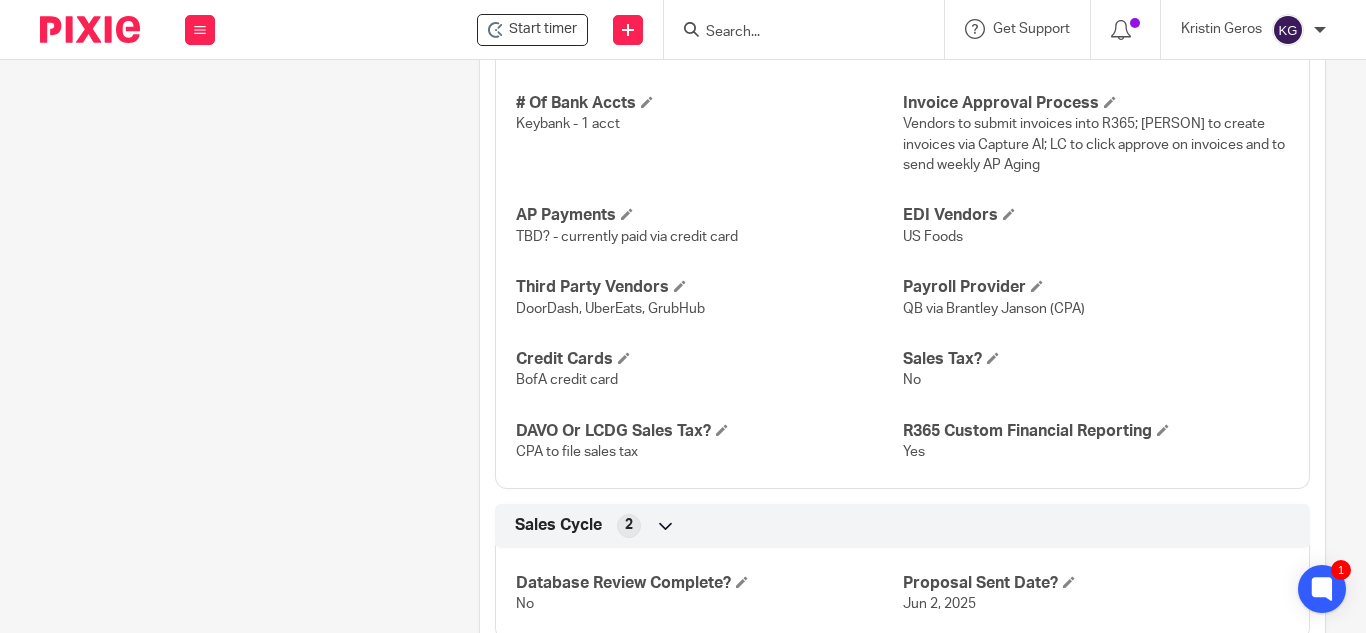 click at bounding box center (804, 29) 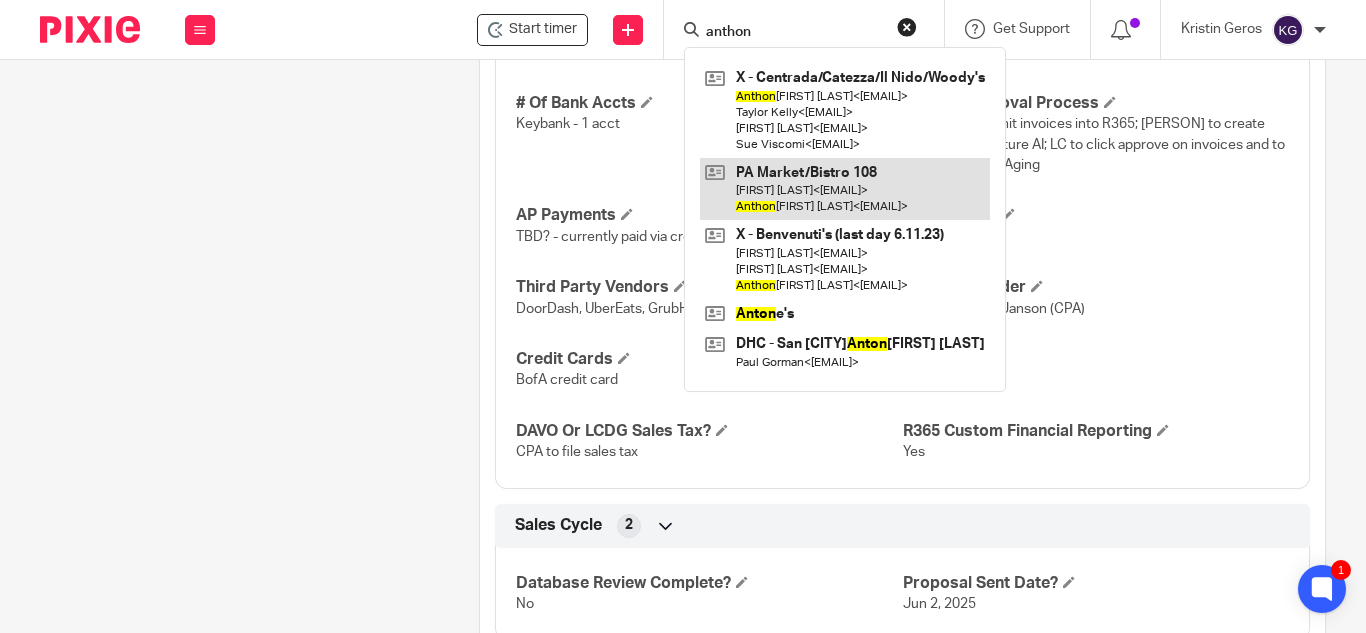type on "anthon" 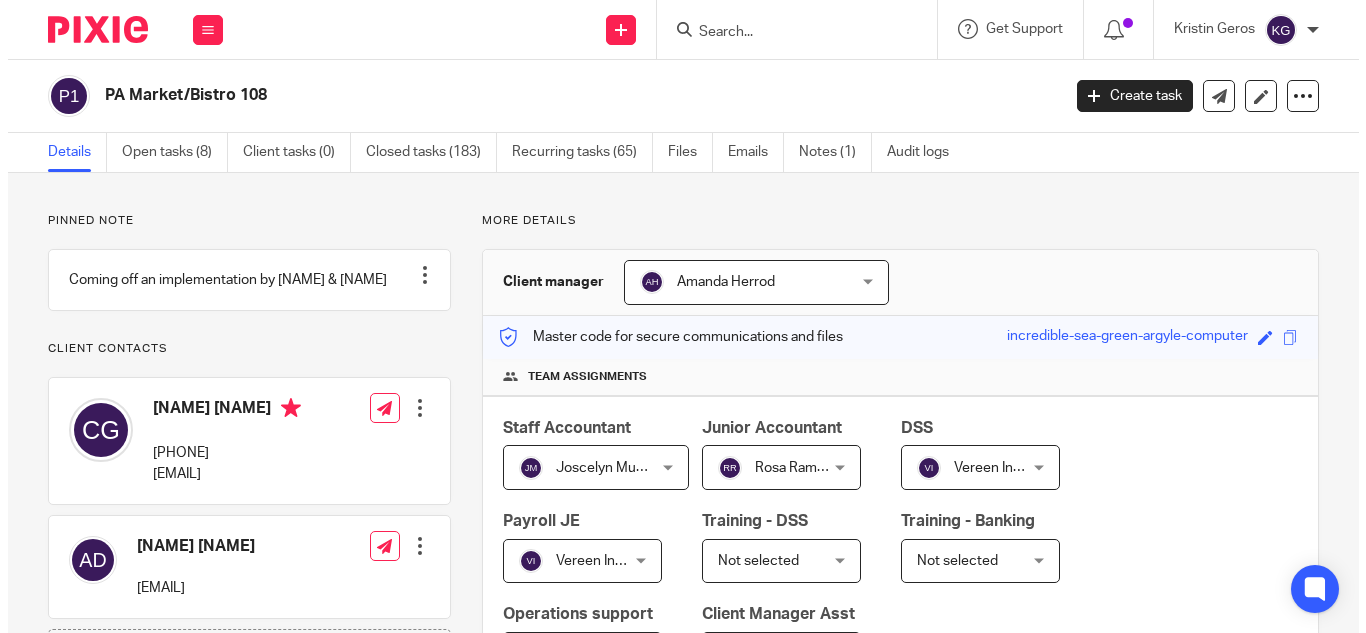 scroll, scrollTop: 0, scrollLeft: 0, axis: both 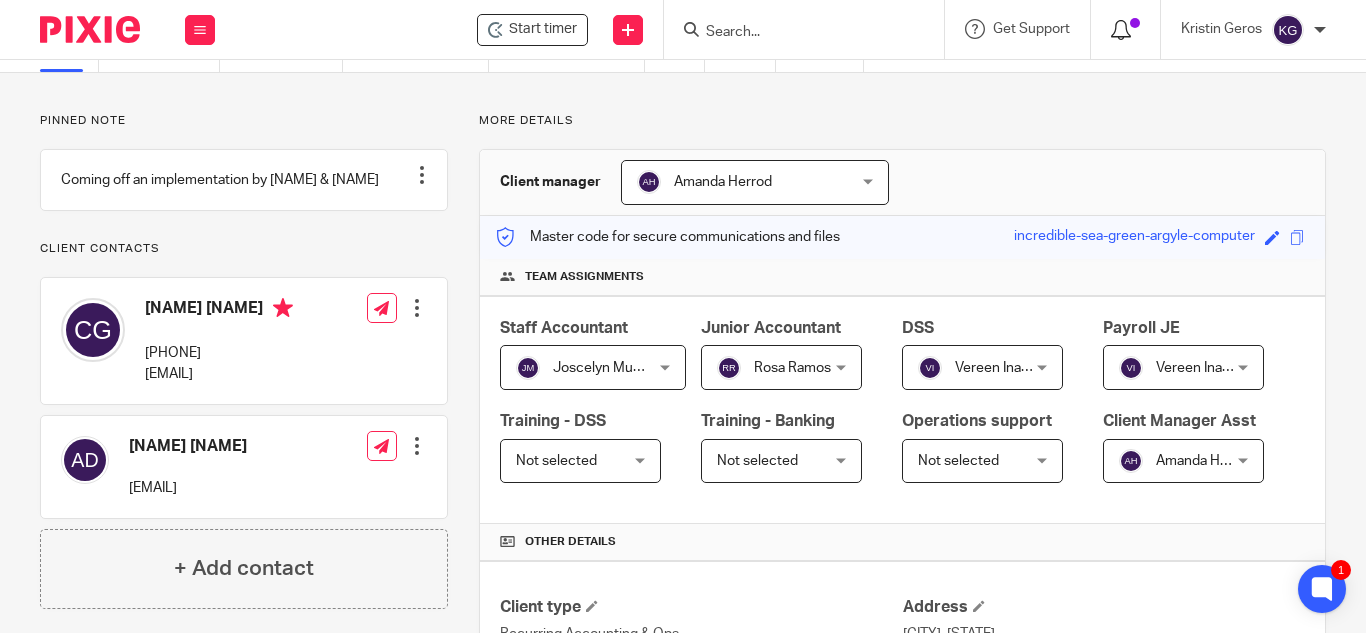 click at bounding box center (1121, 30) 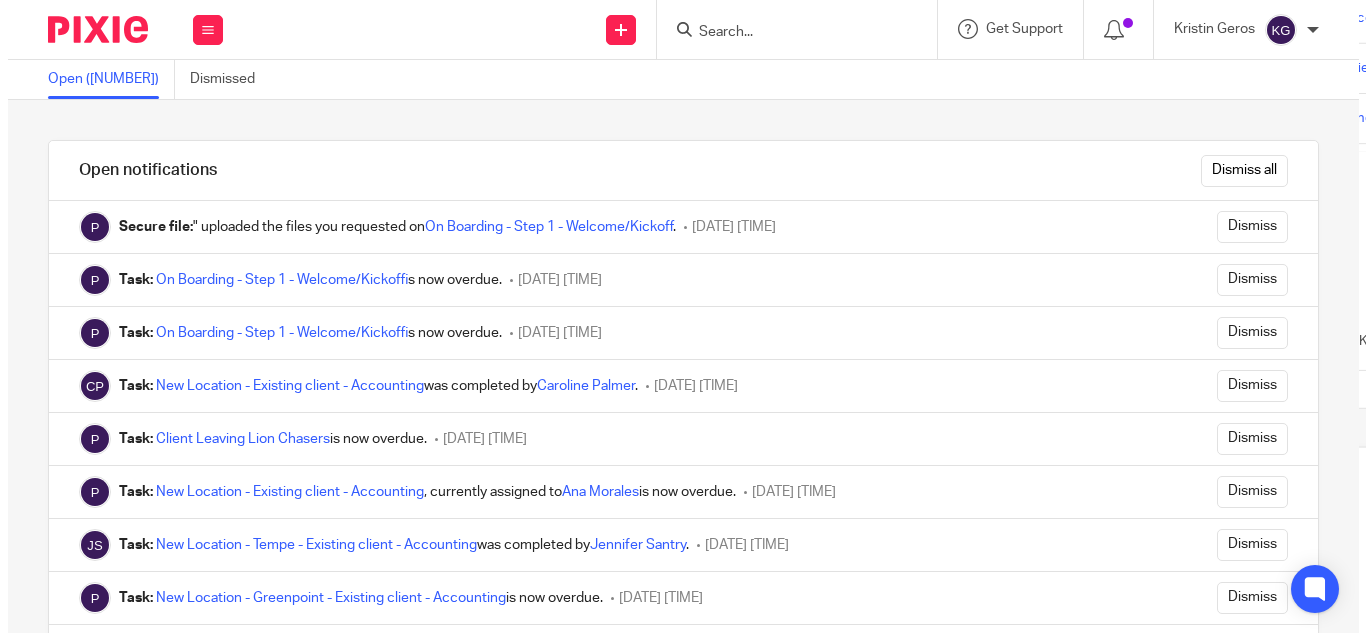 scroll, scrollTop: 0, scrollLeft: 0, axis: both 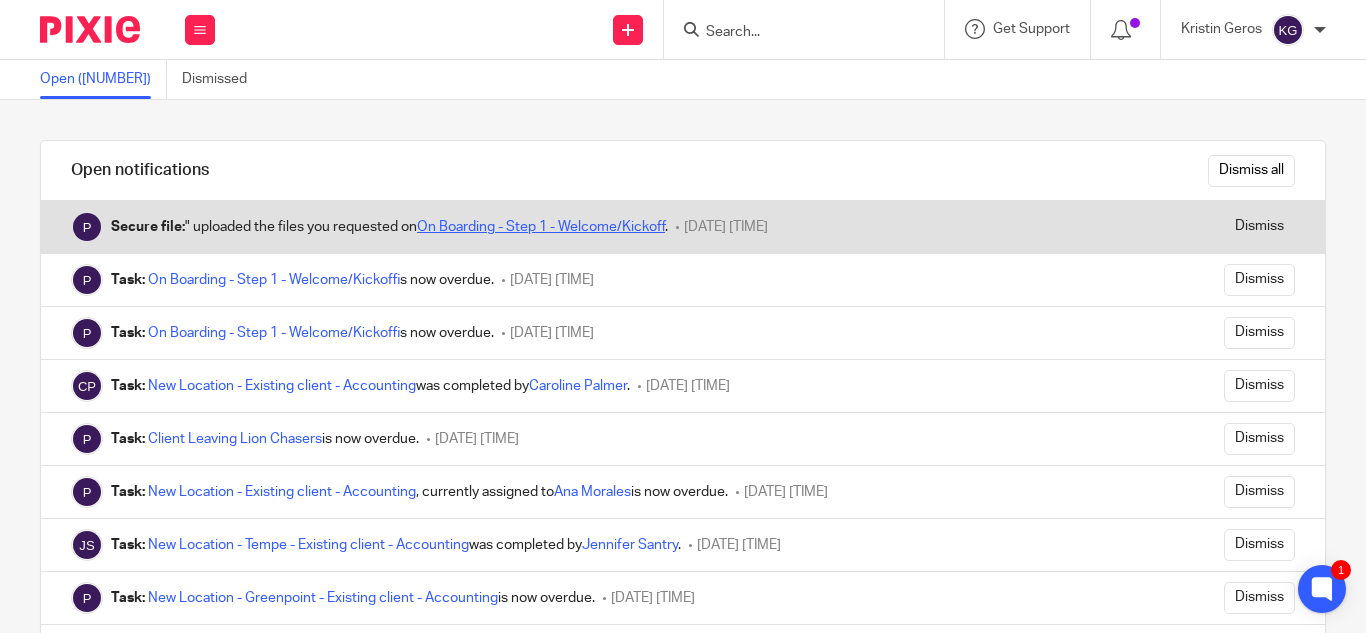 click on "On Boarding - Step 1 - Welcome/Kickoff" at bounding box center [541, 227] 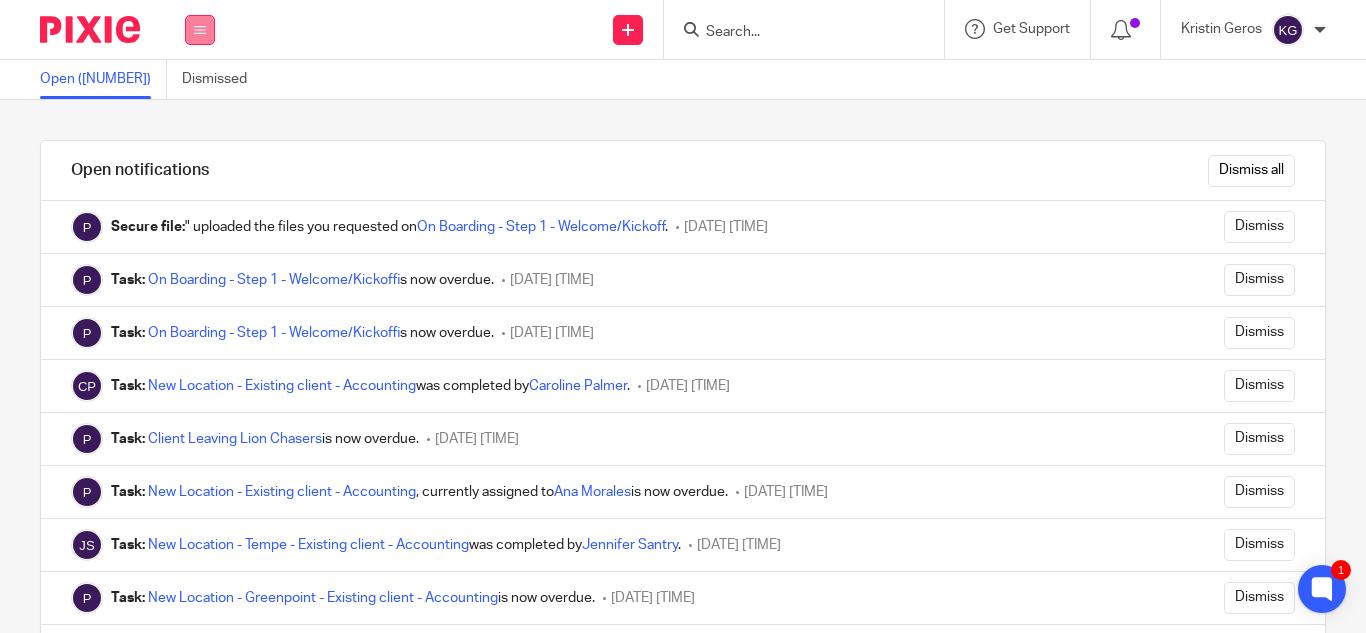 click at bounding box center [200, 30] 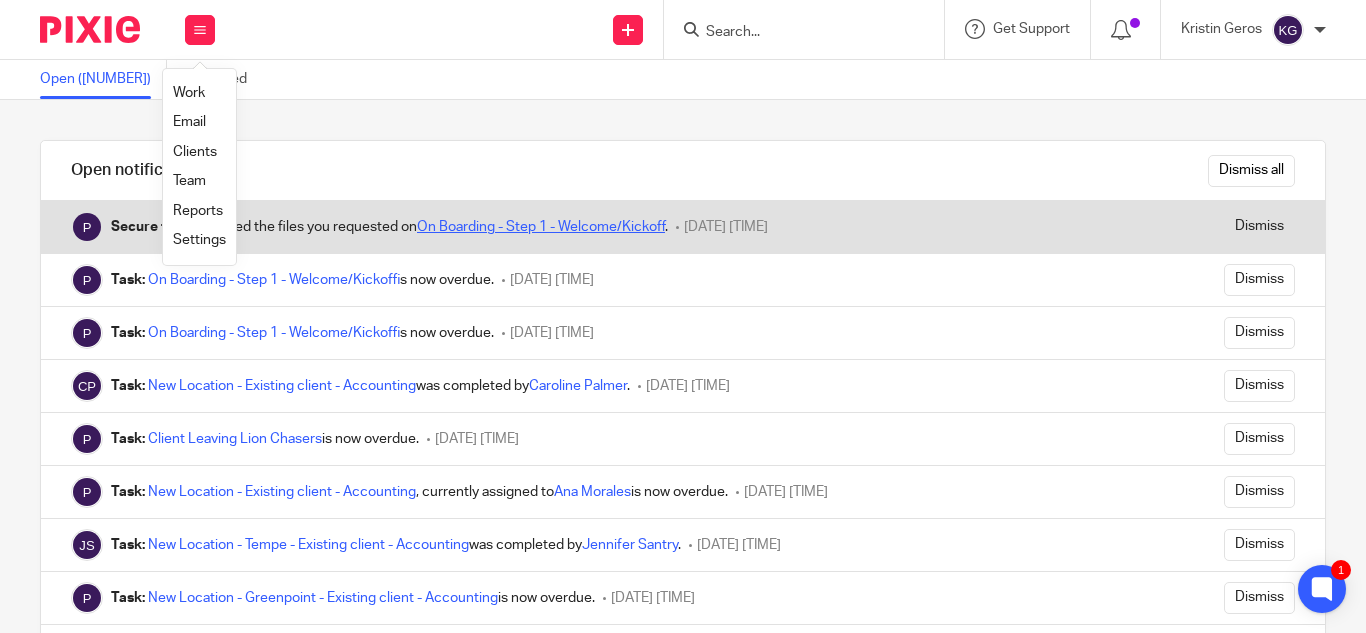 click on "On Boarding - Step 1 - Welcome/Kickoff" at bounding box center (541, 227) 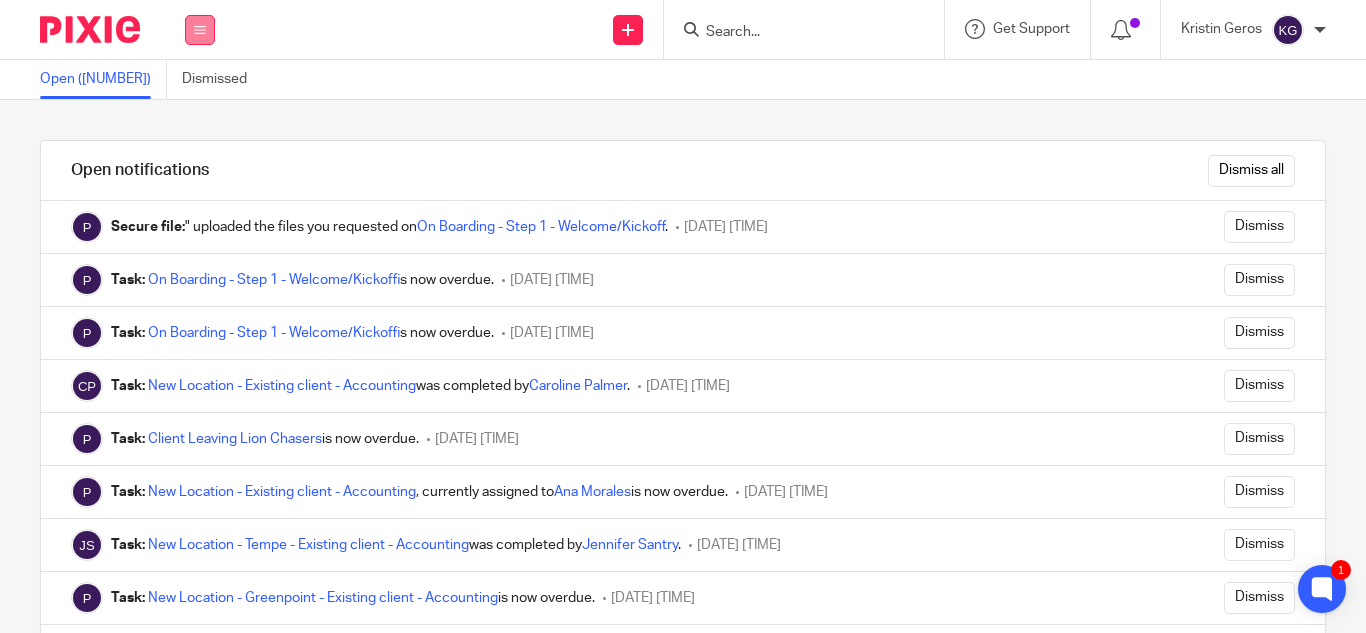 click at bounding box center [200, 30] 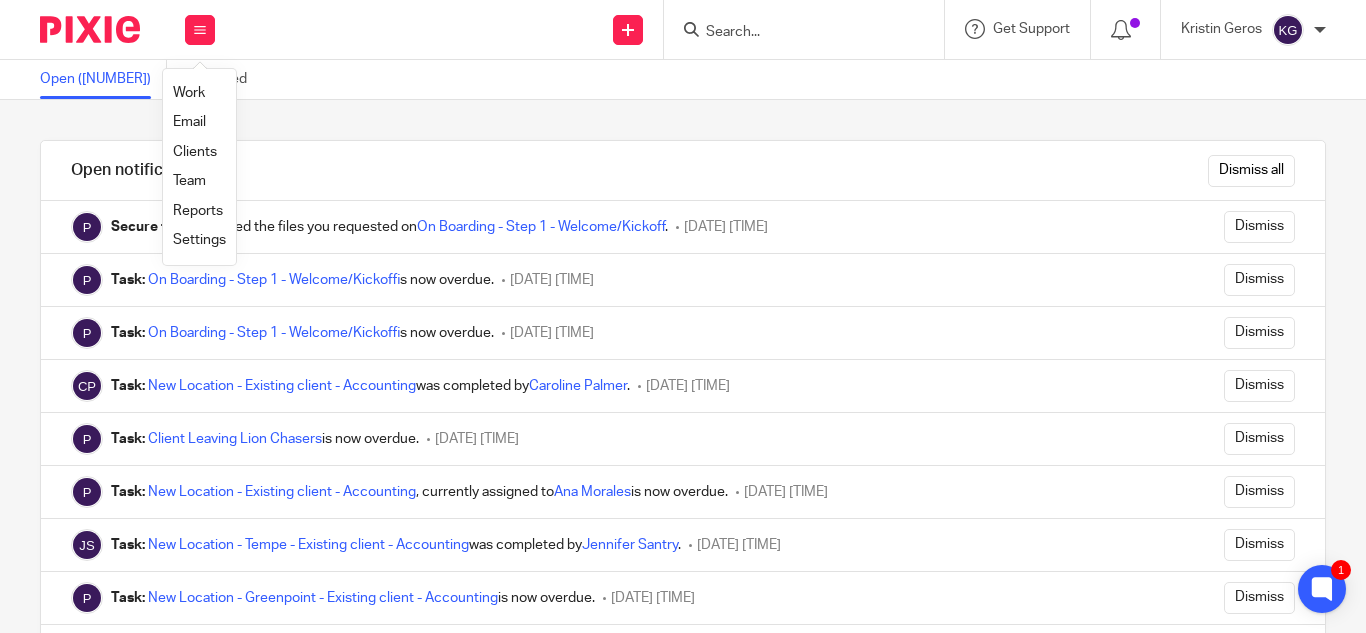 click on "Work" at bounding box center (189, 93) 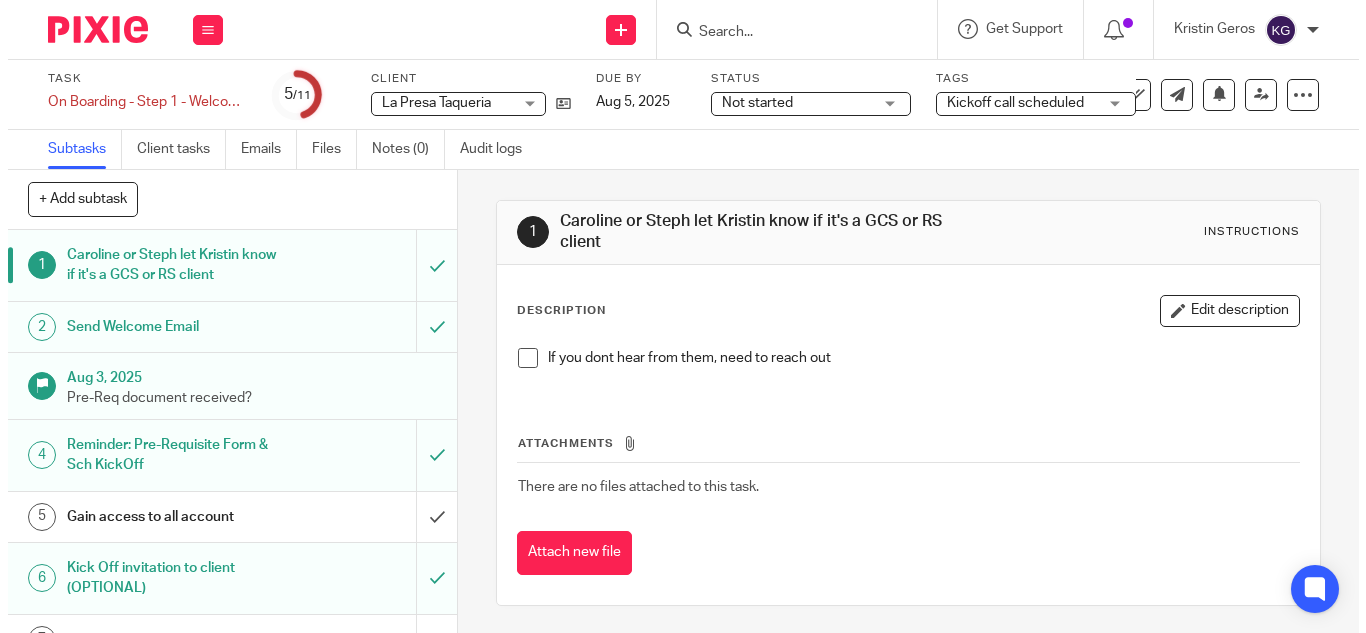 scroll, scrollTop: 0, scrollLeft: 0, axis: both 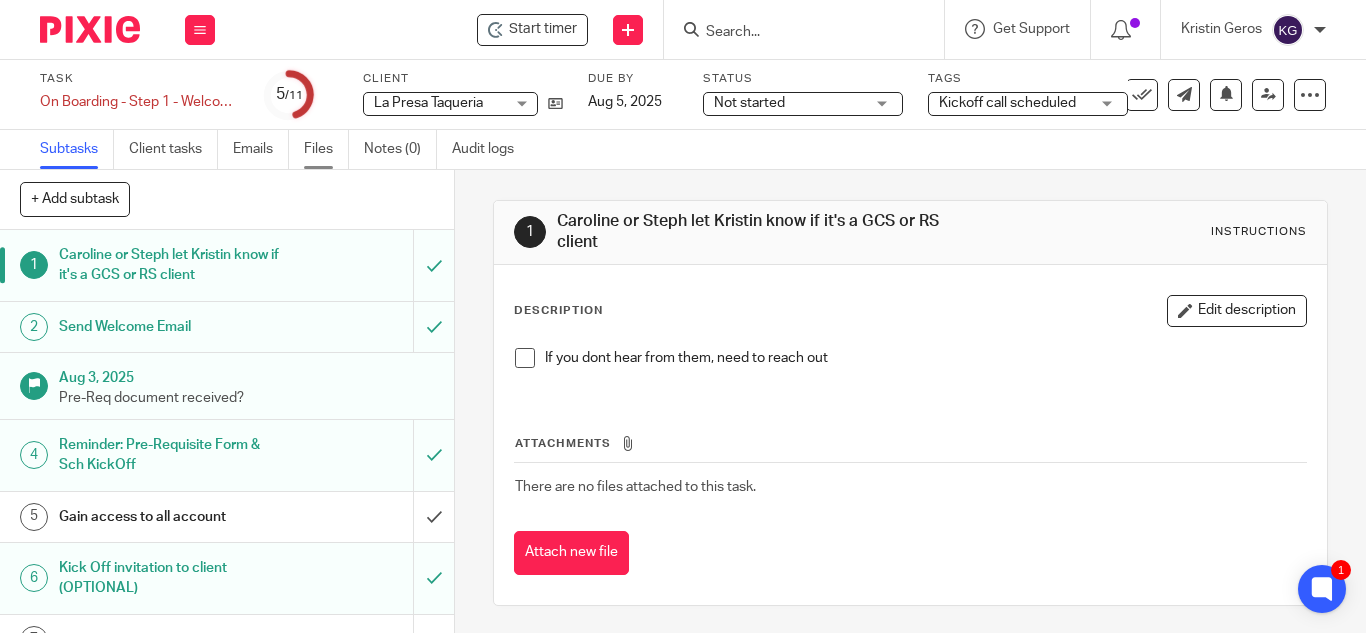 click on "Files" at bounding box center (326, 149) 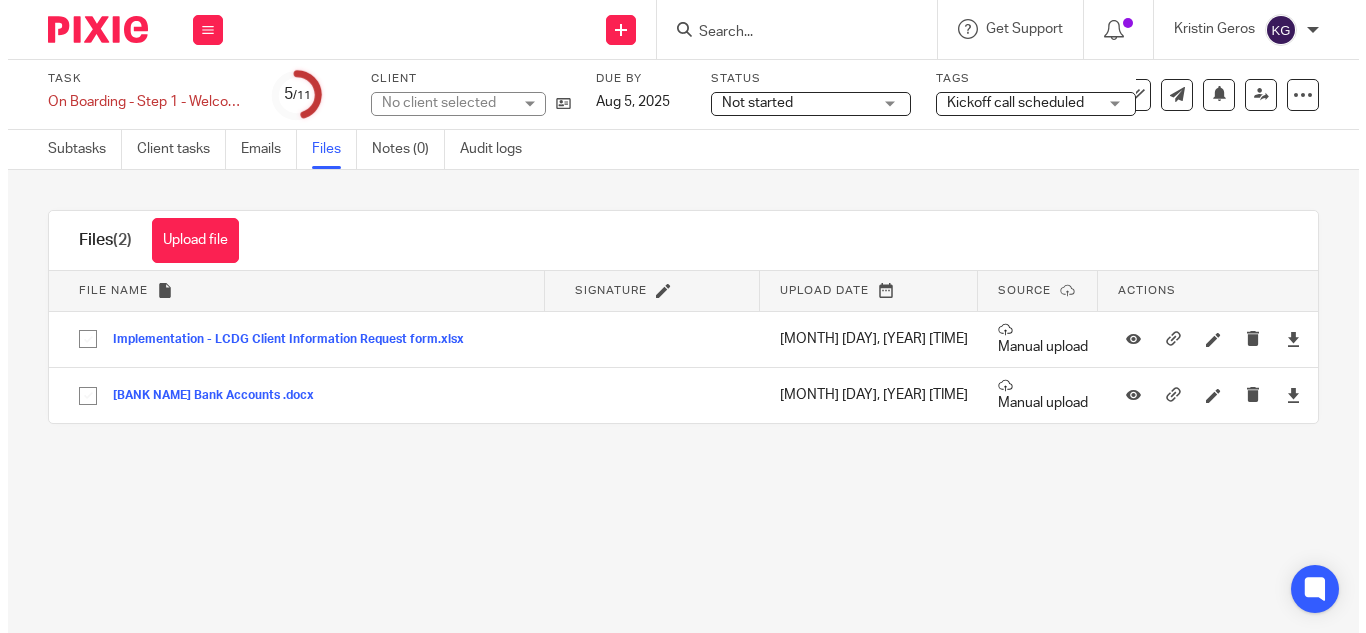 scroll, scrollTop: 0, scrollLeft: 0, axis: both 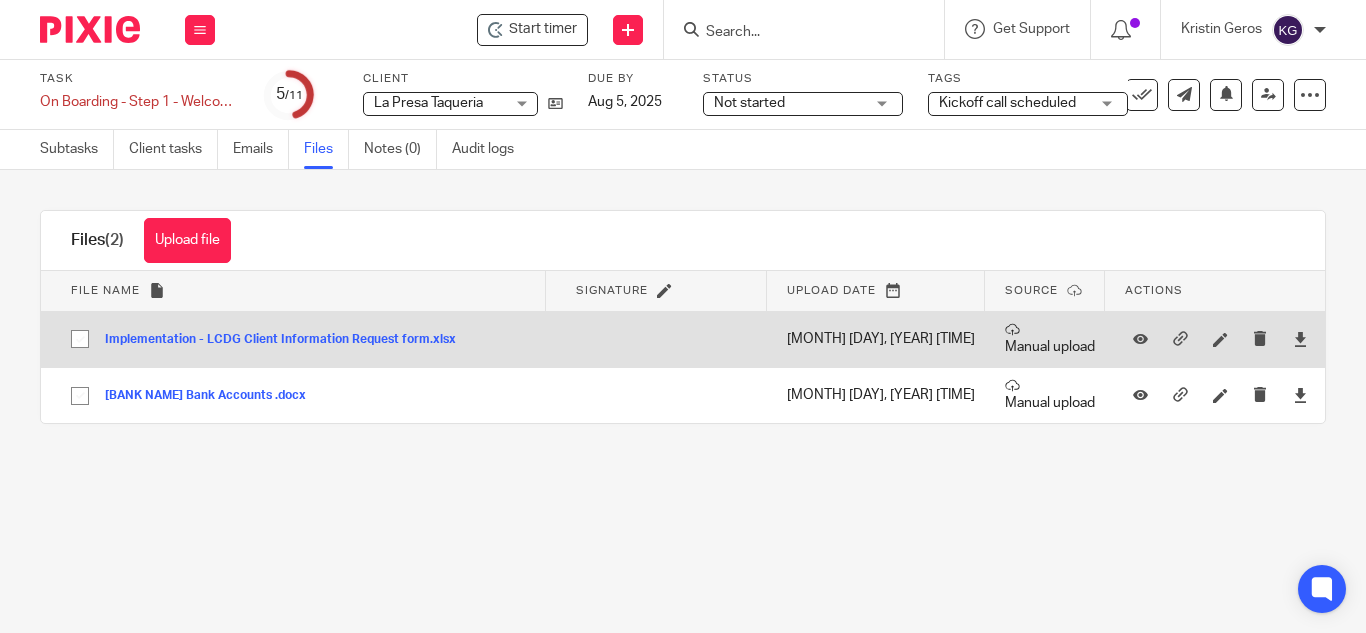 click on "Implementation - LCDG Client Information Request form.xlsx" at bounding box center [288, 340] 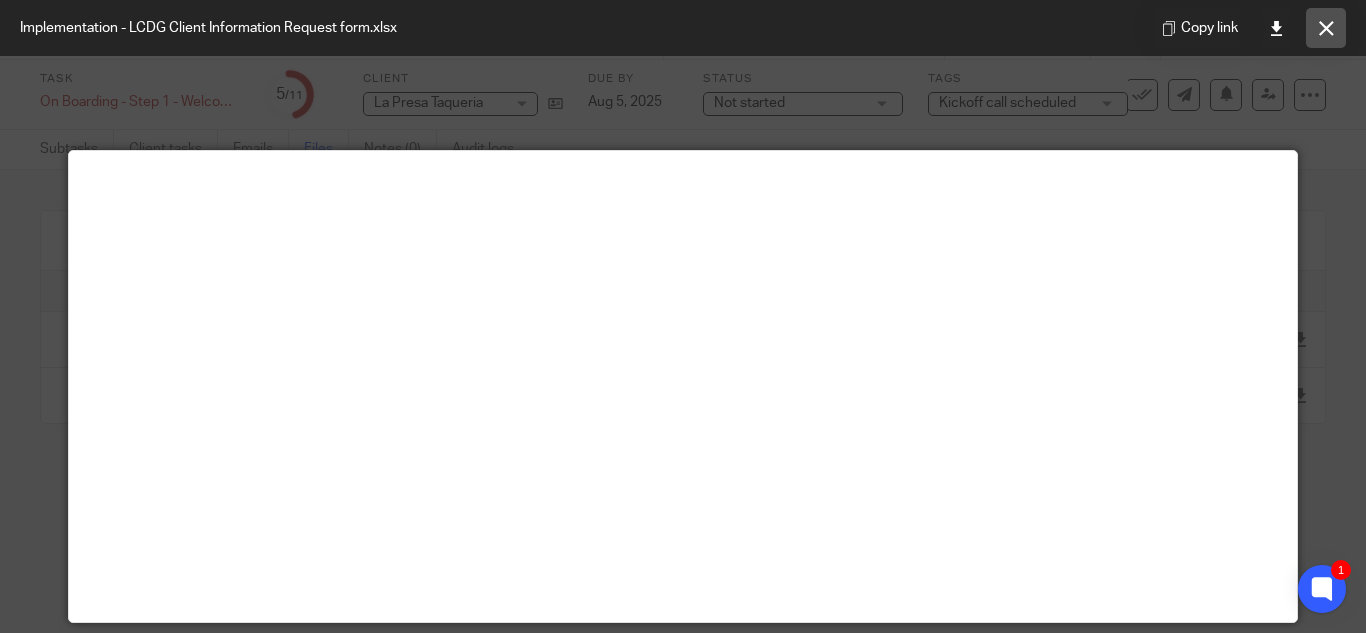 click at bounding box center (1326, 28) 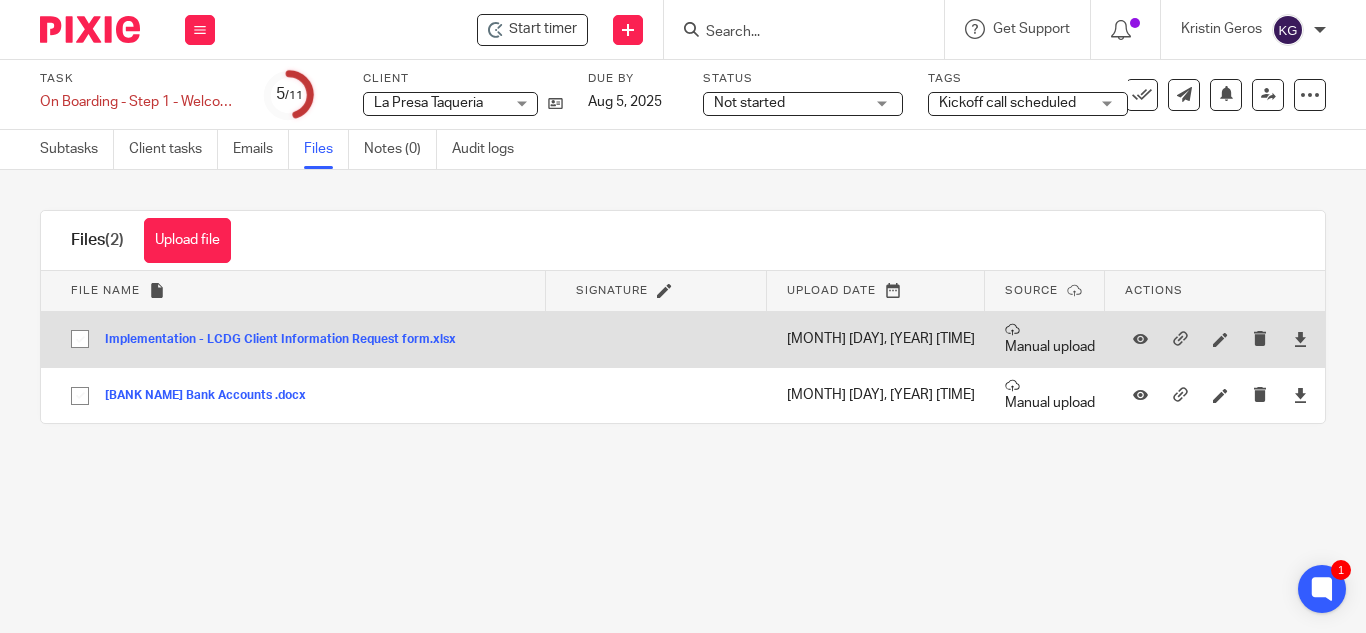 click on "Manual upload" at bounding box center (1050, 339) 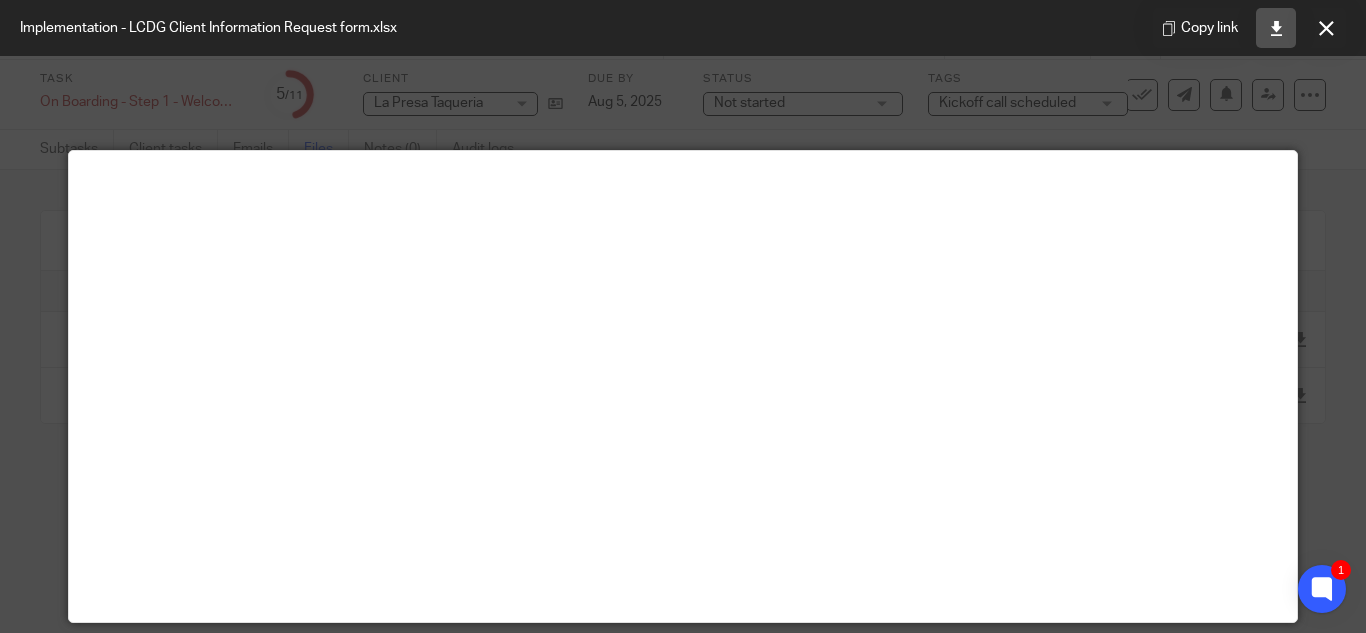 click at bounding box center [1276, 28] 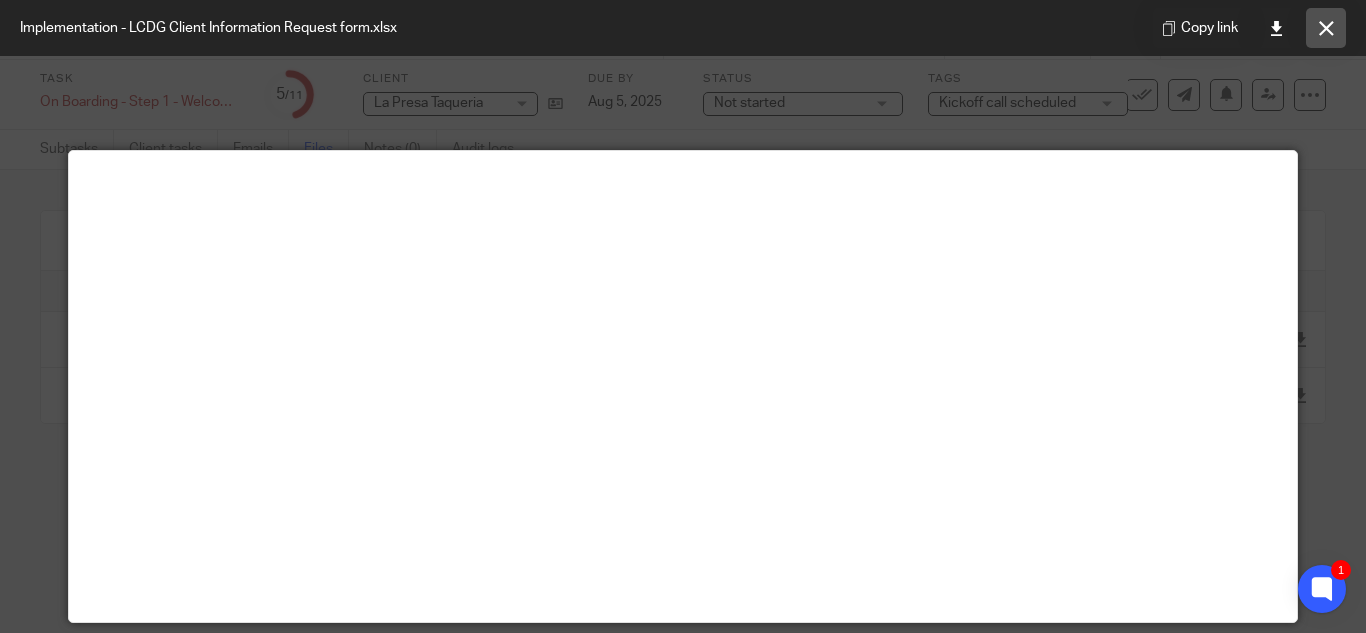 click at bounding box center (1326, 28) 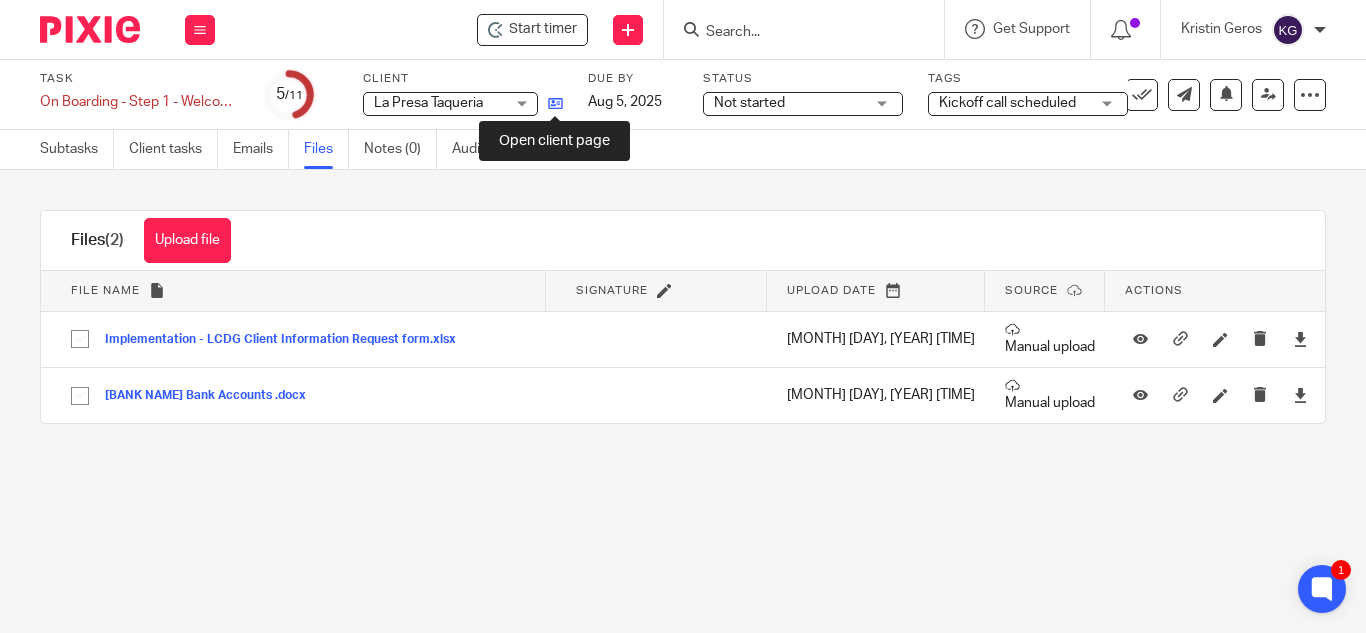 click at bounding box center [555, 103] 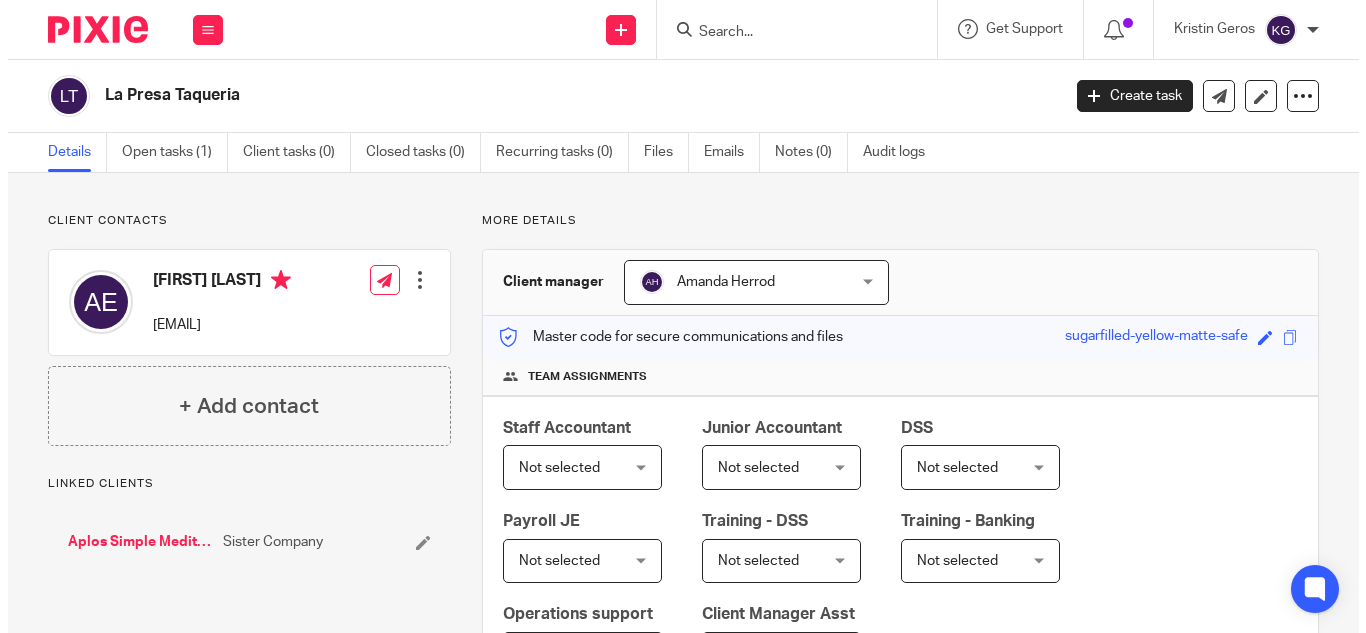 scroll, scrollTop: 0, scrollLeft: 0, axis: both 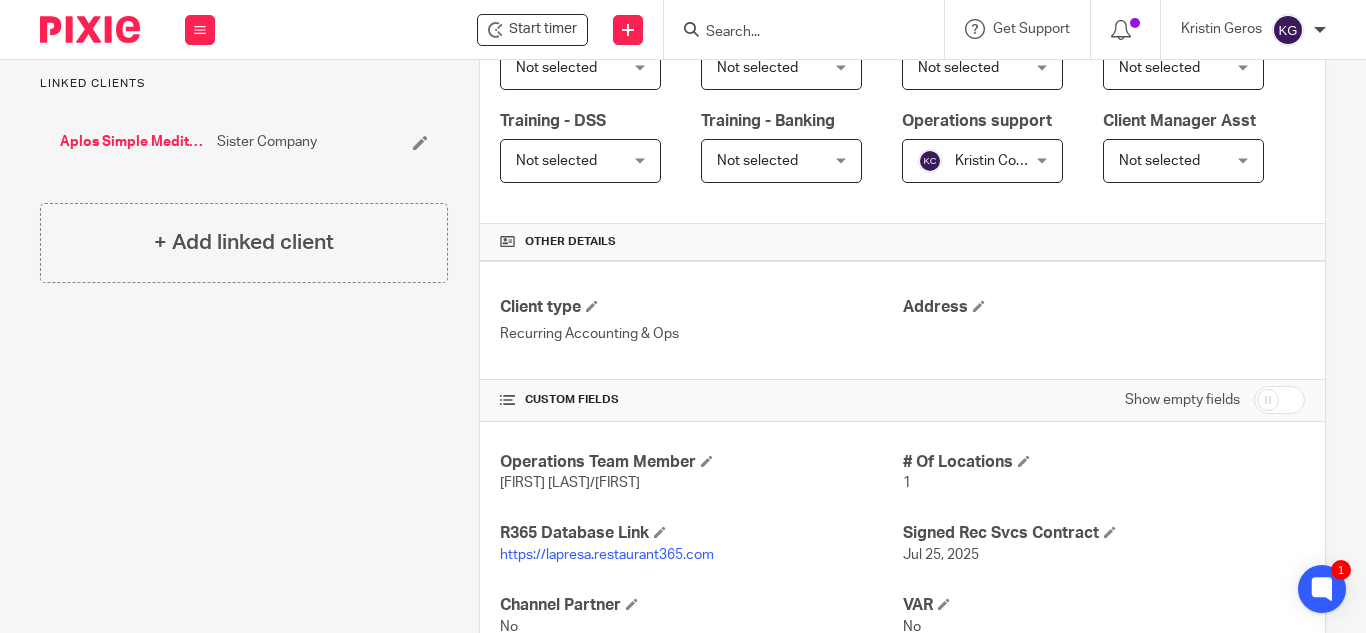 drag, startPoint x: 1256, startPoint y: 501, endPoint x: 1262, endPoint y: 483, distance: 18.973665 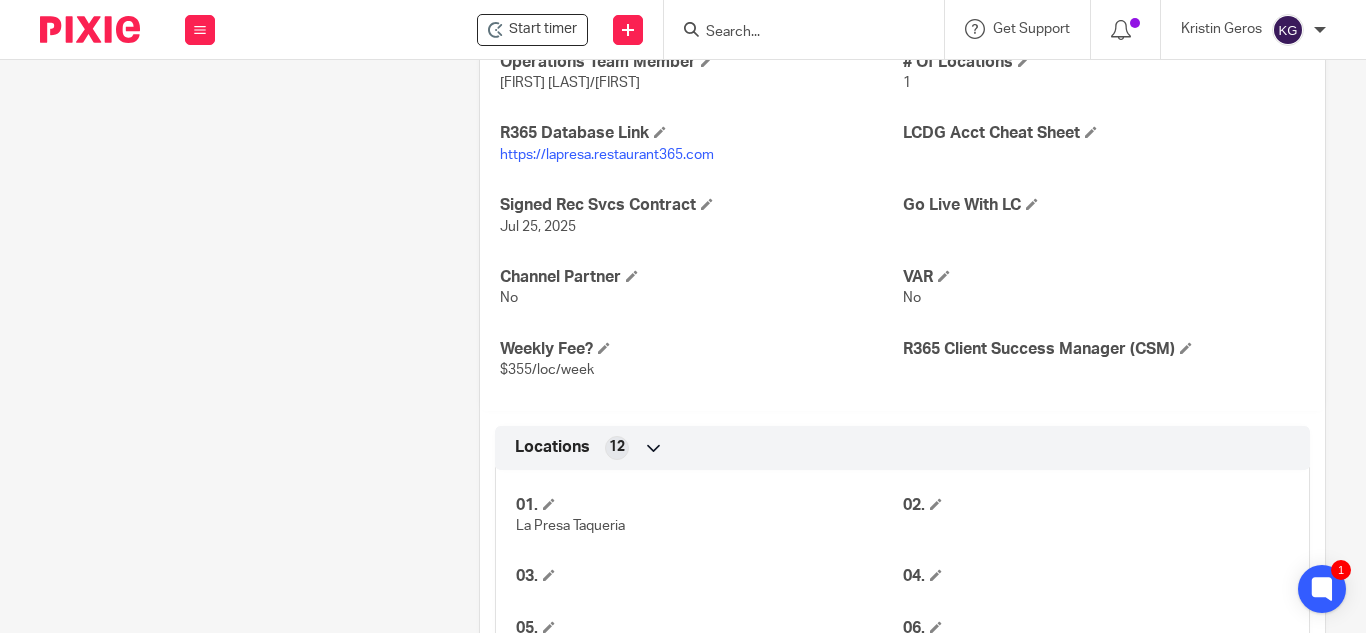 scroll, scrollTop: 900, scrollLeft: 0, axis: vertical 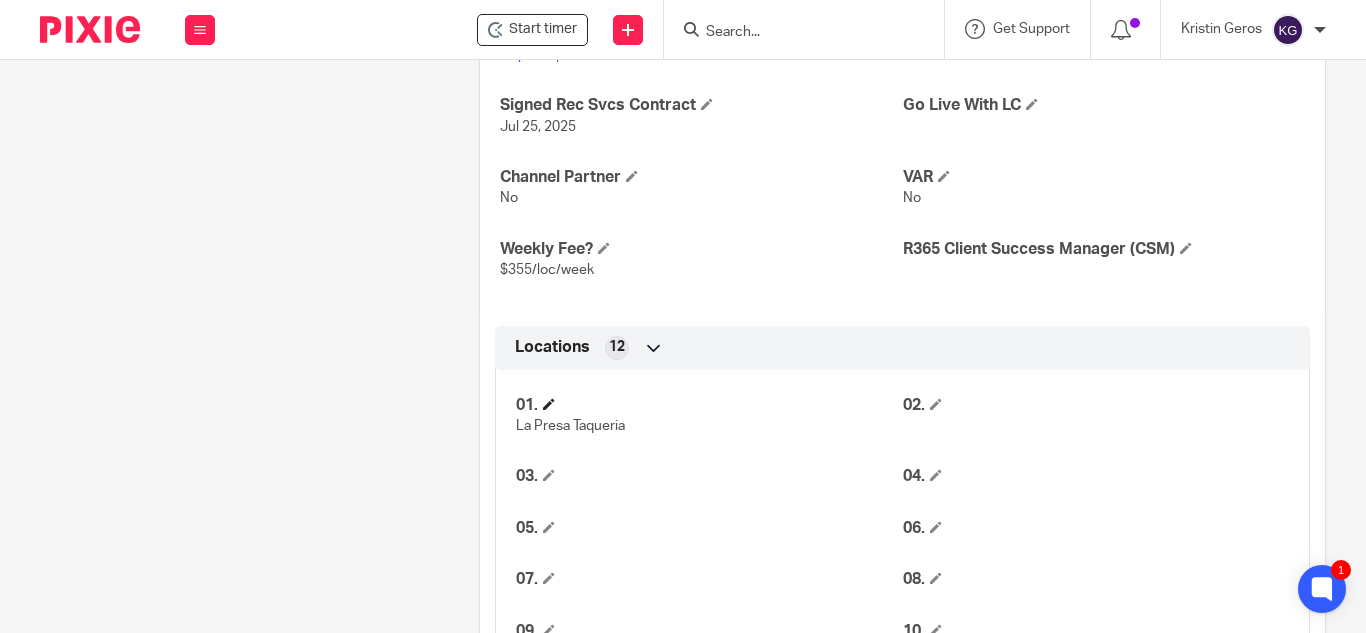 click on "01." at bounding box center (709, 405) 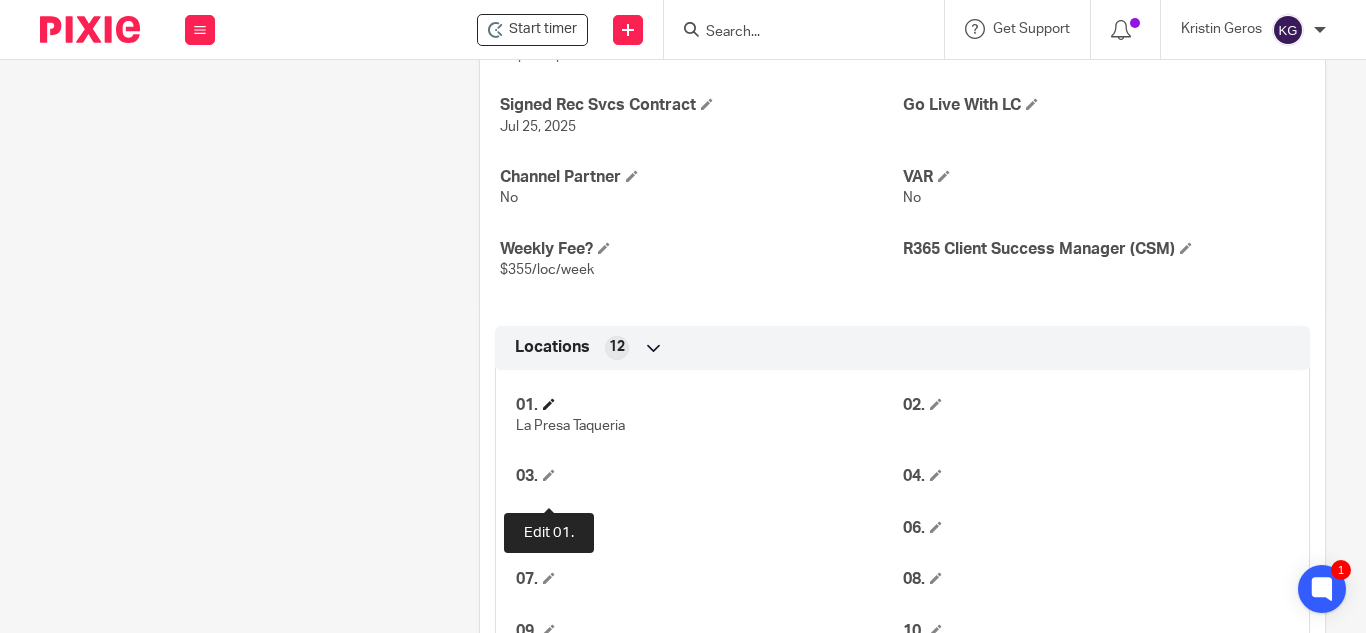 click at bounding box center (549, 404) 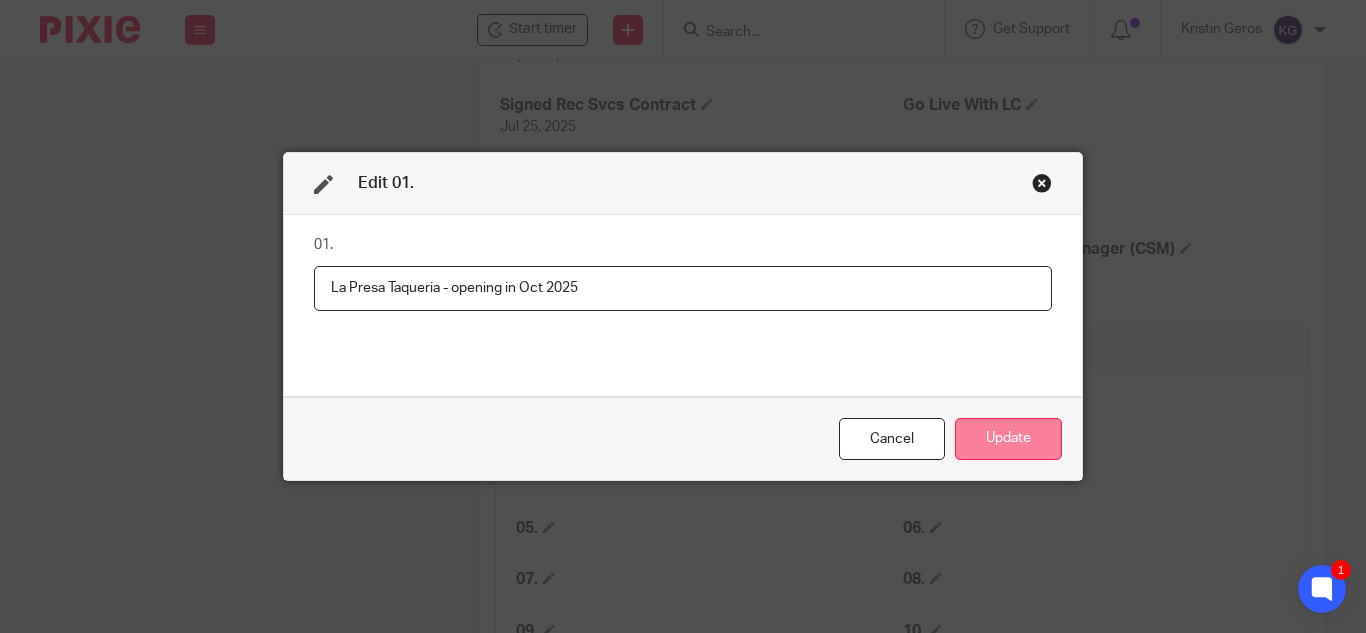 type on "La Presa Taqueria - opening in Oct 2025" 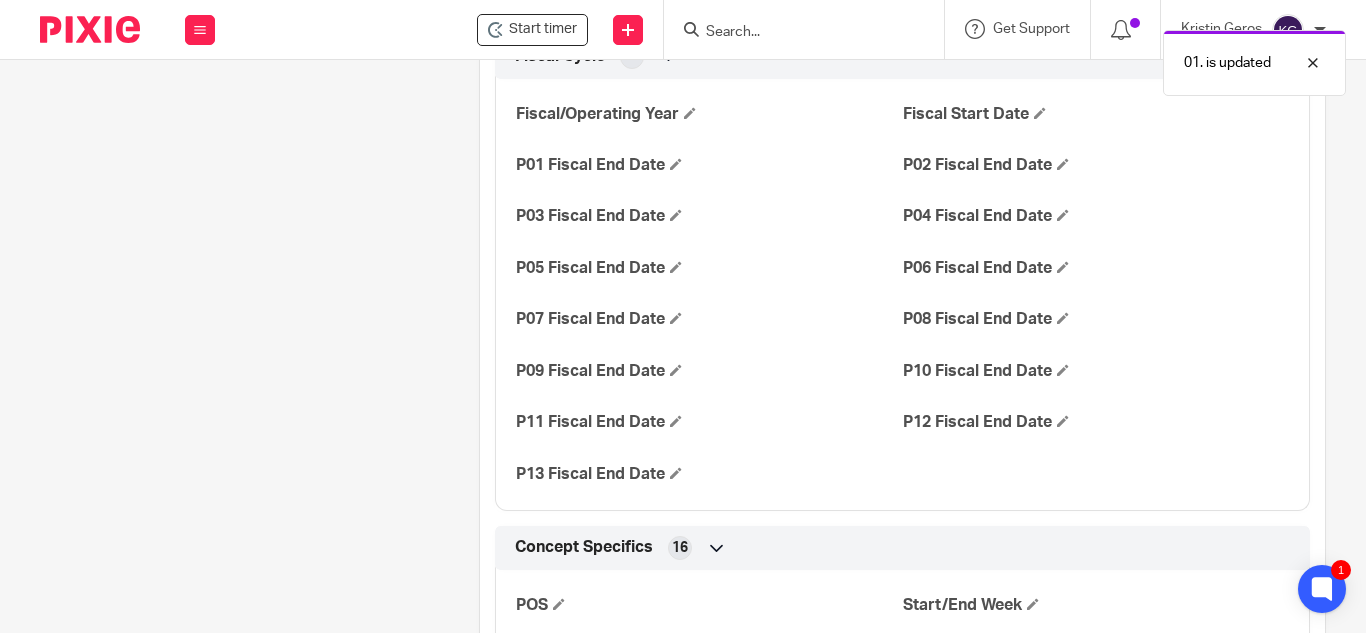 scroll, scrollTop: 1800, scrollLeft: 0, axis: vertical 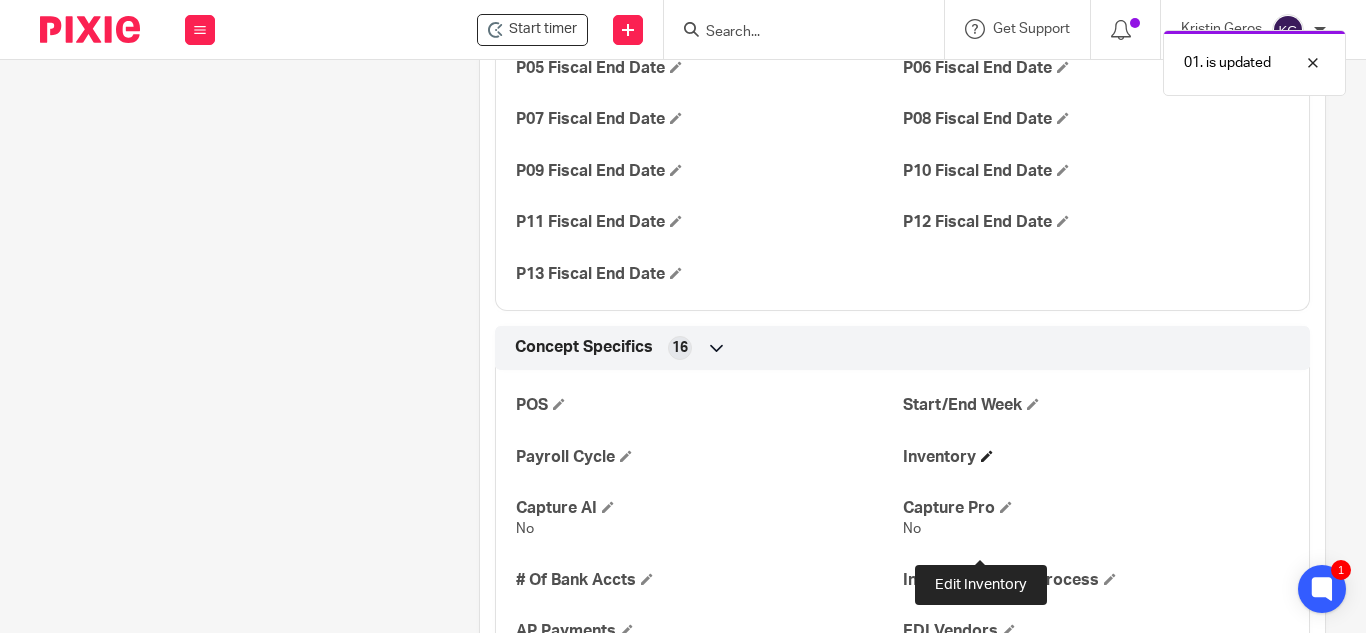 click at bounding box center (987, 456) 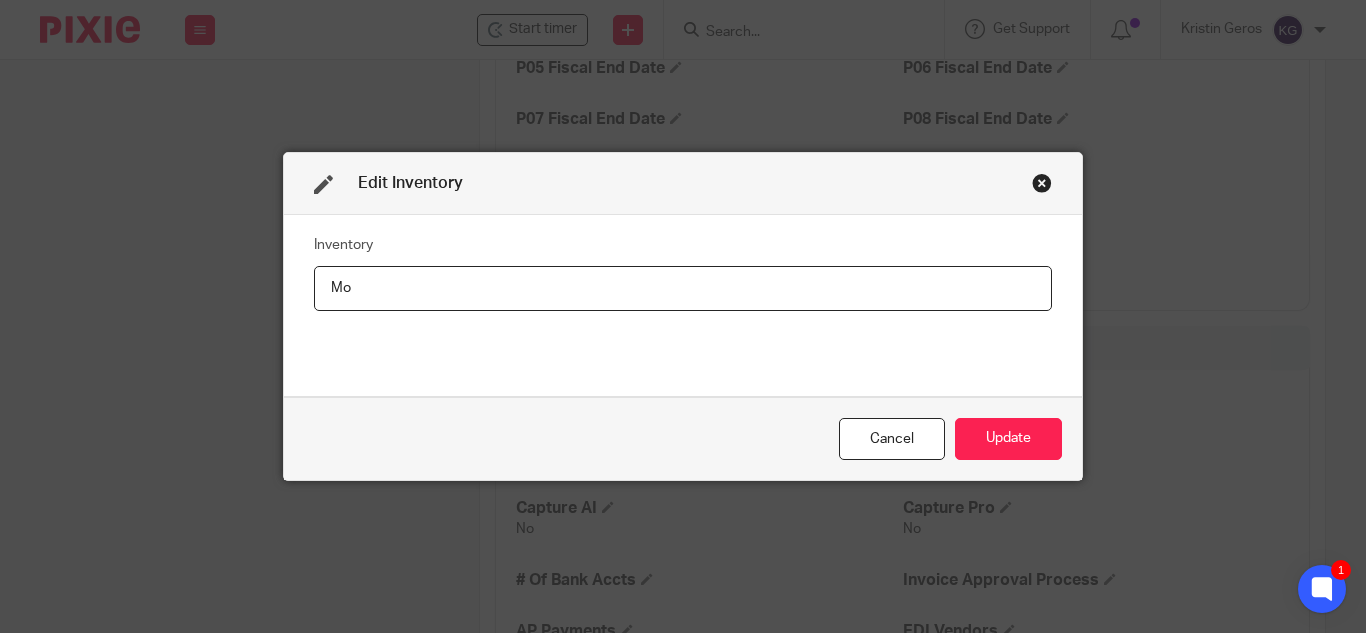 type on "M" 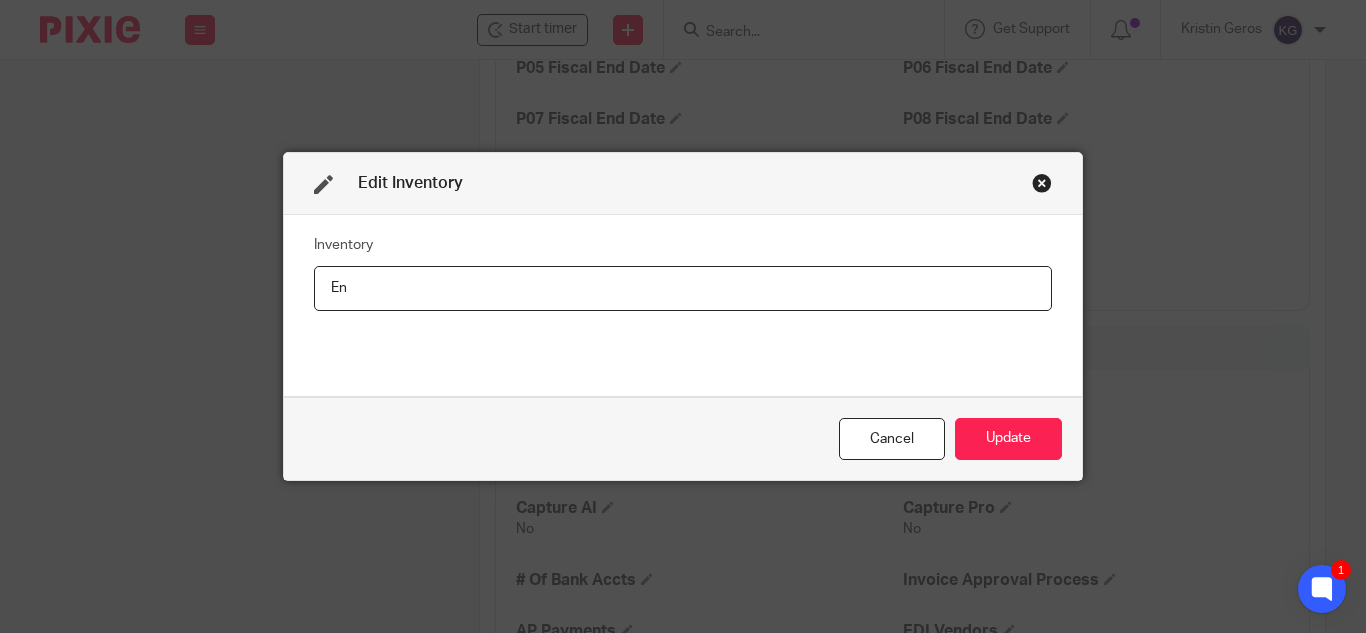 type on "E" 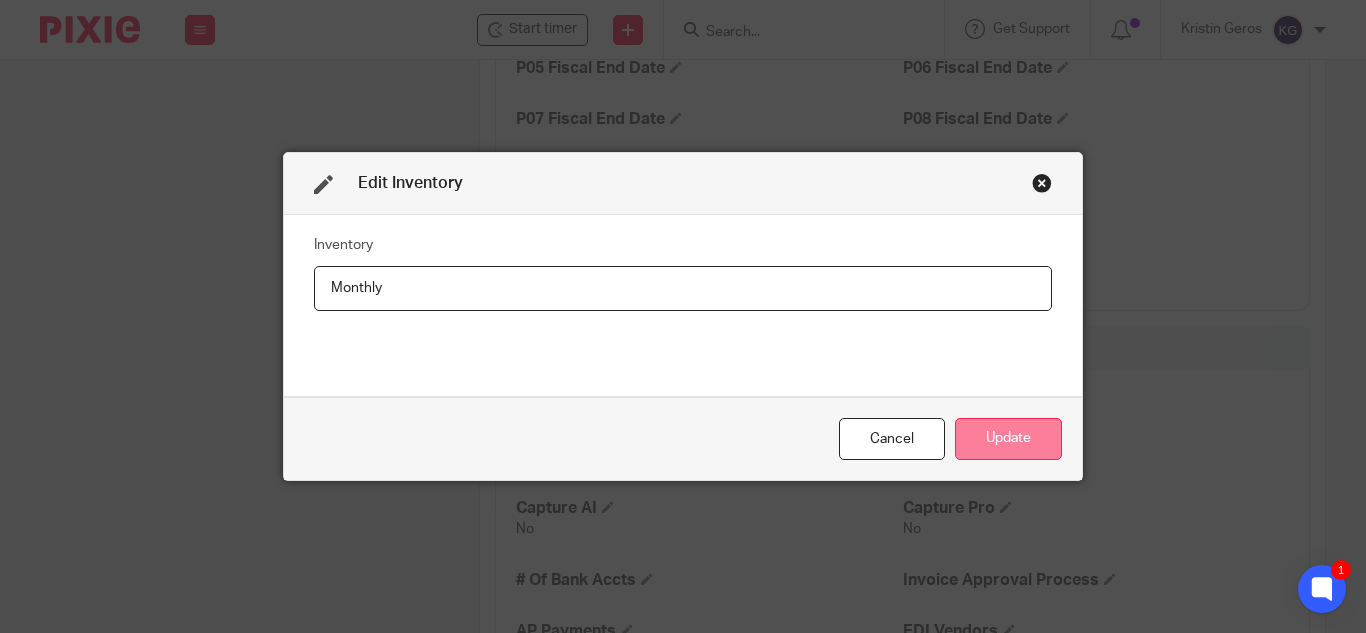 type on "Monthly" 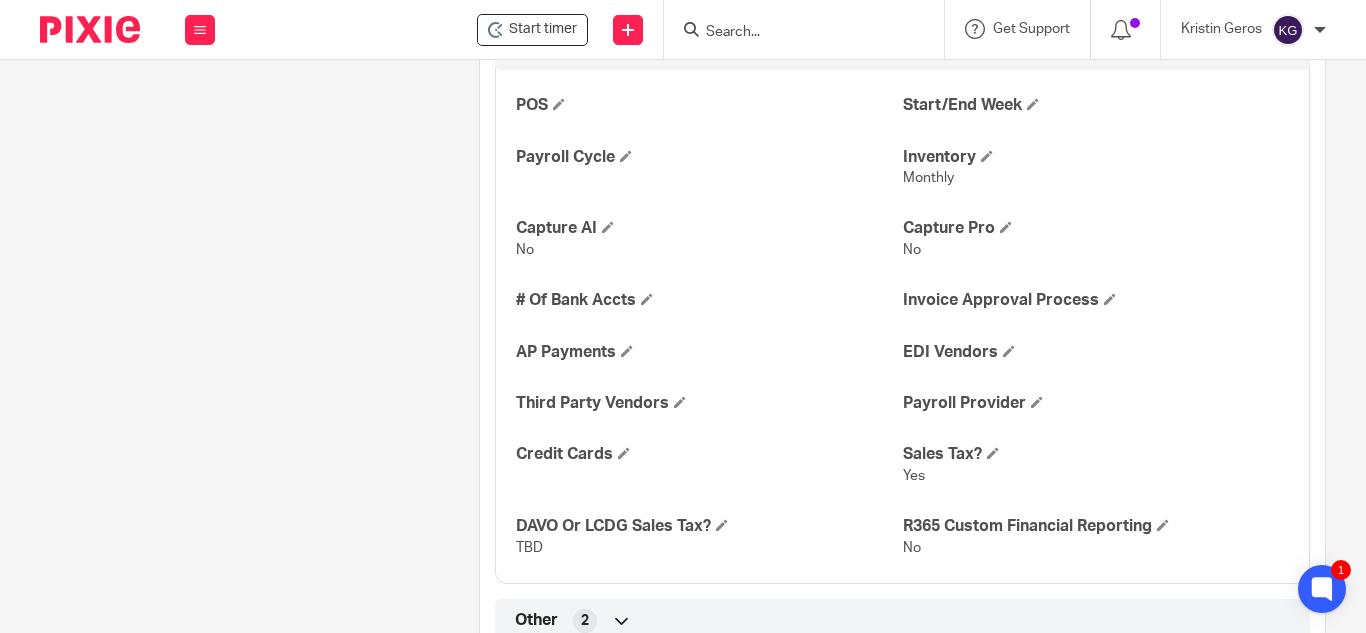 scroll, scrollTop: 2200, scrollLeft: 0, axis: vertical 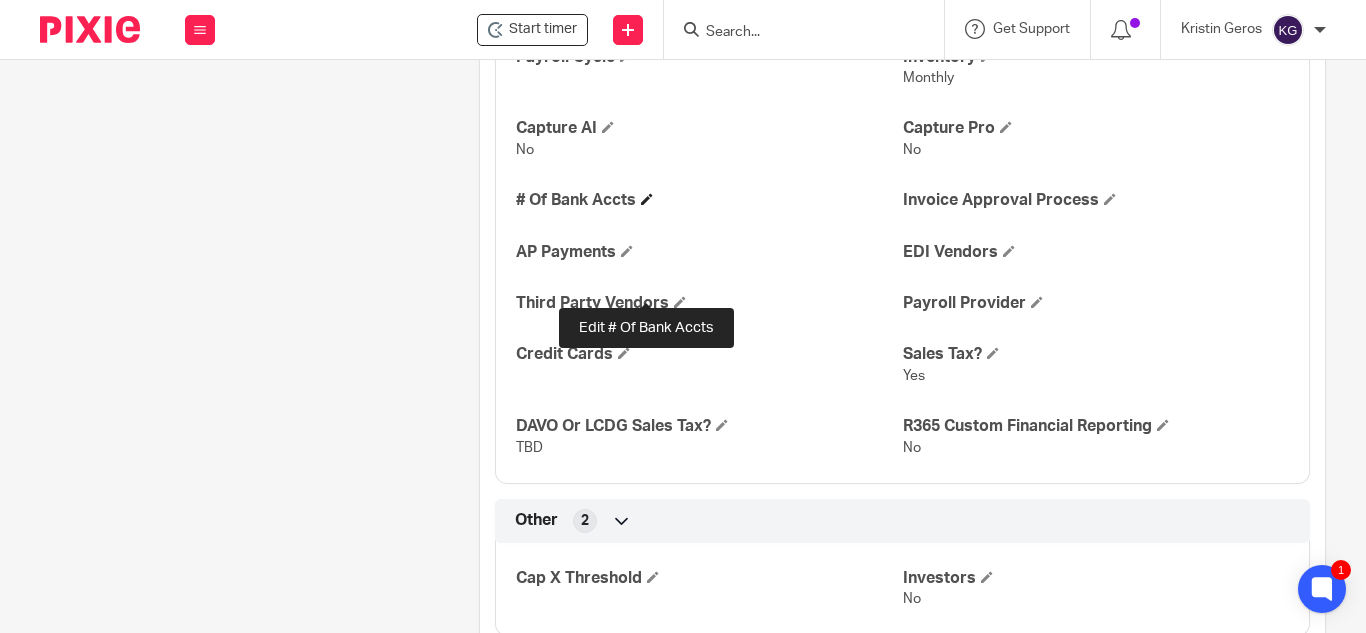 click at bounding box center (647, 199) 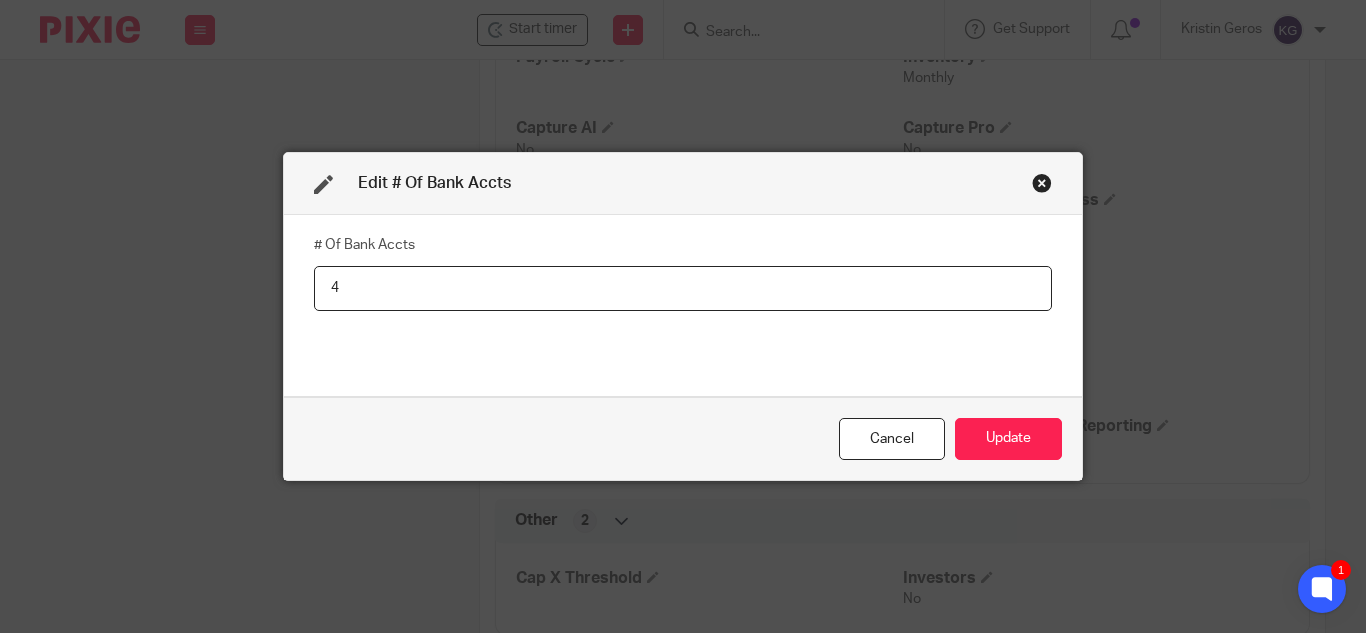 type on "4" 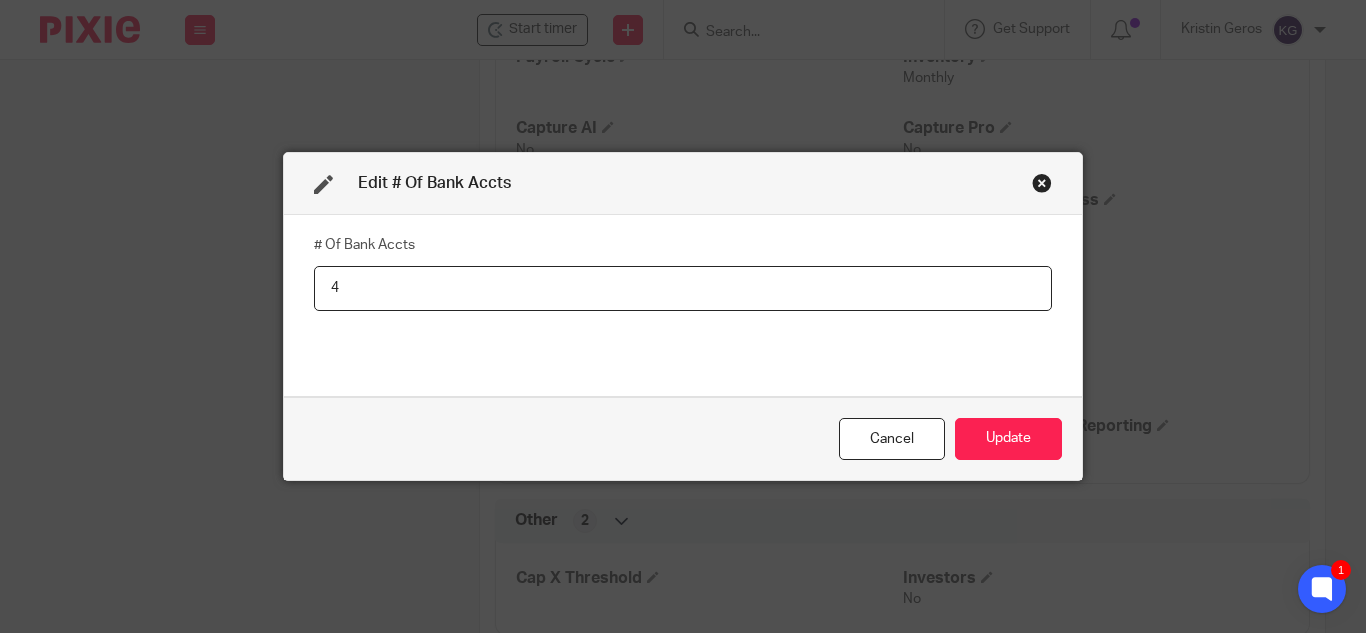 click on "4" at bounding box center (683, 288) 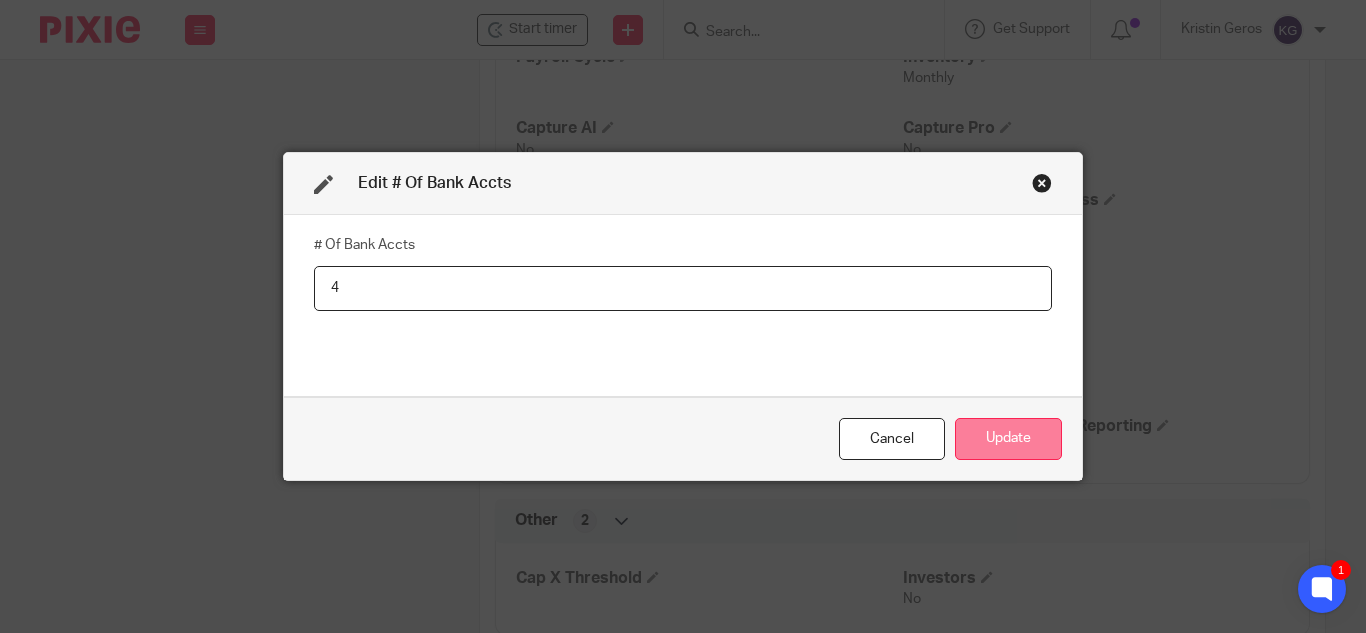 click on "Update" at bounding box center (1008, 439) 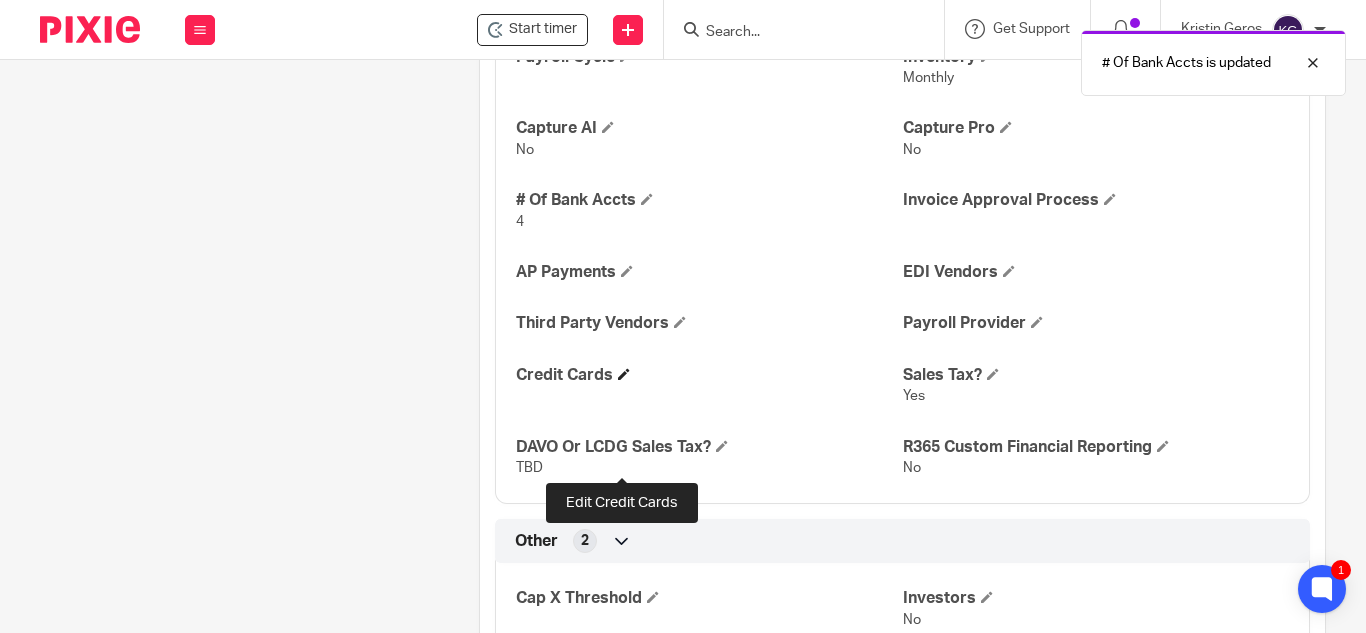 click at bounding box center [624, 374] 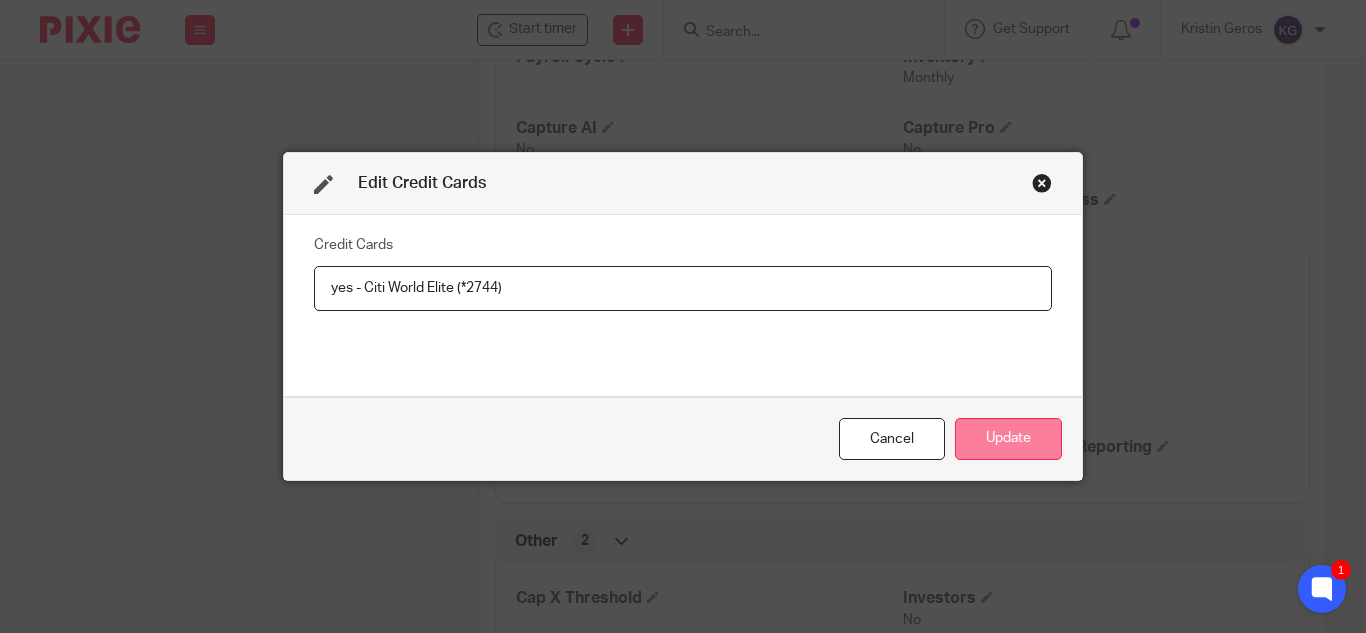 type on "yes - Citi World Elite (*2744)" 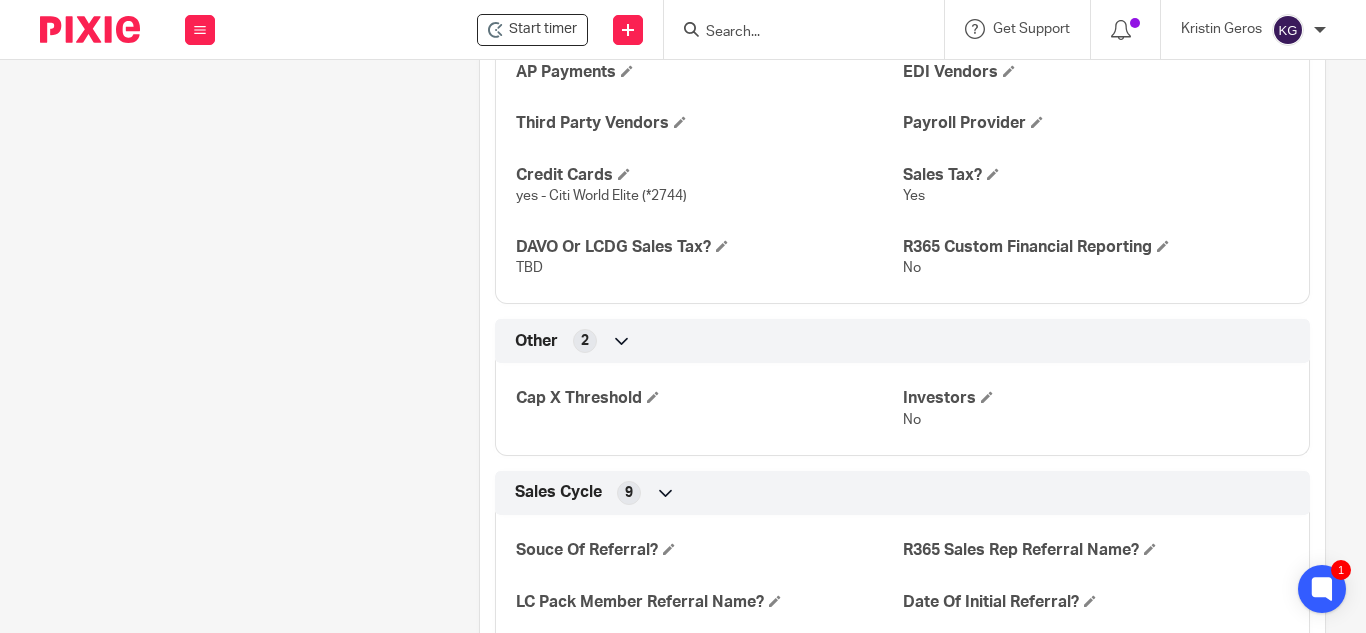 scroll, scrollTop: 2500, scrollLeft: 0, axis: vertical 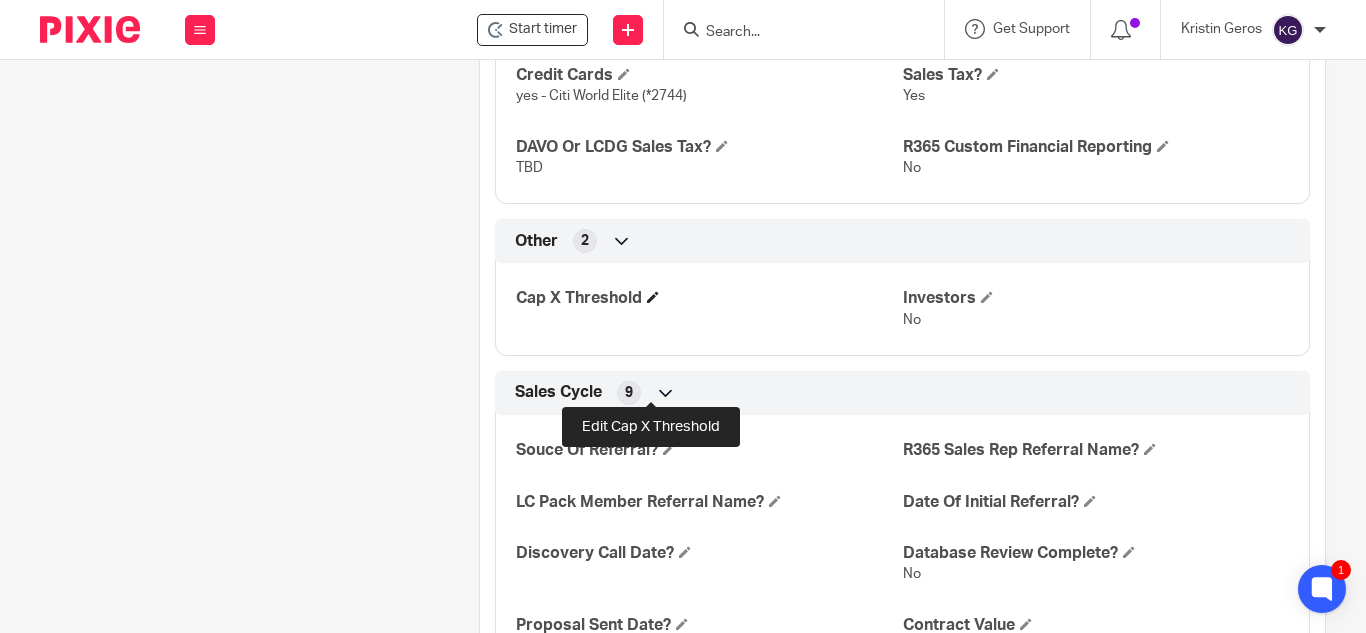 click at bounding box center [653, 297] 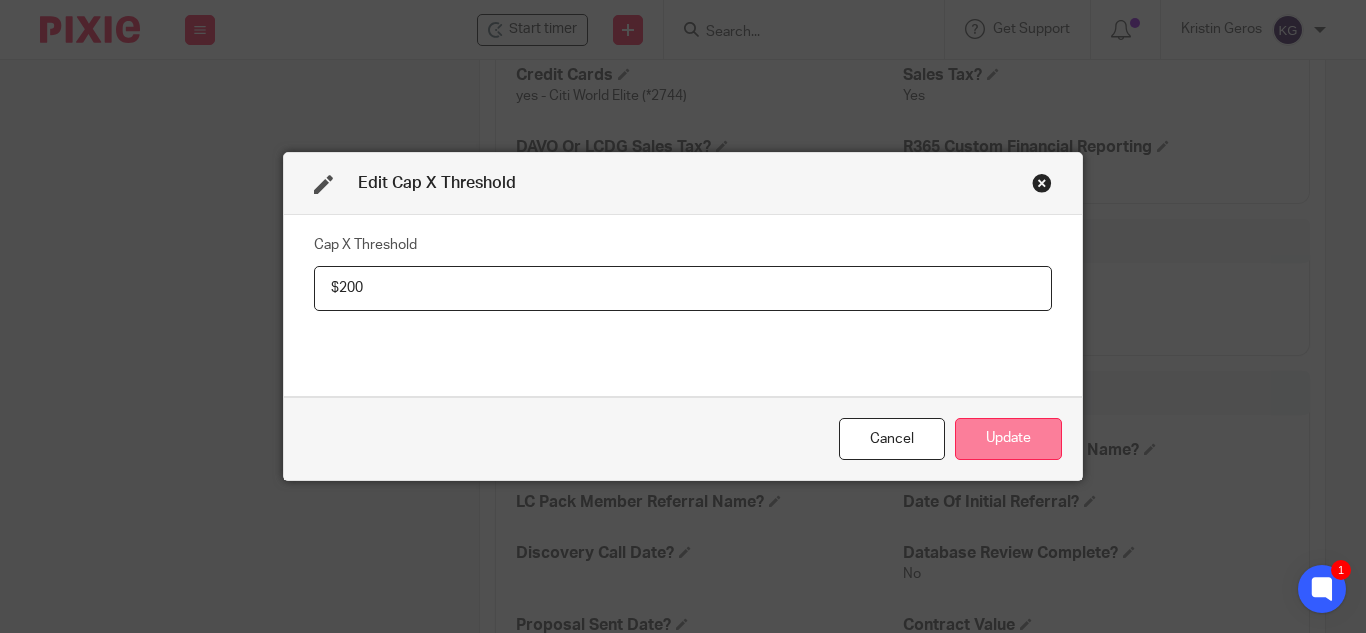 type on "$200" 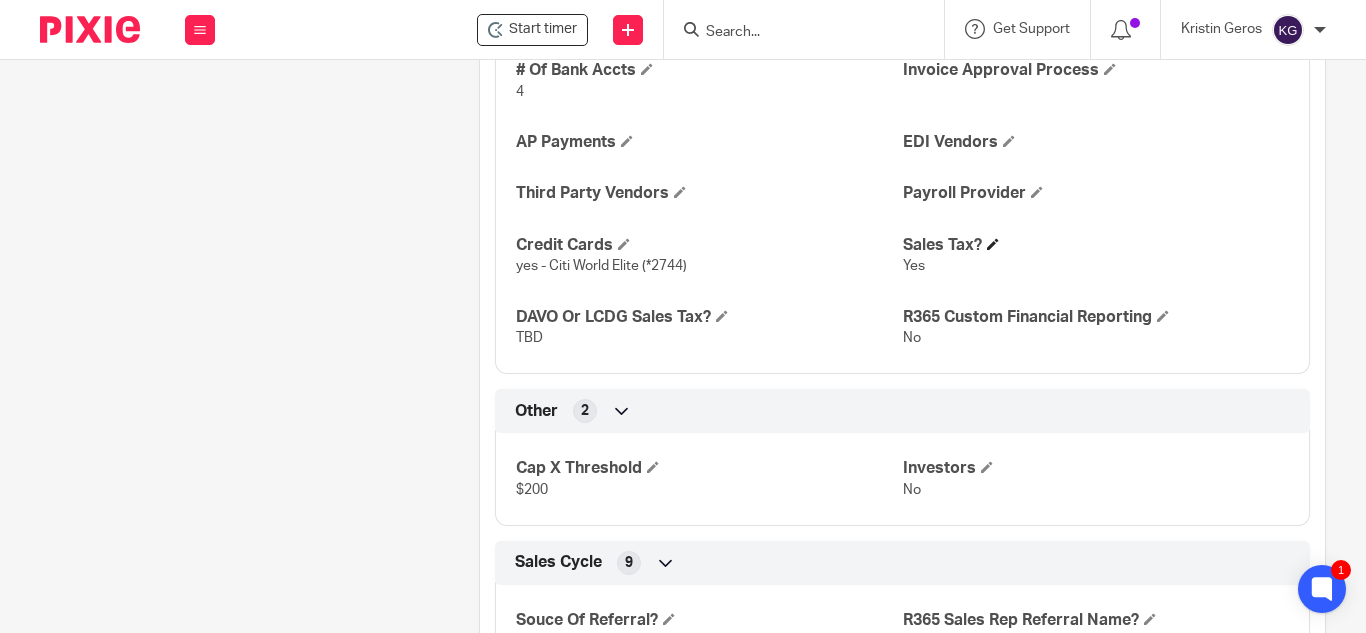 scroll, scrollTop: 2230, scrollLeft: 0, axis: vertical 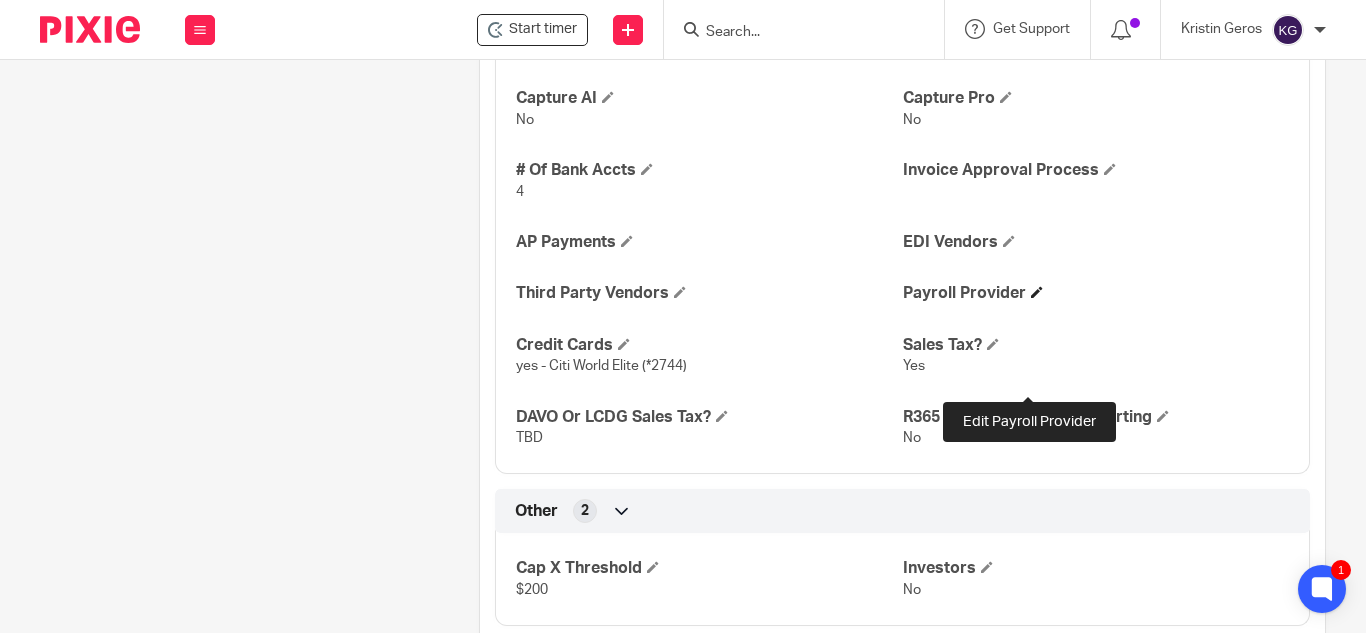 click at bounding box center [1037, 292] 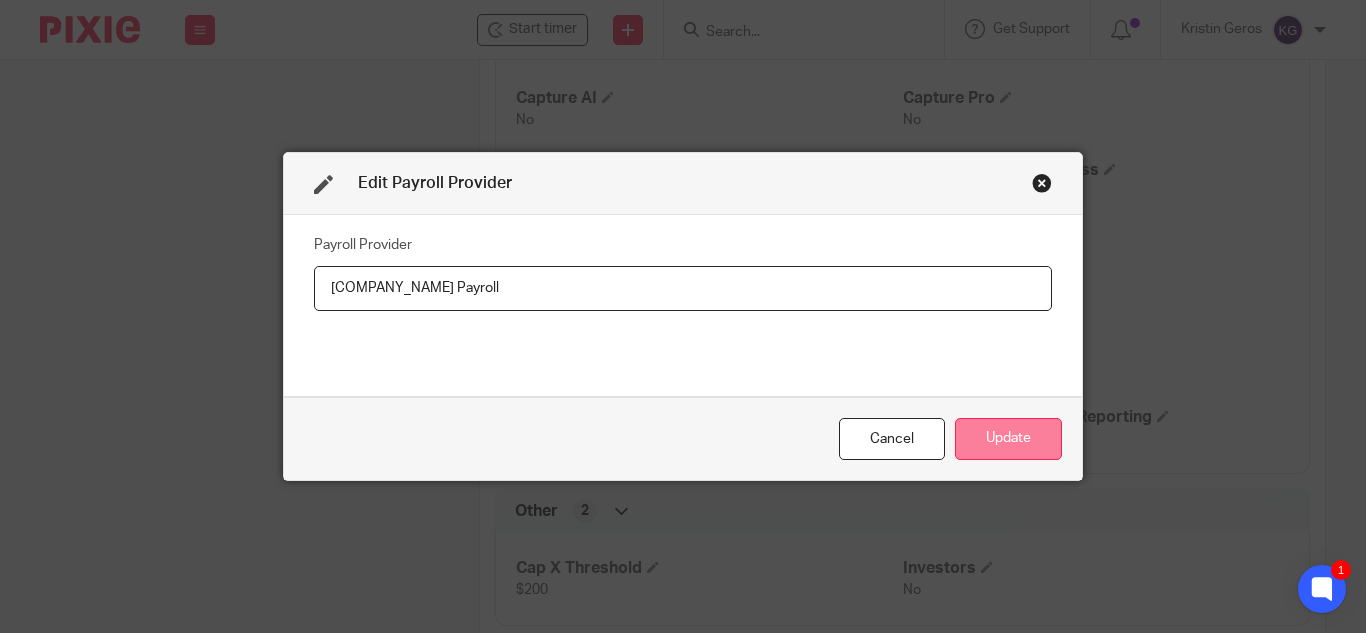 type on "R365 Payroll" 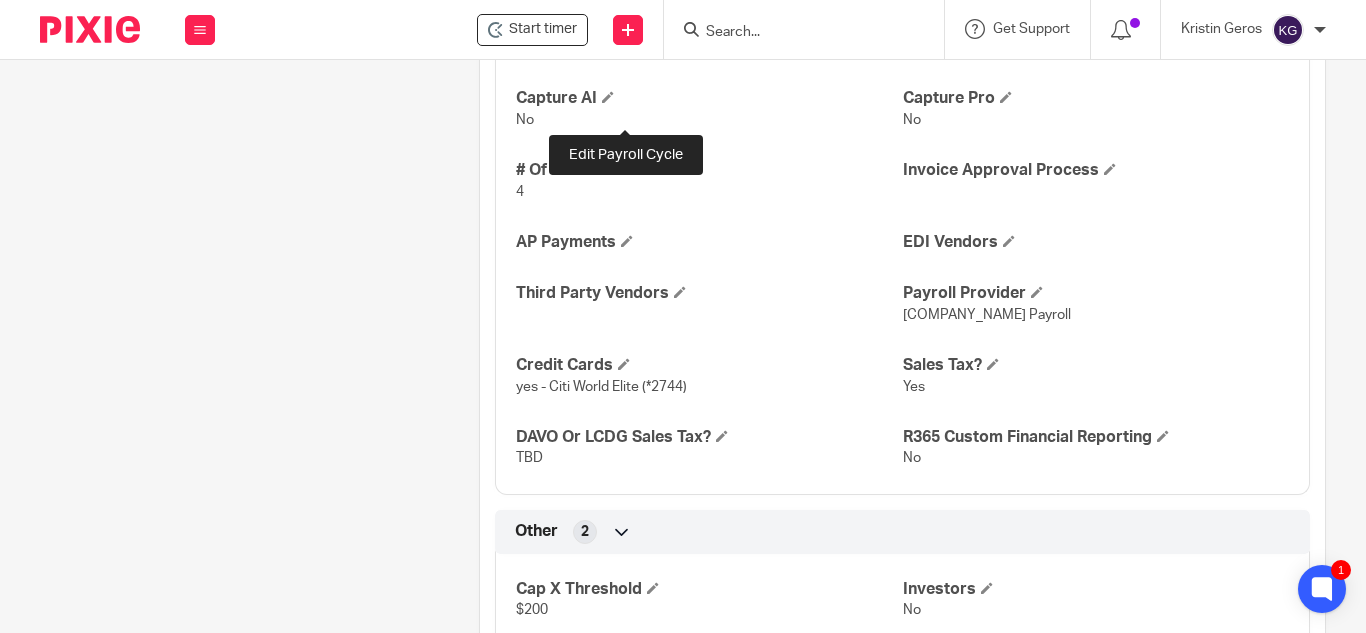 click at bounding box center [626, 26] 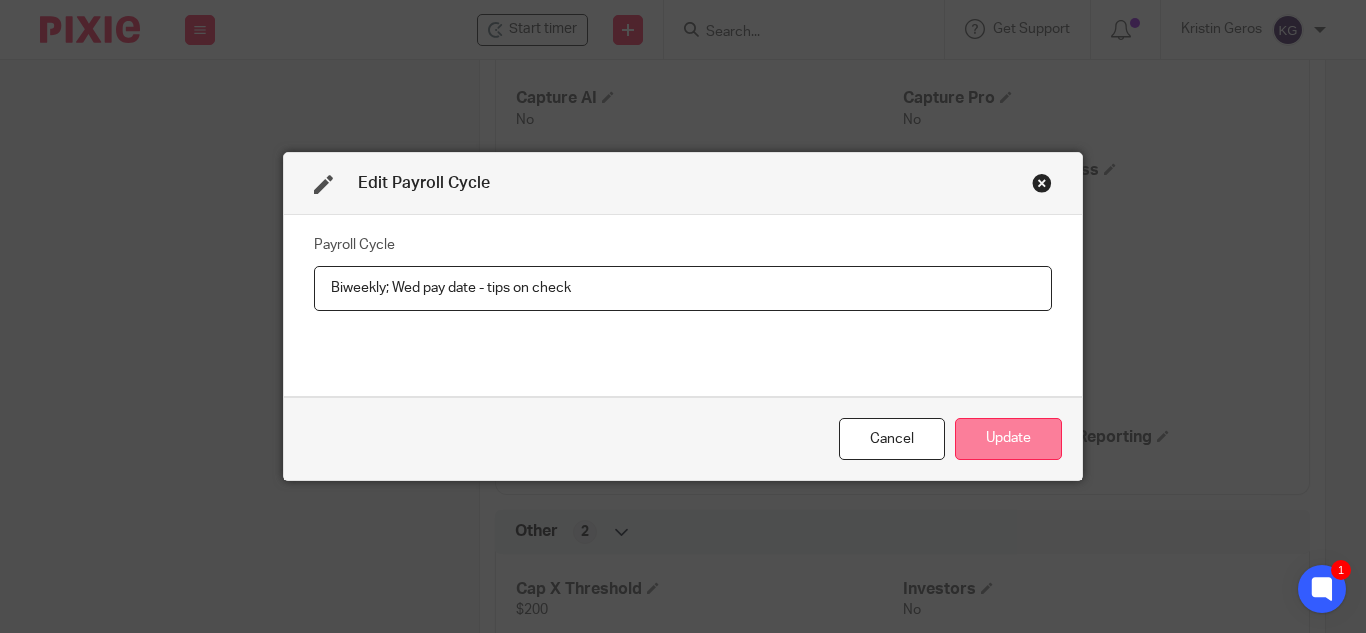 type on "Biweekly; Wed pay date - tips on check" 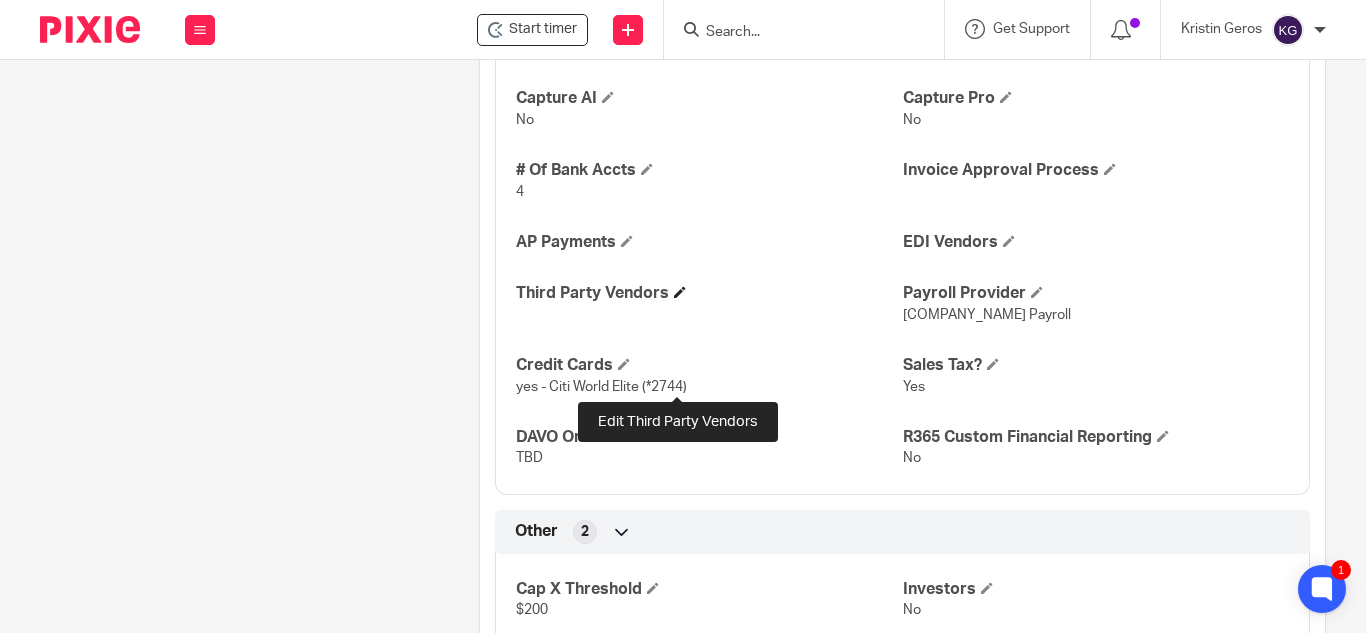 click at bounding box center (680, 292) 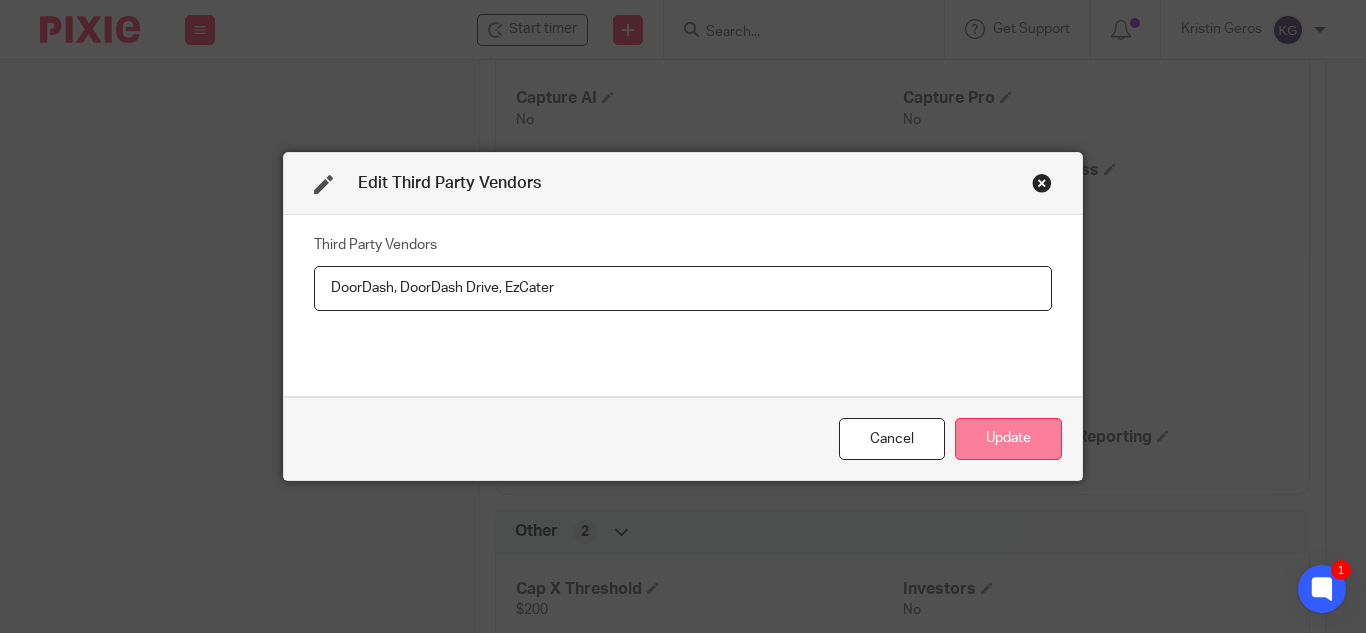 type on "DoorDash, DoorDash Drive, EzCater" 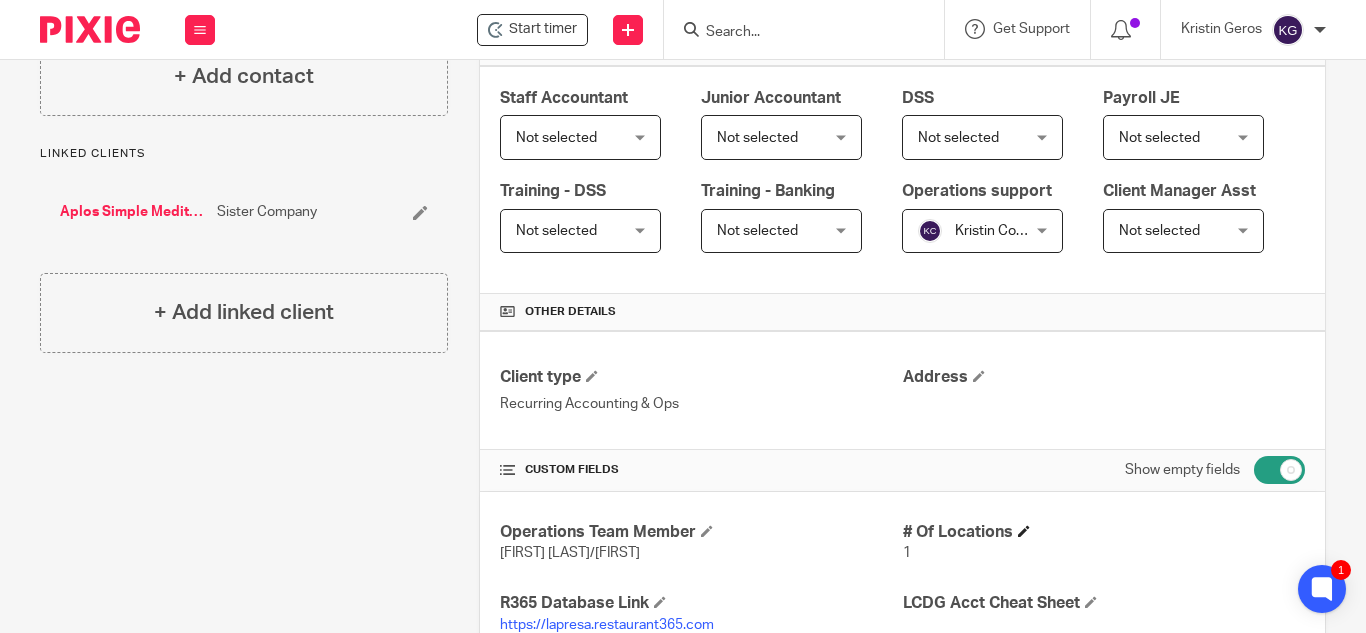 scroll, scrollTop: 630, scrollLeft: 0, axis: vertical 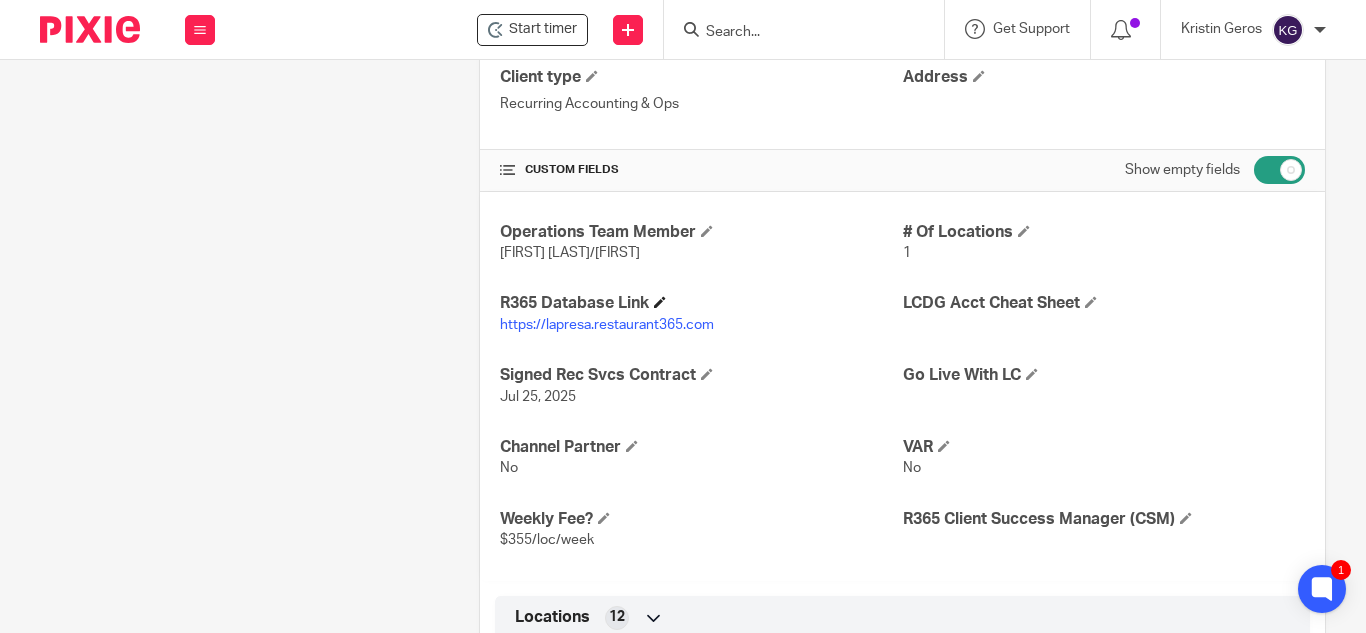 click on "R365 Database Link" at bounding box center (701, 303) 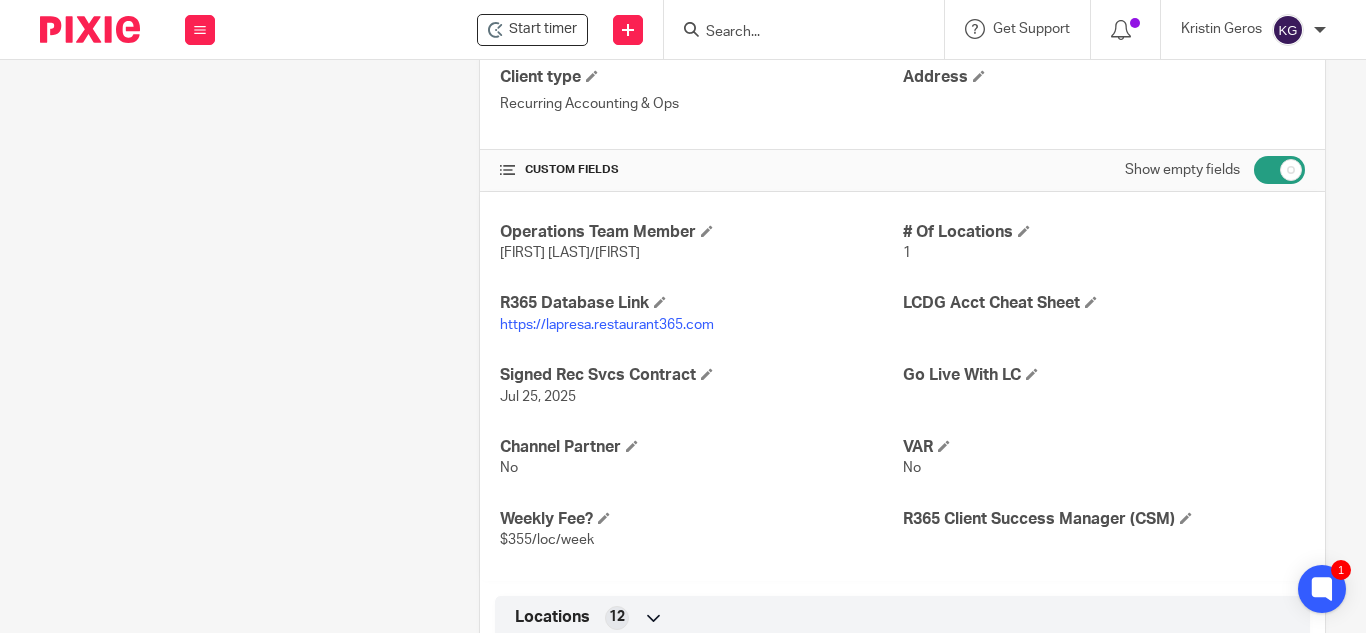 click on "https://lapresa.restaurant365.com" at bounding box center (607, 325) 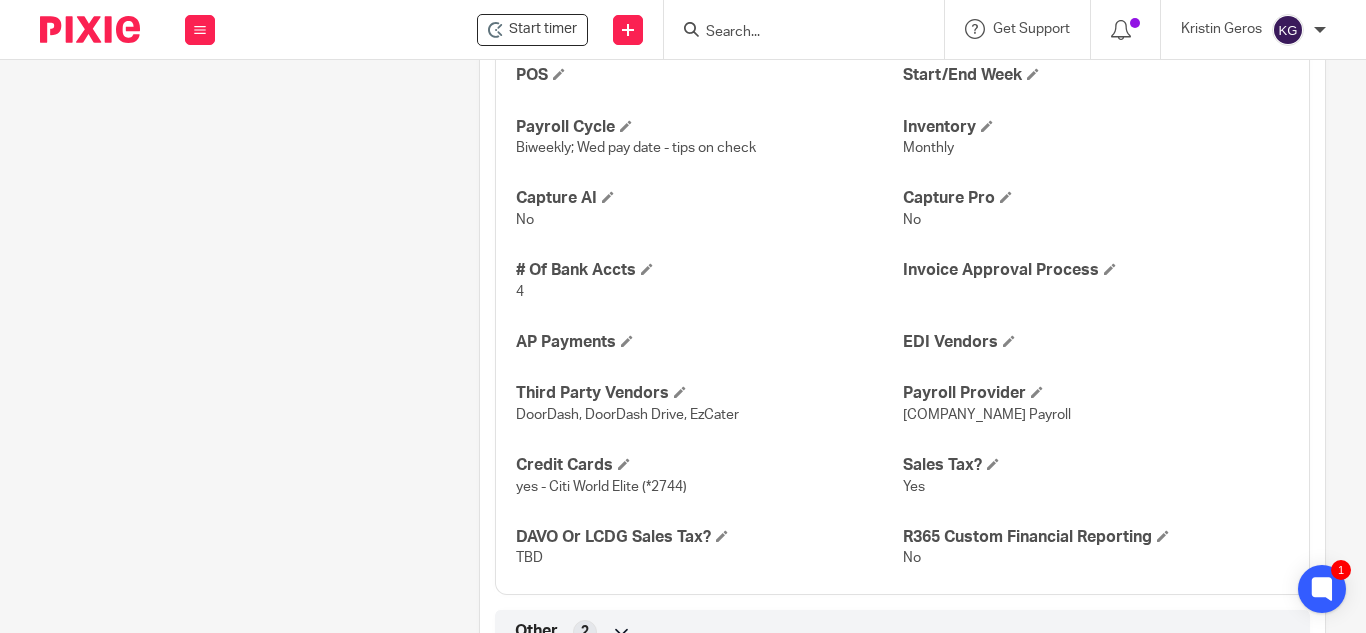 scroll, scrollTop: 2230, scrollLeft: 0, axis: vertical 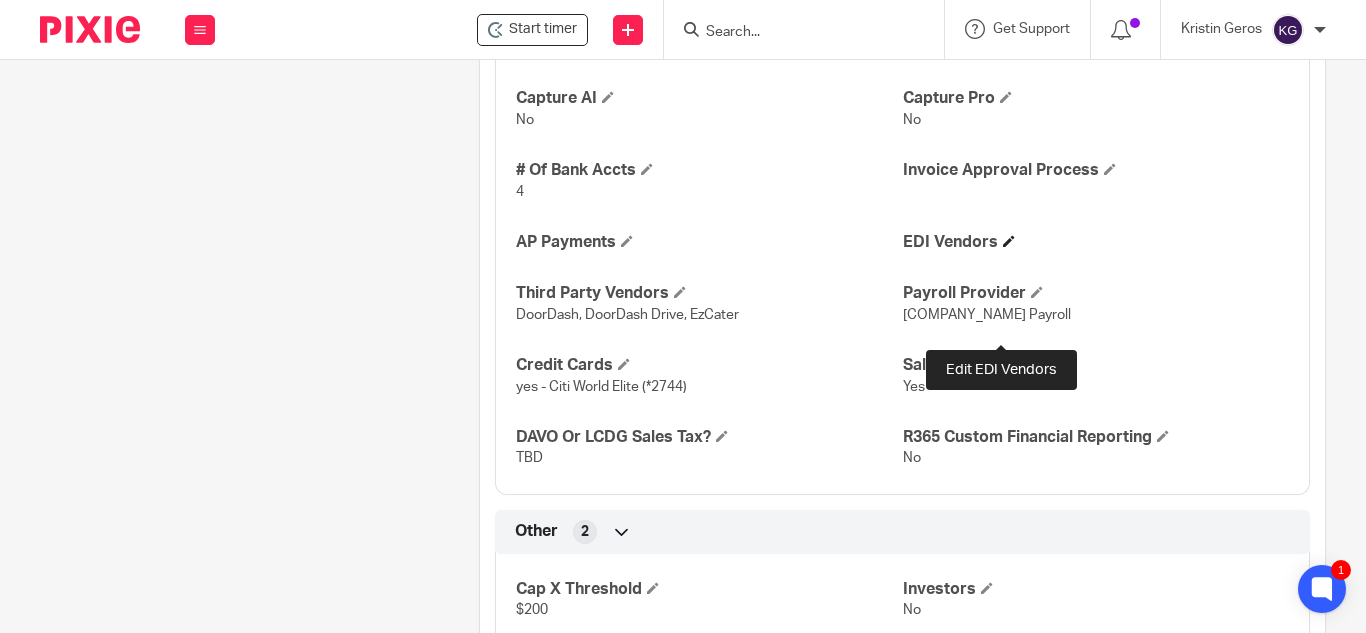 click at bounding box center [1009, 241] 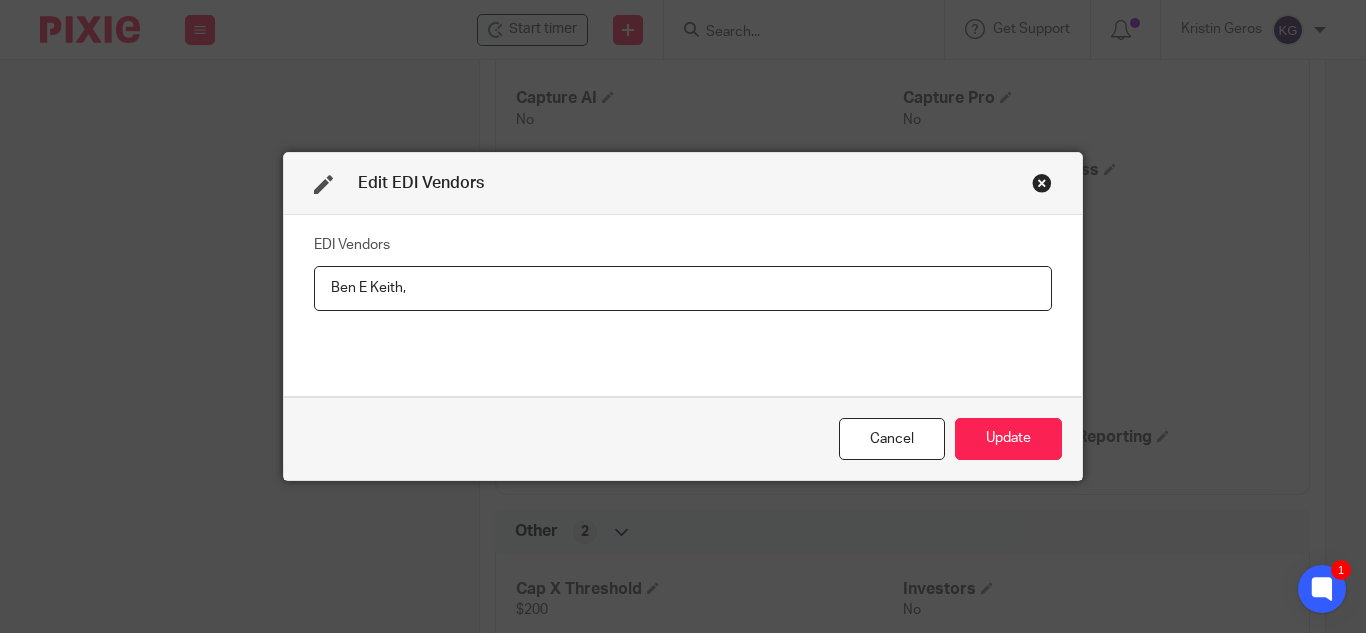 click on "Ben E Keith," at bounding box center (683, 288) 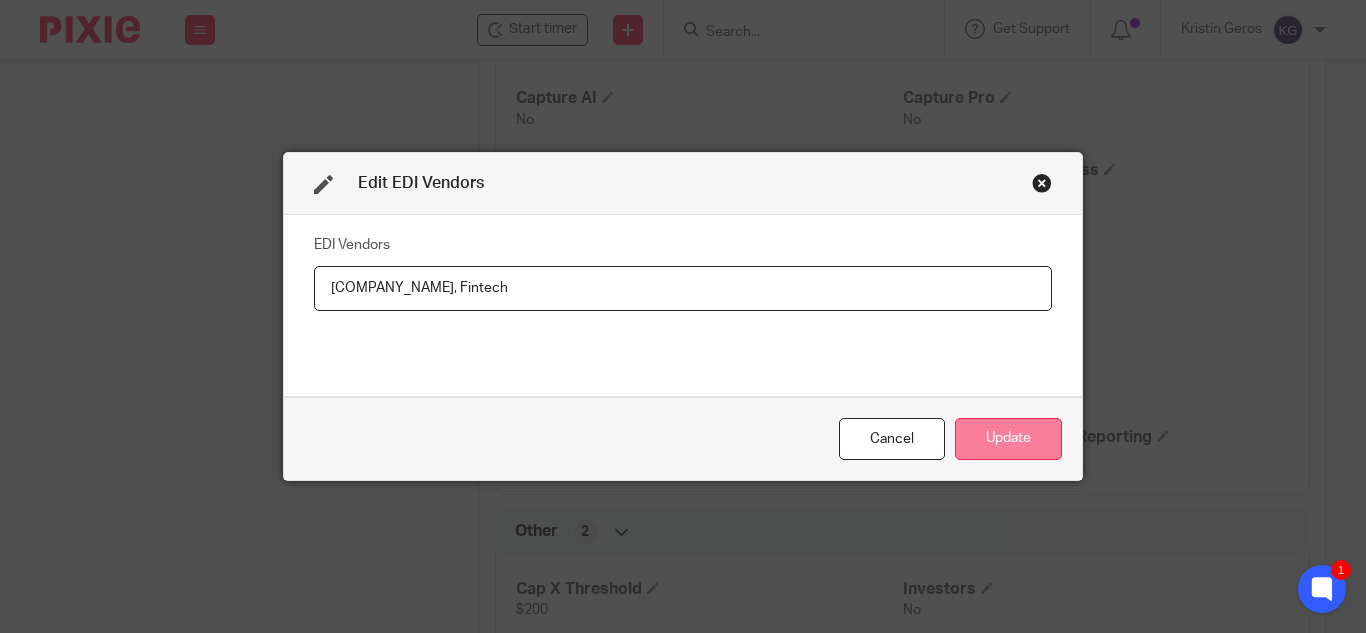 type on "[COMPANY], [INDUSTRY]" 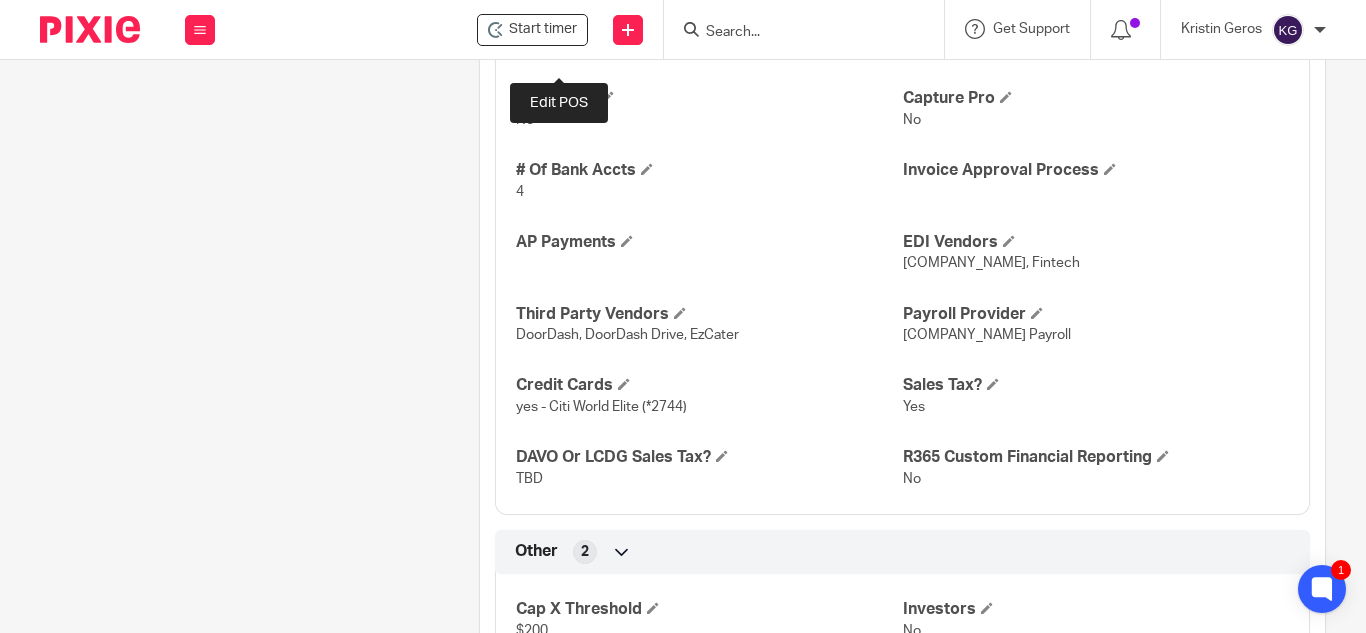 click at bounding box center (559, -26) 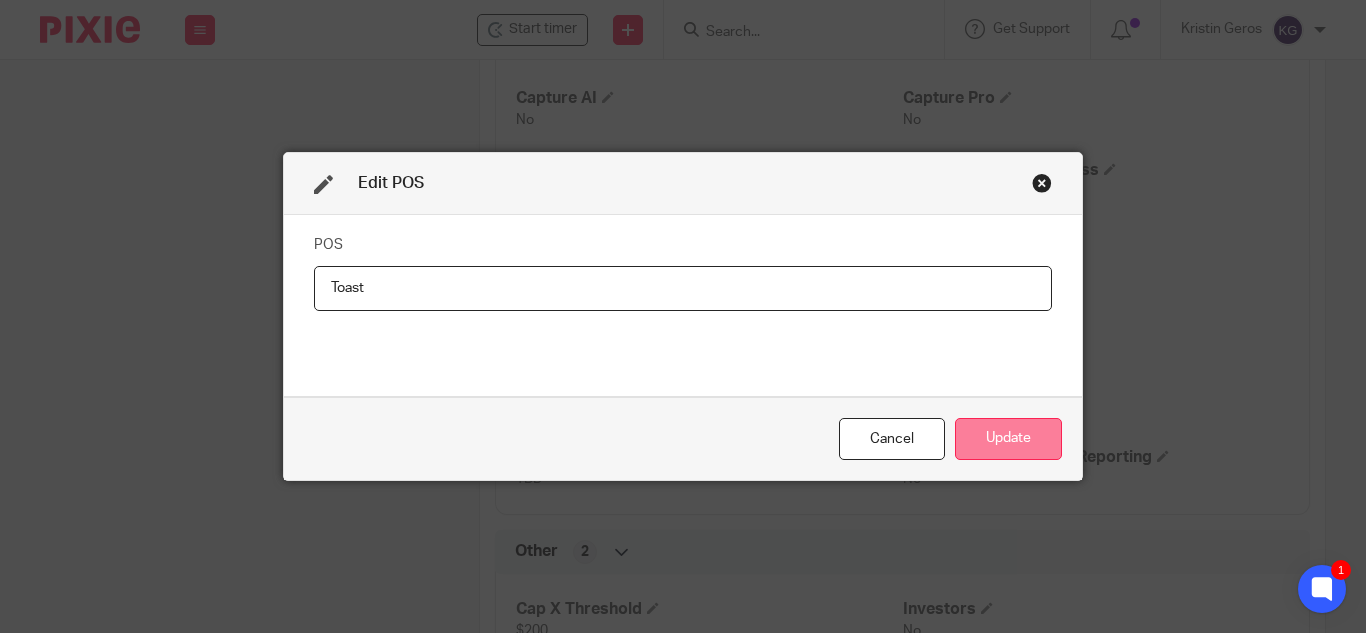 type on "Toast" 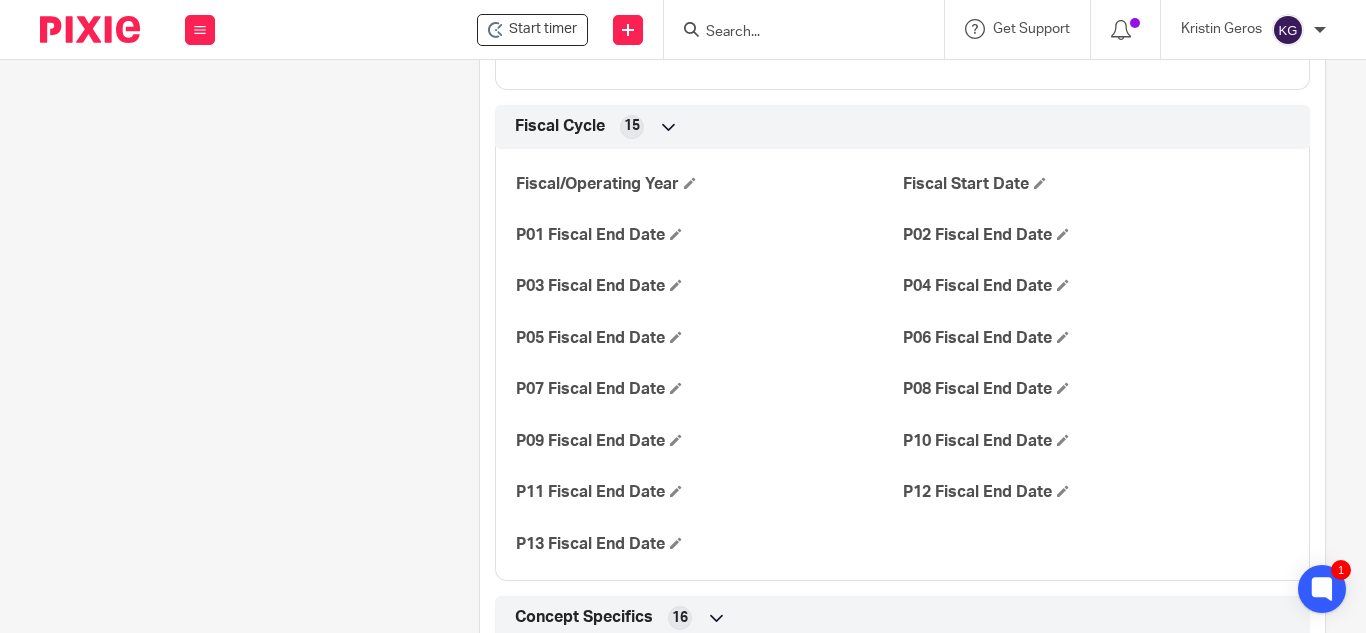 scroll, scrollTop: 1230, scrollLeft: 0, axis: vertical 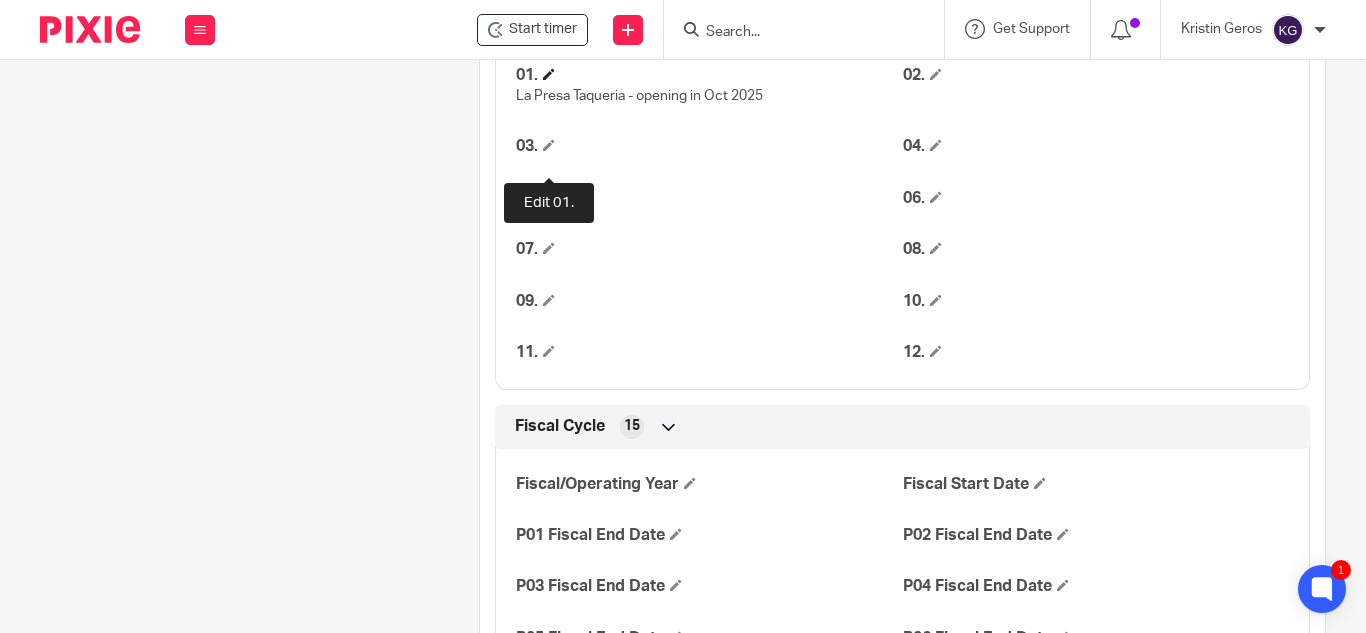 click at bounding box center [549, 74] 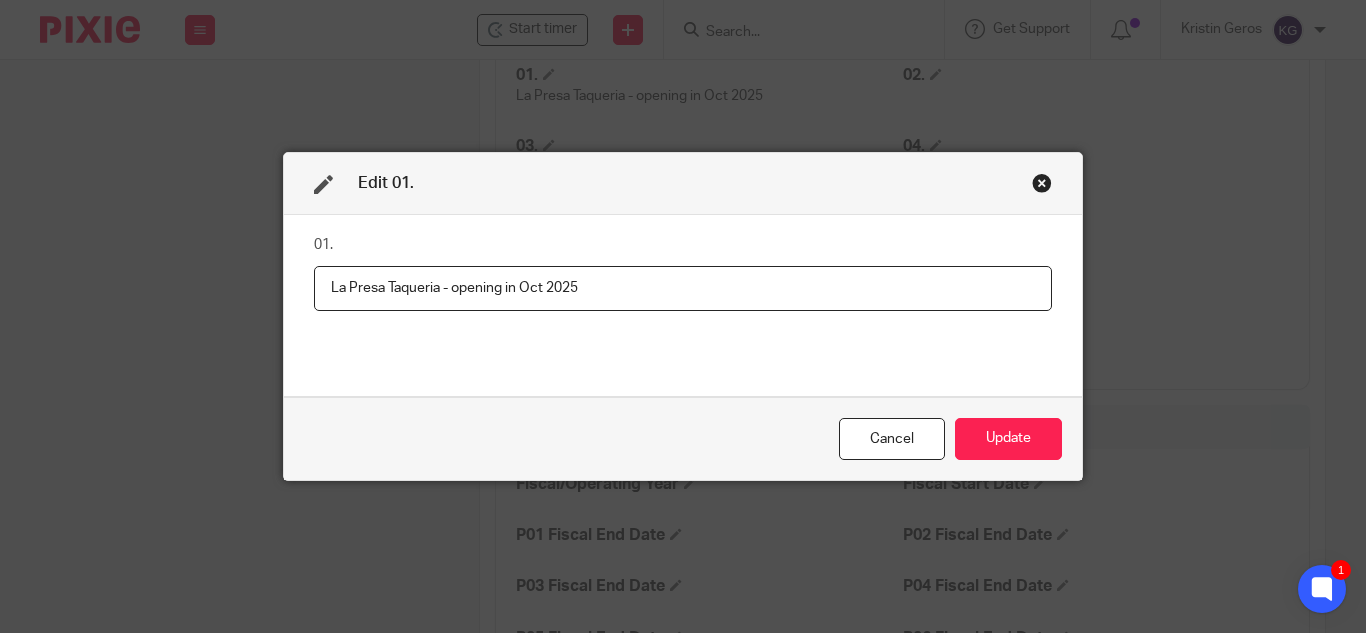 click on "La Presa Taqueria - opening in Oct 2025" at bounding box center (683, 288) 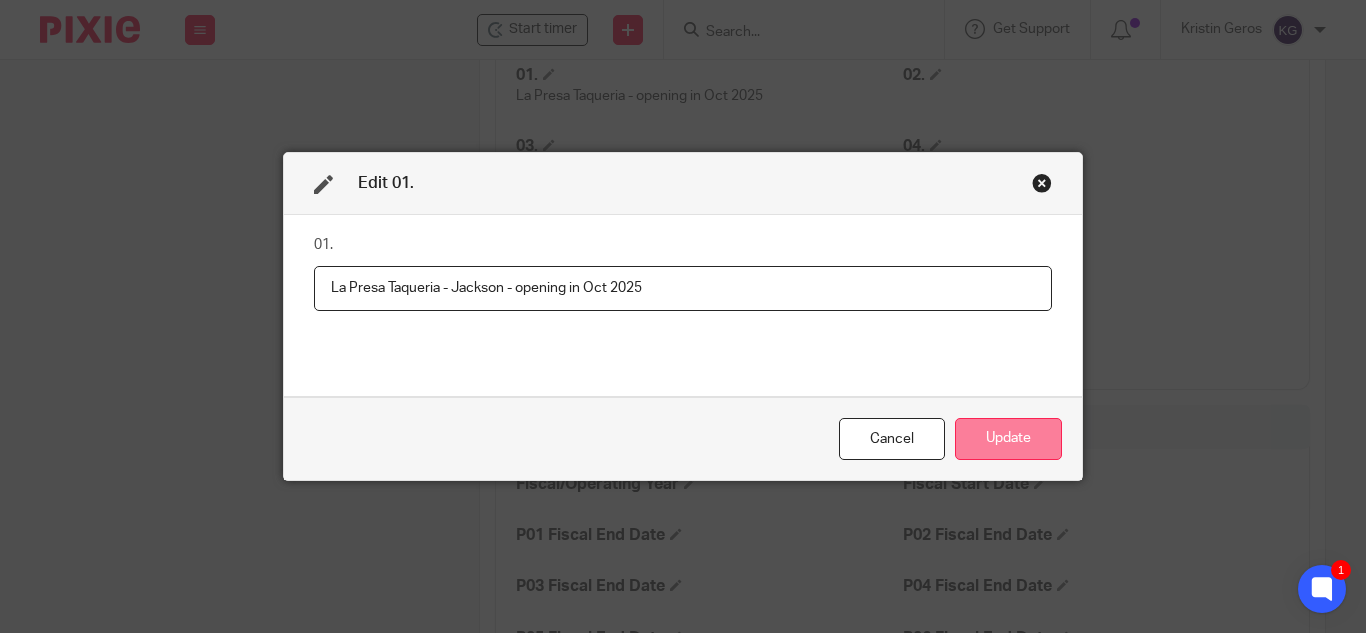 type on "La Presa Taqueria - Jackson - opening in Oct 2025" 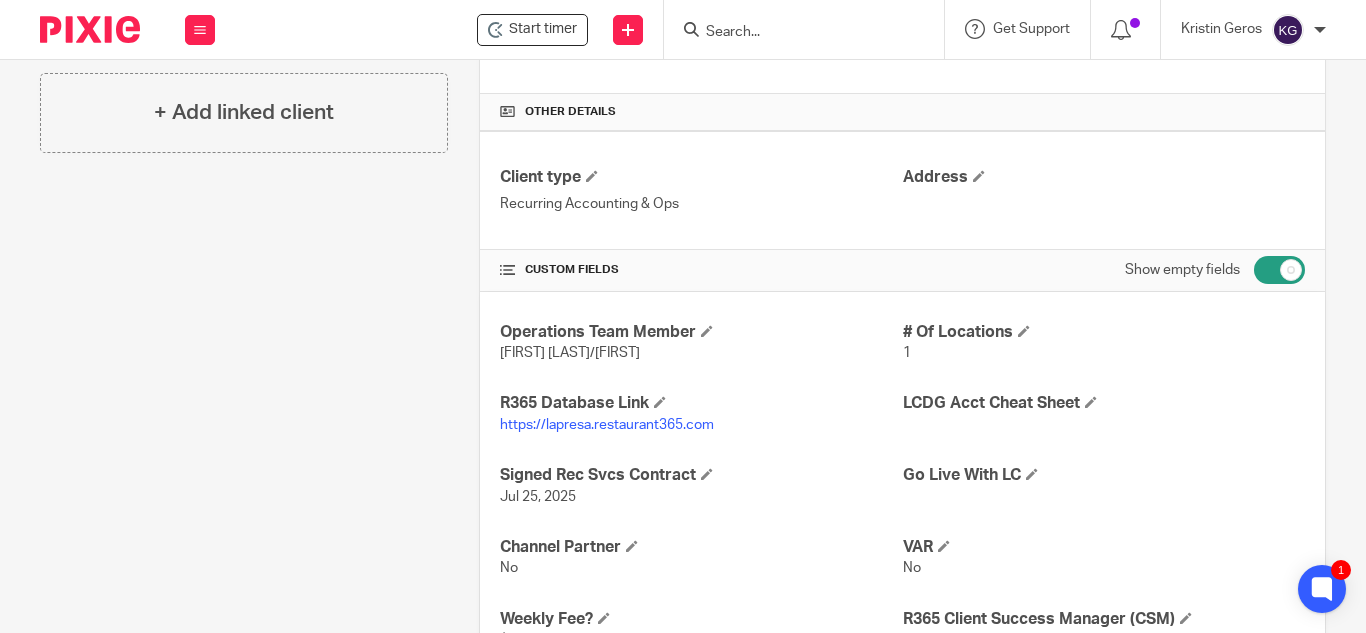 scroll, scrollTop: 0, scrollLeft: 0, axis: both 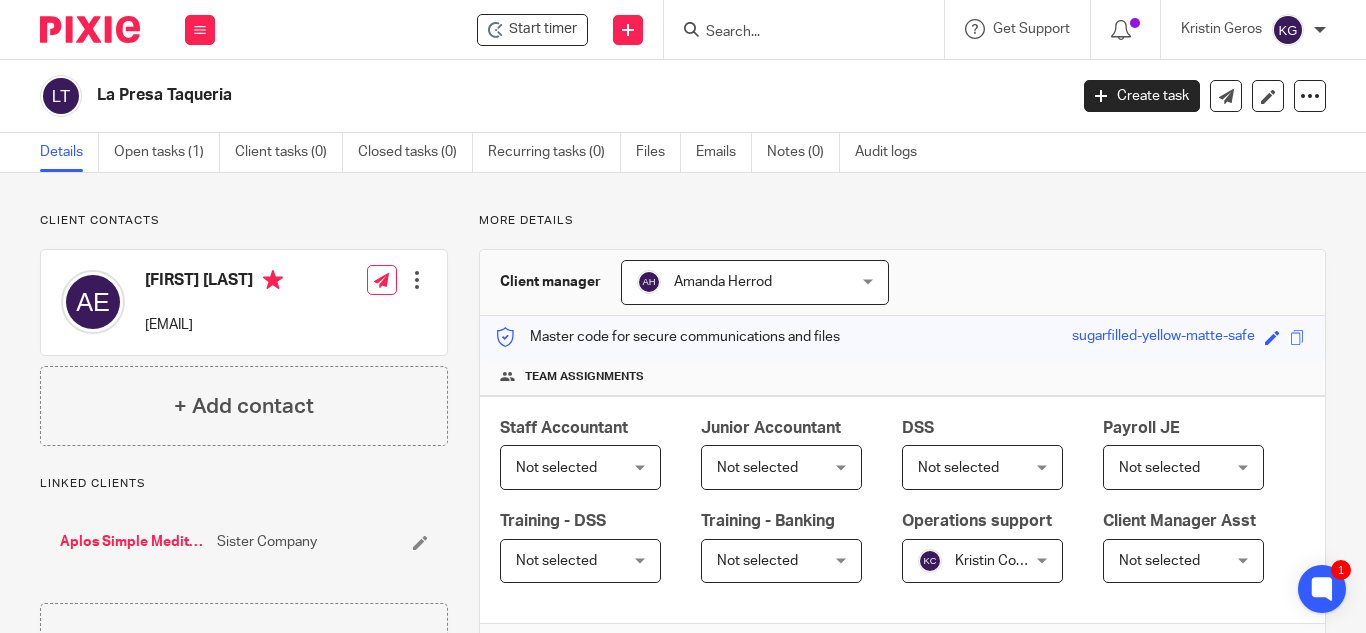 click on "Aplos Simple Mediterranean" at bounding box center [133, 542] 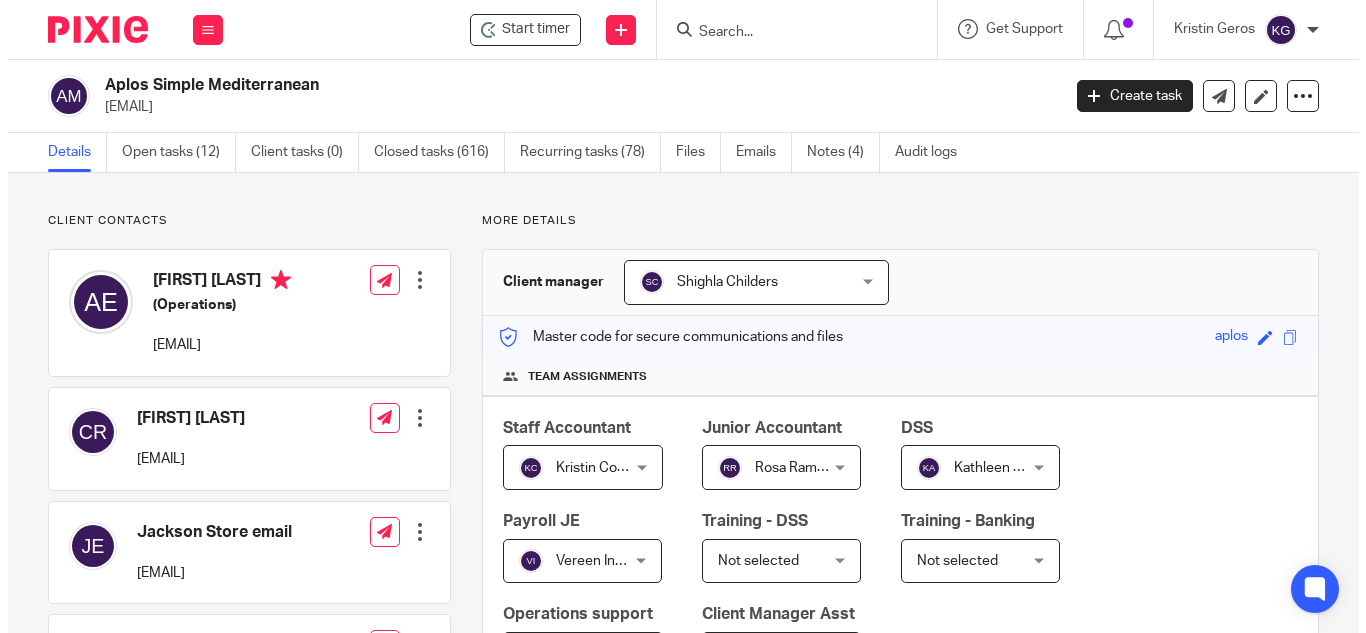 scroll, scrollTop: 0, scrollLeft: 0, axis: both 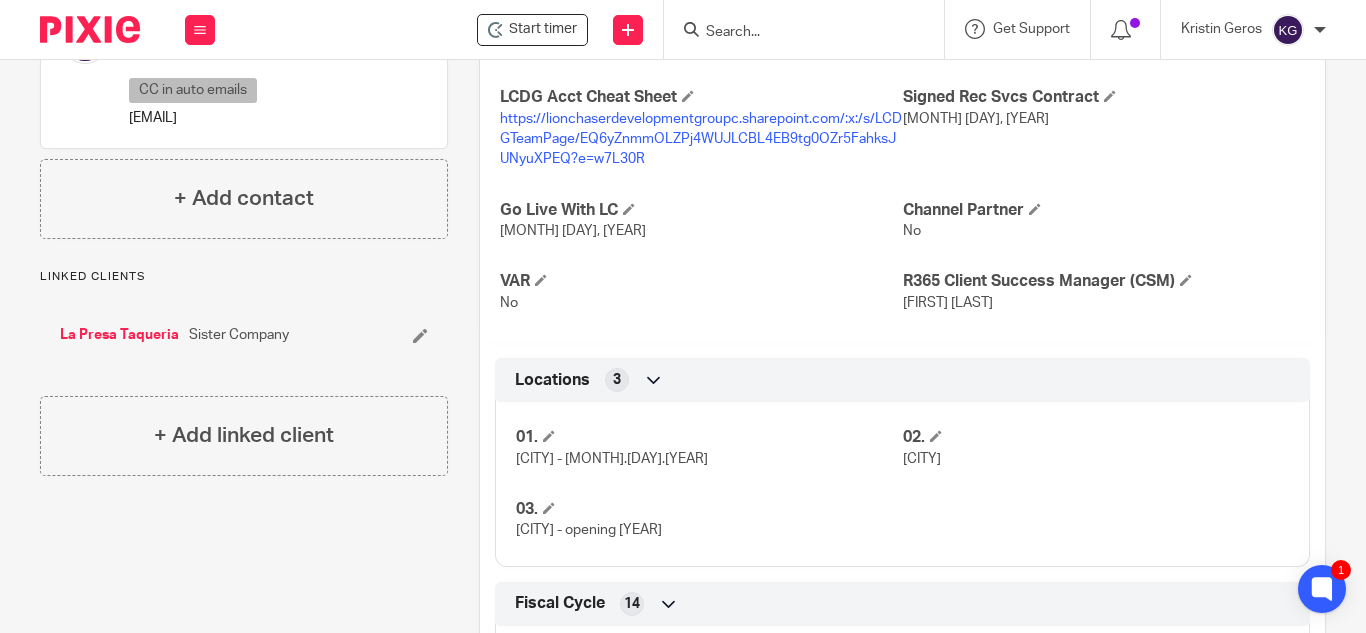 click on "La Presa Taqueria" at bounding box center [119, 335] 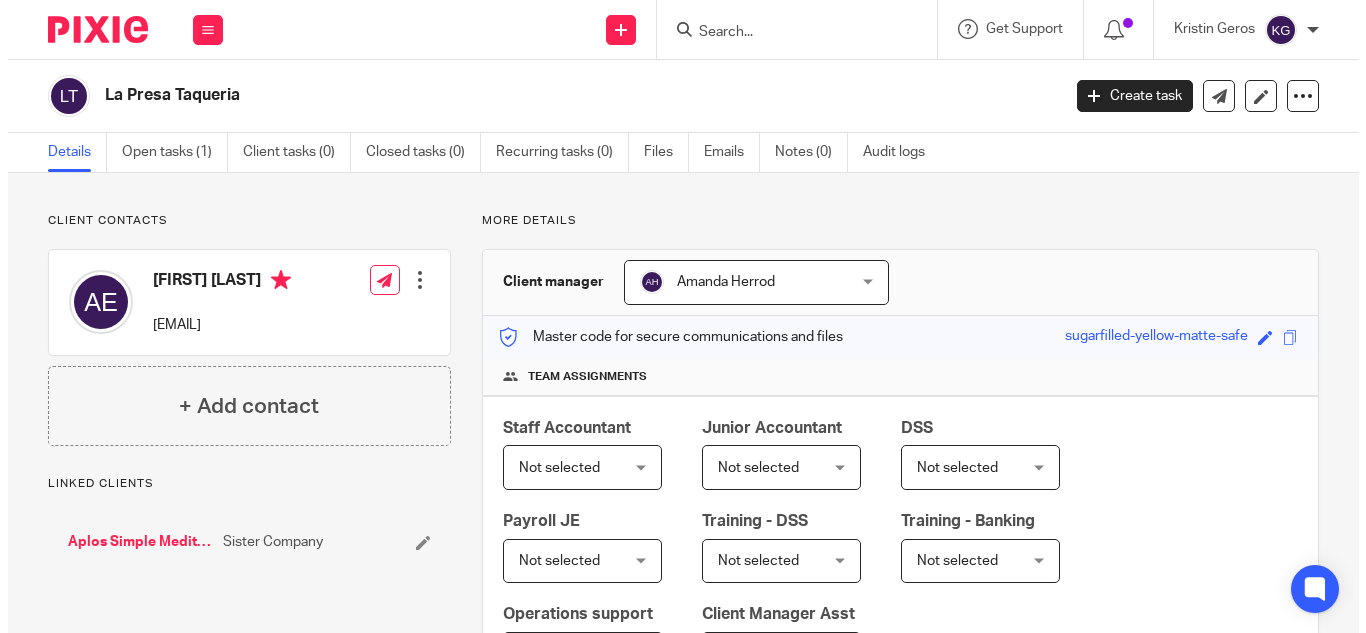 scroll, scrollTop: 0, scrollLeft: 0, axis: both 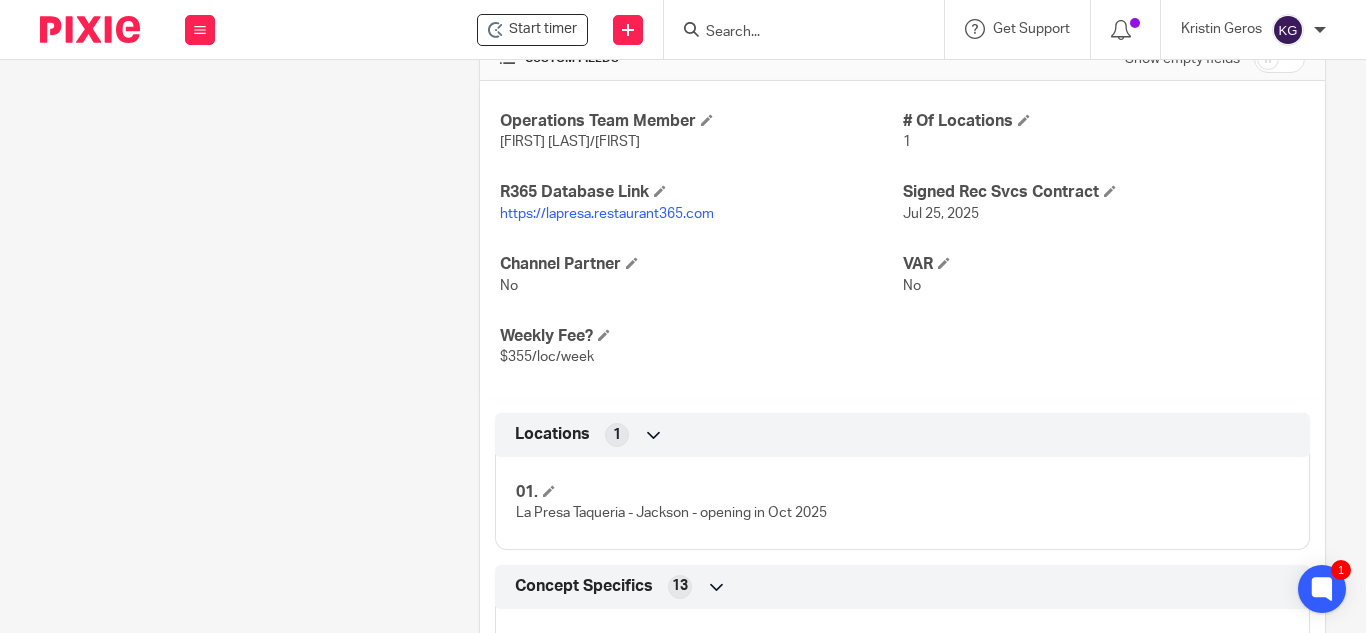 click at bounding box center [1279, 59] 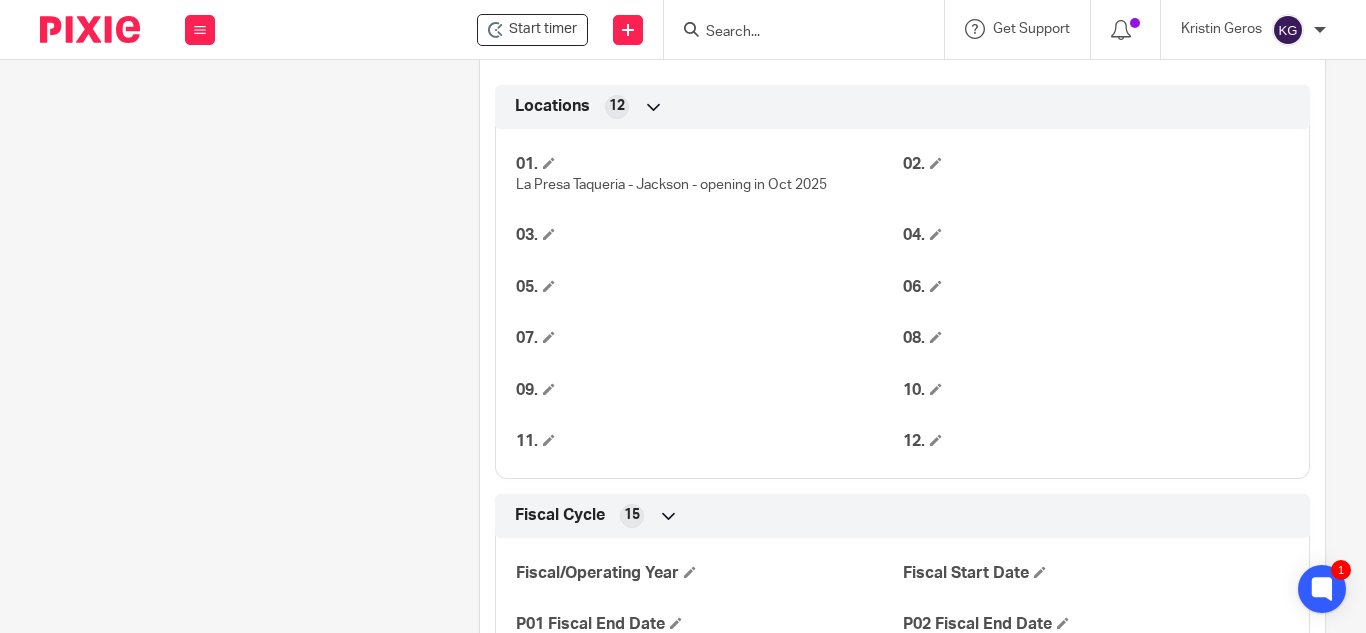 scroll, scrollTop: 1441, scrollLeft: 0, axis: vertical 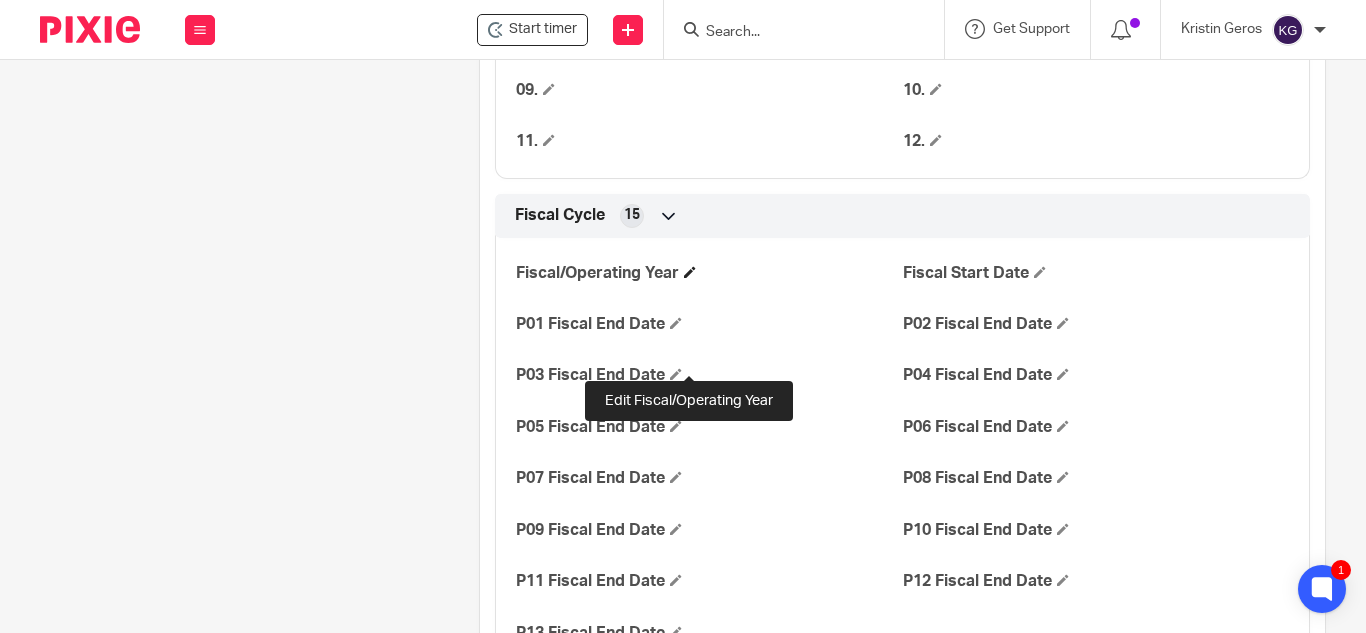 click at bounding box center [690, 272] 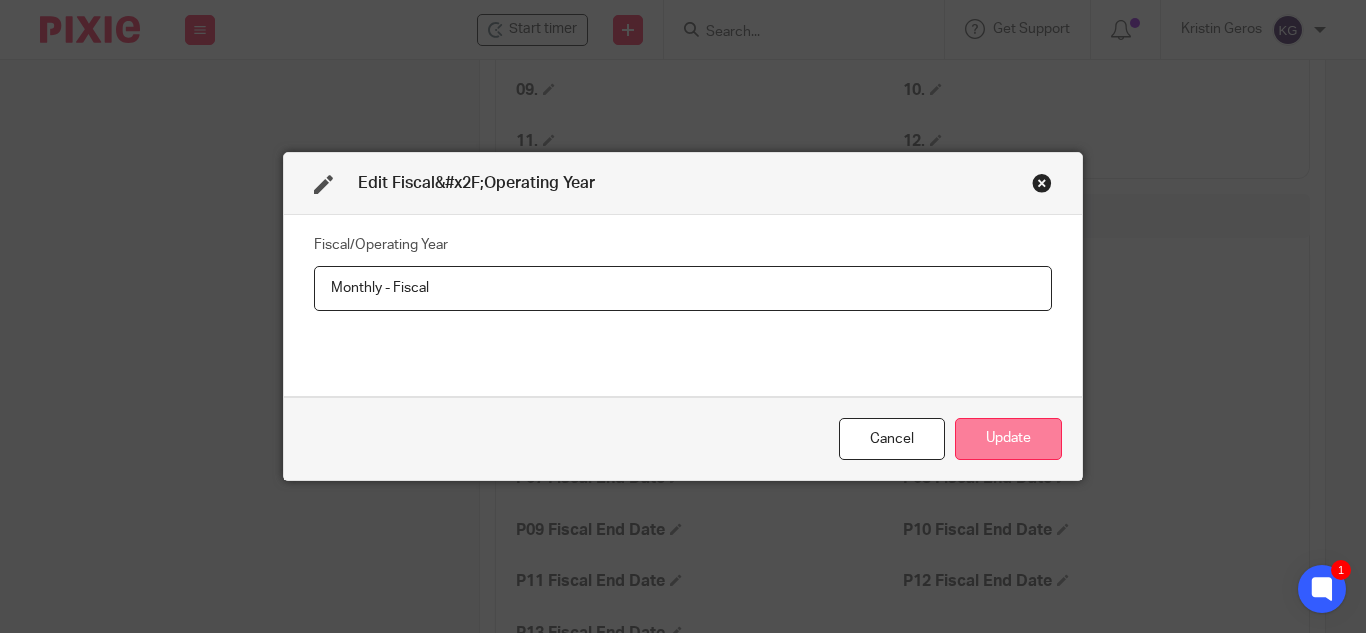type on "Monthly - Fiscal" 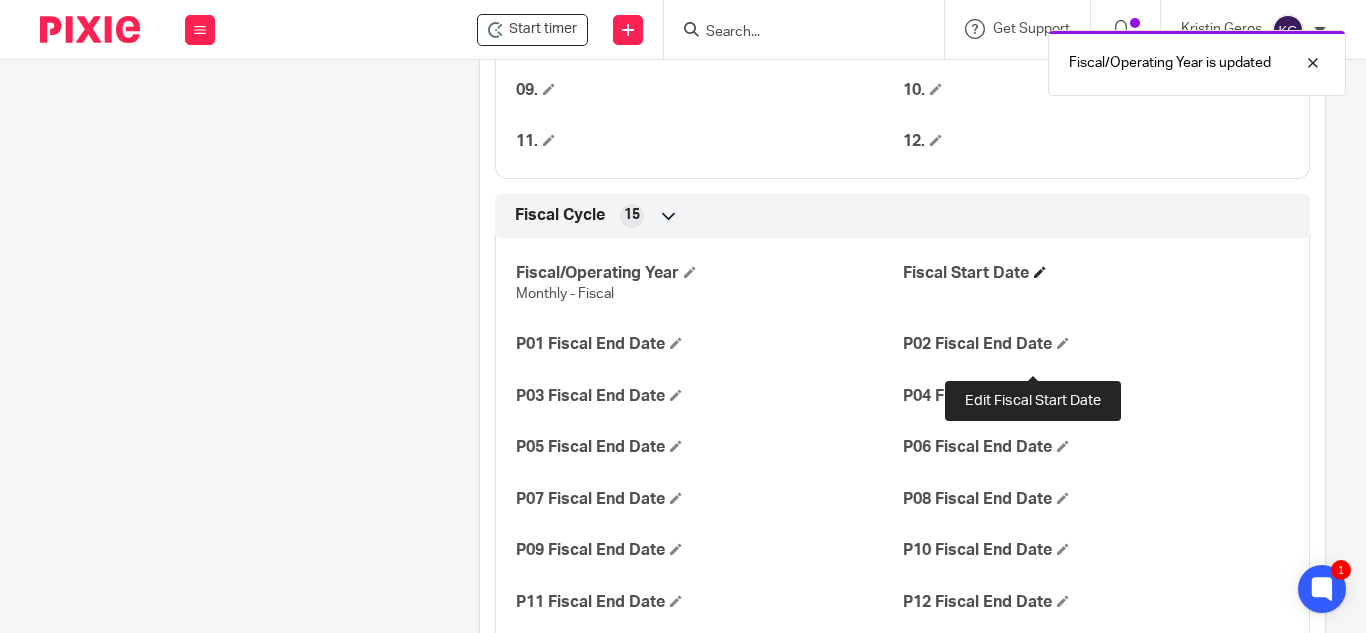 click at bounding box center (1040, 272) 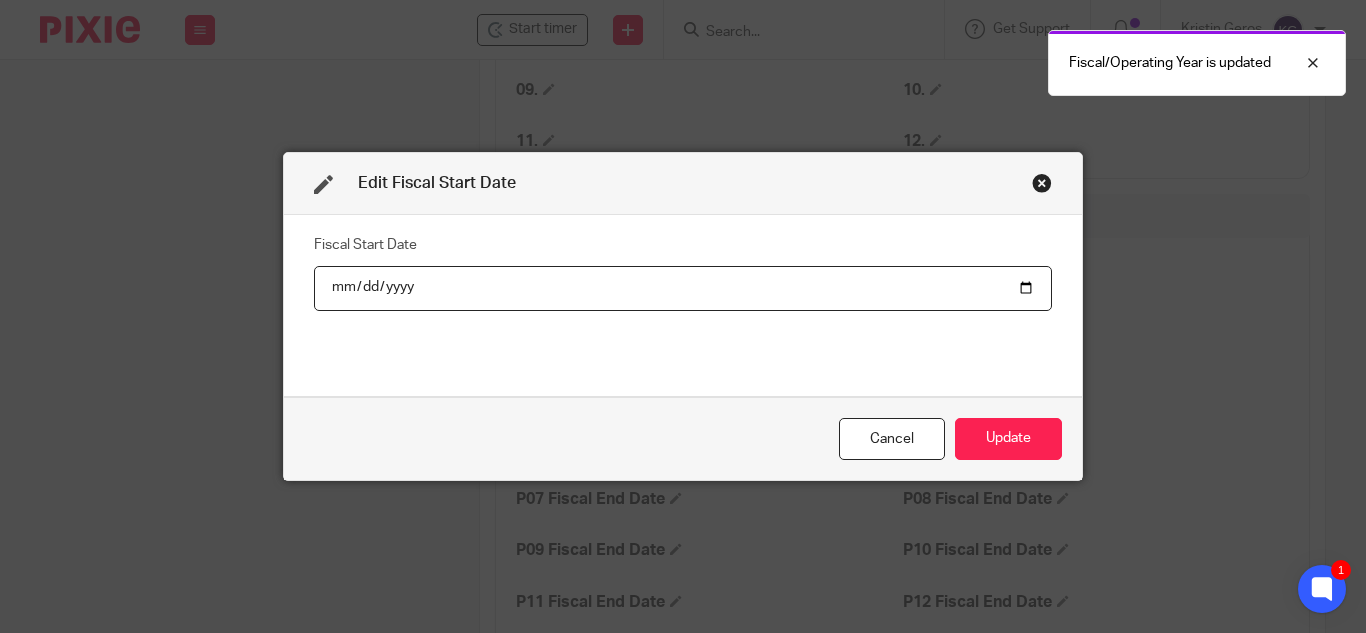 click at bounding box center [683, 288] 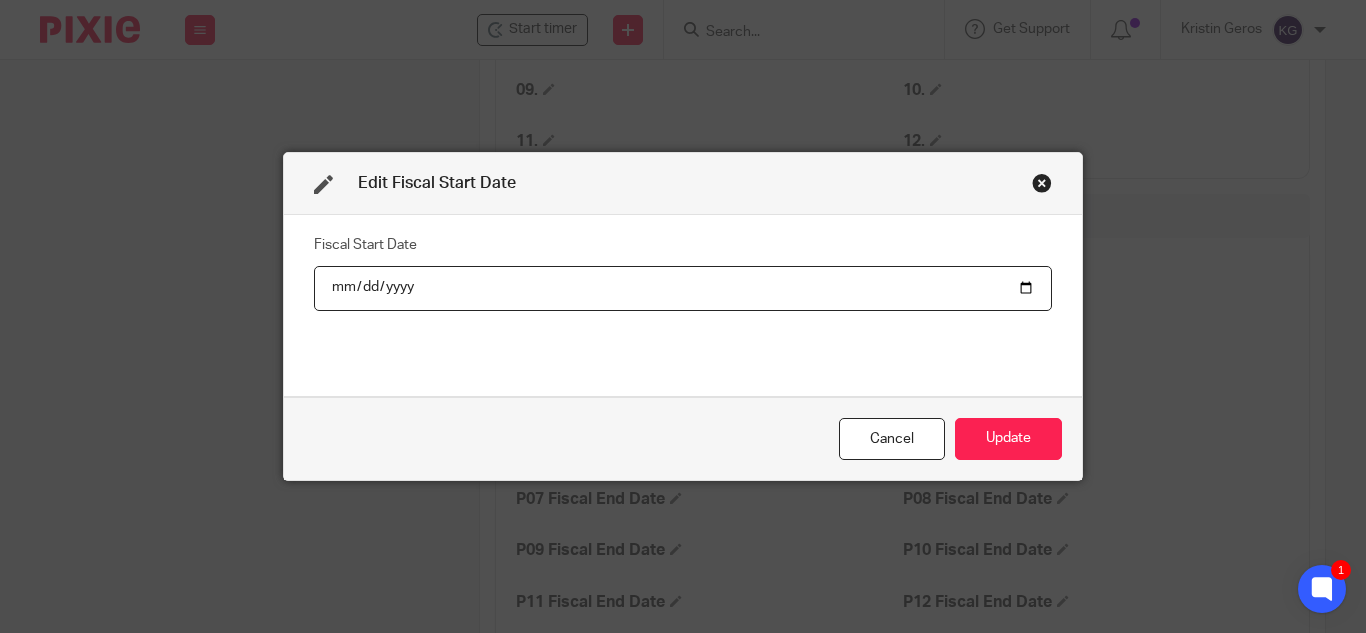 type on "[DATE]" 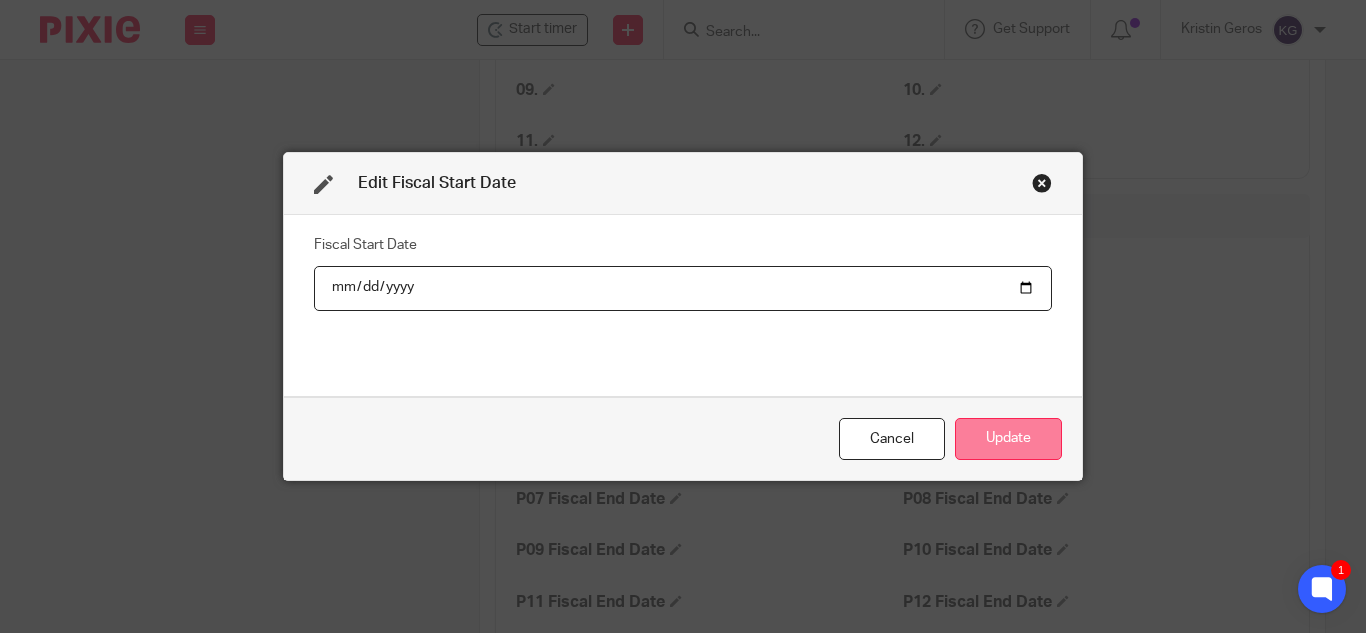 click on "Update" at bounding box center (1008, 439) 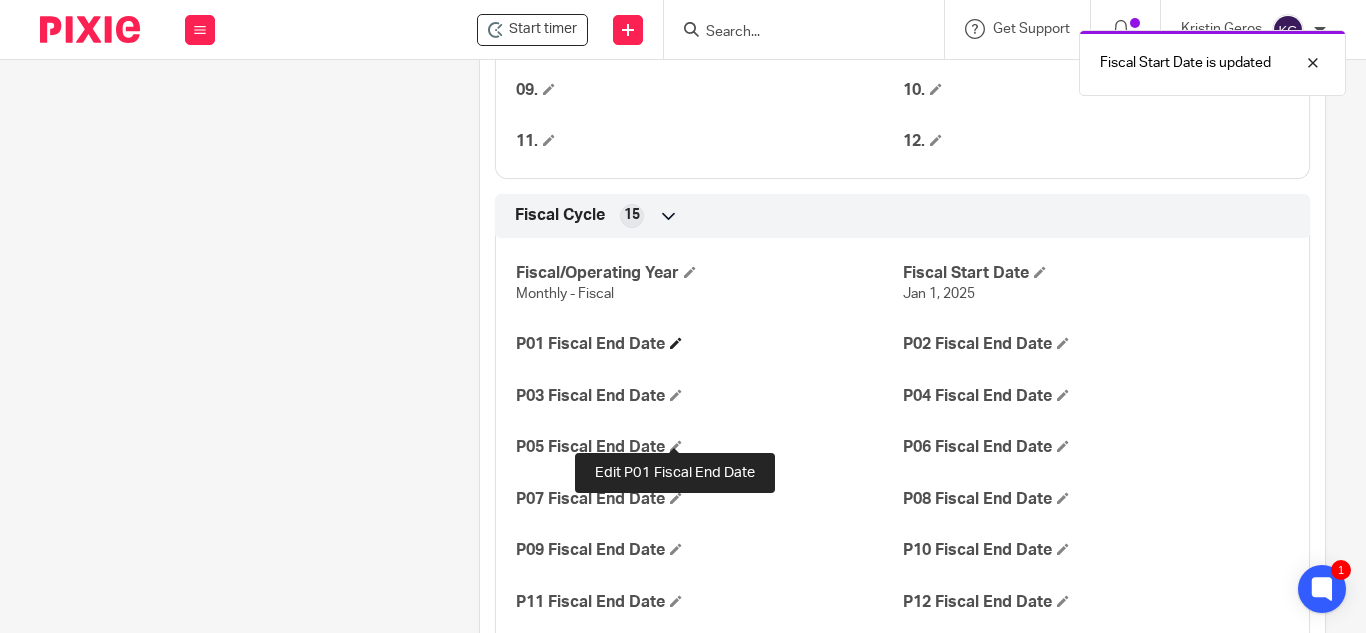 click at bounding box center [676, 343] 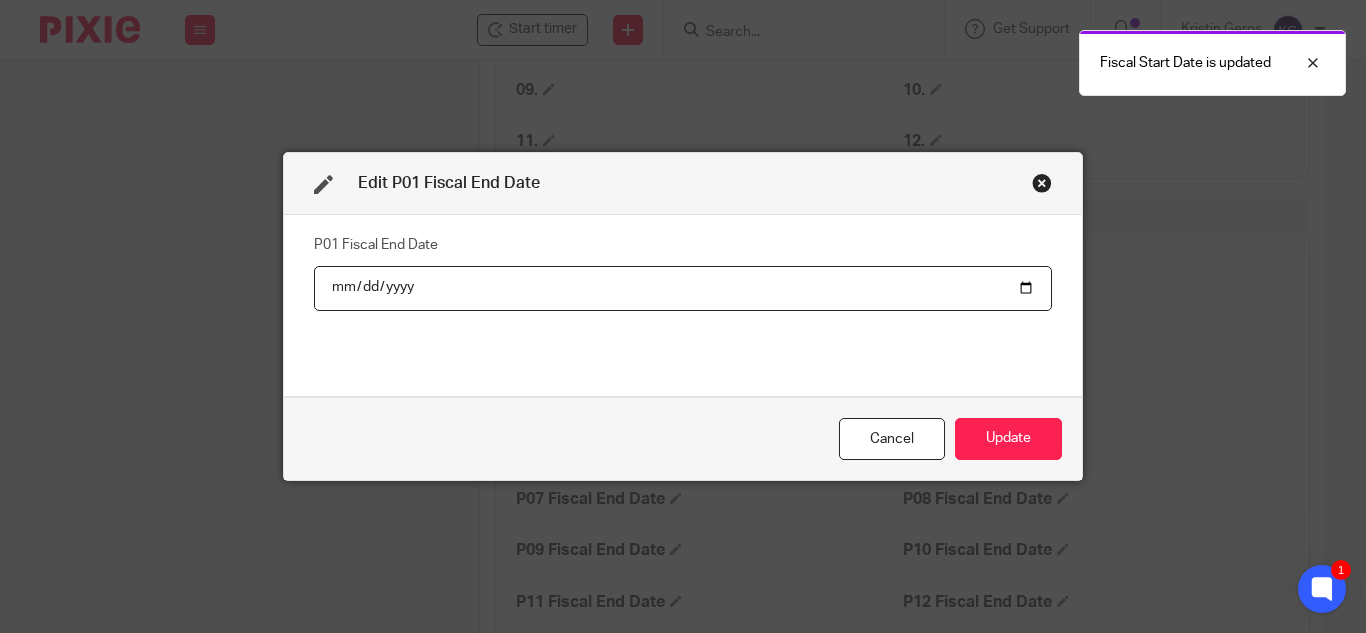 click at bounding box center (683, 288) 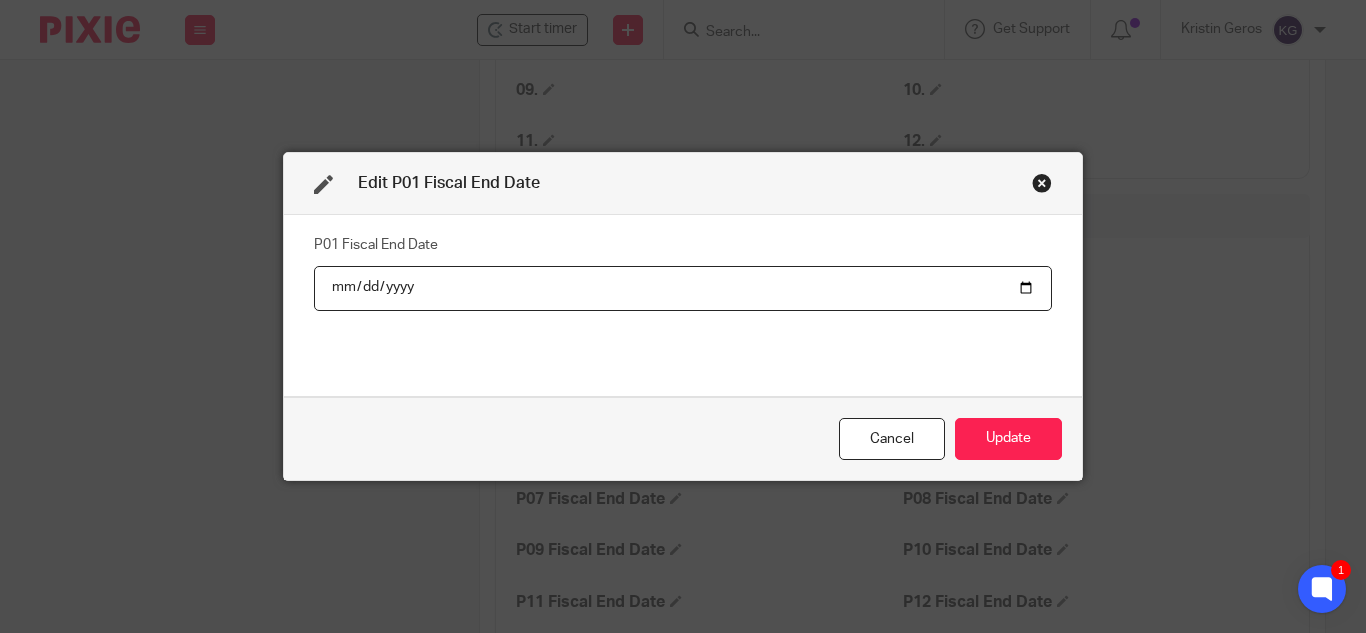 type on "[DATE]" 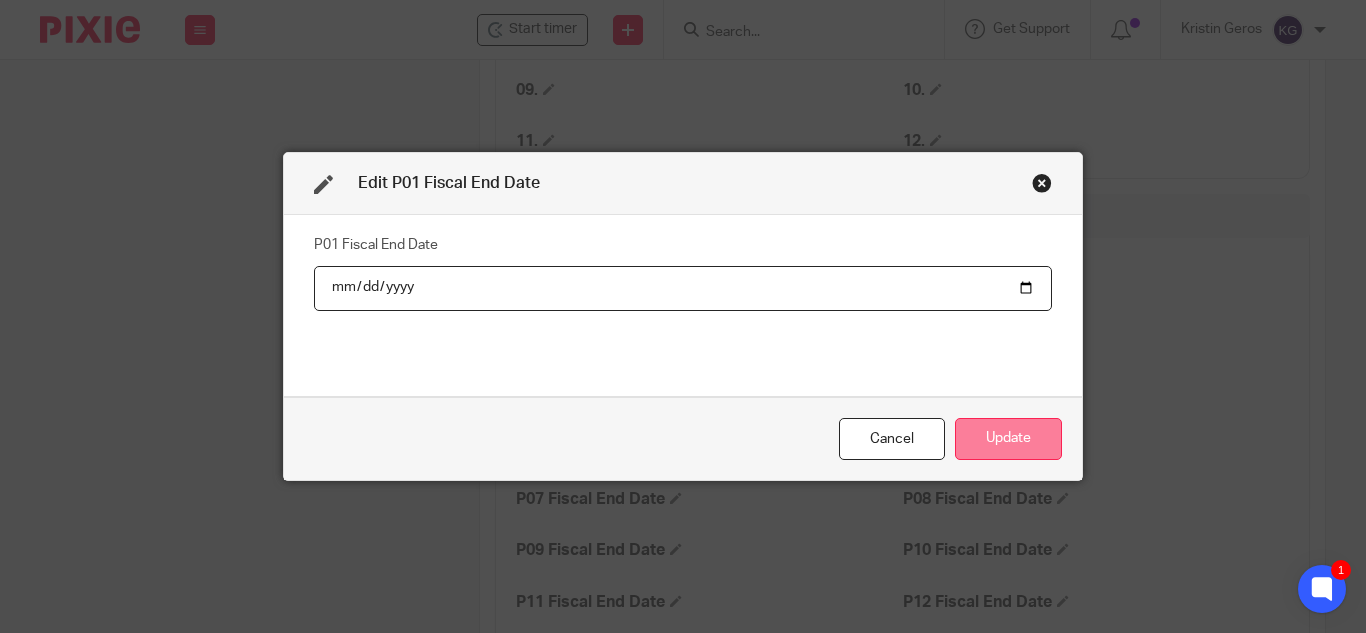 click on "Update" at bounding box center [1008, 439] 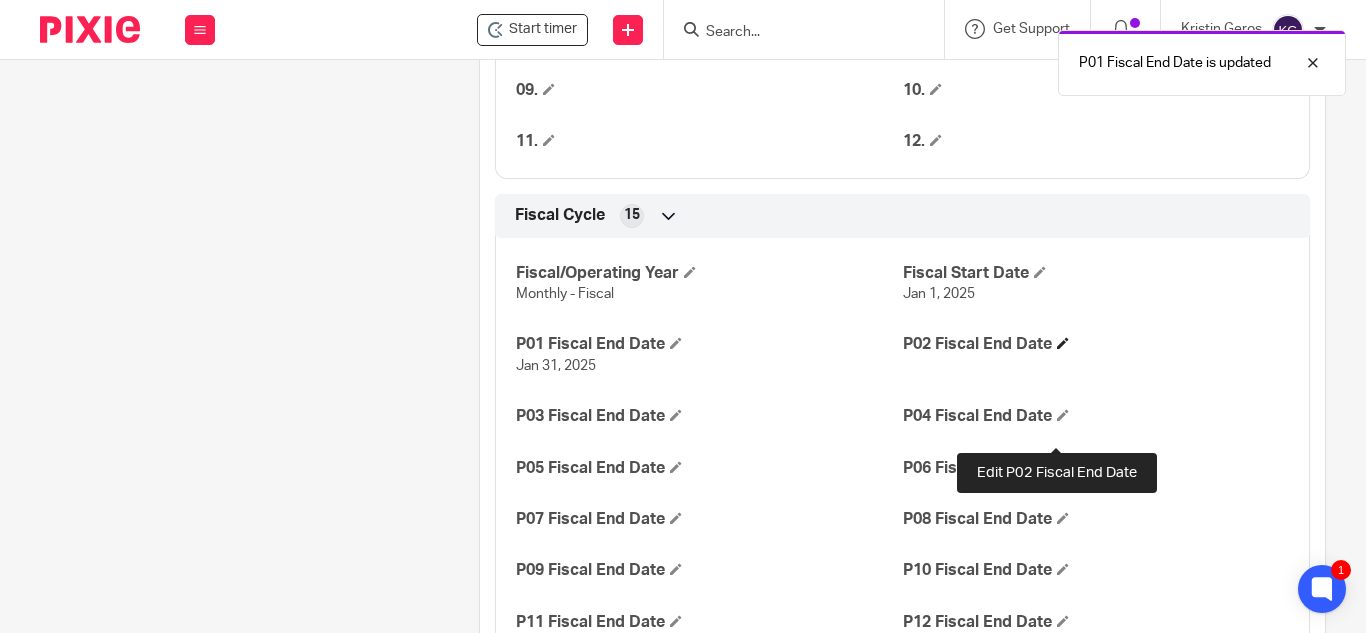 click at bounding box center (1063, 343) 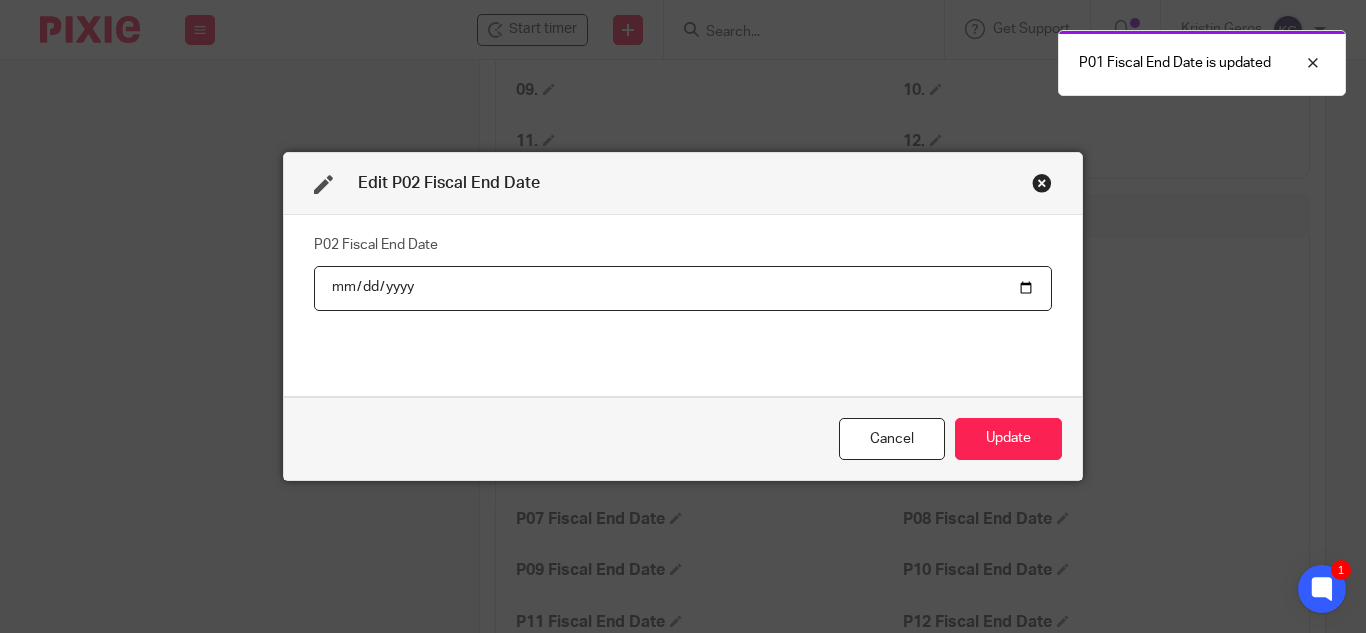 click at bounding box center [683, 288] 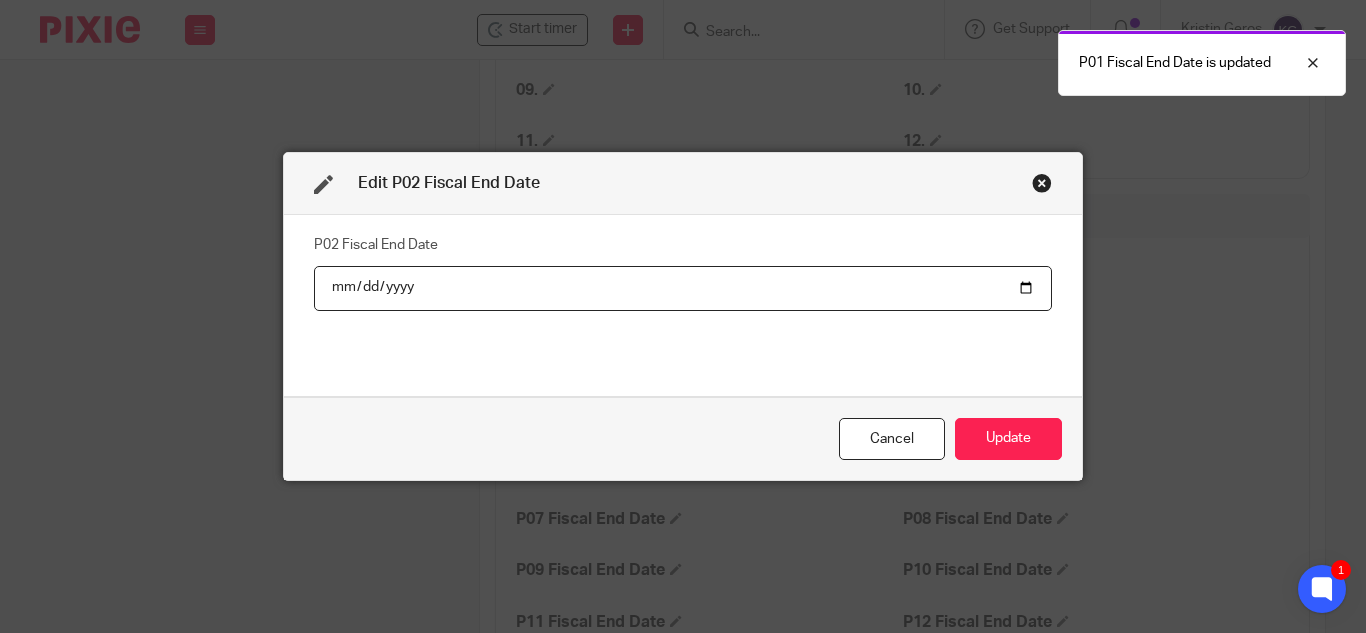type on "[DATE]" 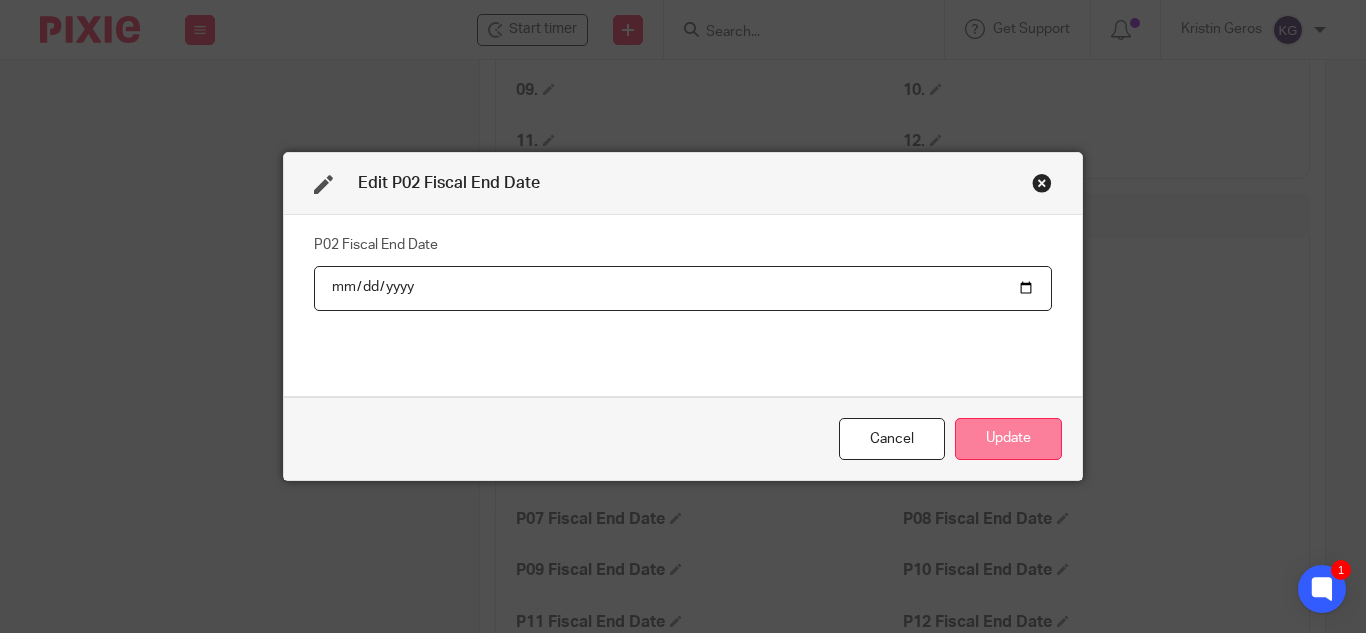 click on "Update" at bounding box center (1008, 439) 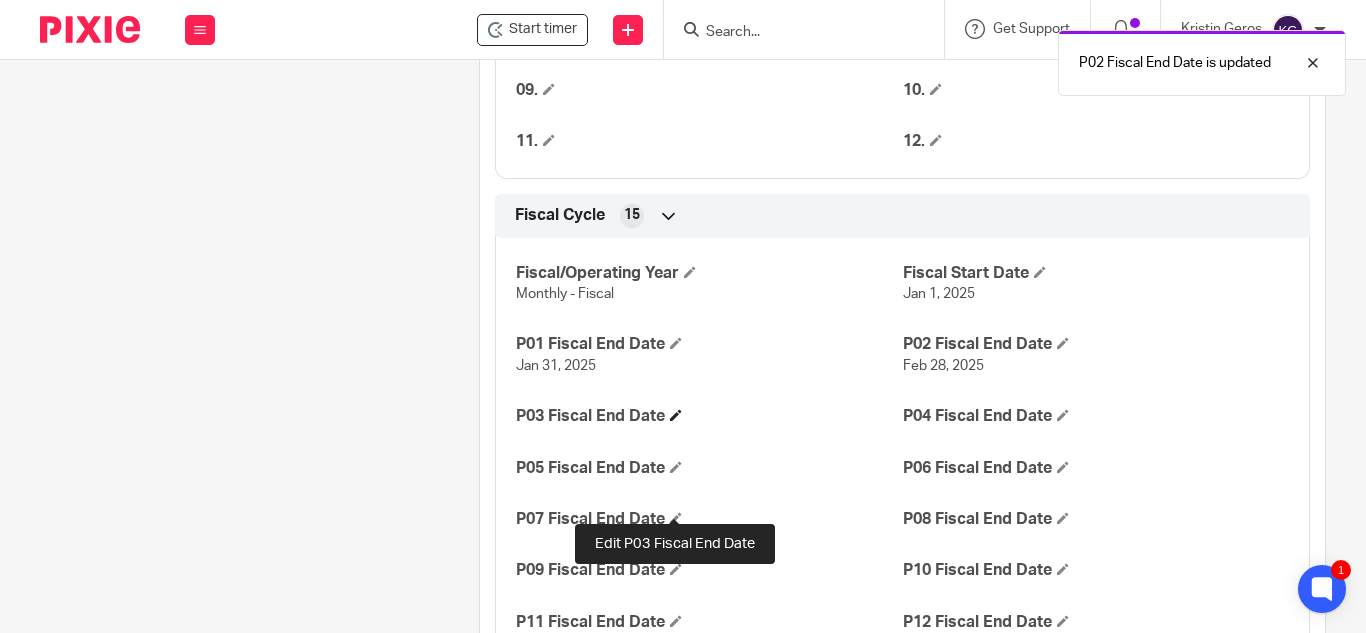 click at bounding box center (676, 415) 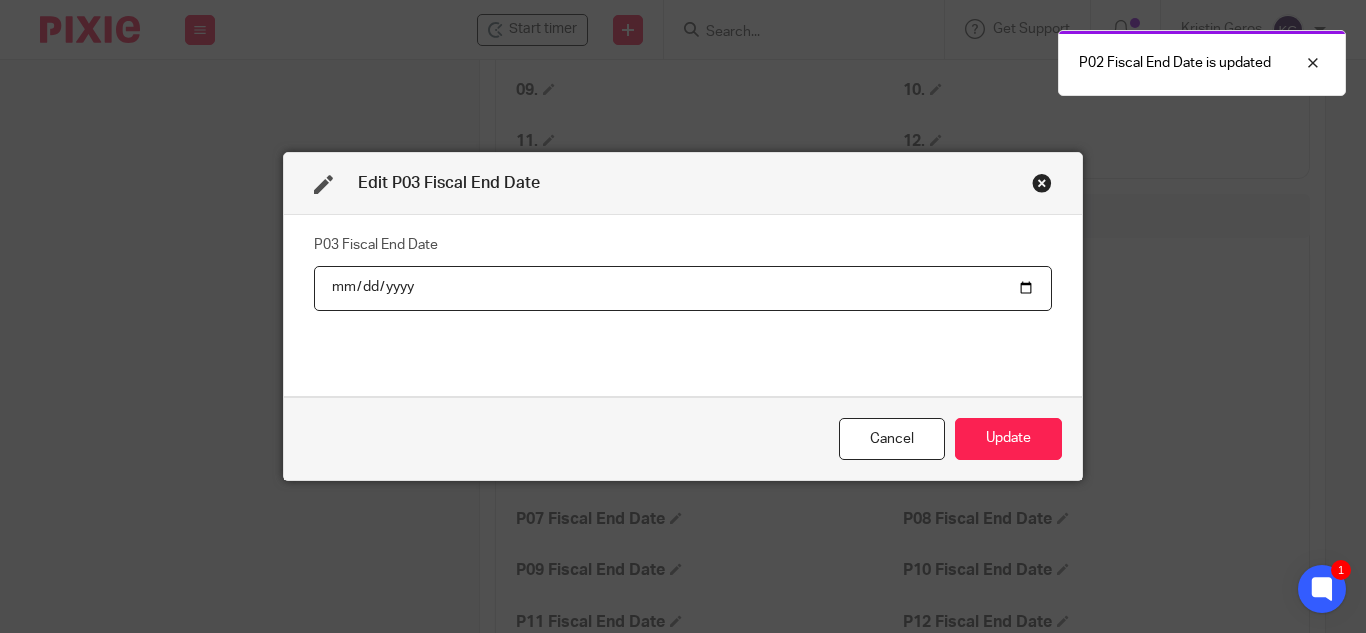click at bounding box center [683, 288] 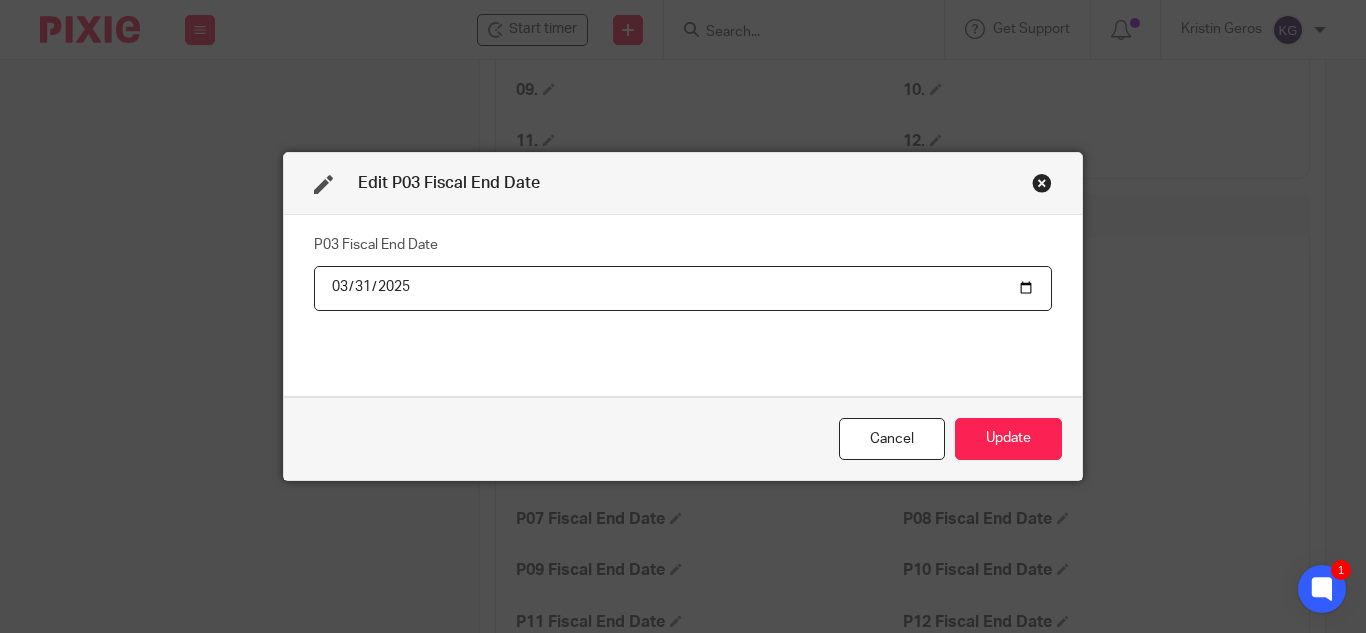 type on "2025-03-31" 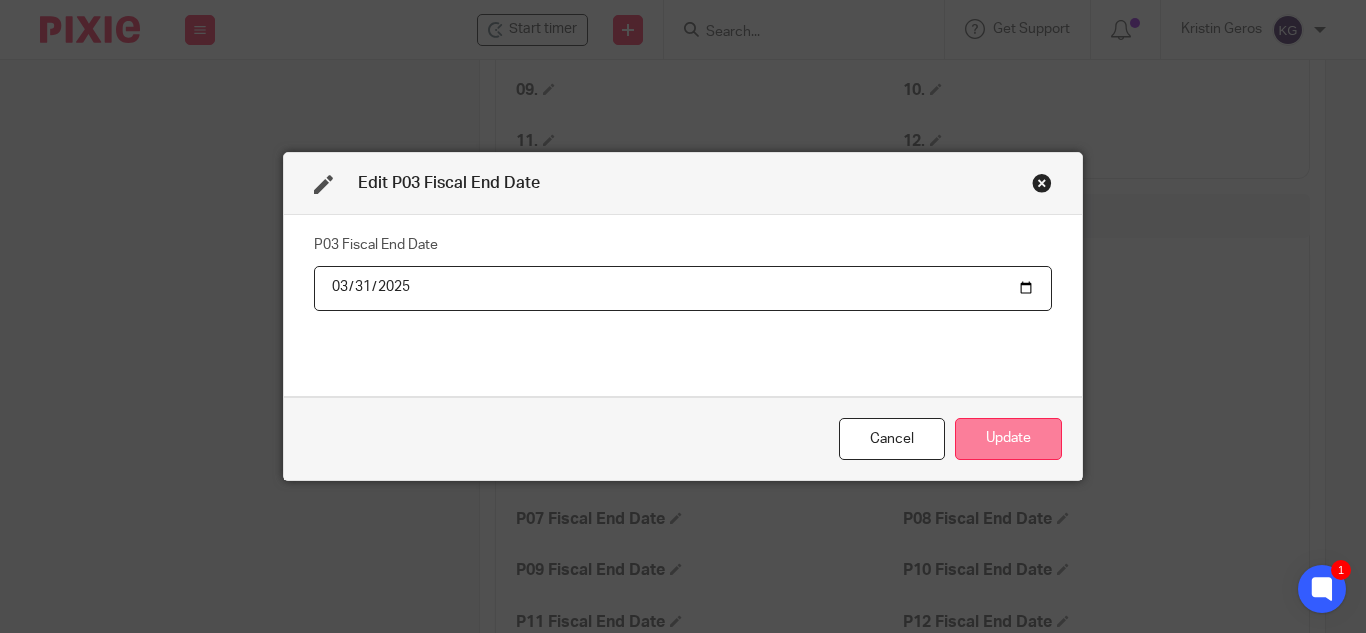 click on "Update" at bounding box center [1008, 439] 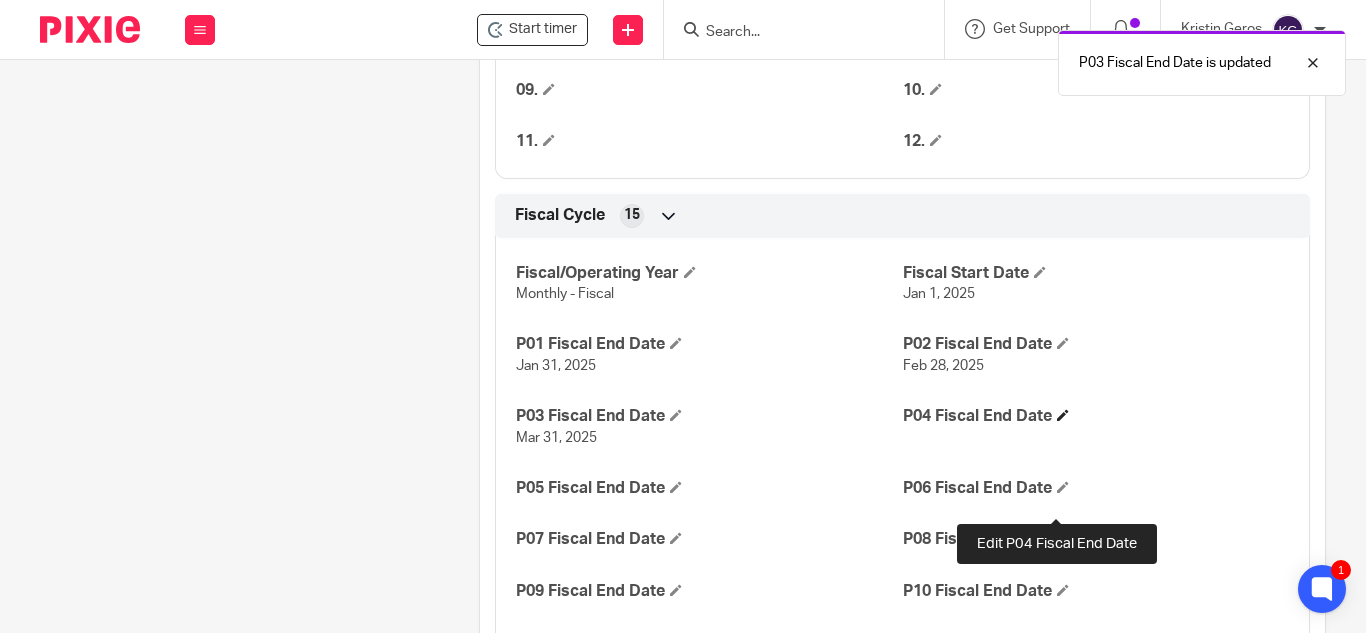 click at bounding box center [1063, 415] 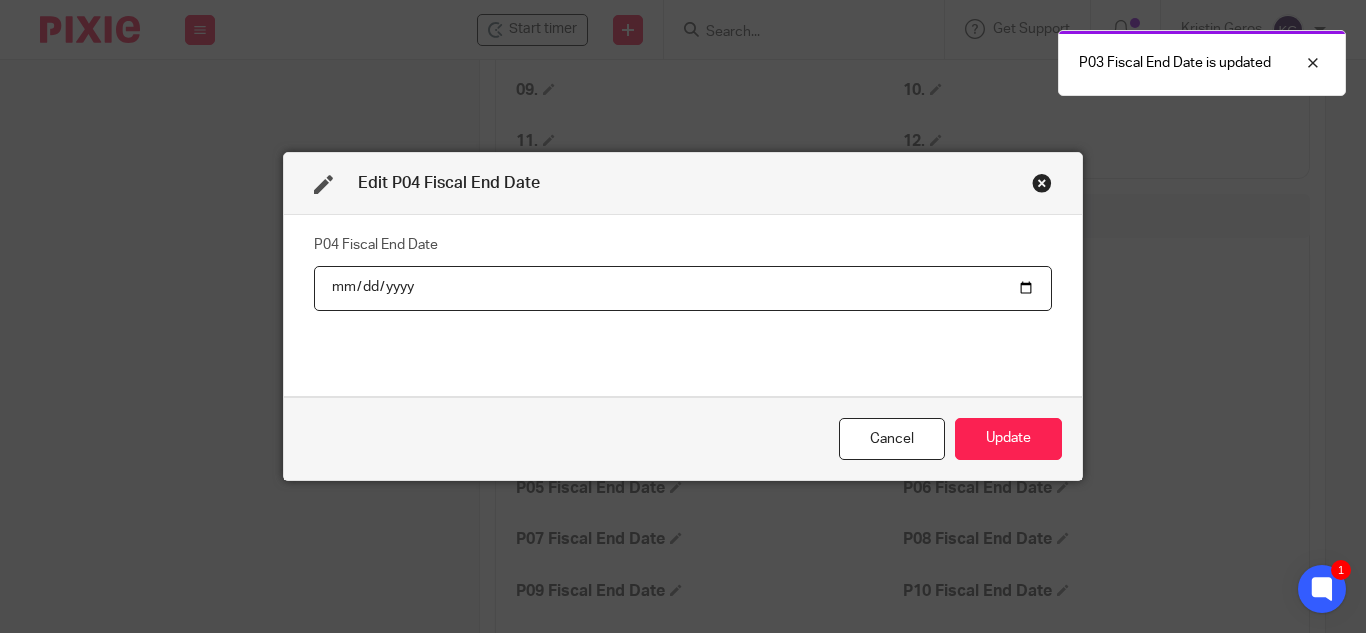 click at bounding box center [683, 288] 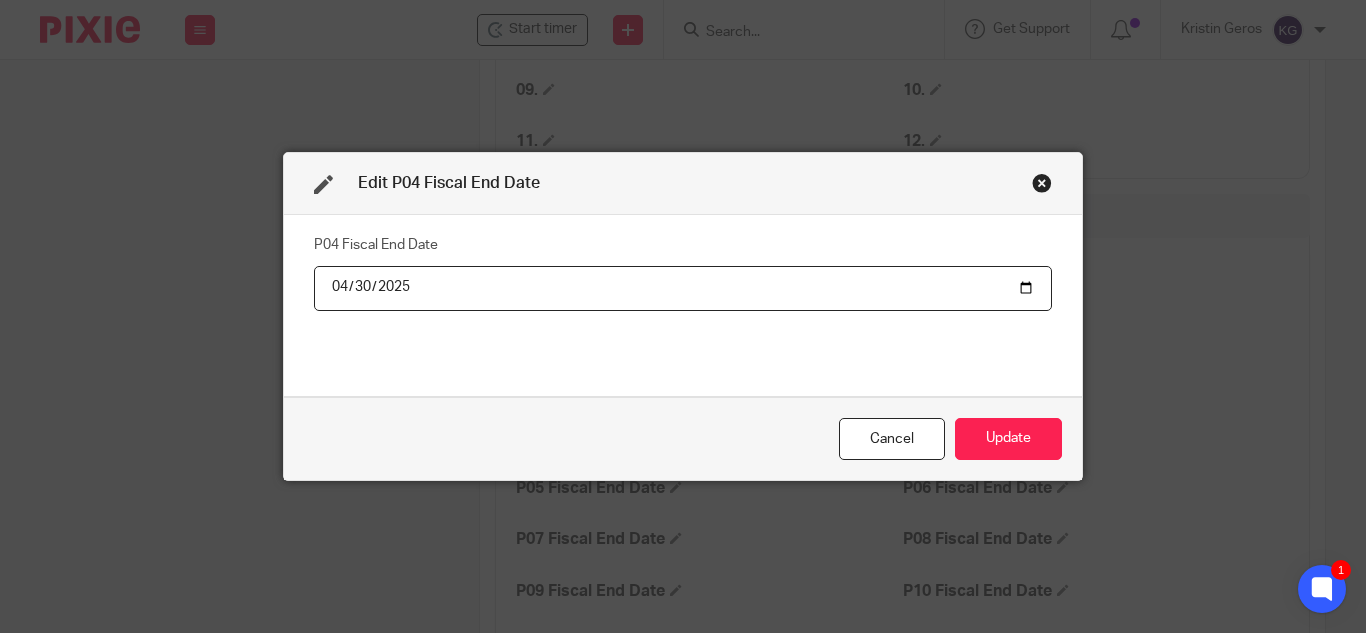 type on "2025-04-30" 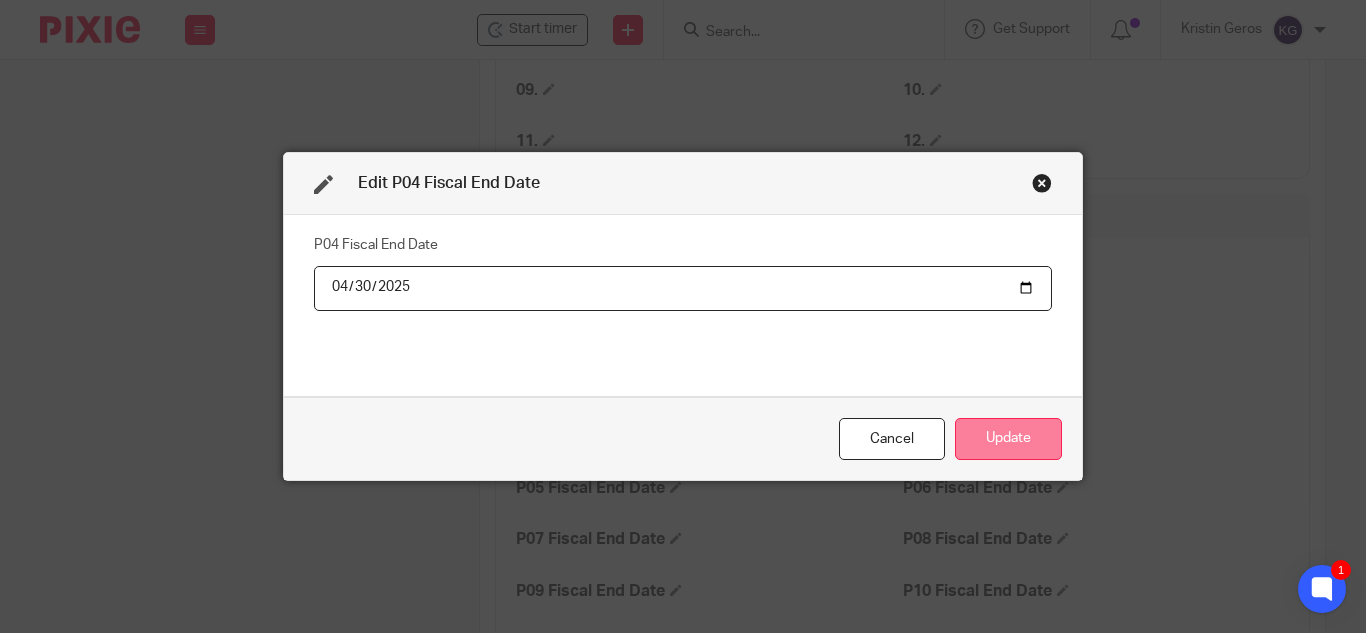 click on "Update" at bounding box center (1008, 439) 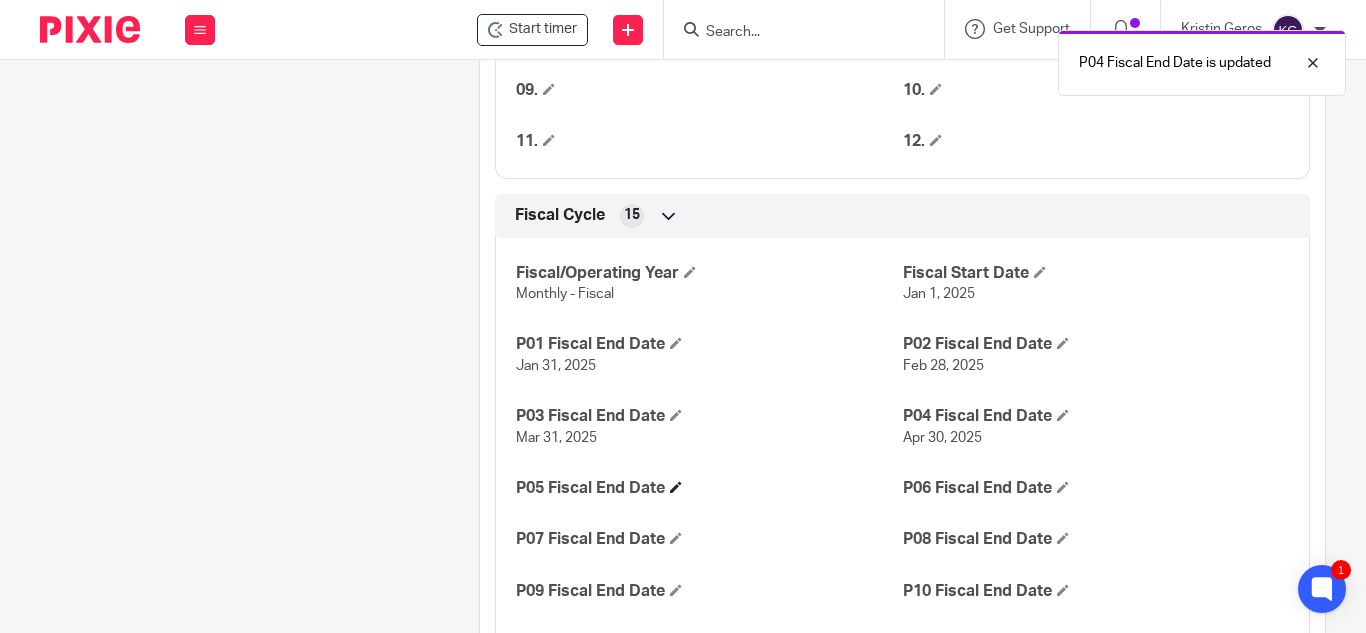 scroll, scrollTop: 1541, scrollLeft: 0, axis: vertical 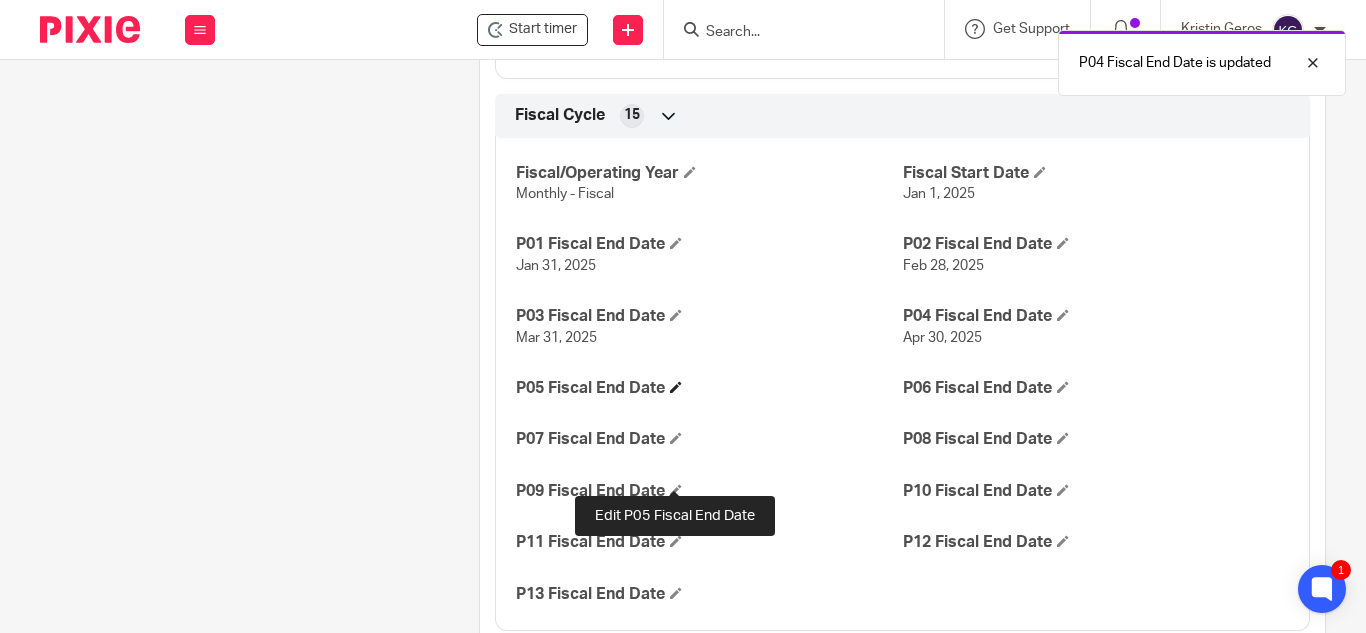 click at bounding box center [676, 387] 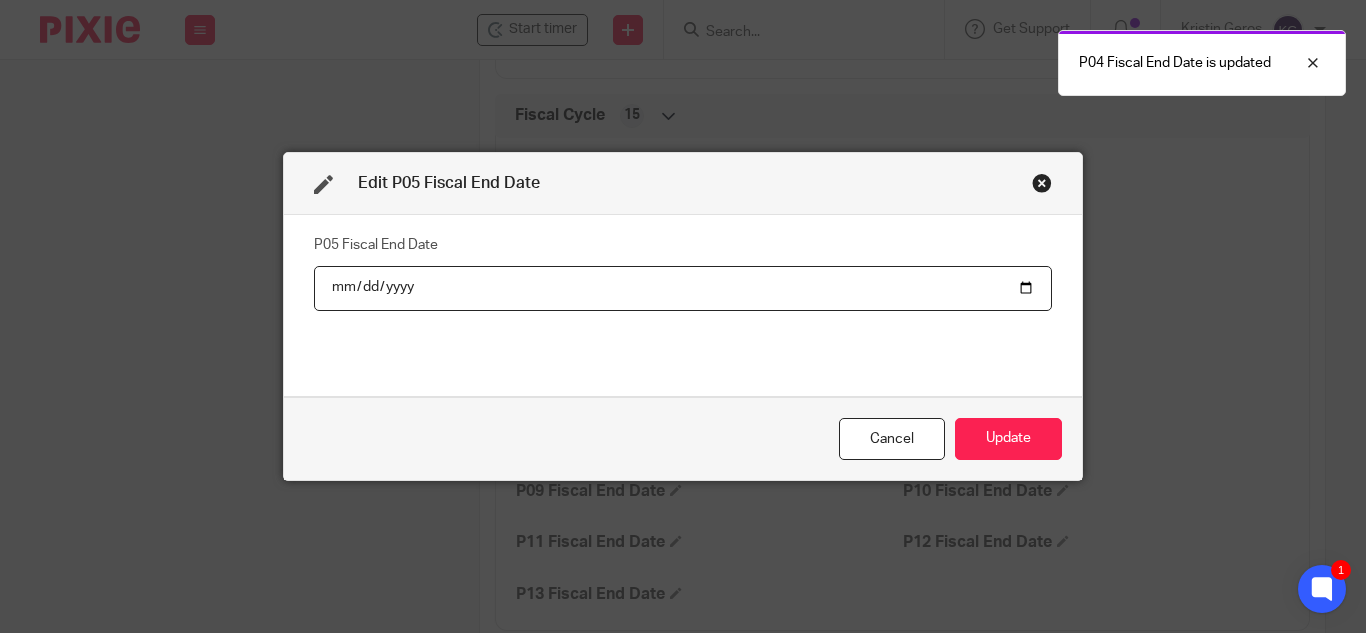 click at bounding box center [683, 288] 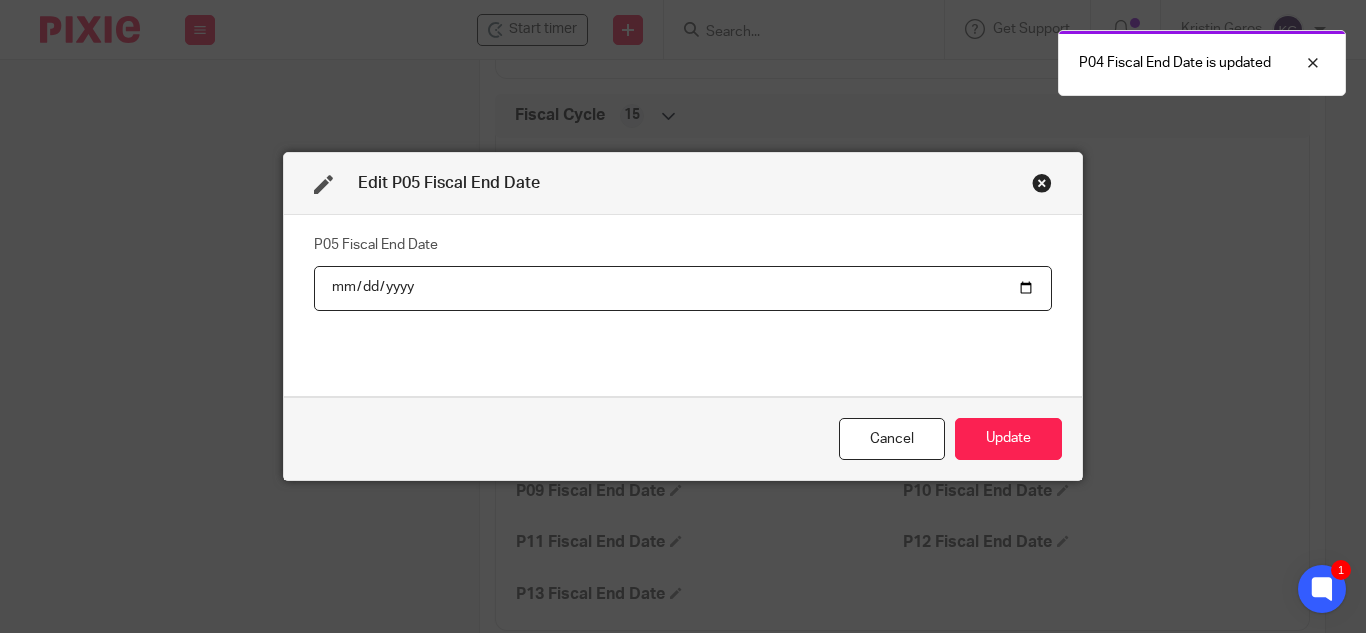 click at bounding box center (683, 288) 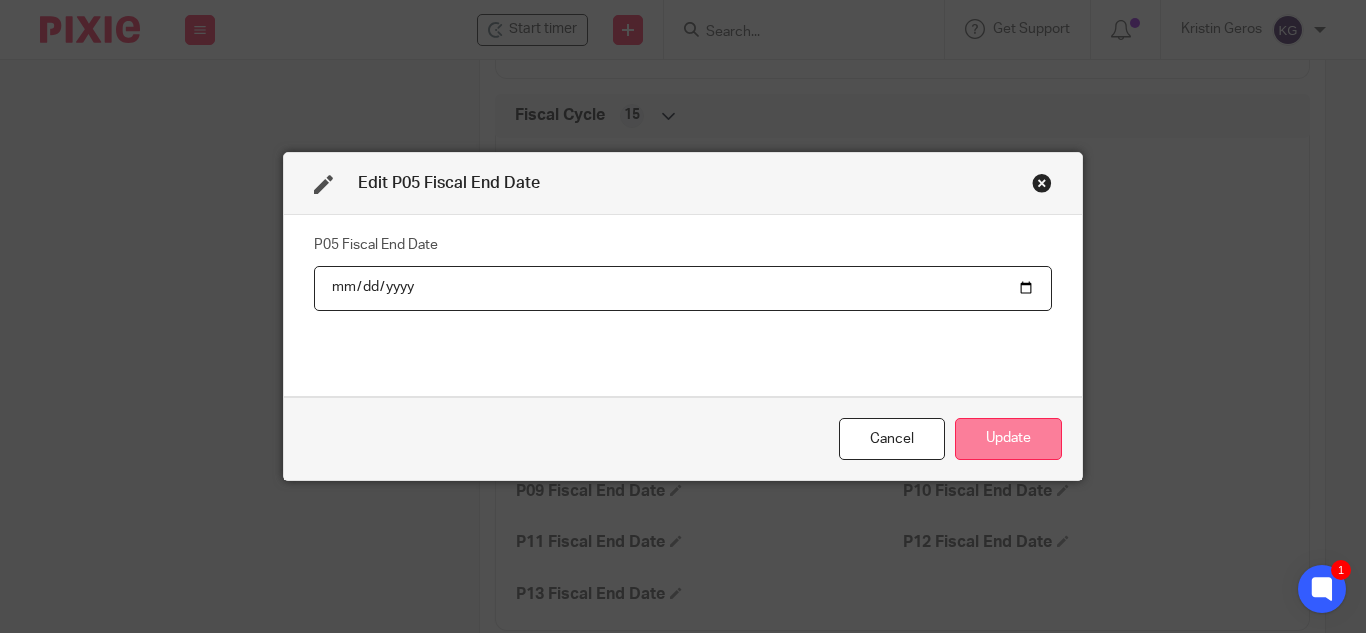 type on "2025-05-31" 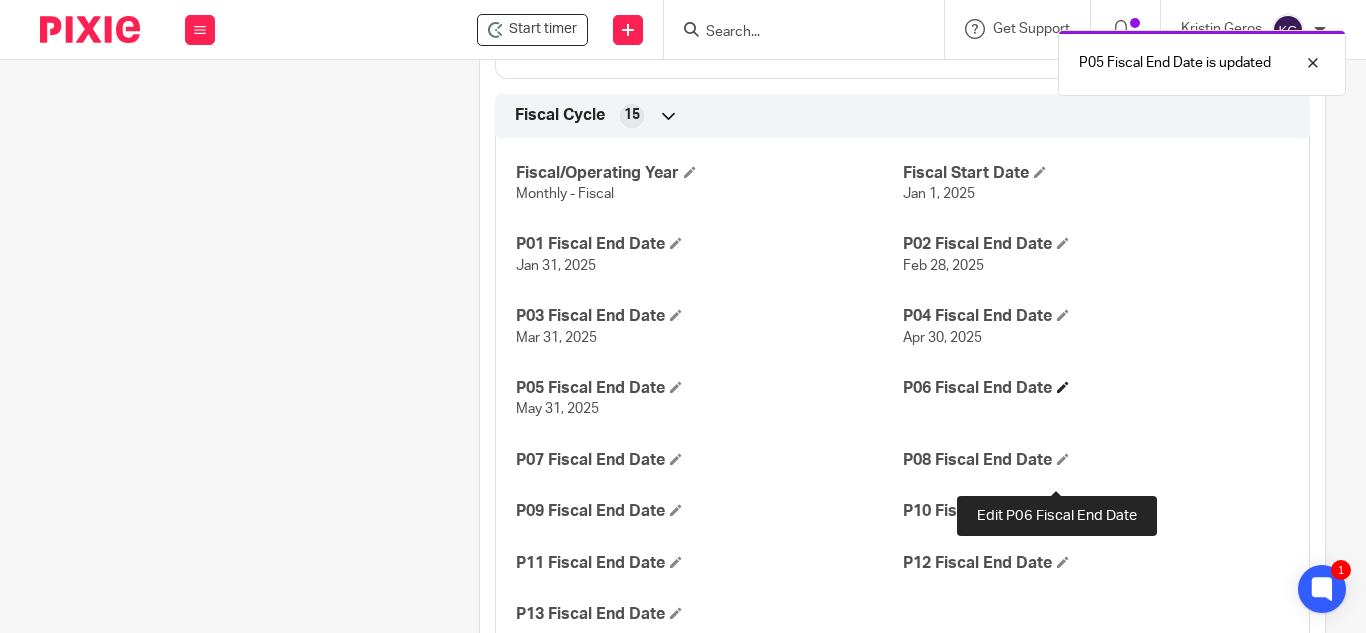 click at bounding box center (1063, 387) 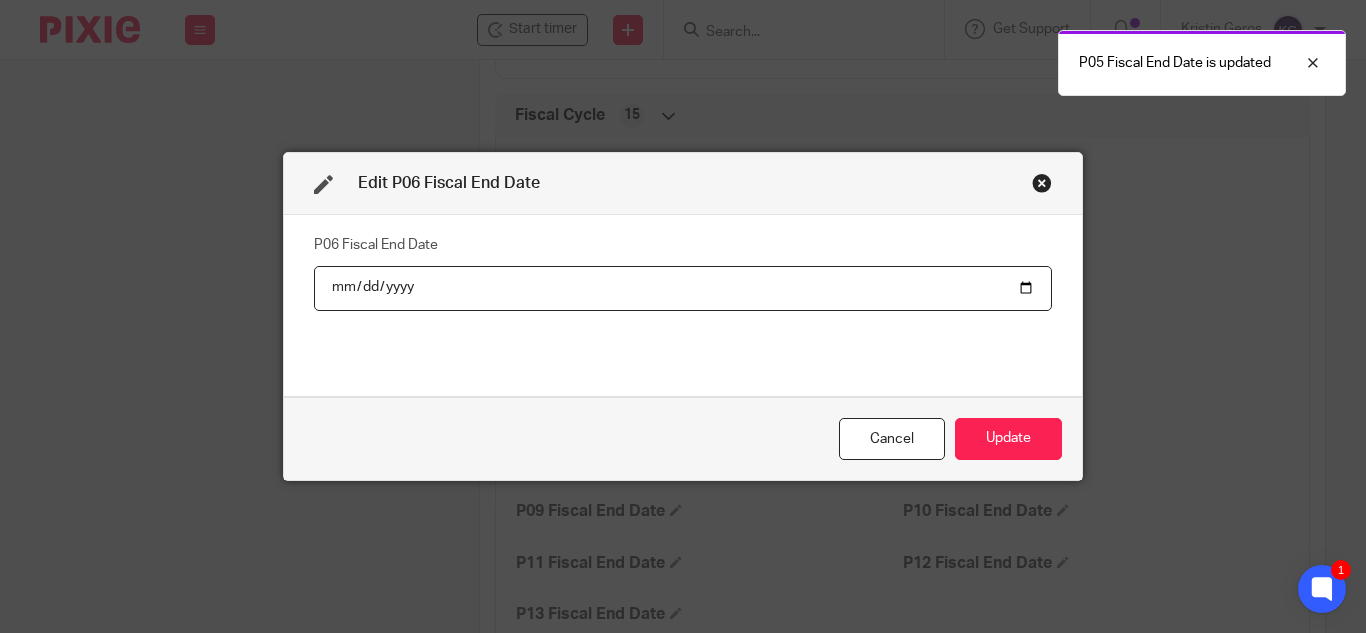 click at bounding box center [683, 288] 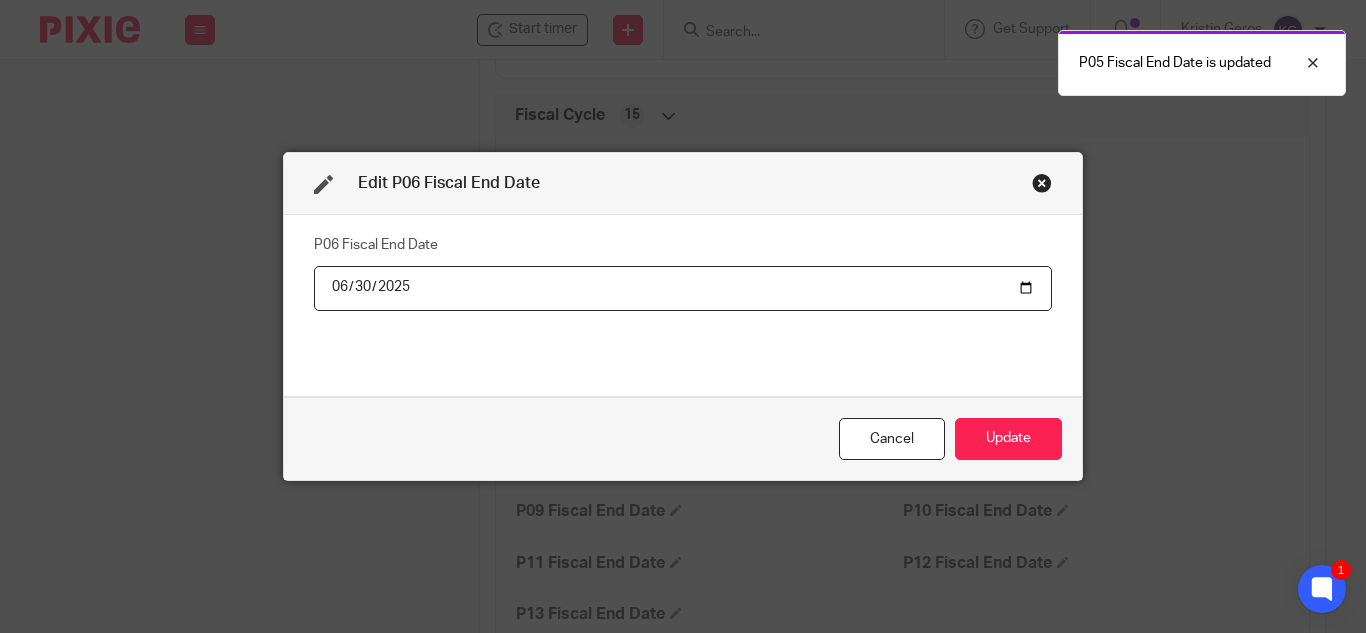 type on "2025-06-30" 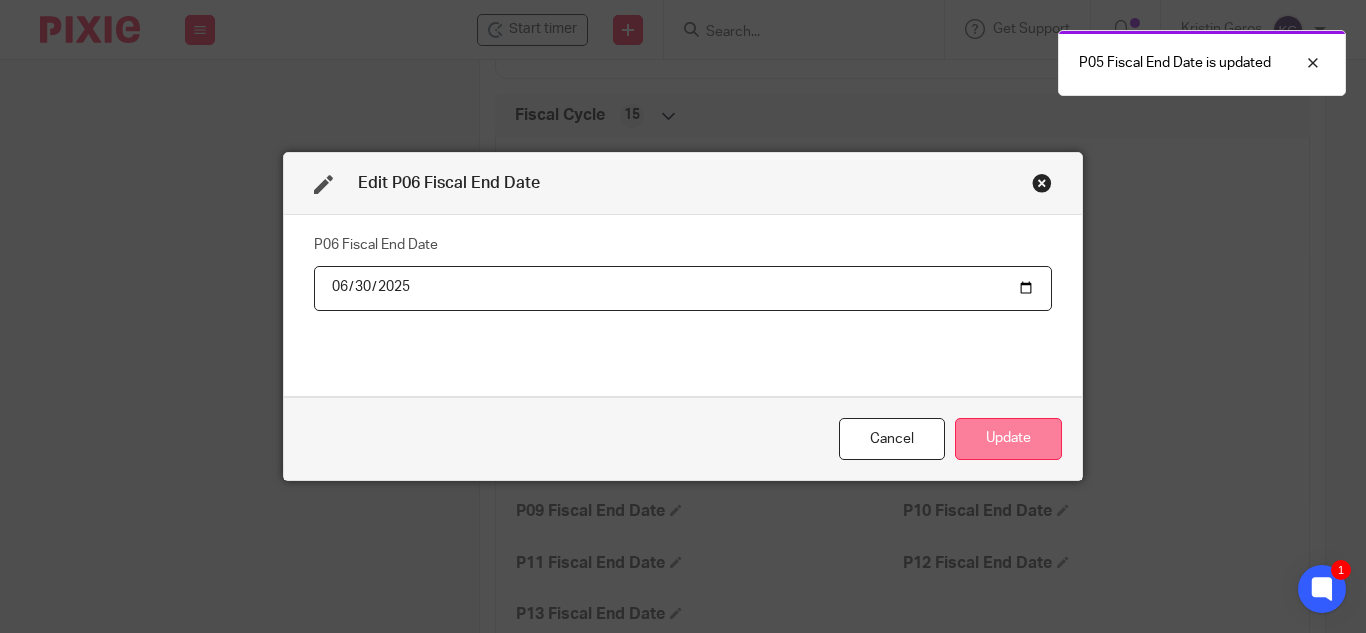 click on "Update" at bounding box center (1008, 439) 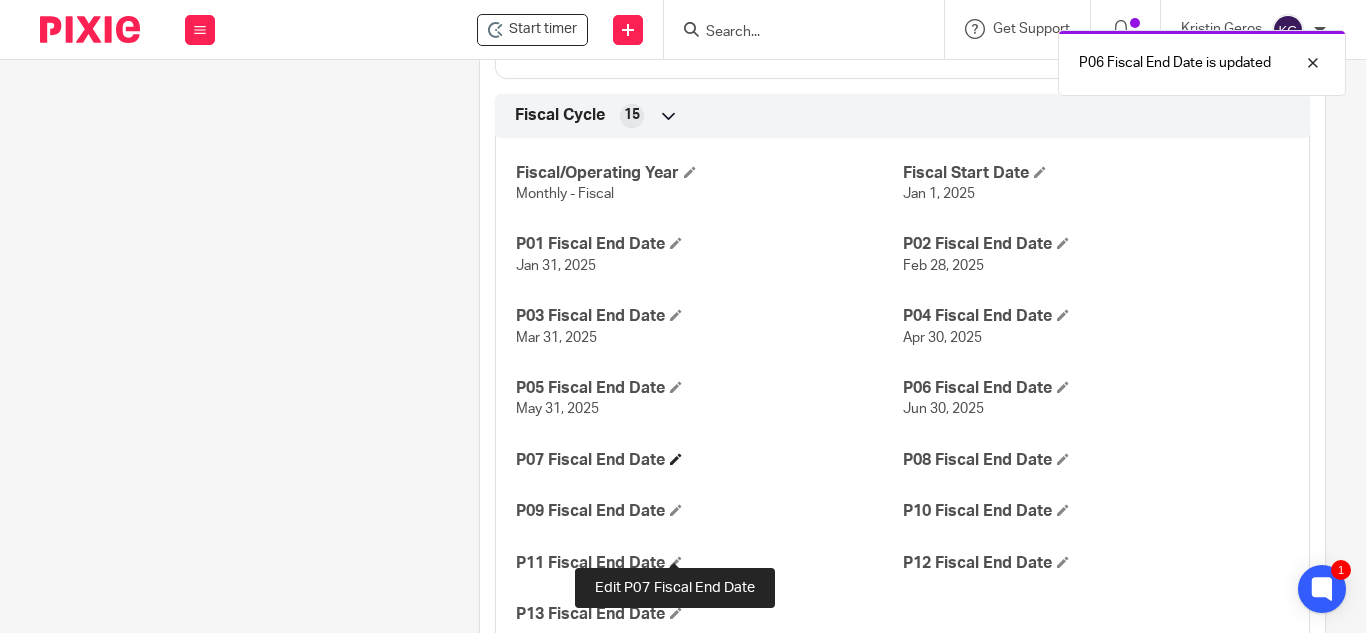 click at bounding box center [676, 459] 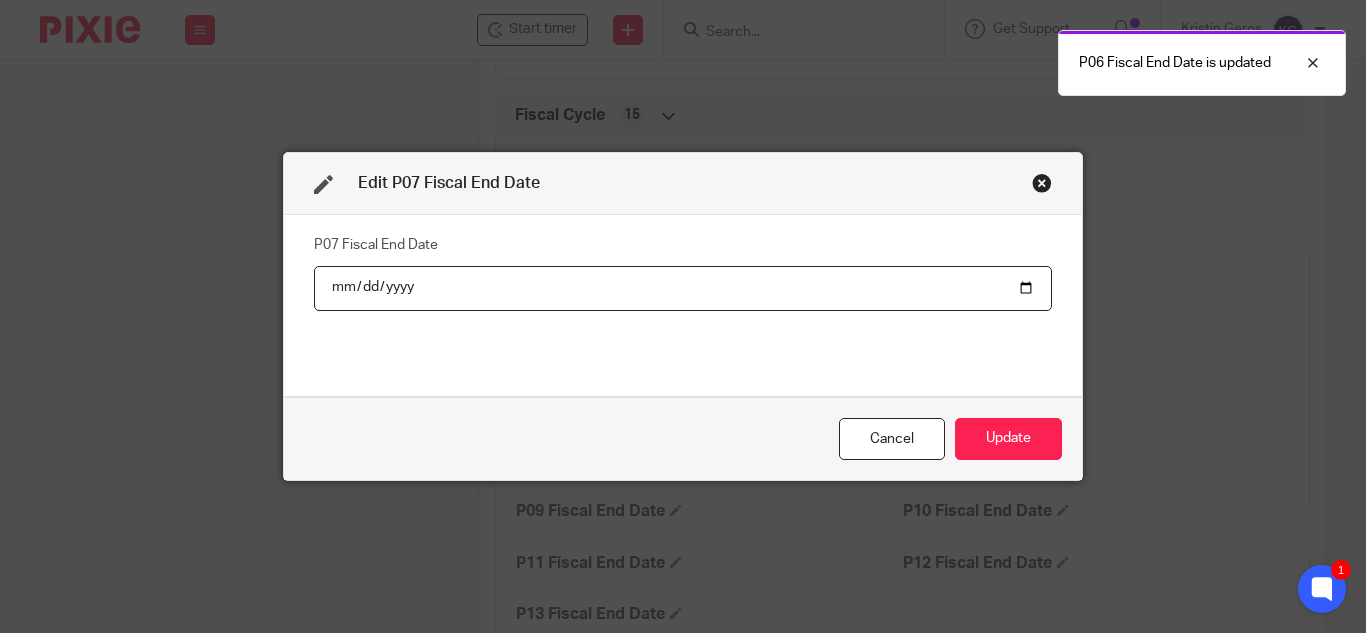 click at bounding box center (683, 288) 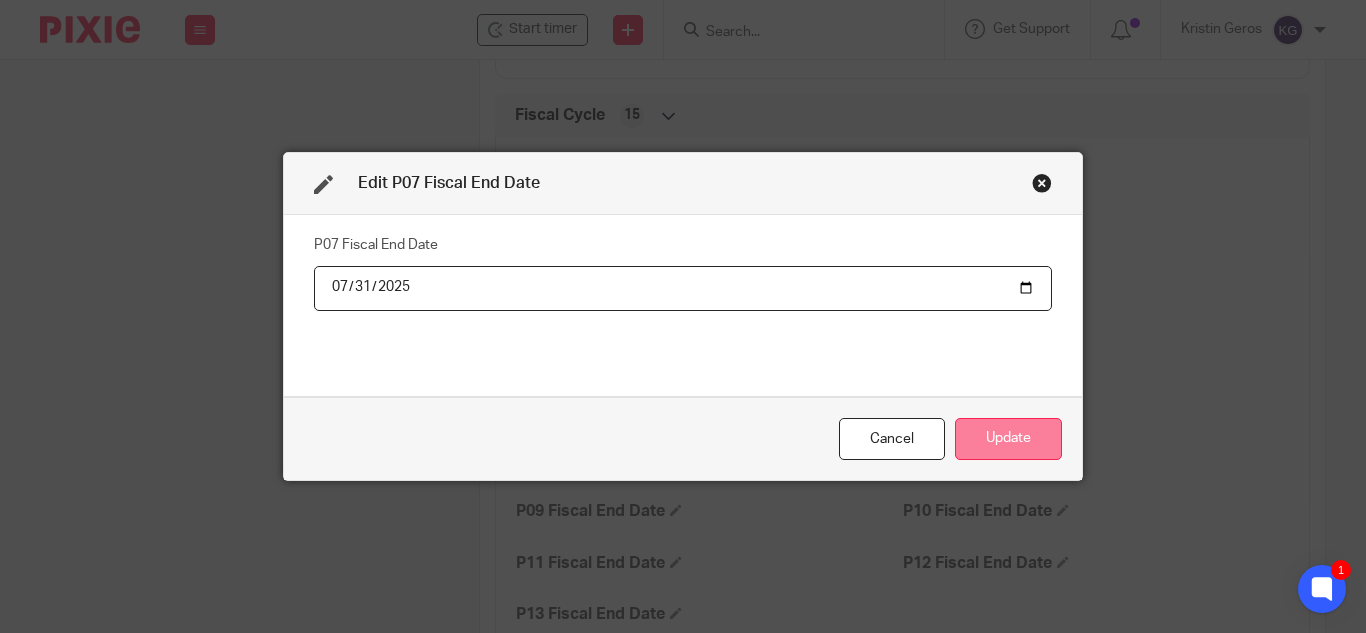 type on "2025-07-31" 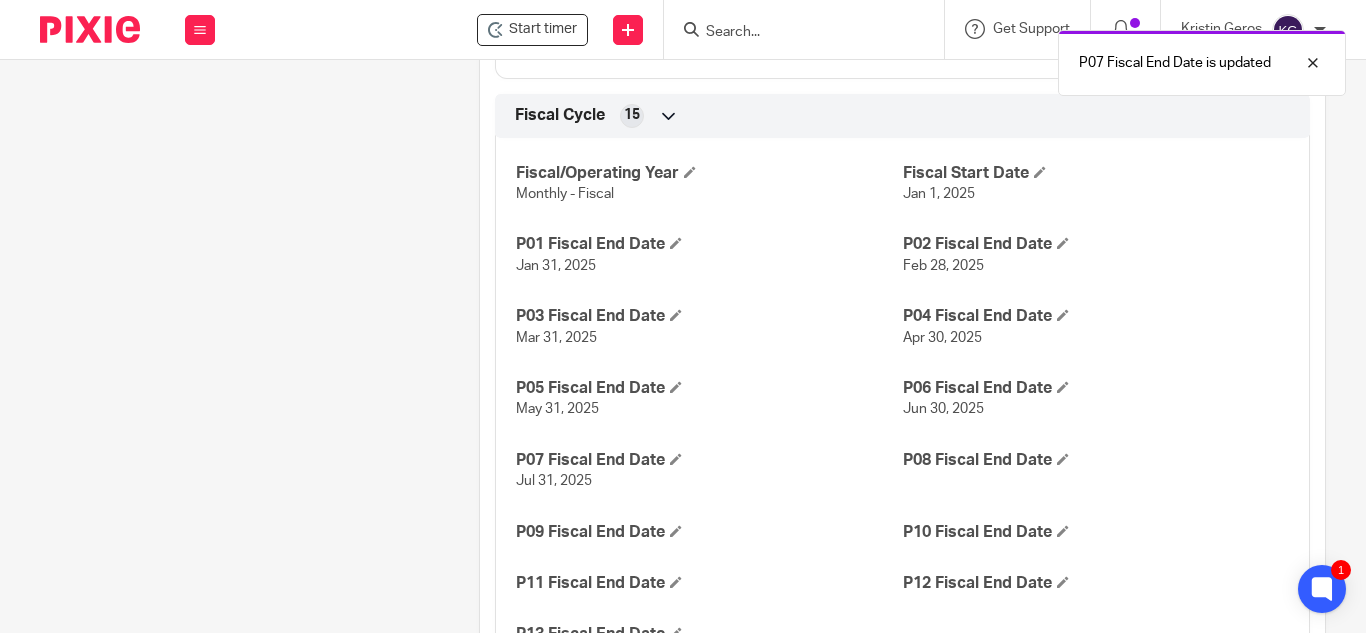 scroll, scrollTop: 1741, scrollLeft: 0, axis: vertical 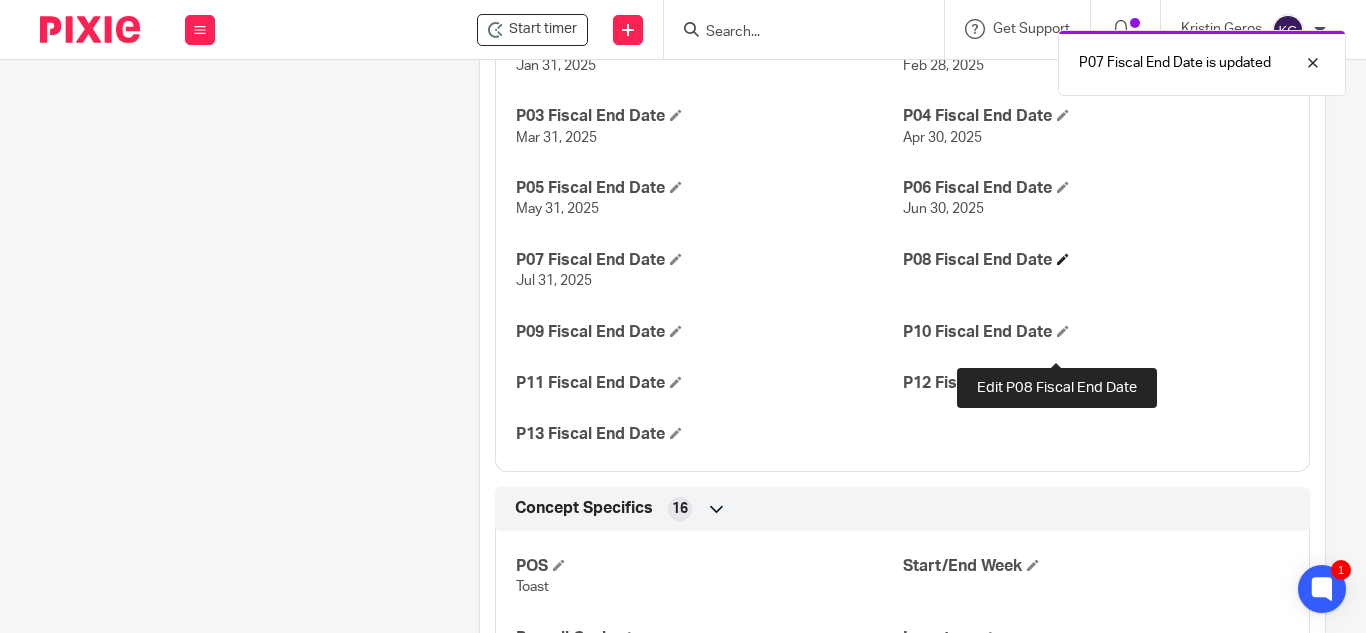 click at bounding box center (1063, 259) 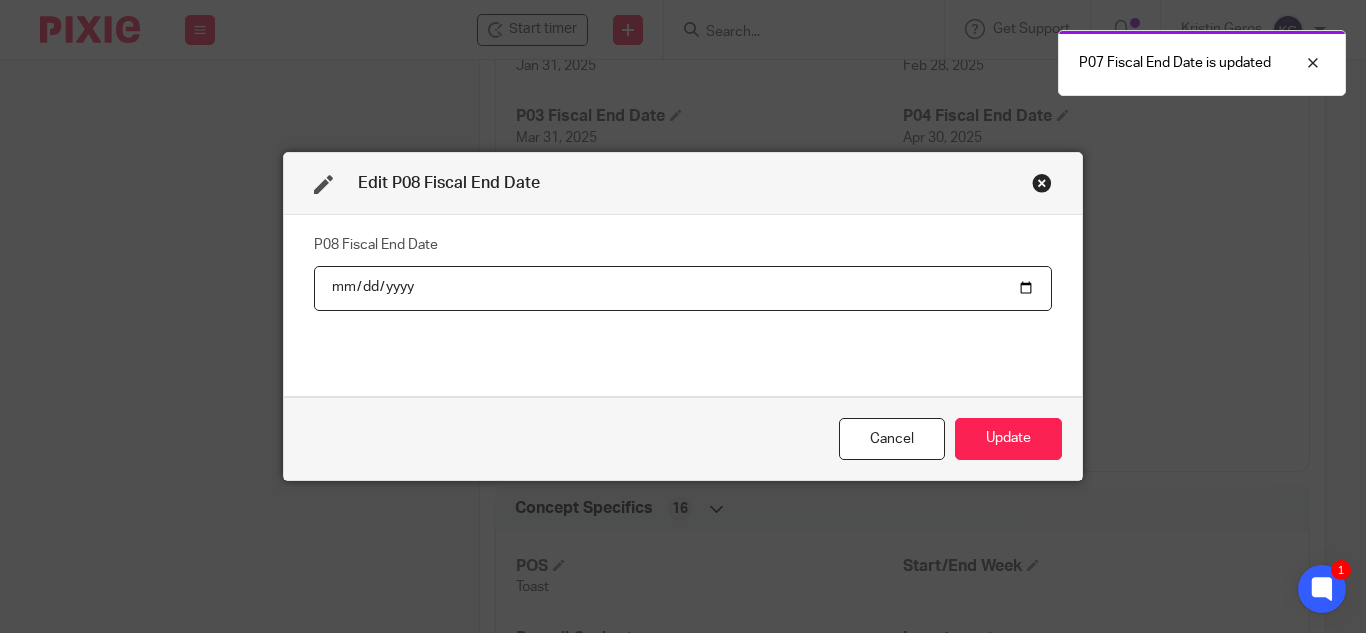 click at bounding box center (683, 288) 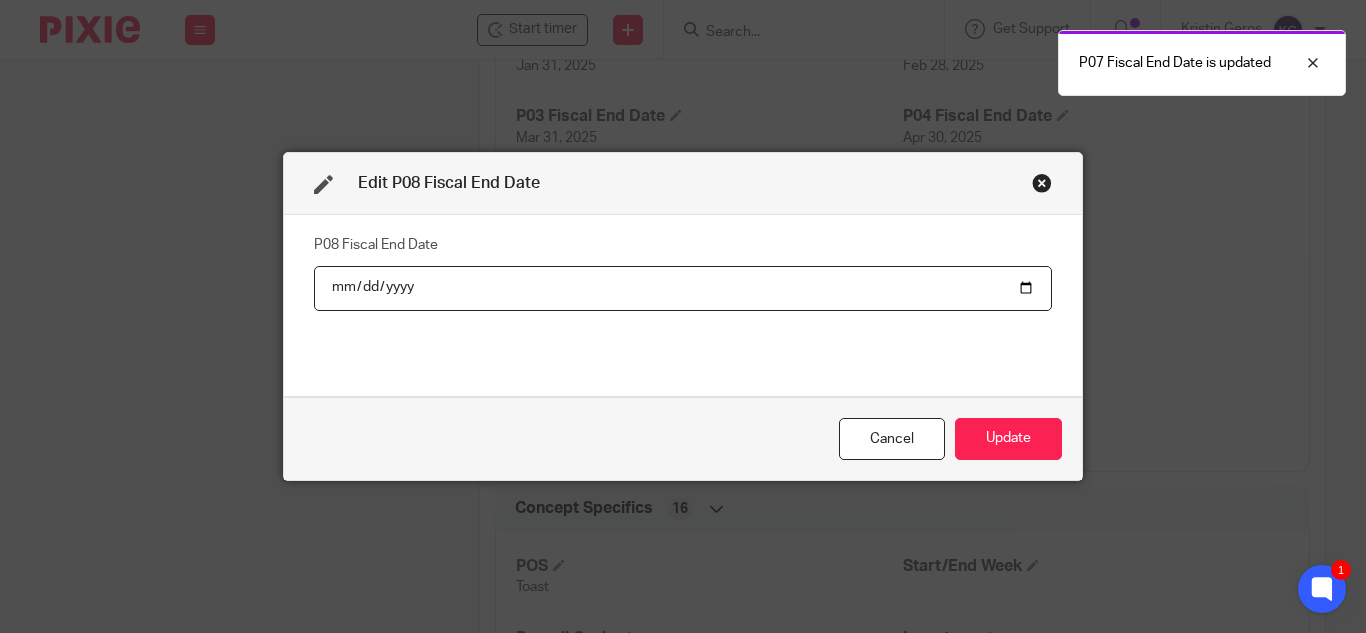 type on "2025-08-31" 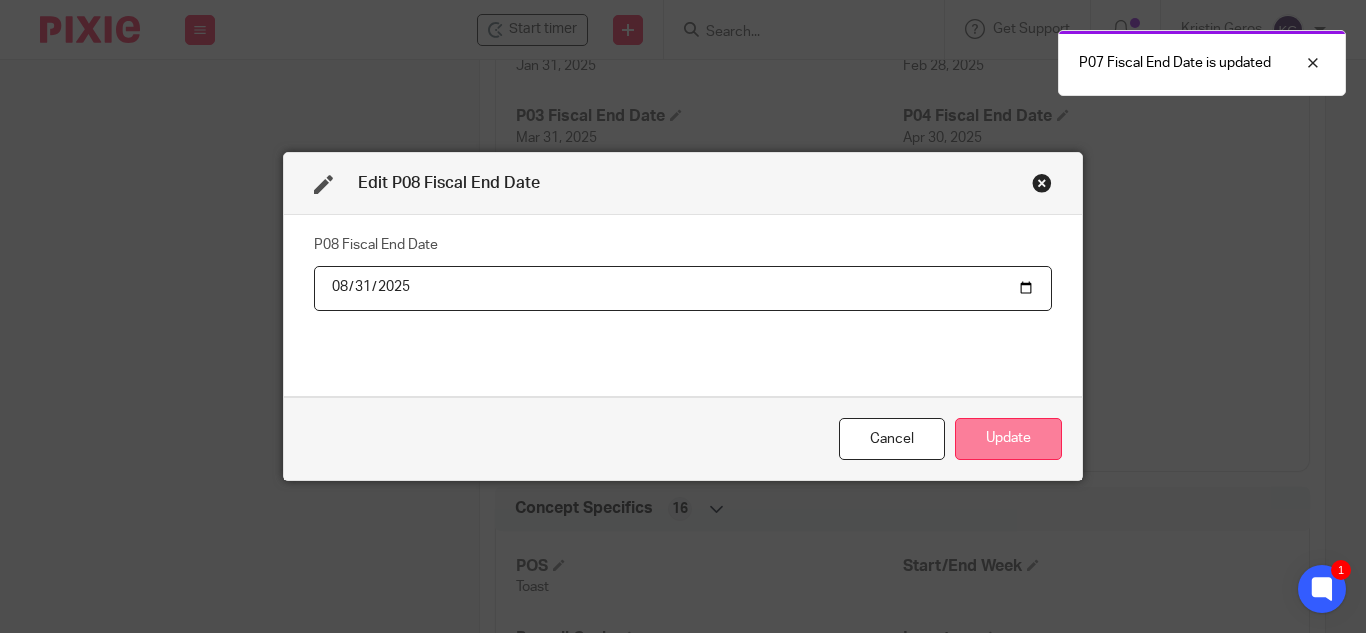 click on "Update" at bounding box center (1008, 439) 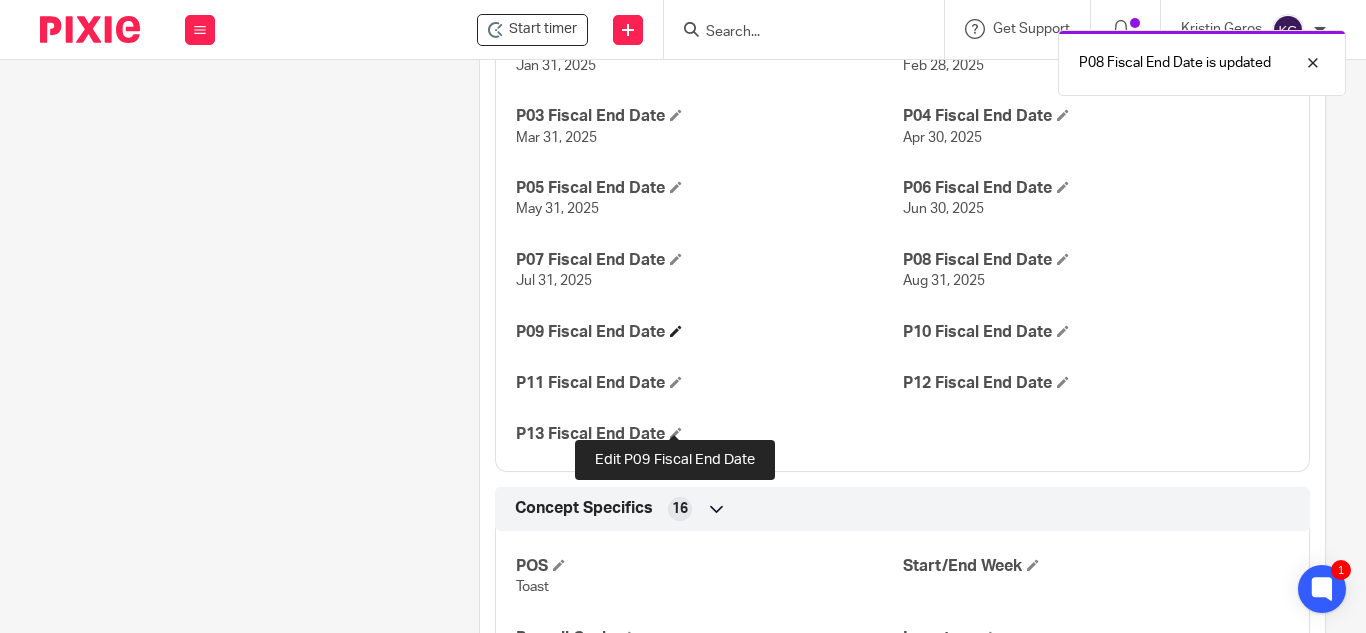 click at bounding box center [676, 331] 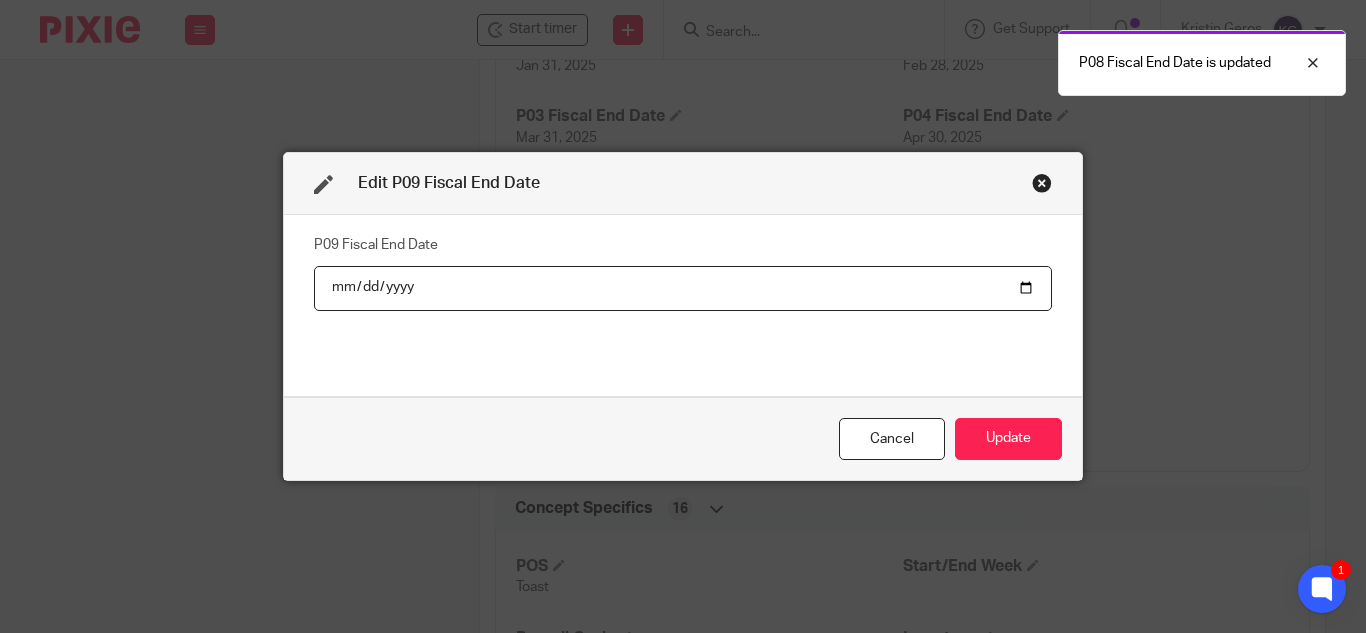 click at bounding box center (683, 288) 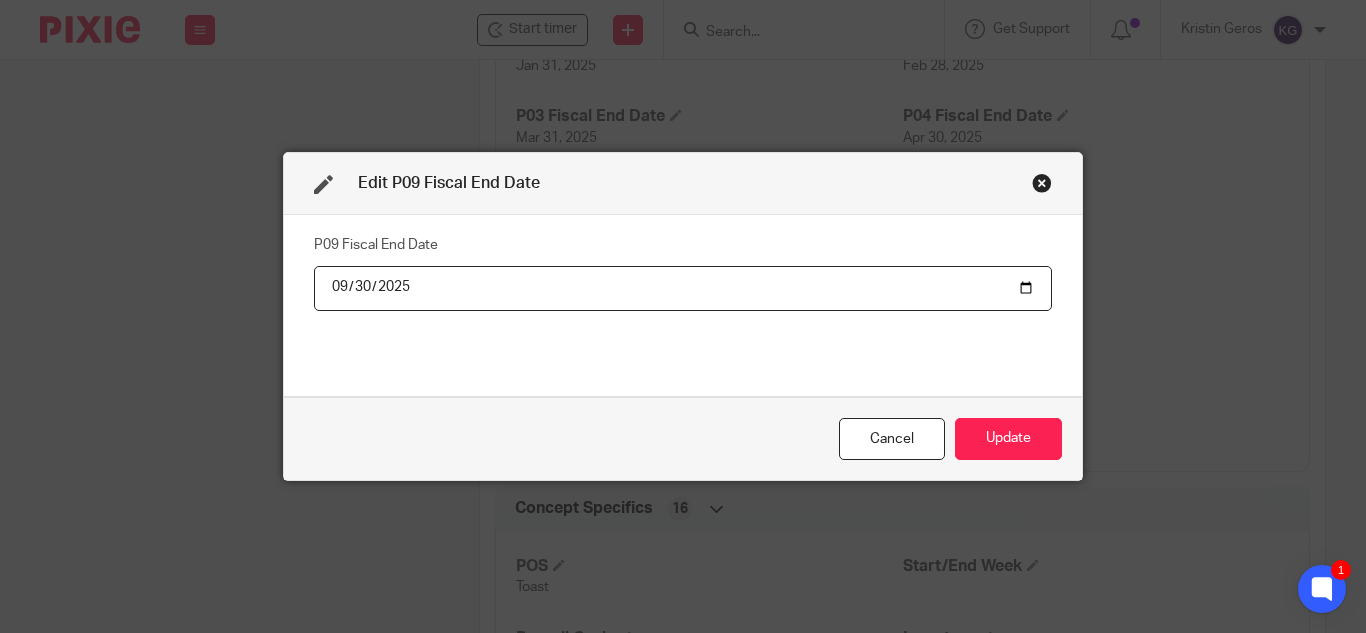 type on "2025-09-30" 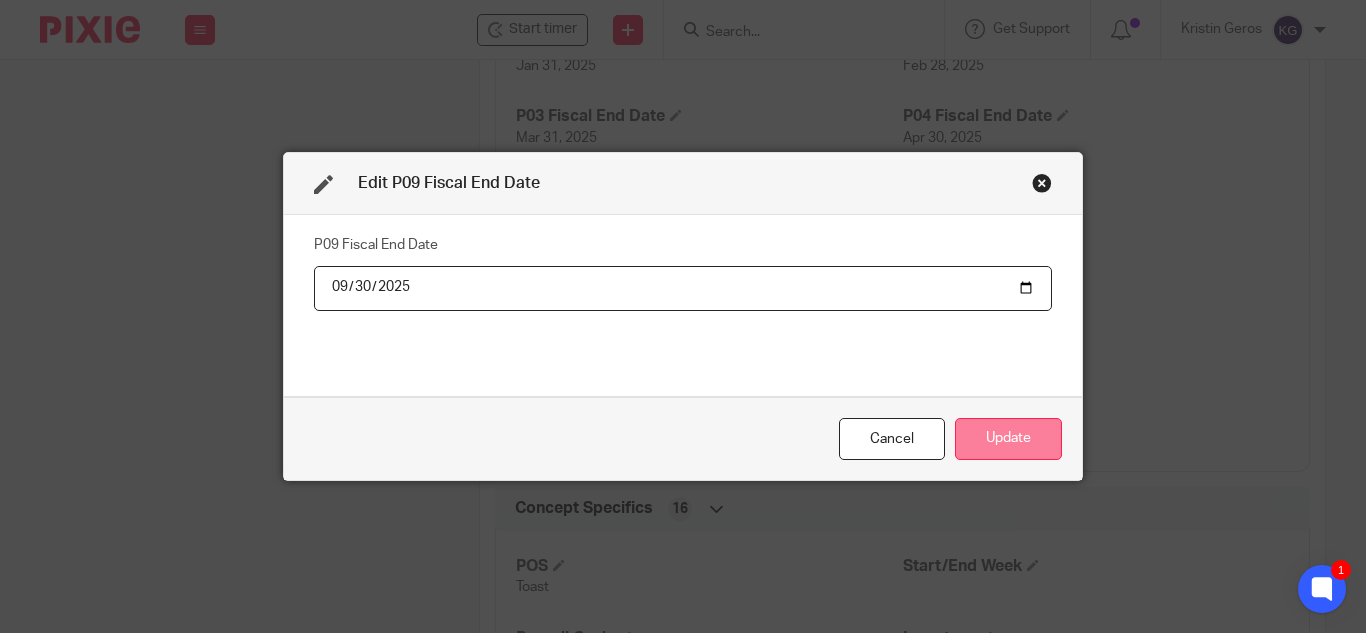 click on "Update" at bounding box center (1008, 439) 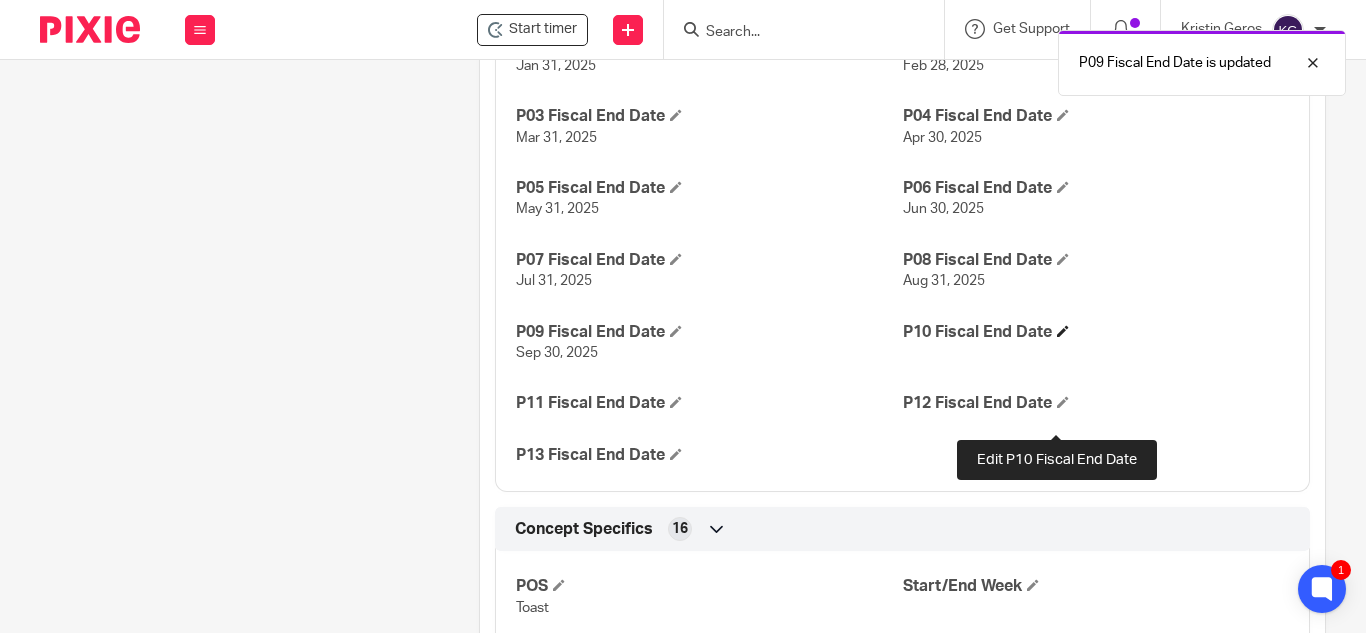click at bounding box center [1063, 331] 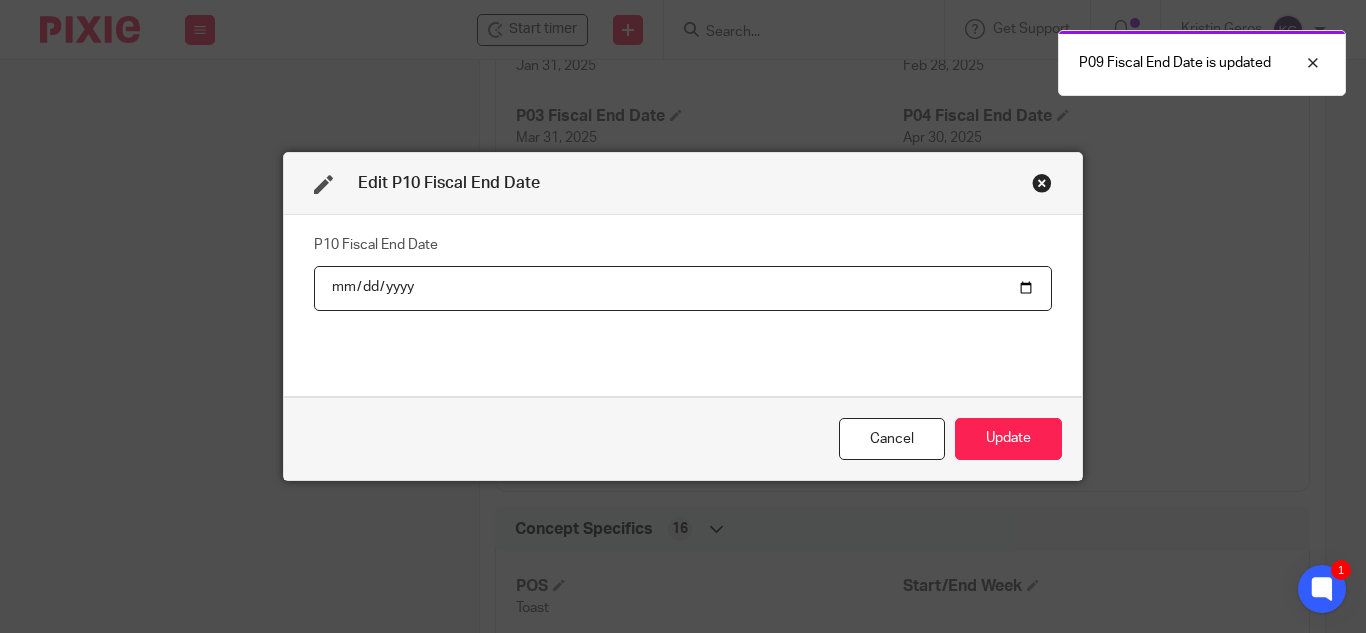 click at bounding box center (683, 288) 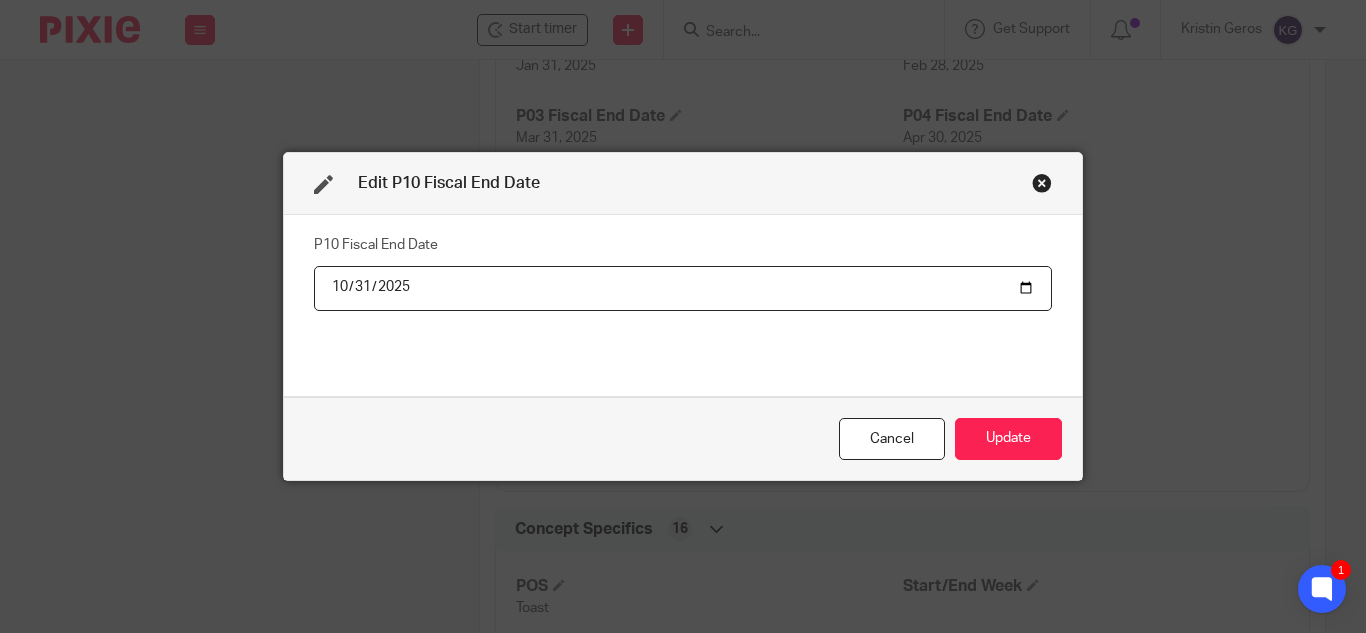 type on "2025-10-31" 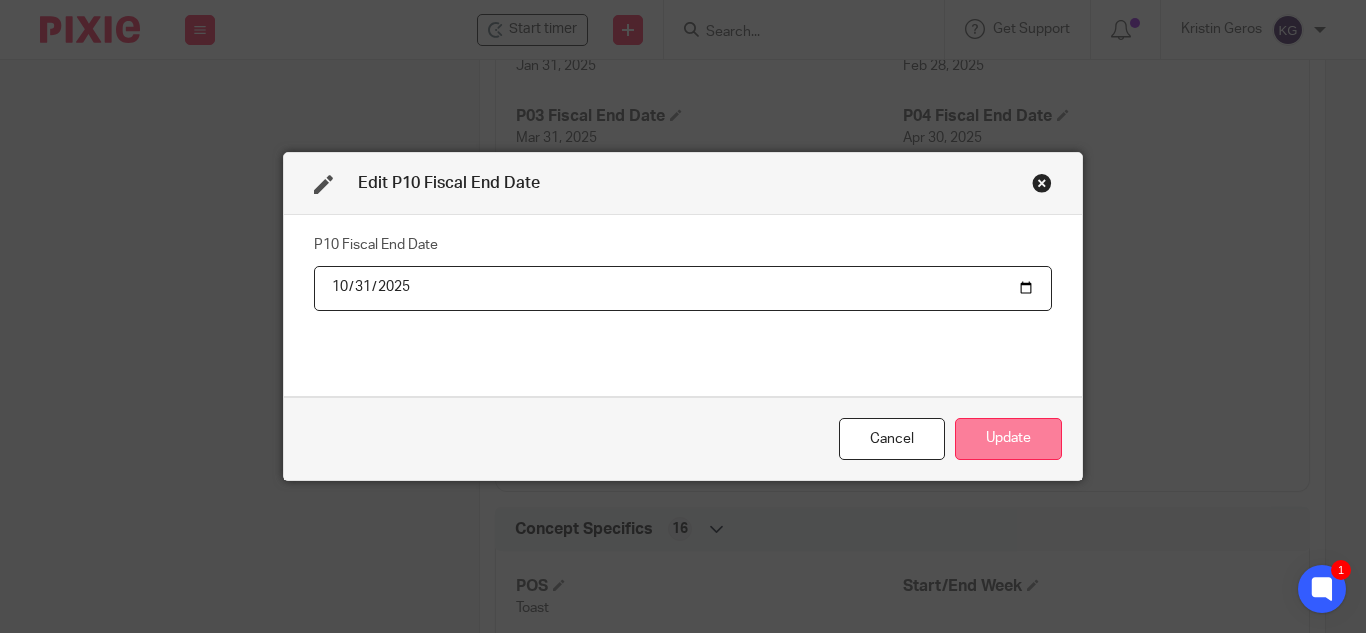 click on "Update" at bounding box center (1008, 439) 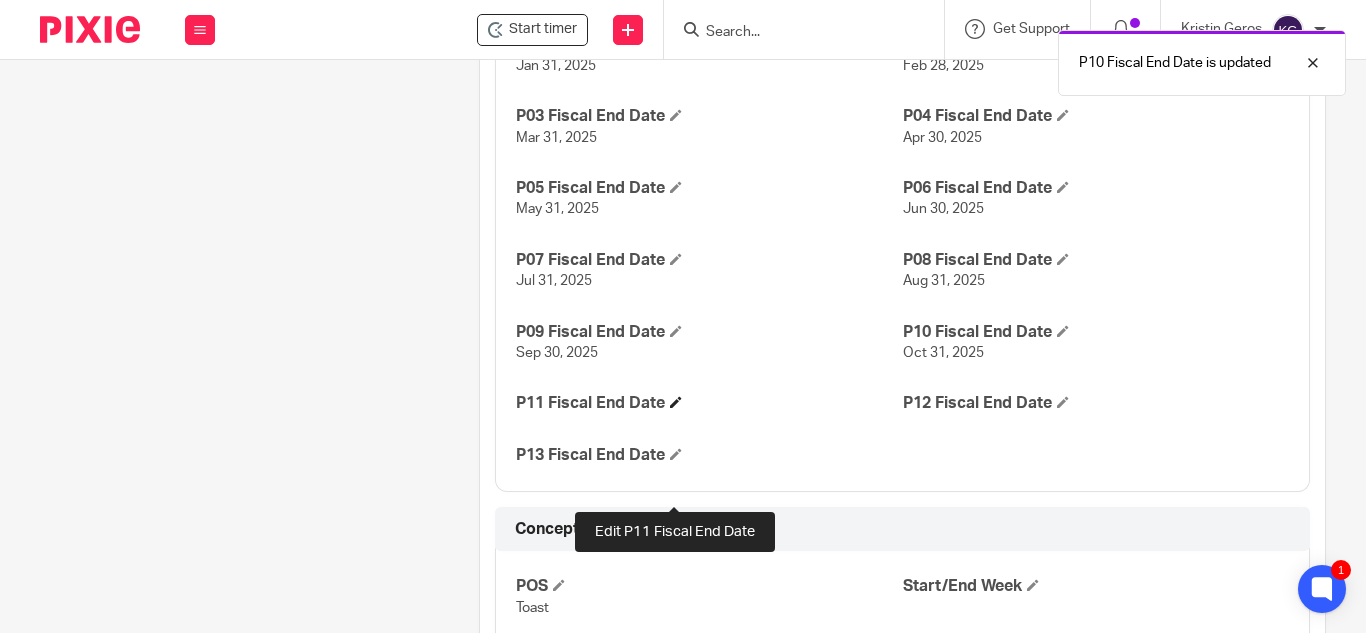 click at bounding box center [676, 402] 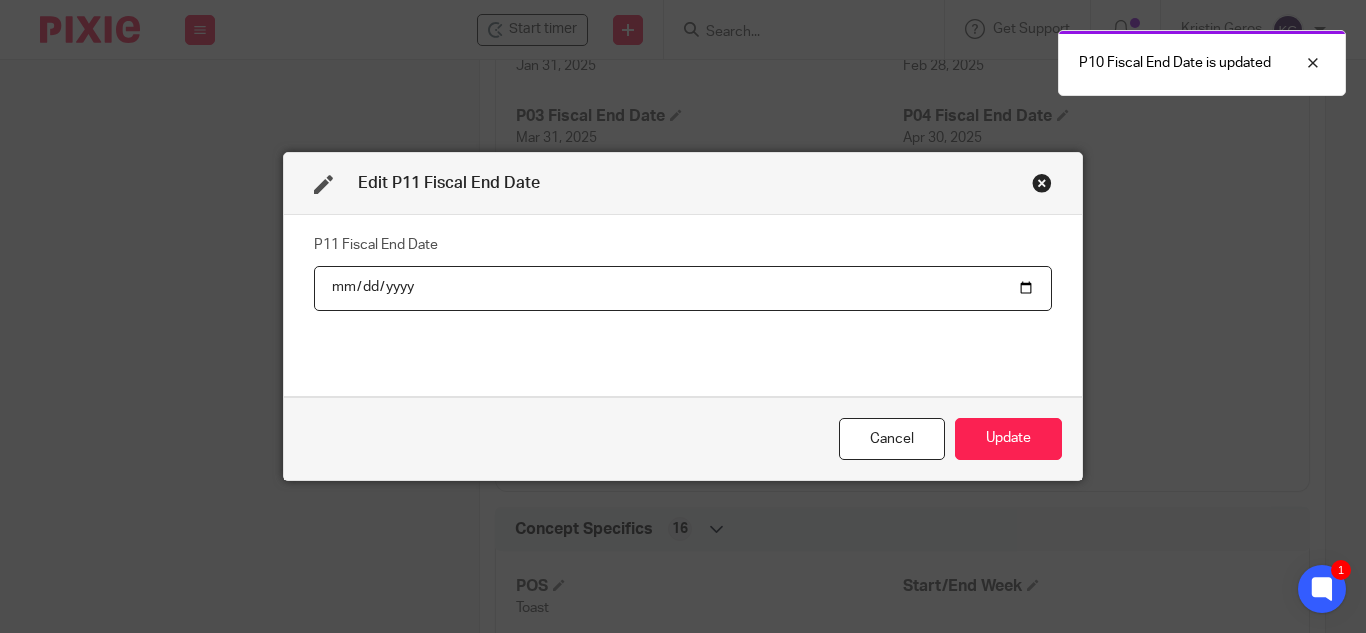 click at bounding box center (683, 288) 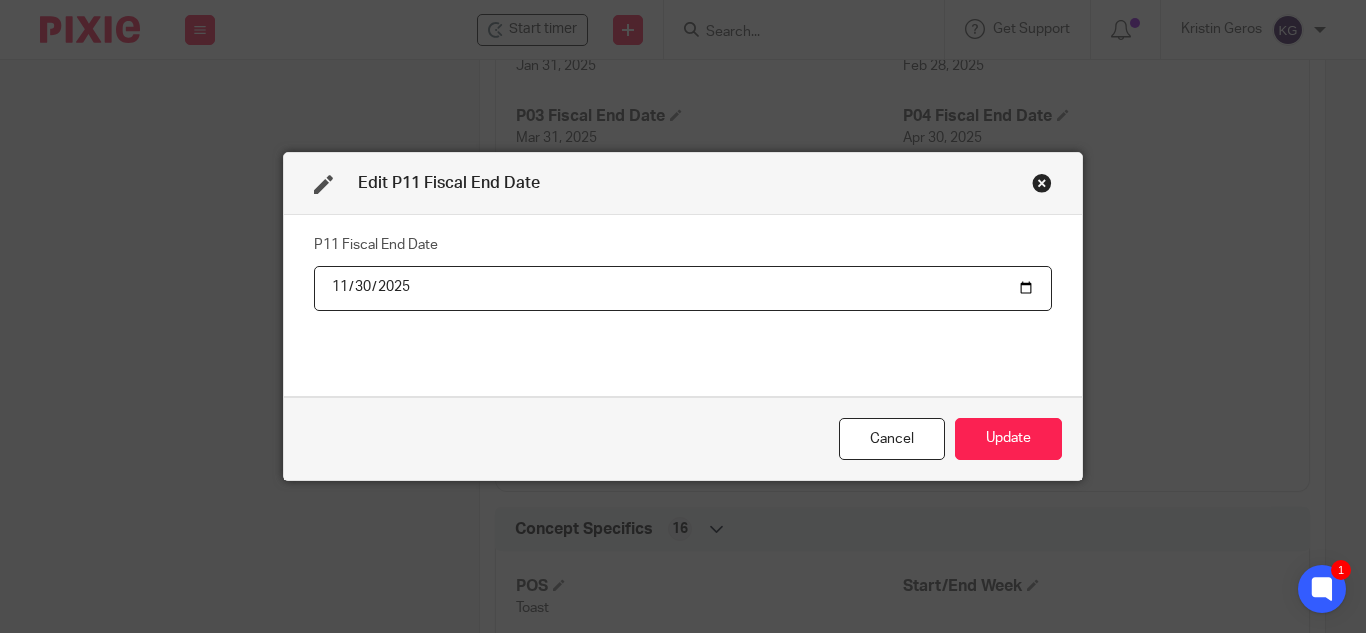 type on "2025-11-30" 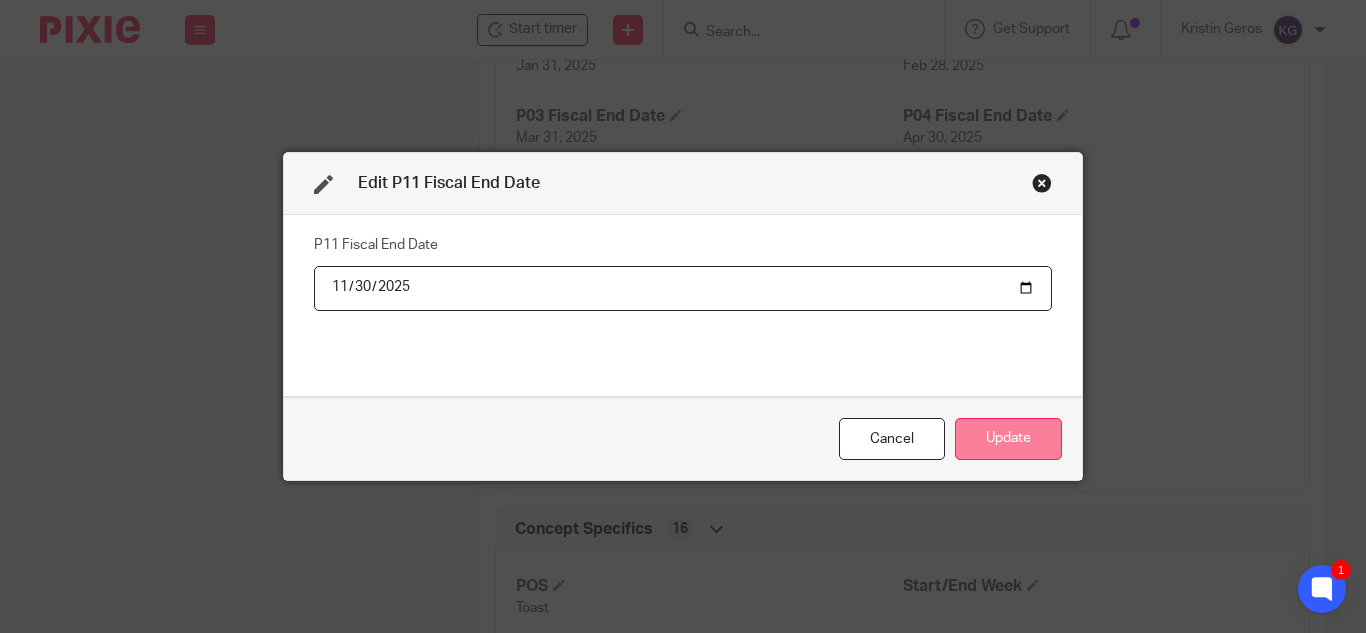click on "Update" at bounding box center [1008, 439] 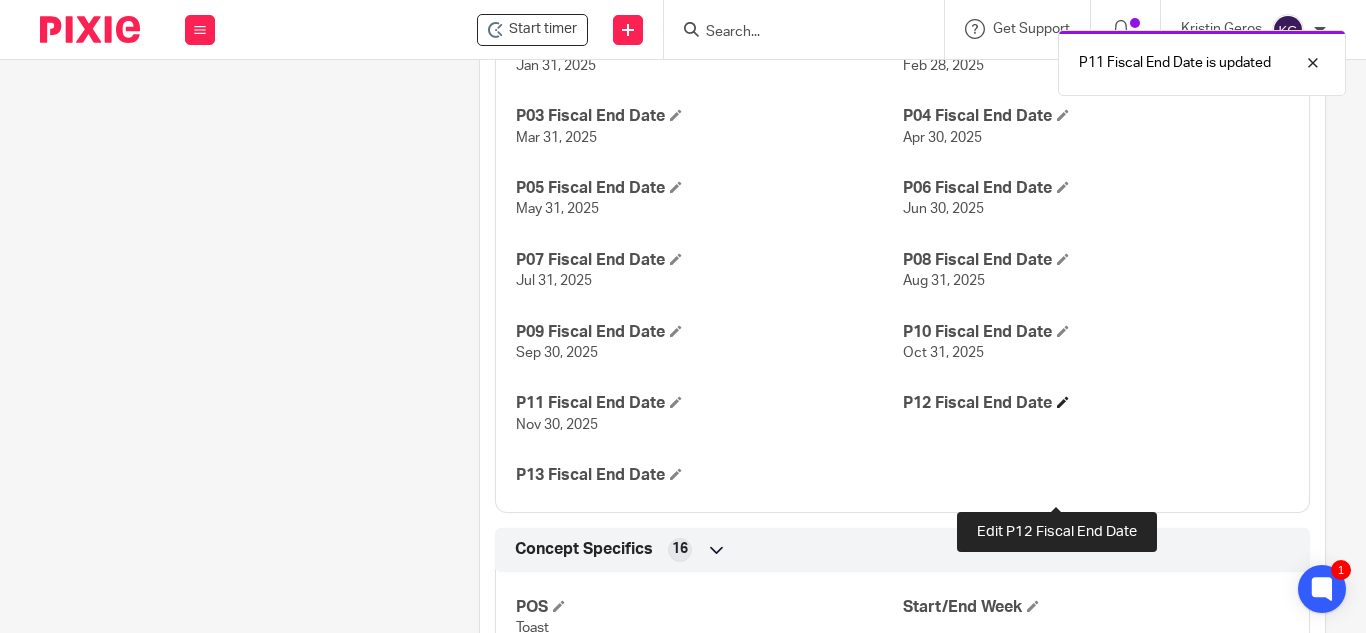 click at bounding box center (1063, 402) 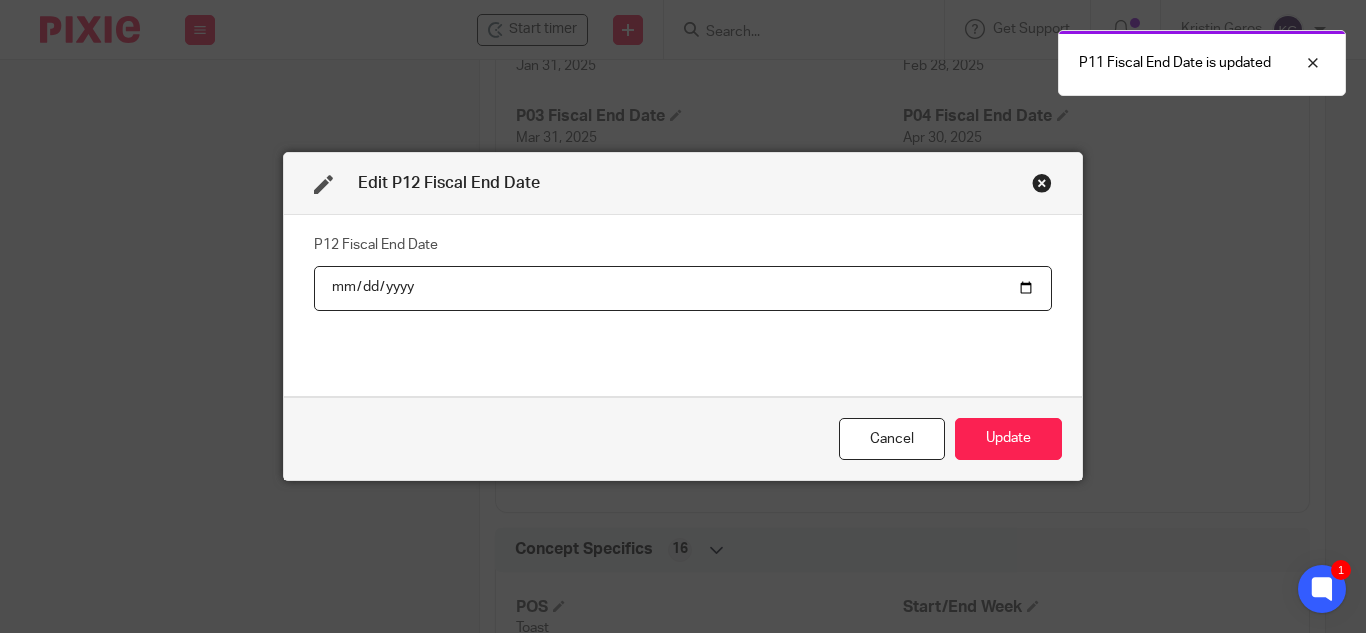 drag, startPoint x: 1020, startPoint y: 291, endPoint x: 950, endPoint y: 303, distance: 71.021126 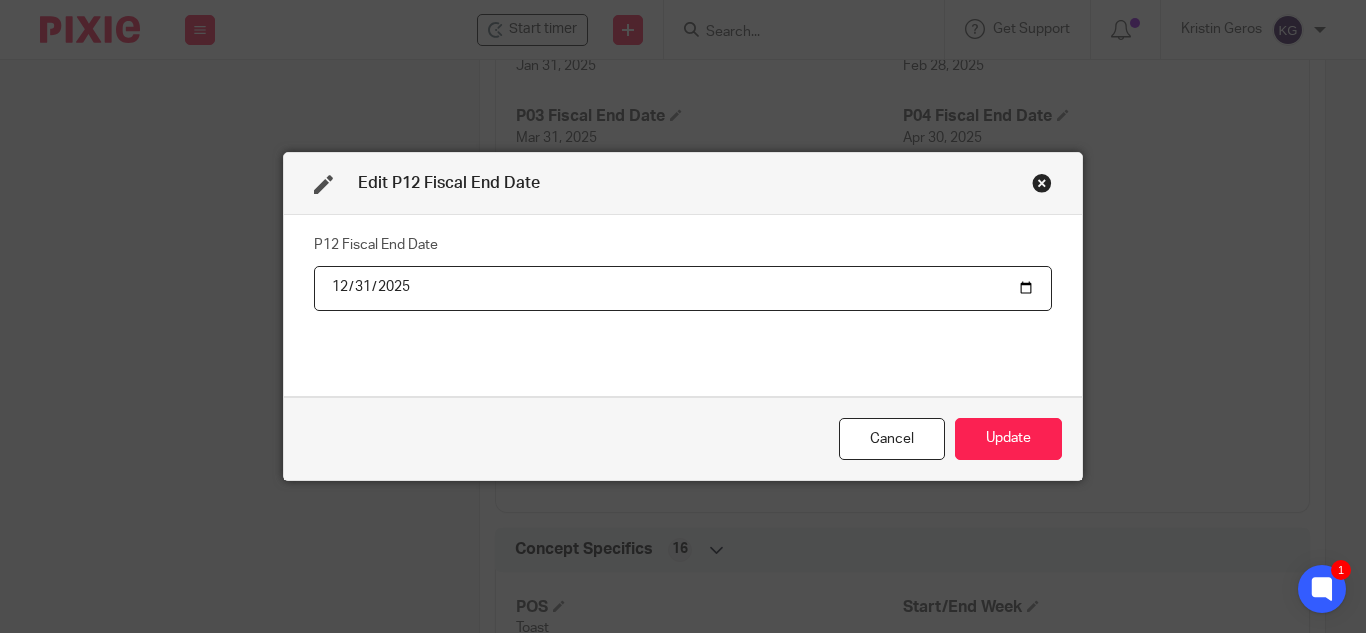 type on "2025-12-31" 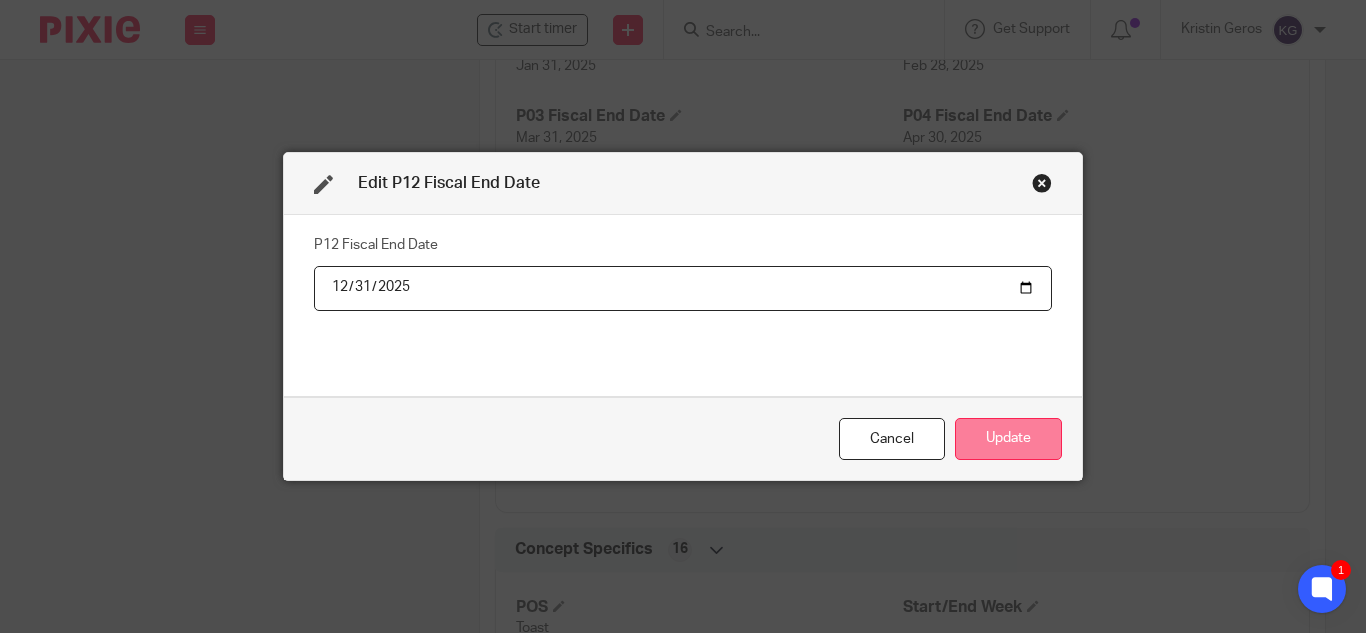 click on "Update" at bounding box center (1008, 439) 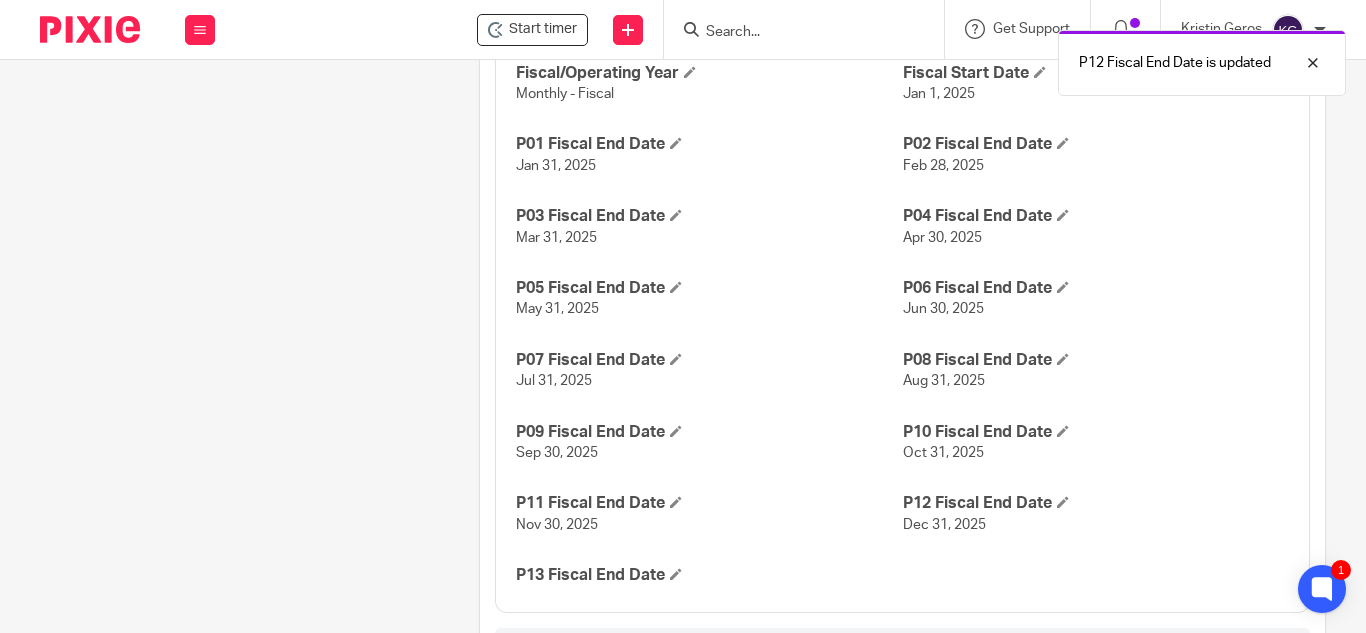 scroll, scrollTop: 1941, scrollLeft: 0, axis: vertical 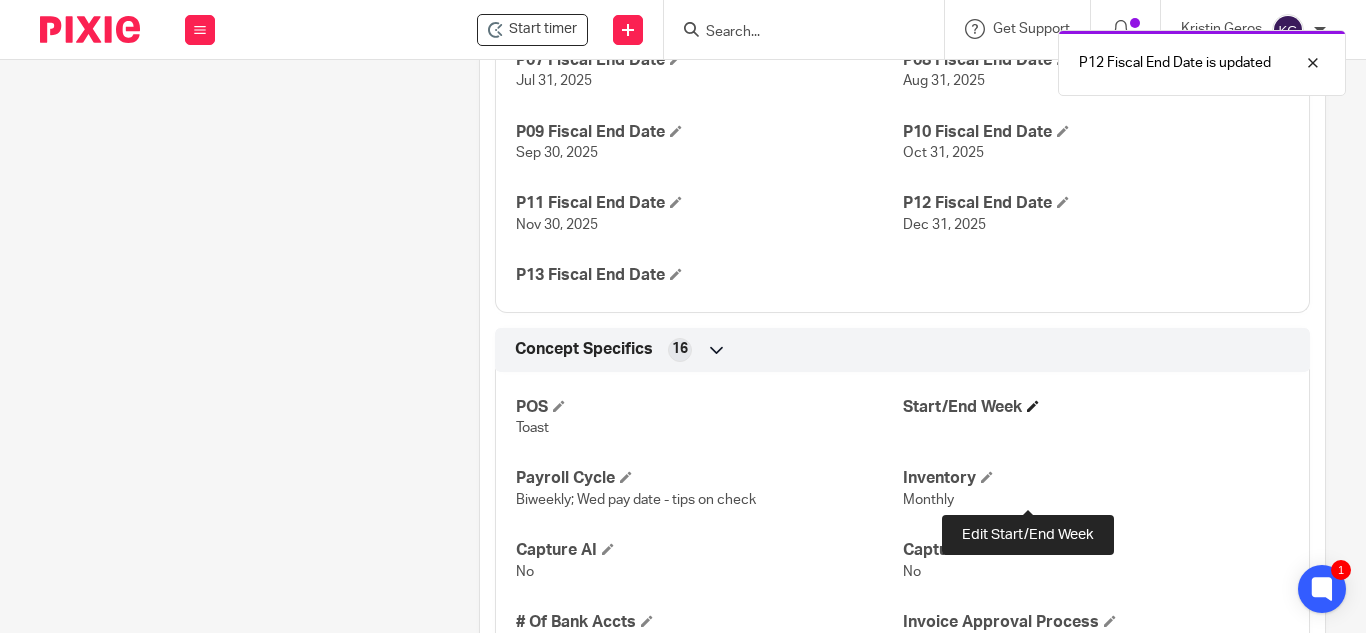 click at bounding box center [1033, 406] 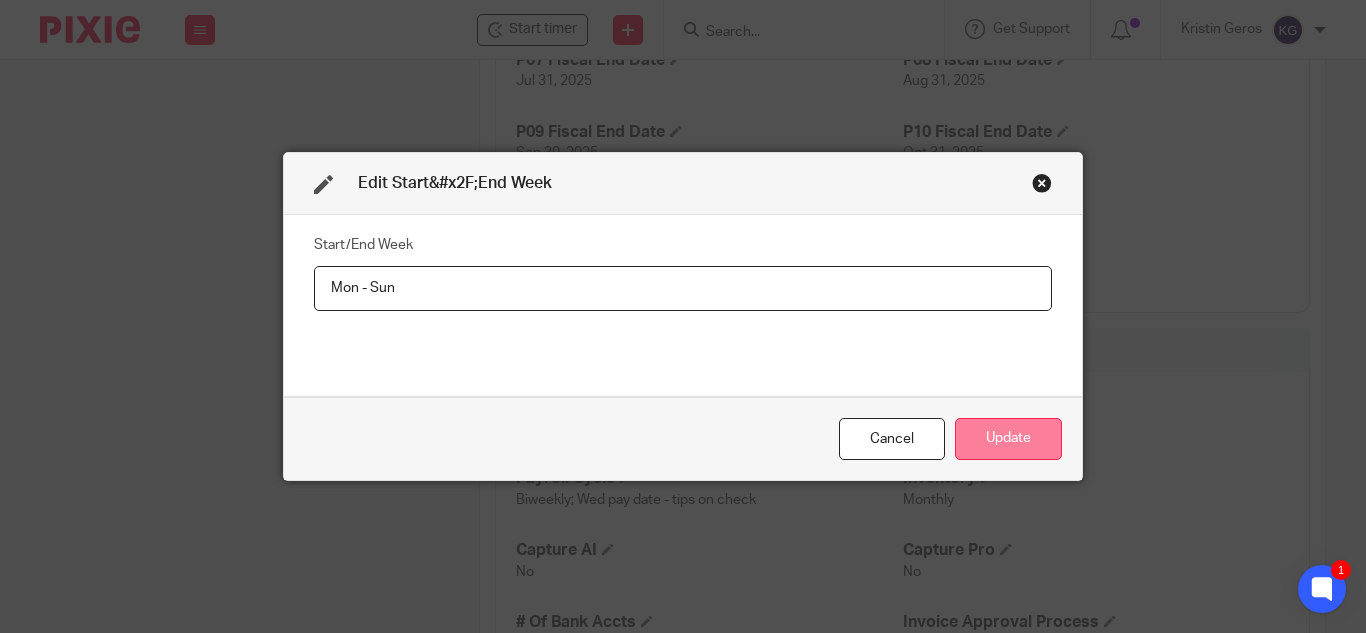 type on "Mon - Sun" 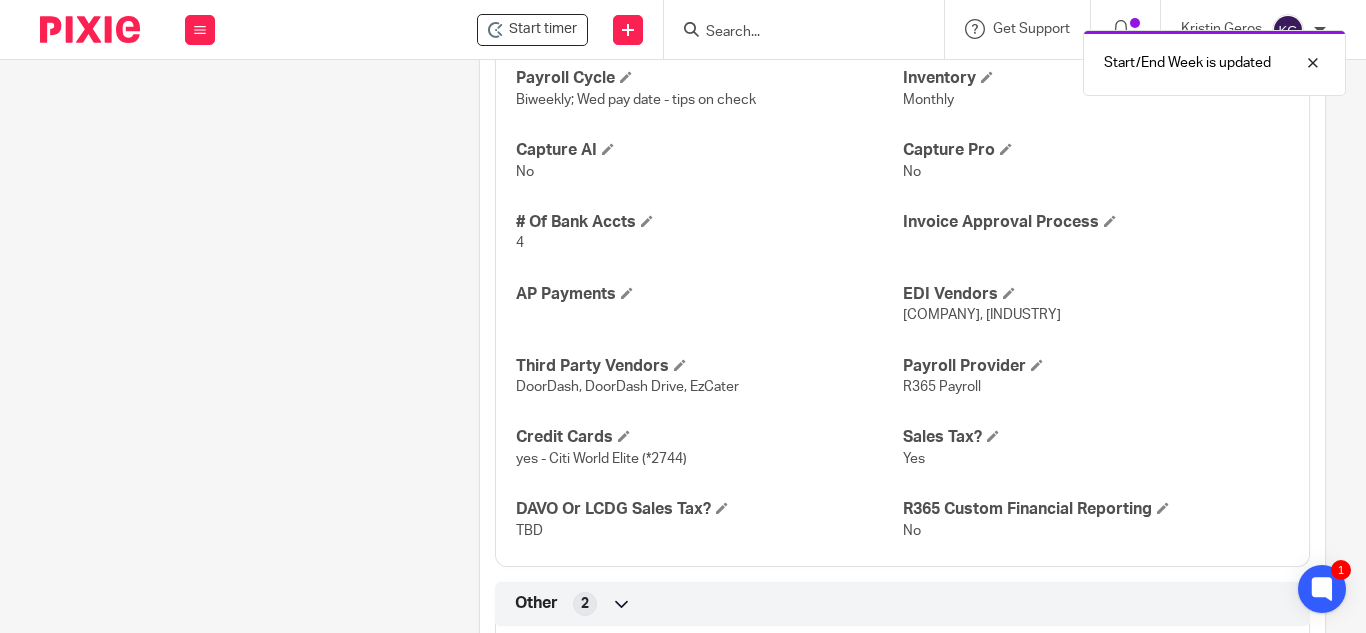 scroll, scrollTop: 2441, scrollLeft: 0, axis: vertical 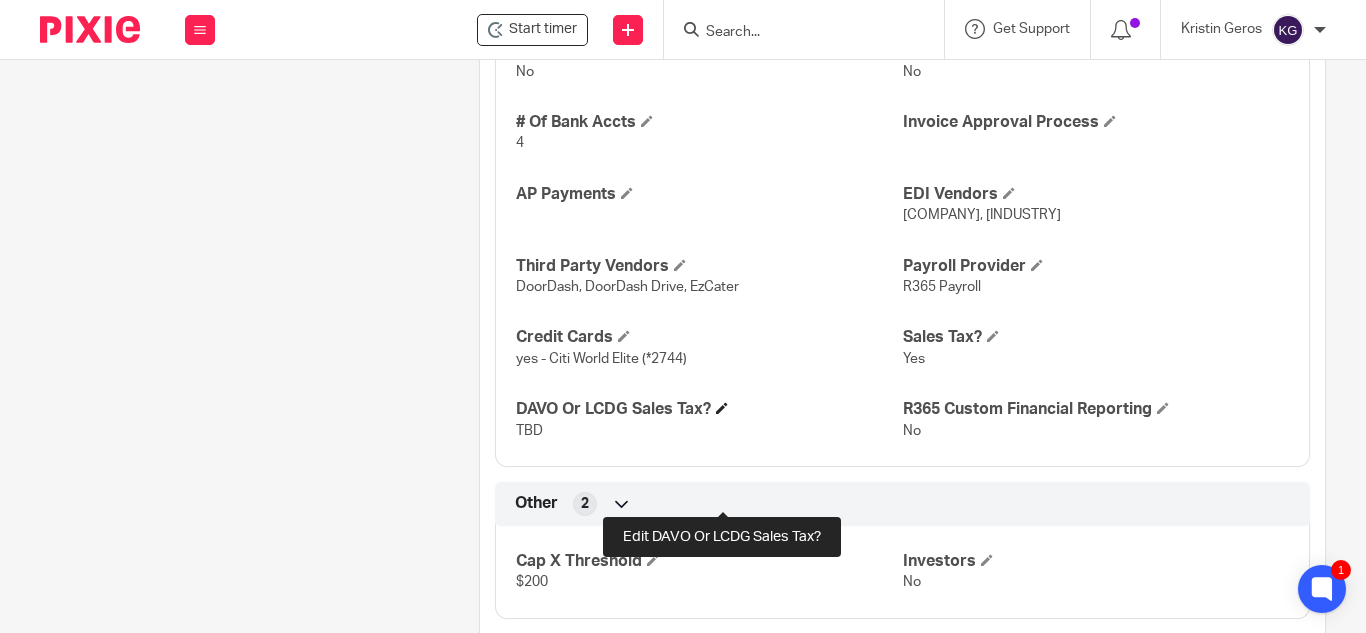 click at bounding box center [722, 408] 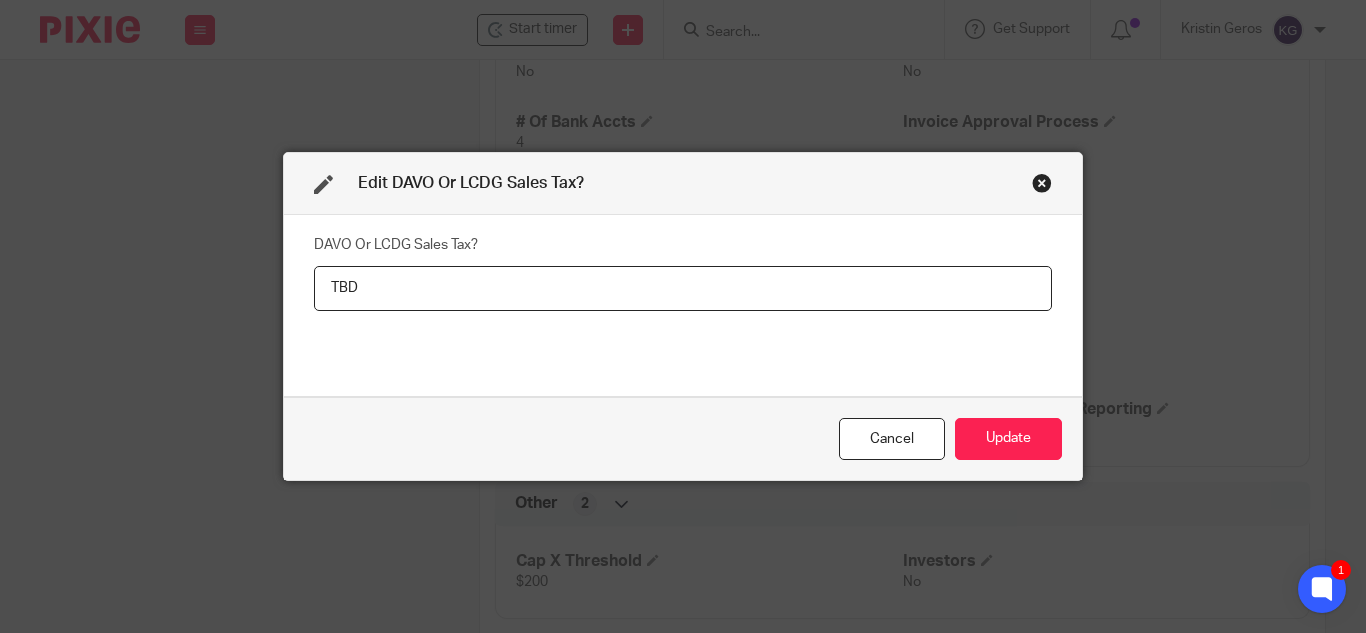 drag, startPoint x: 378, startPoint y: 282, endPoint x: 179, endPoint y: 186, distance: 220.9457 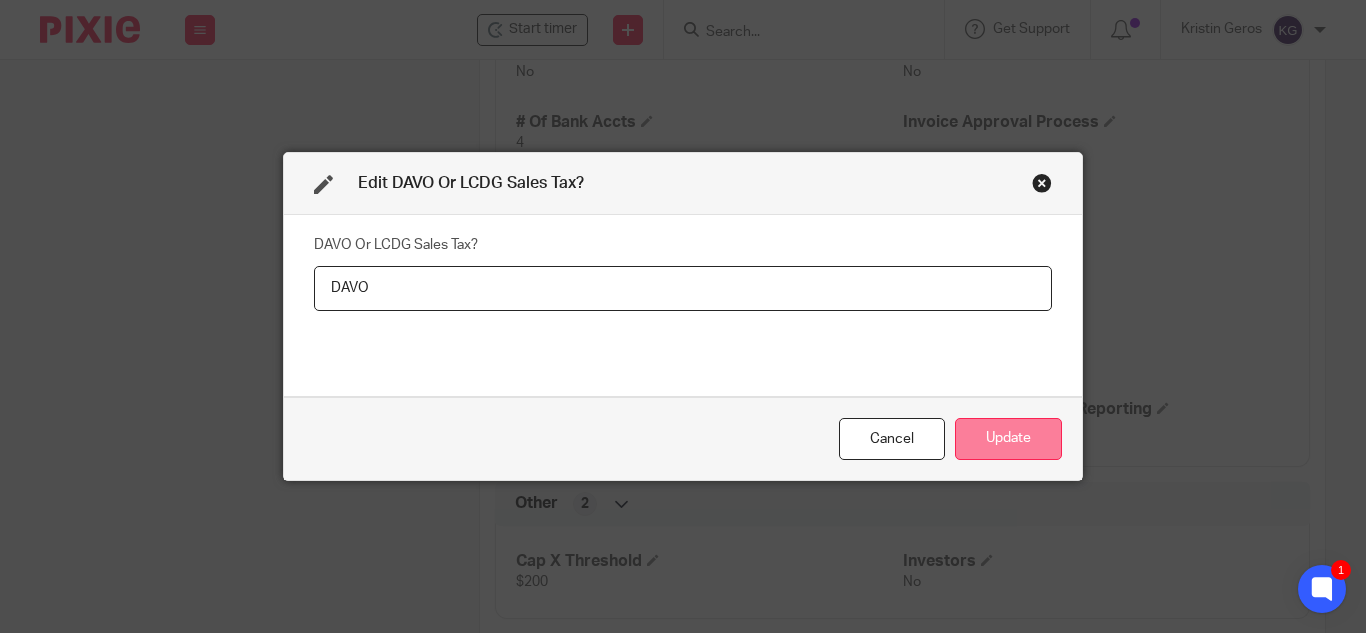 type on "DAVO" 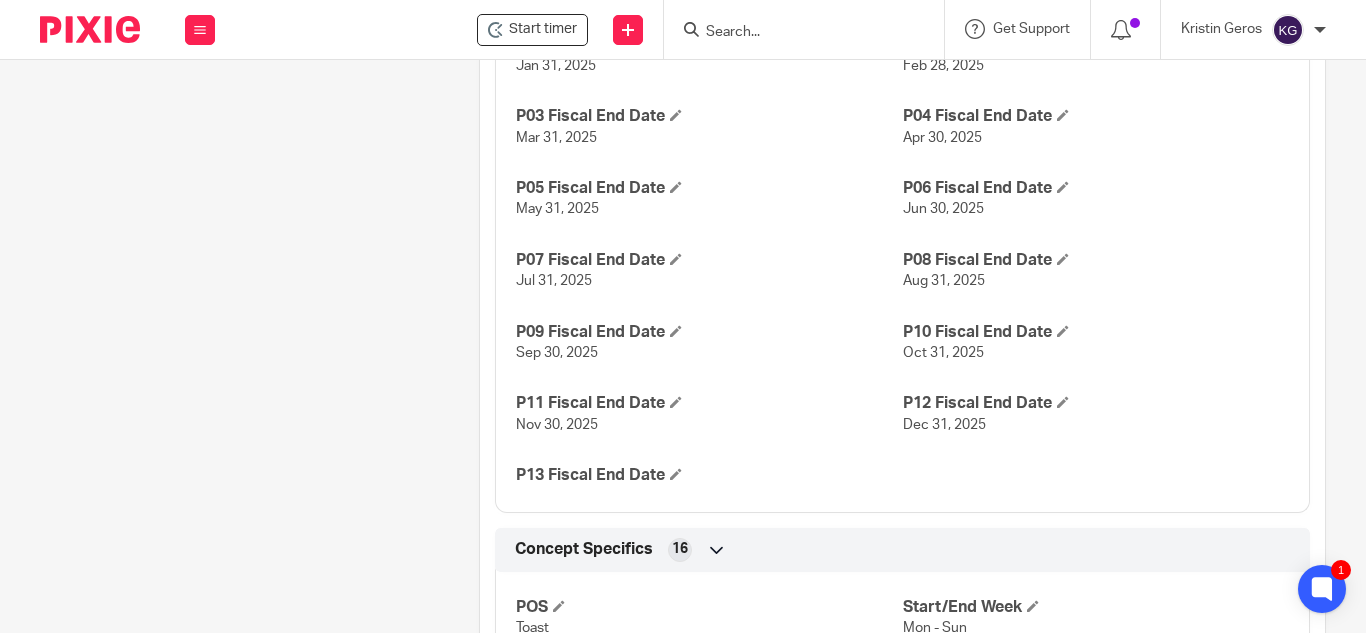 scroll, scrollTop: 1541, scrollLeft: 0, axis: vertical 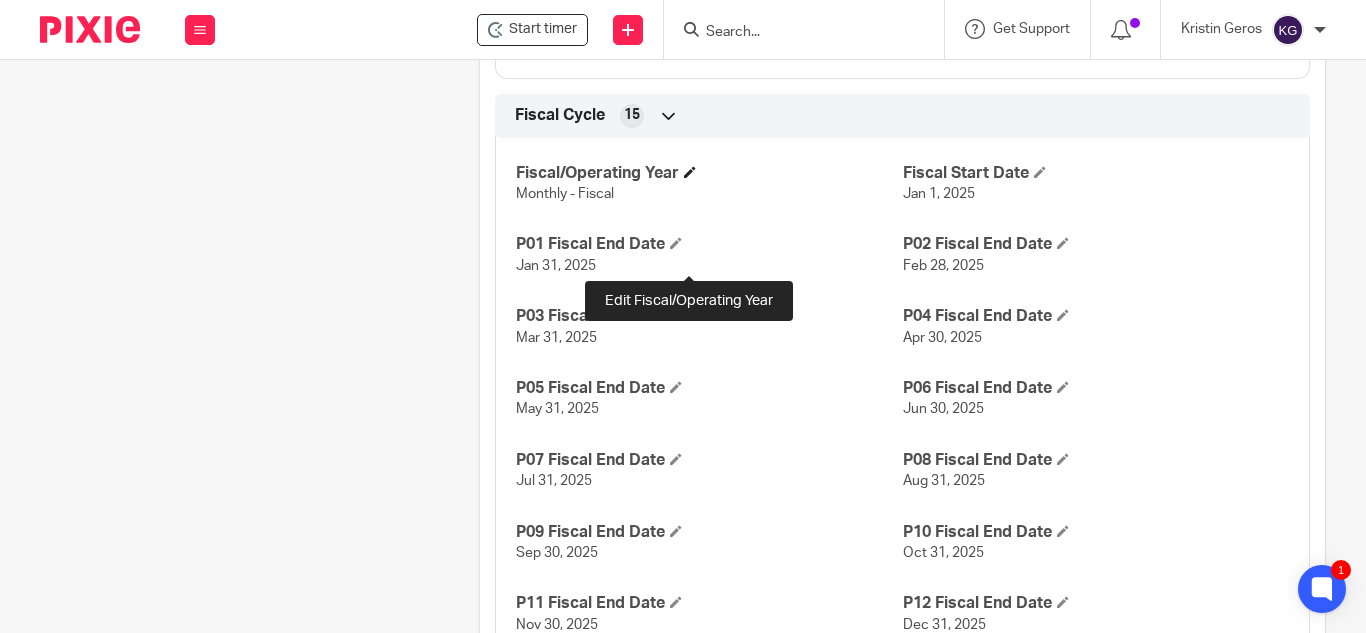 click at bounding box center [690, 172] 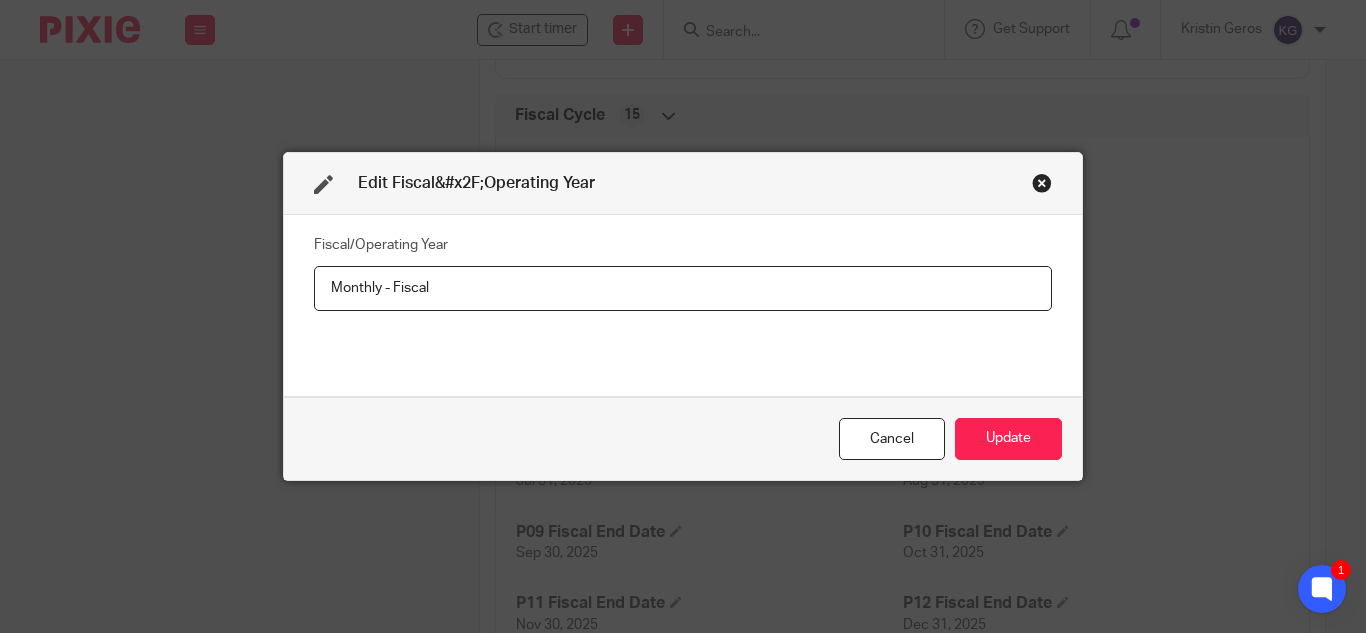 click on "Monthly - Fiscal" at bounding box center [683, 288] 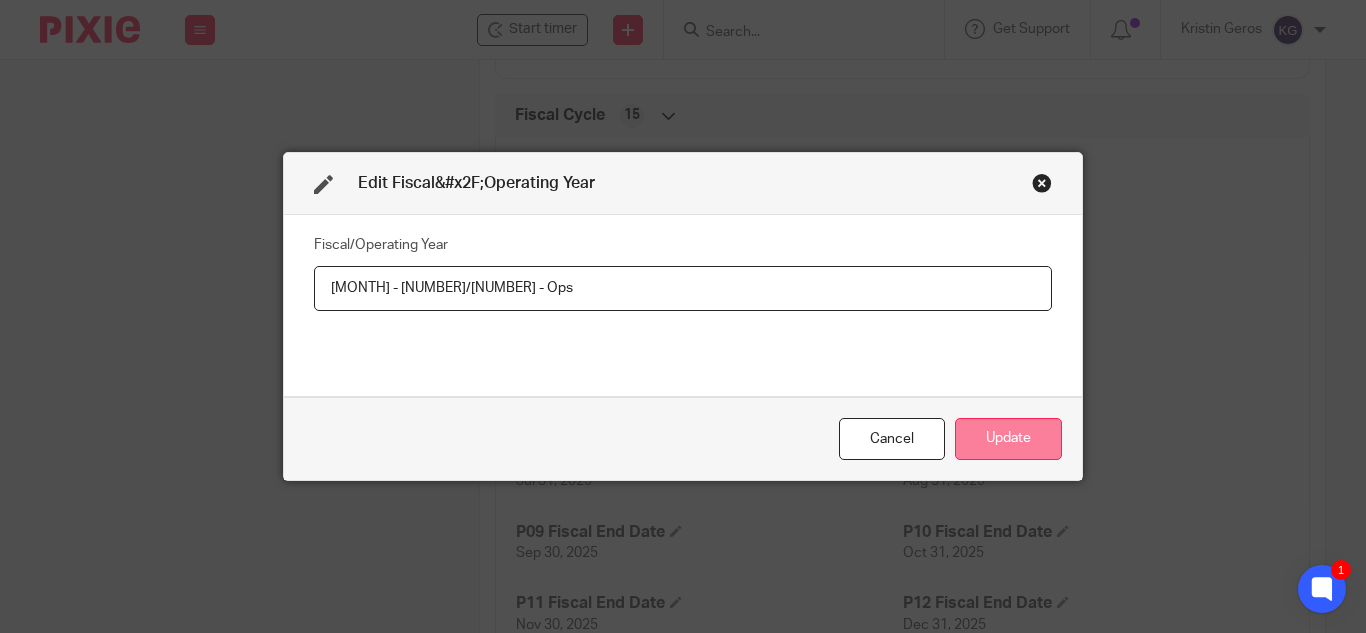 type on "Monthly - Fiscal; 13/4 - Ops" 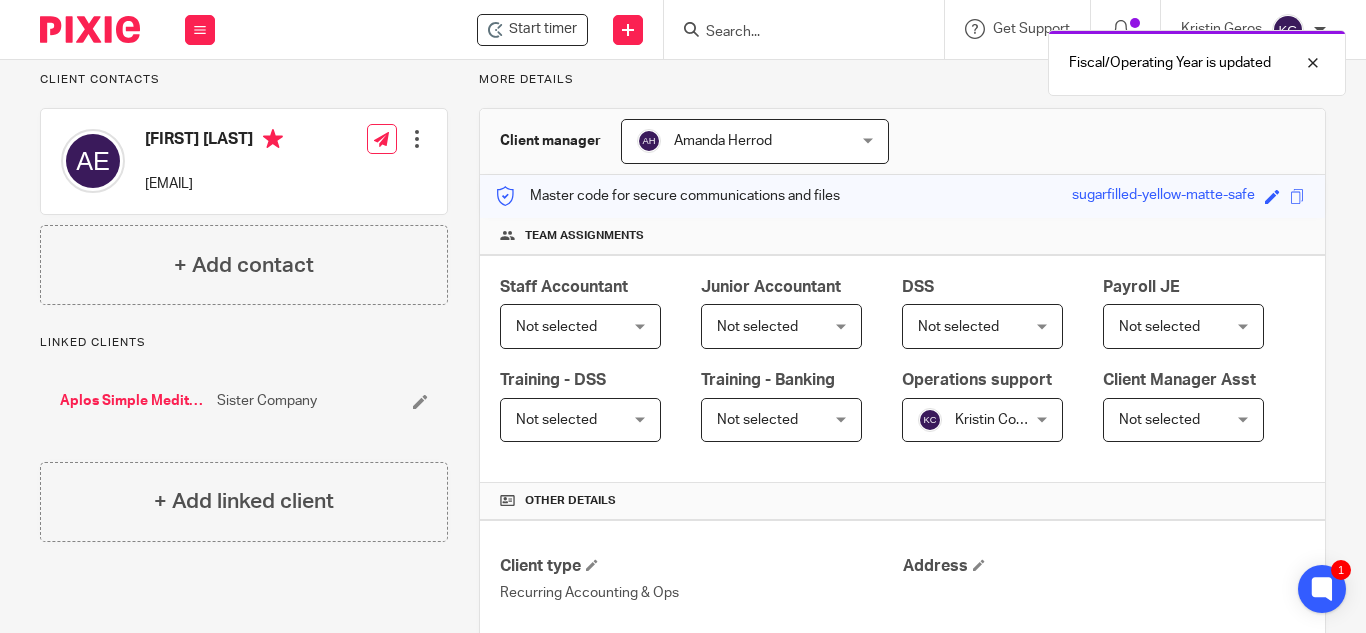 scroll, scrollTop: 0, scrollLeft: 0, axis: both 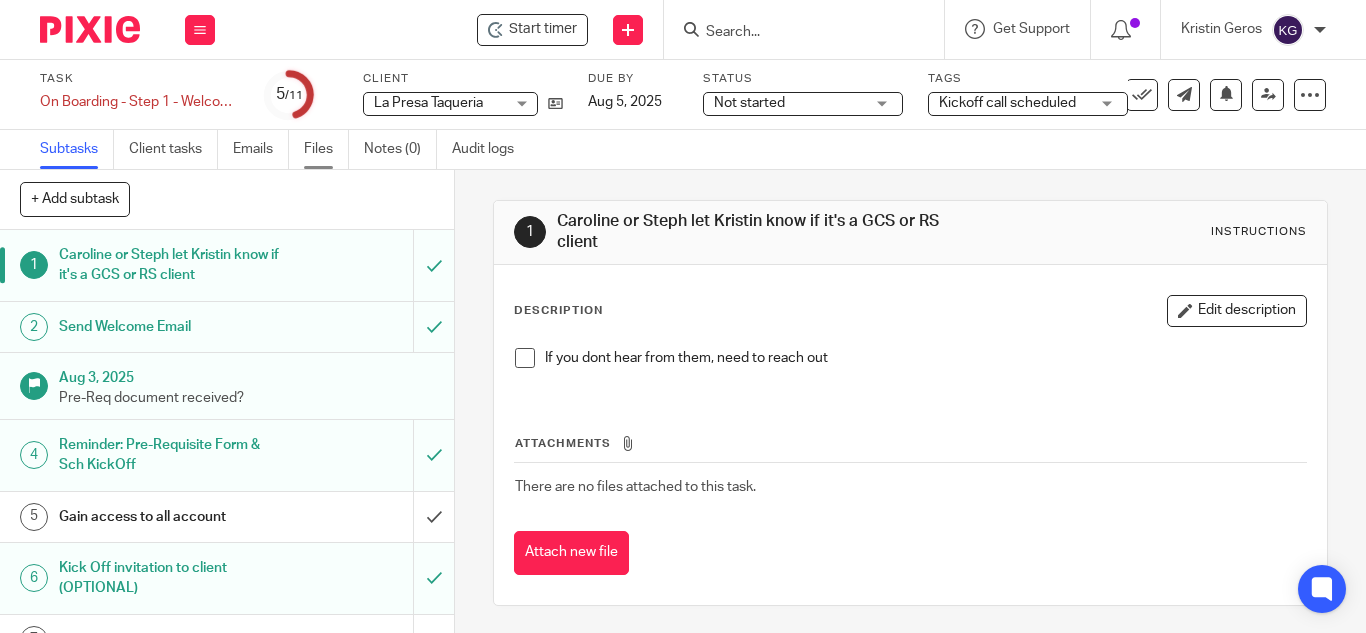 click on "Files" at bounding box center (326, 149) 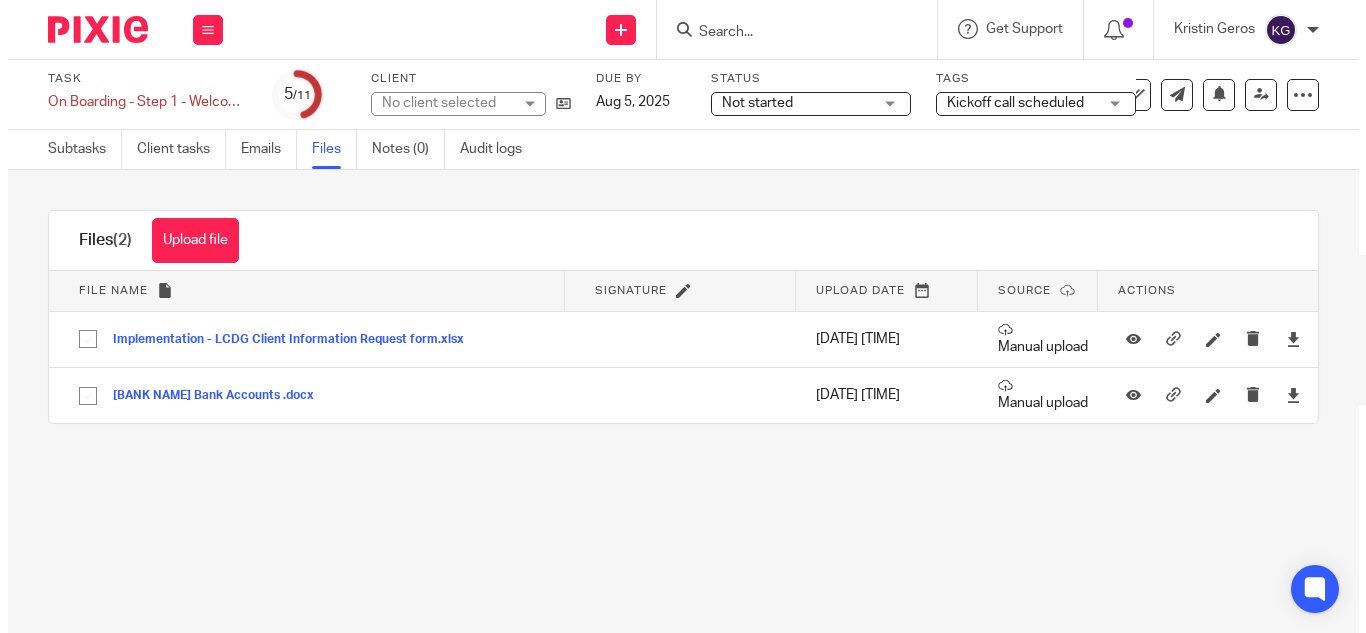 scroll, scrollTop: 0, scrollLeft: 0, axis: both 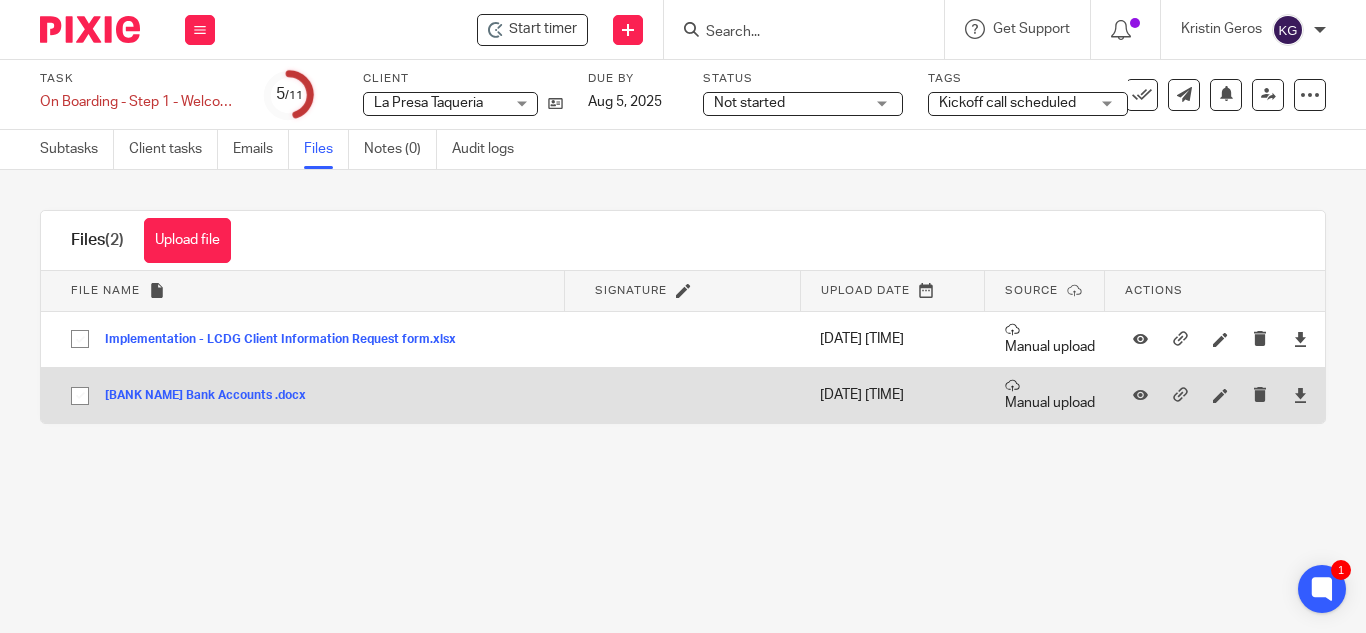 click on "[BANK NAME] Bank Accounts .docx" at bounding box center [213, 396] 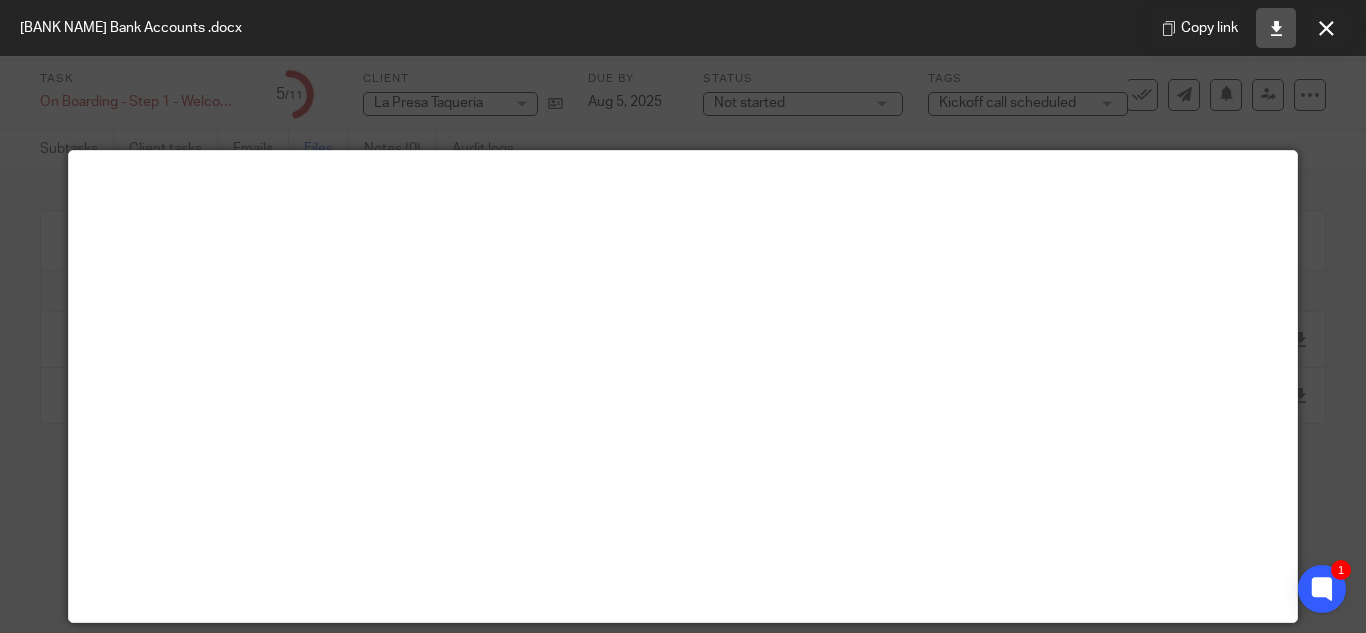 click at bounding box center [1276, 28] 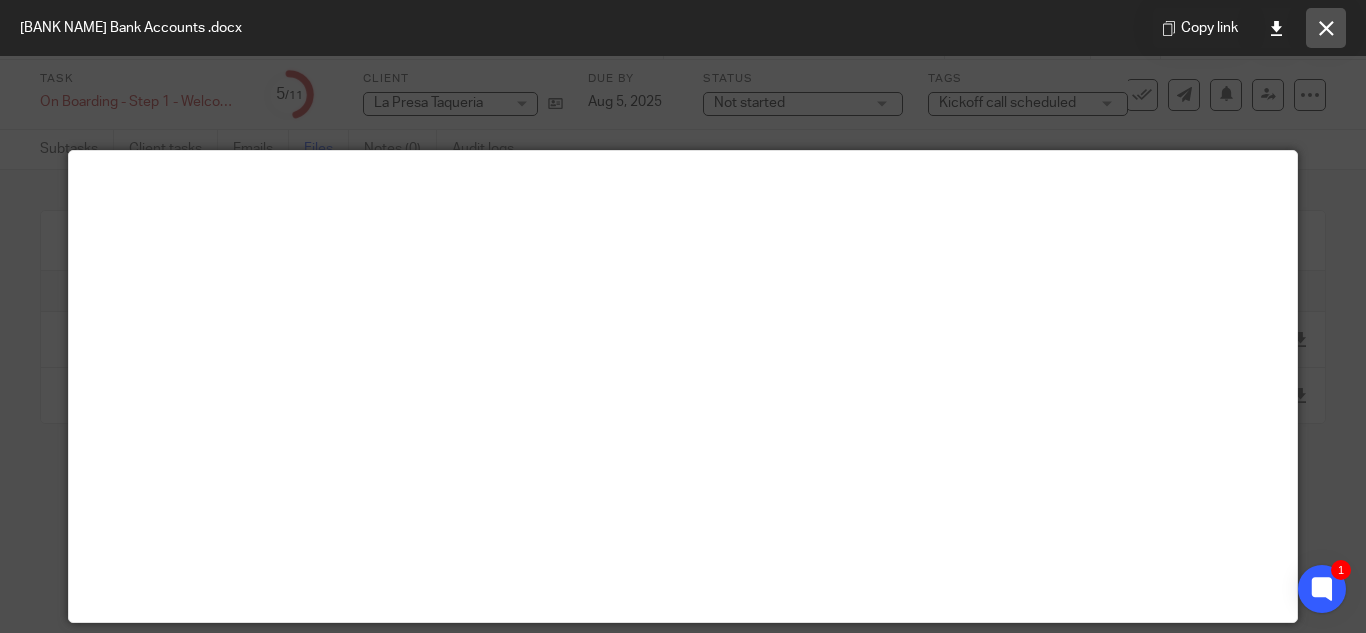 click at bounding box center [1326, 28] 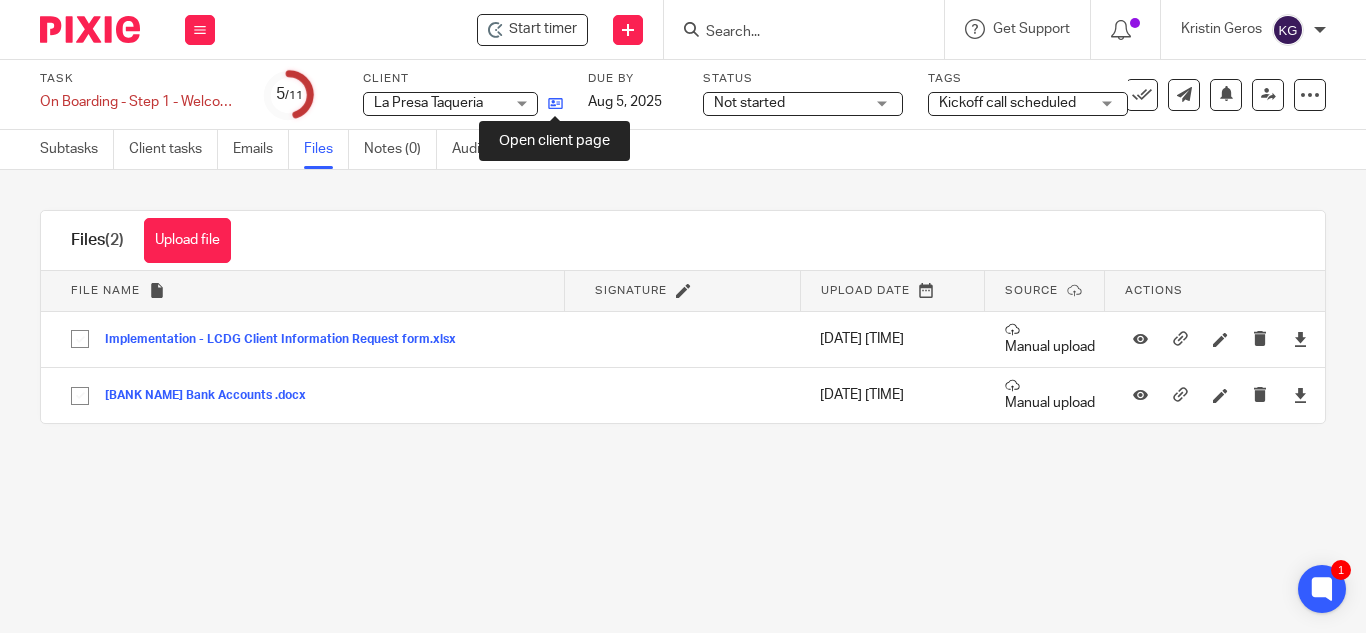 click at bounding box center (555, 103) 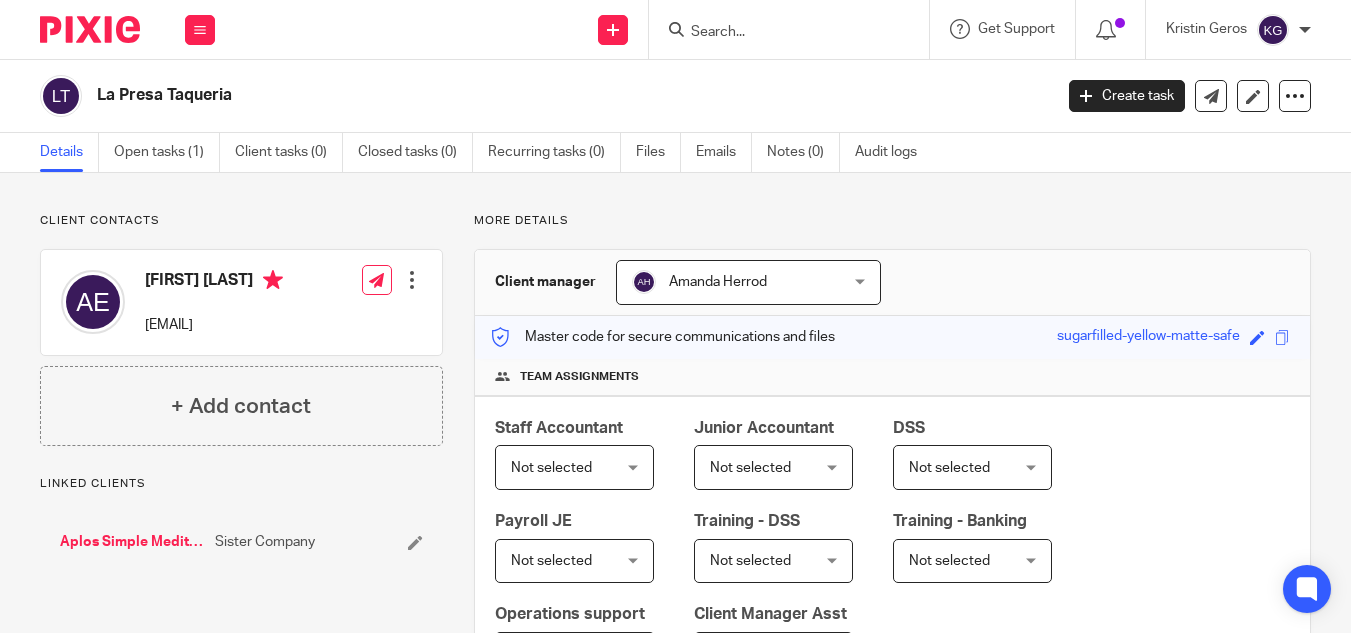 scroll, scrollTop: 0, scrollLeft: 0, axis: both 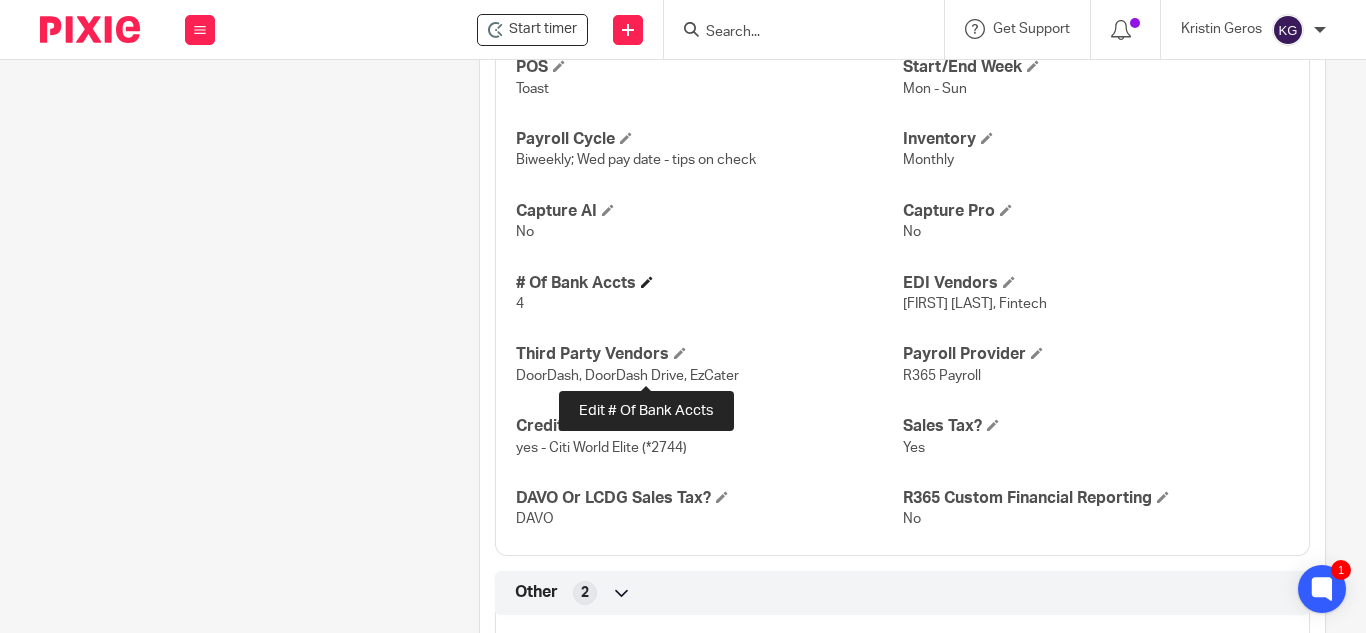 click at bounding box center [647, 282] 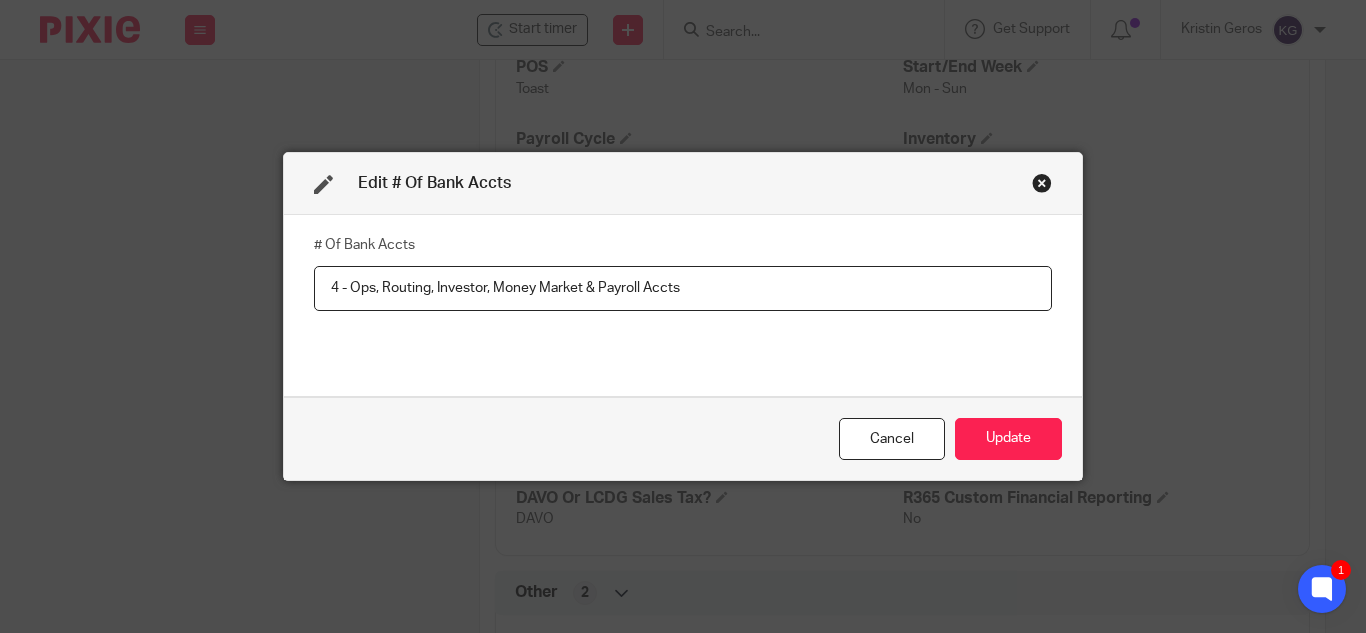 click on "4 - Ops, Routing, Investor, Money Market & Payroll Accts" at bounding box center (683, 288) 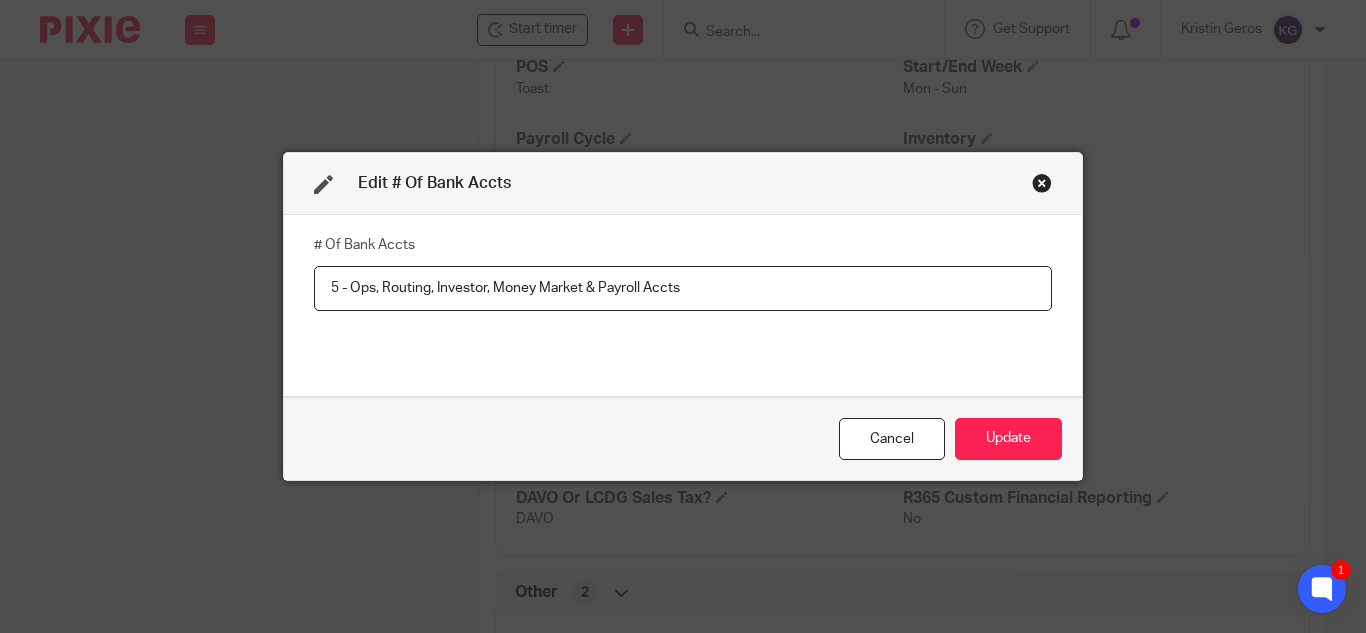 click on "5 - Ops, Routing, Investor, Money Market & Payroll Accts" at bounding box center [683, 288] 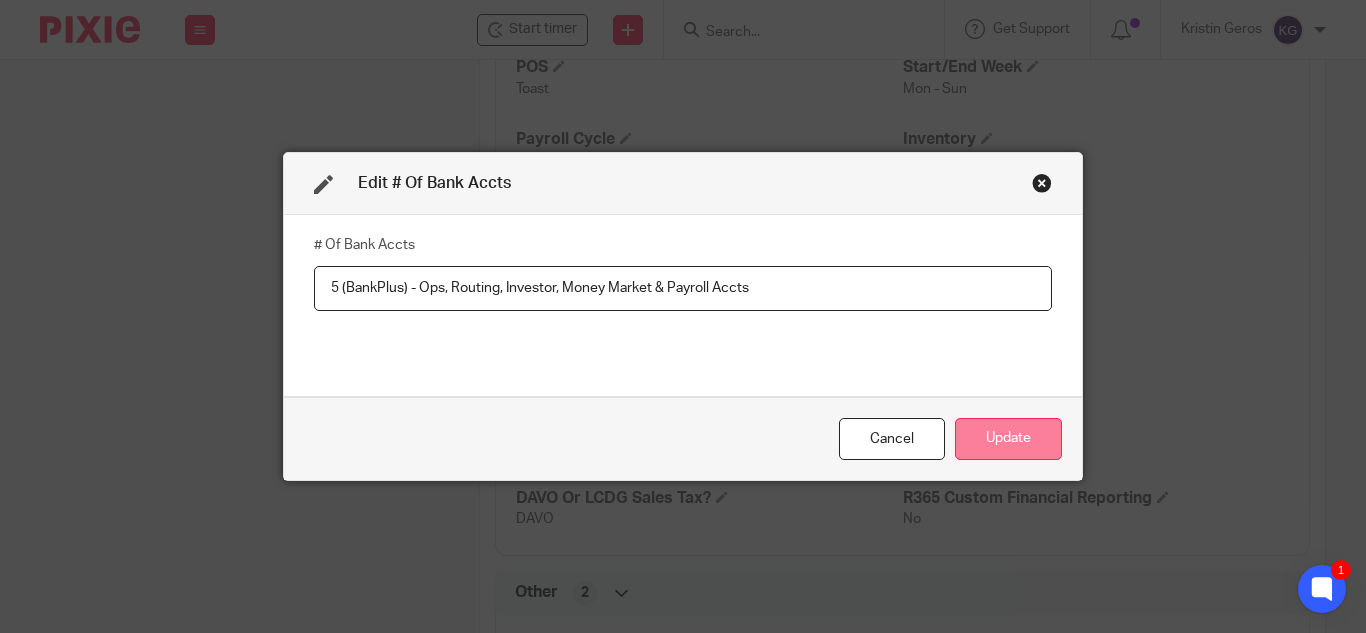 type on "5 (BankPlus) - Ops, Routing, Investor, Money Market & Payroll Accts" 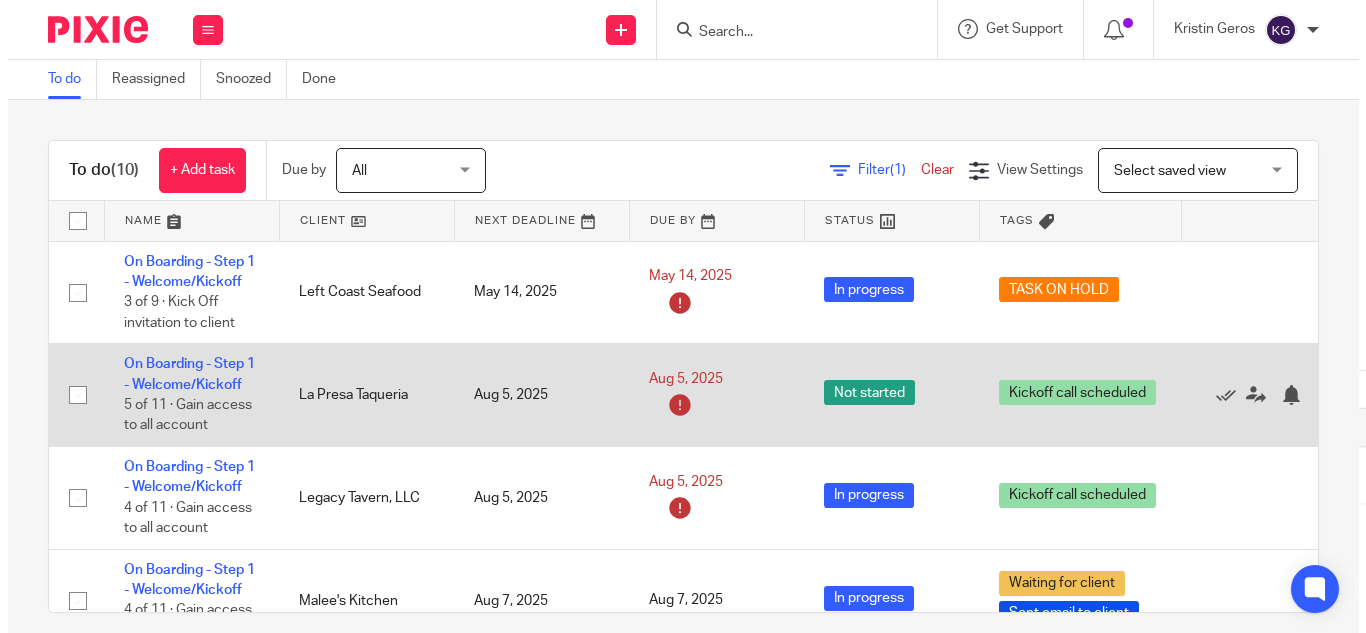 scroll, scrollTop: 0, scrollLeft: 0, axis: both 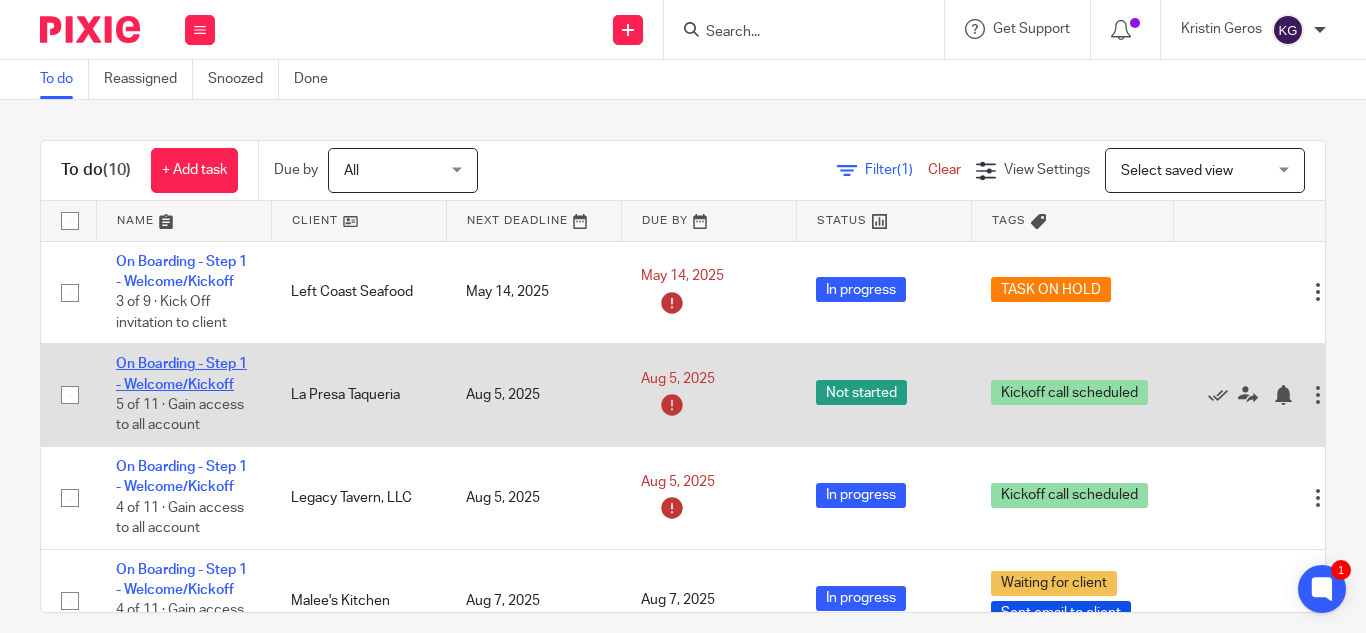 click on "On Boarding - Step 1 - Welcome/Kickoff" at bounding box center [181, 374] 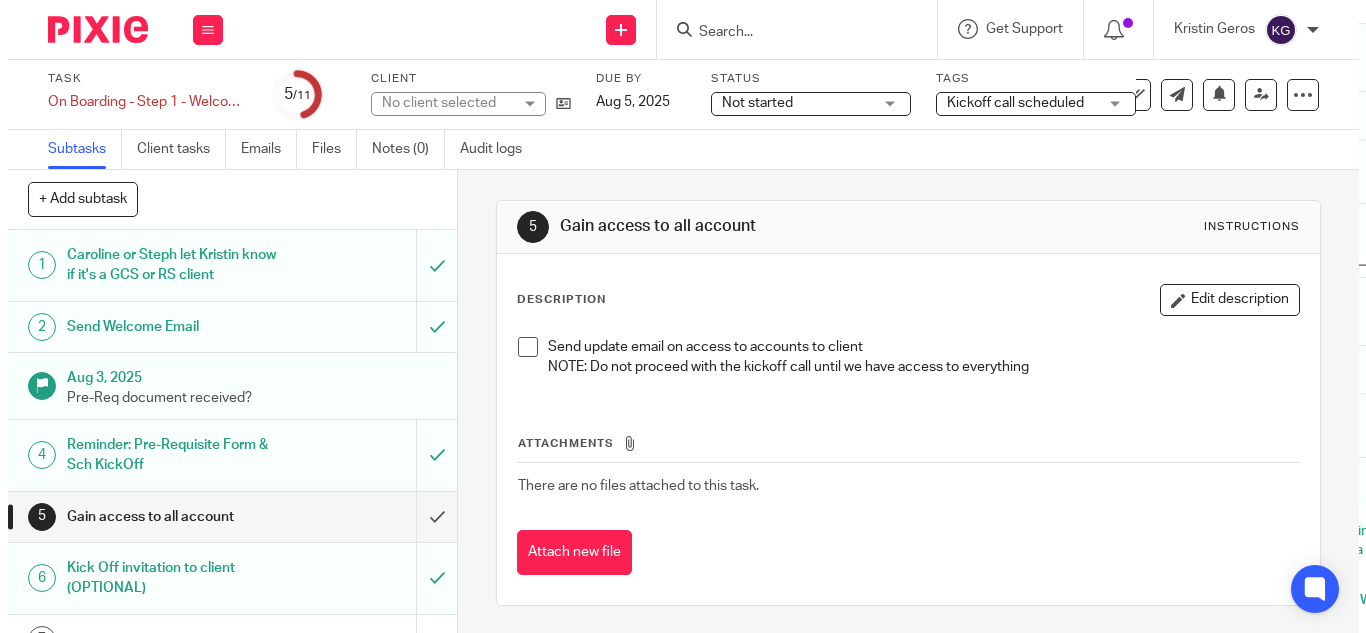 scroll, scrollTop: 0, scrollLeft: 0, axis: both 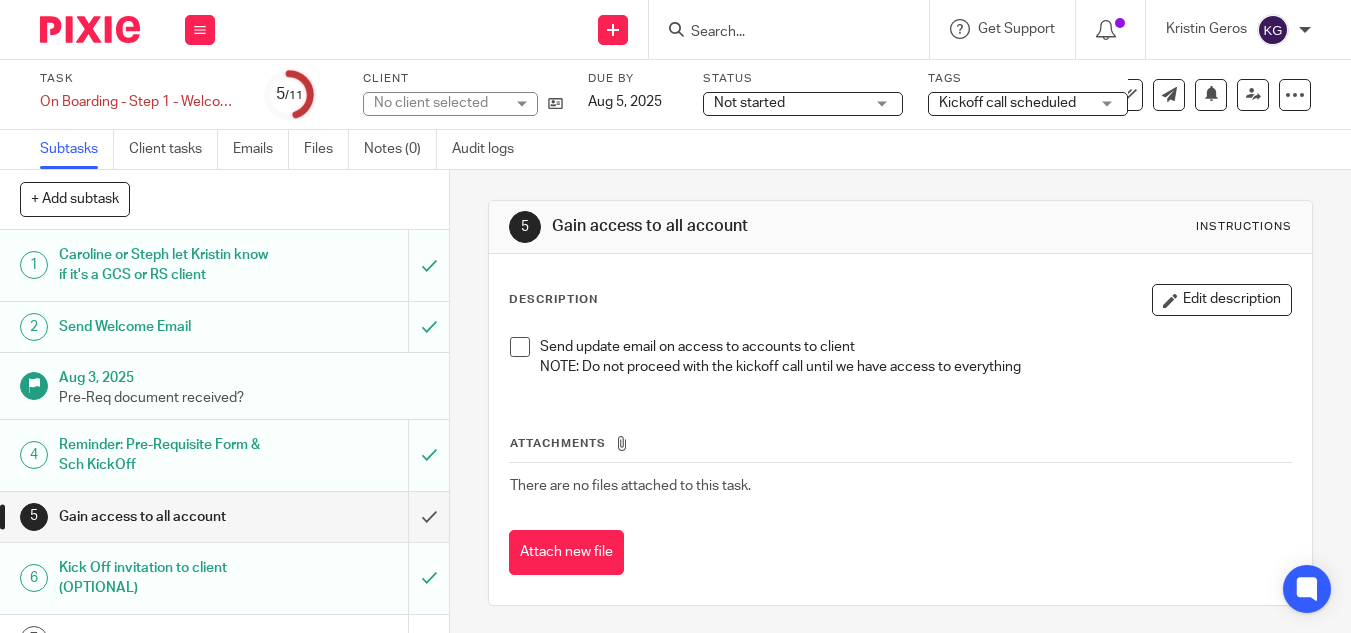 click on "Not started" at bounding box center [749, 103] 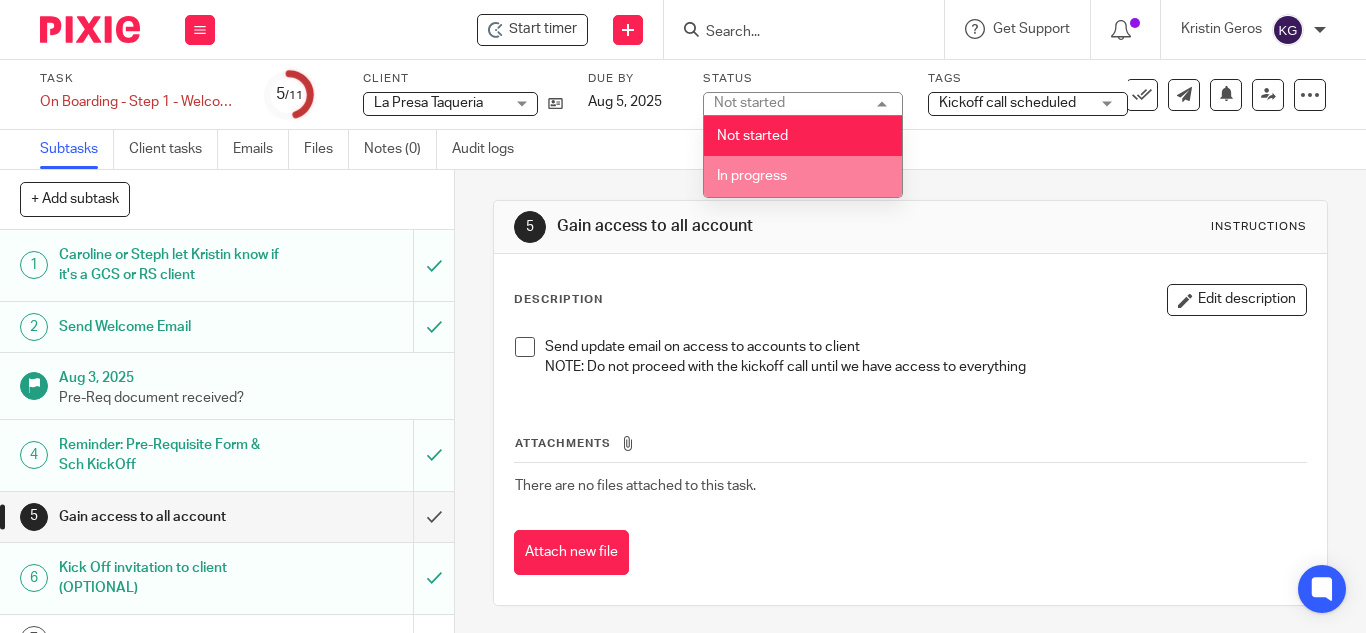 click on "In progress" at bounding box center (752, 176) 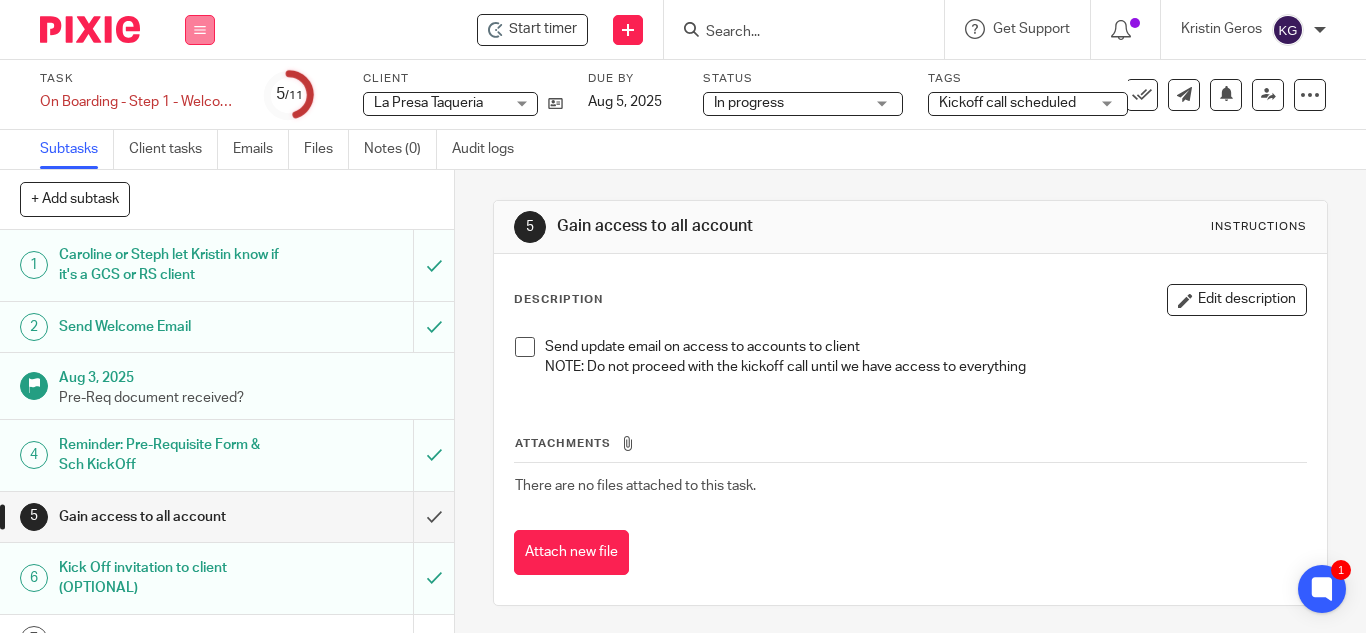 click at bounding box center [200, 30] 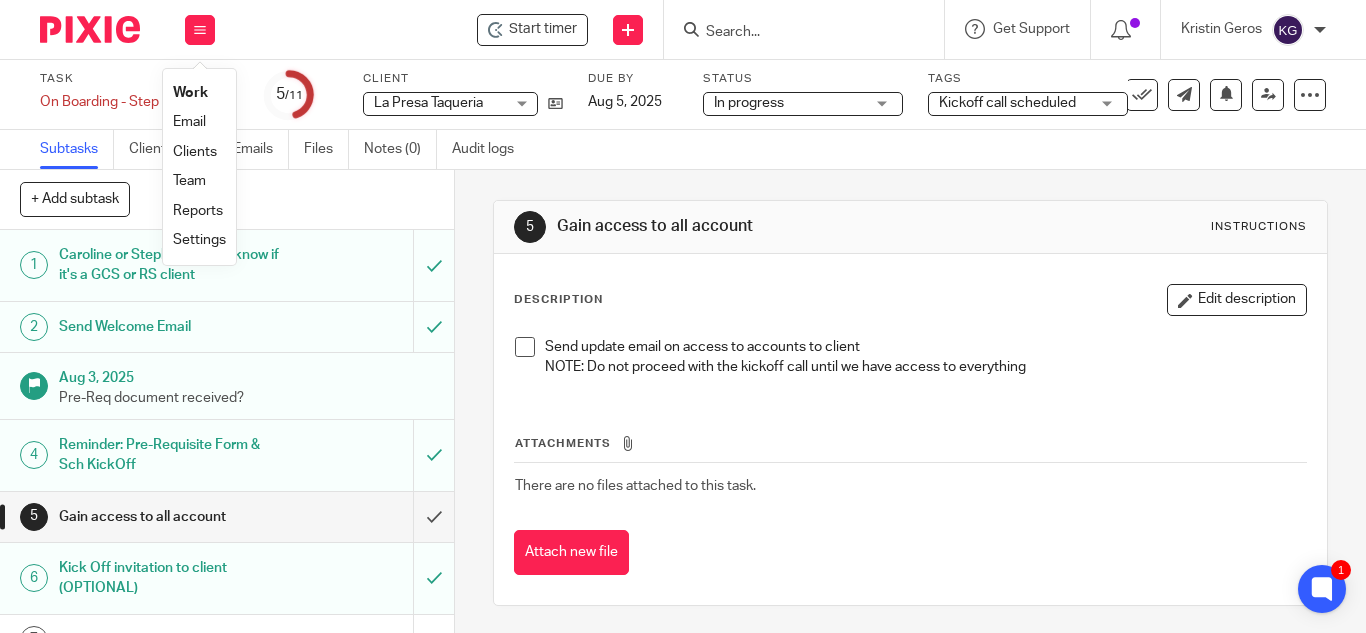 click on "Work" at bounding box center (190, 93) 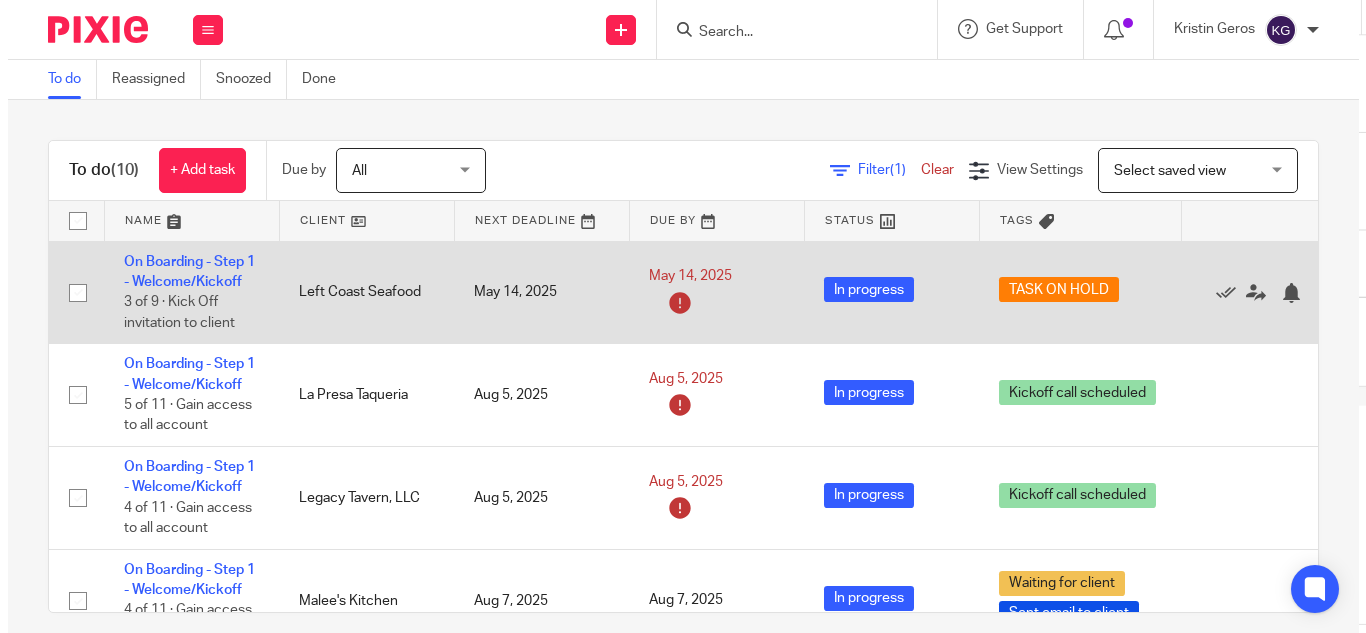 scroll, scrollTop: 0, scrollLeft: 0, axis: both 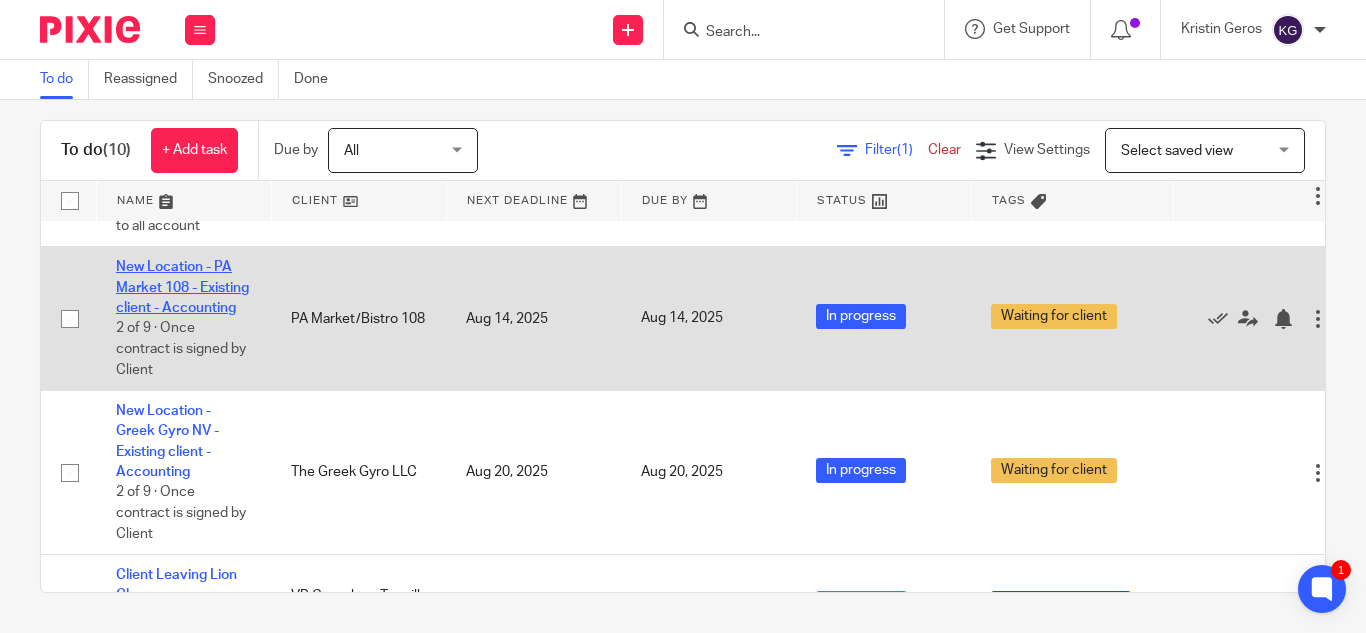 click on "New Location - PA Market 108 - Existing client - Accounting" at bounding box center [182, 287] 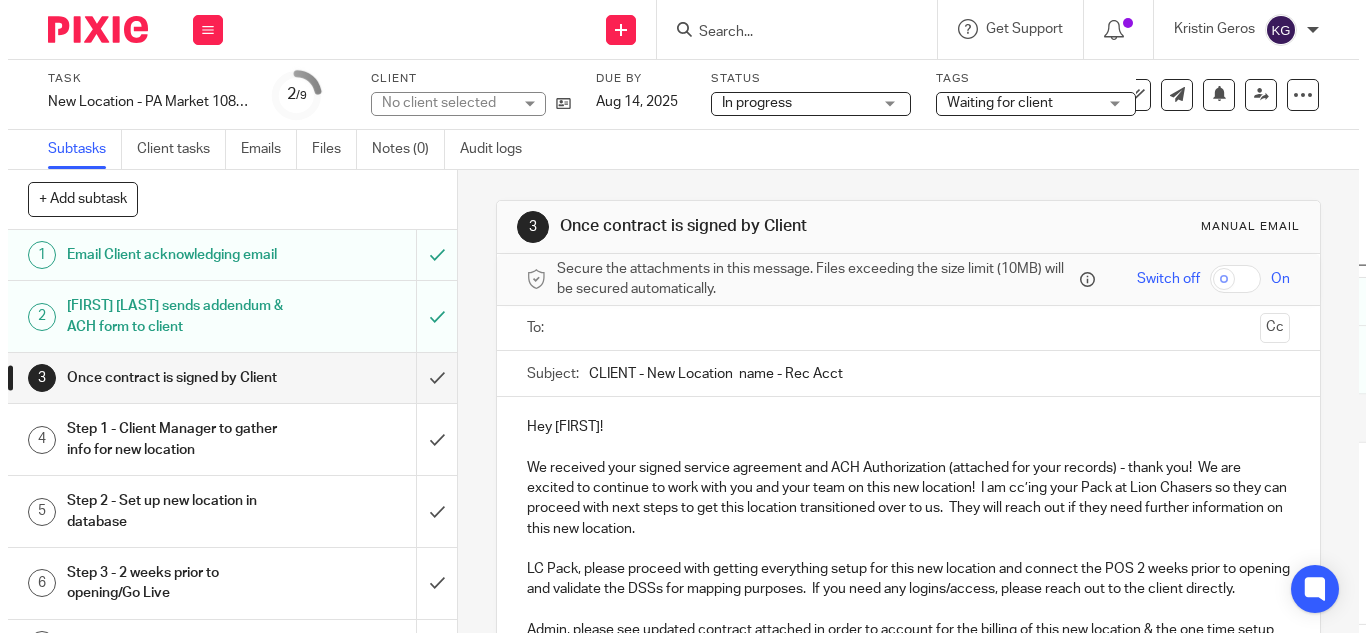 scroll, scrollTop: 0, scrollLeft: 0, axis: both 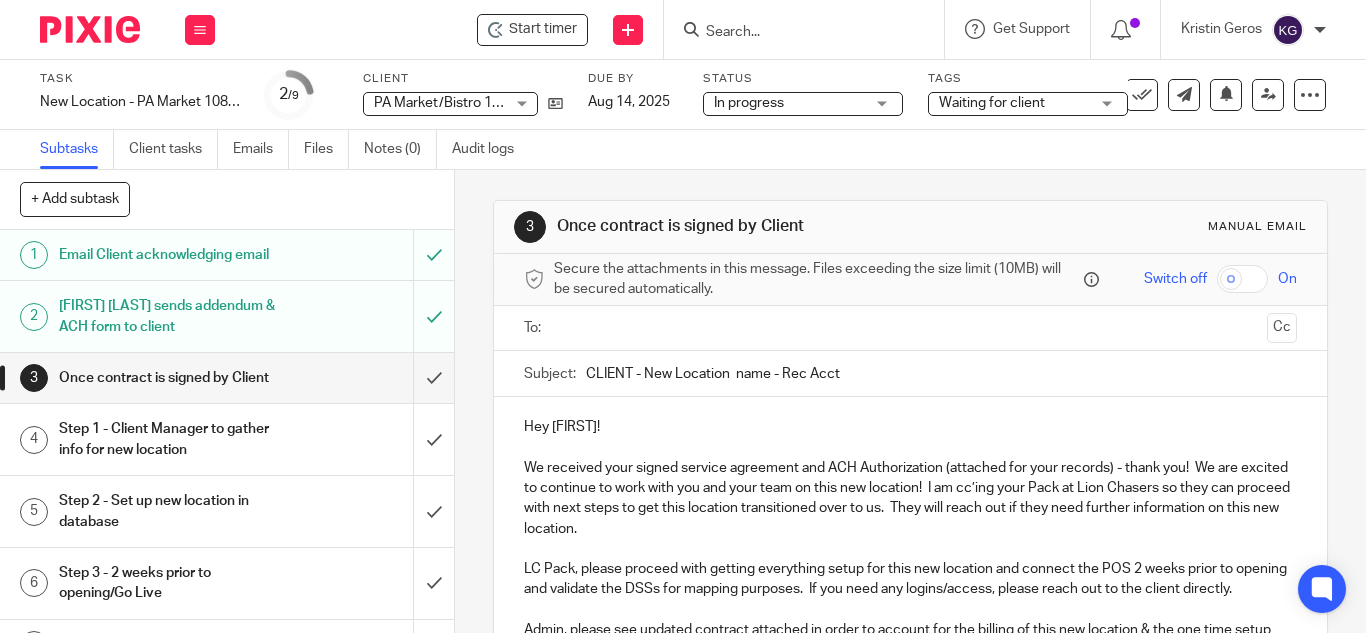 click on "Waiting for client" at bounding box center (1014, 103) 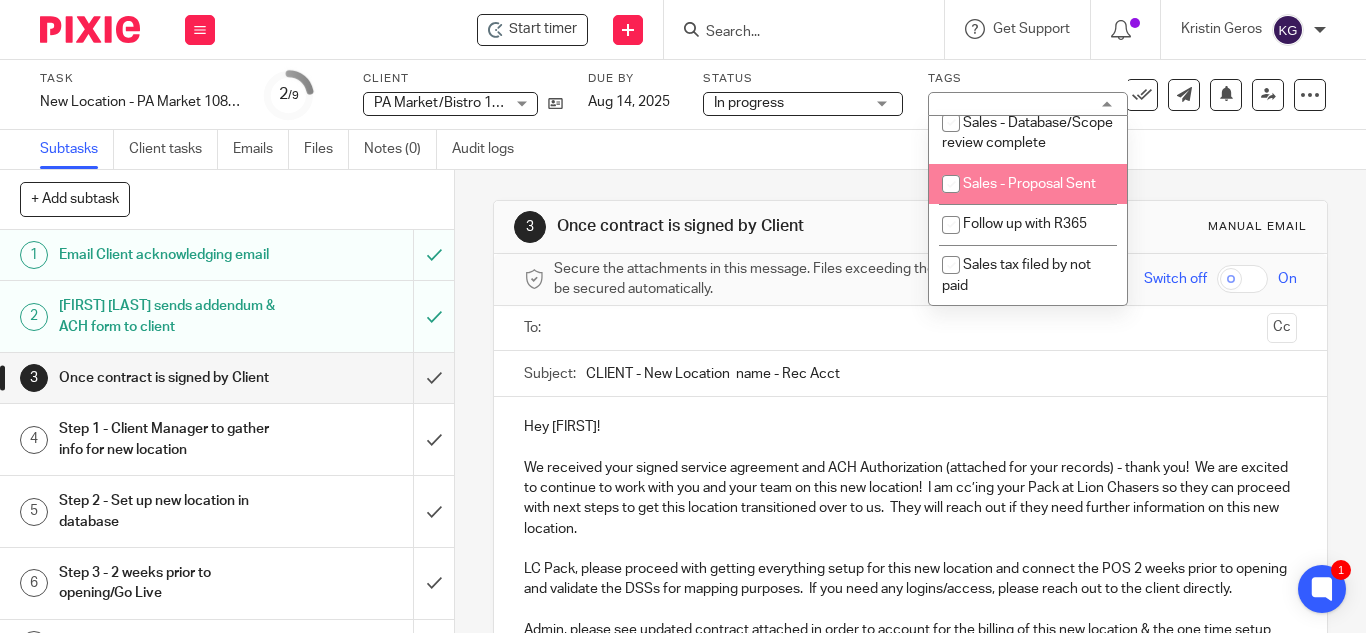 scroll, scrollTop: 970, scrollLeft: 0, axis: vertical 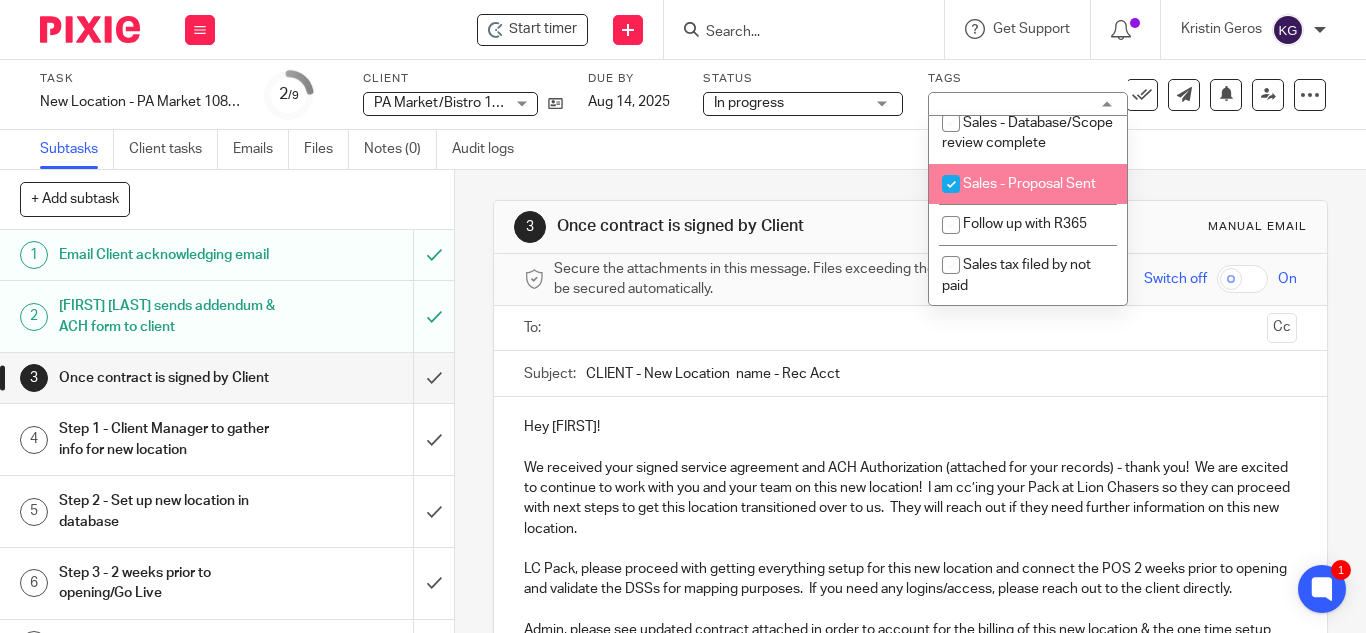checkbox on "true" 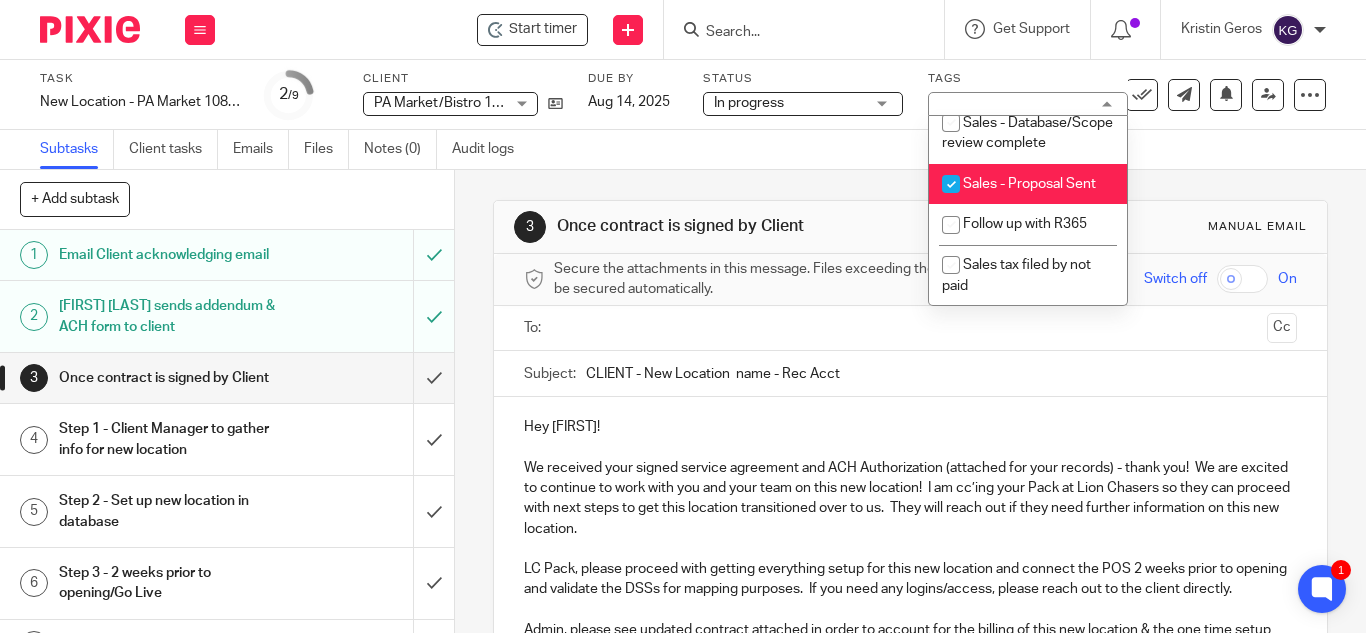 click on "3
Once contract is signed by Client
Manual email
Secure the attachments in this message. Files exceeding the size limit (10MB) will be secured automatically.
Switch off     On     To:
Cc
Subject:     CLIENT - New Location  name - Rec Acct     Hey [FIRST]!   We received your signed service agreement and ACH Authorization (attached for your records) - thank you!  We are excited to continue to work with you and your team on this new location!  I am cc’ing your Pack at Lion Chasers so they can proceed with next steps to get this location transitioned over to us.  They will reach out if they need further information on this new location.      Admin, please see updated contract attached in order to account for the billing of this new location & the one time setup fee.   Thank you!" at bounding box center (910, 532) 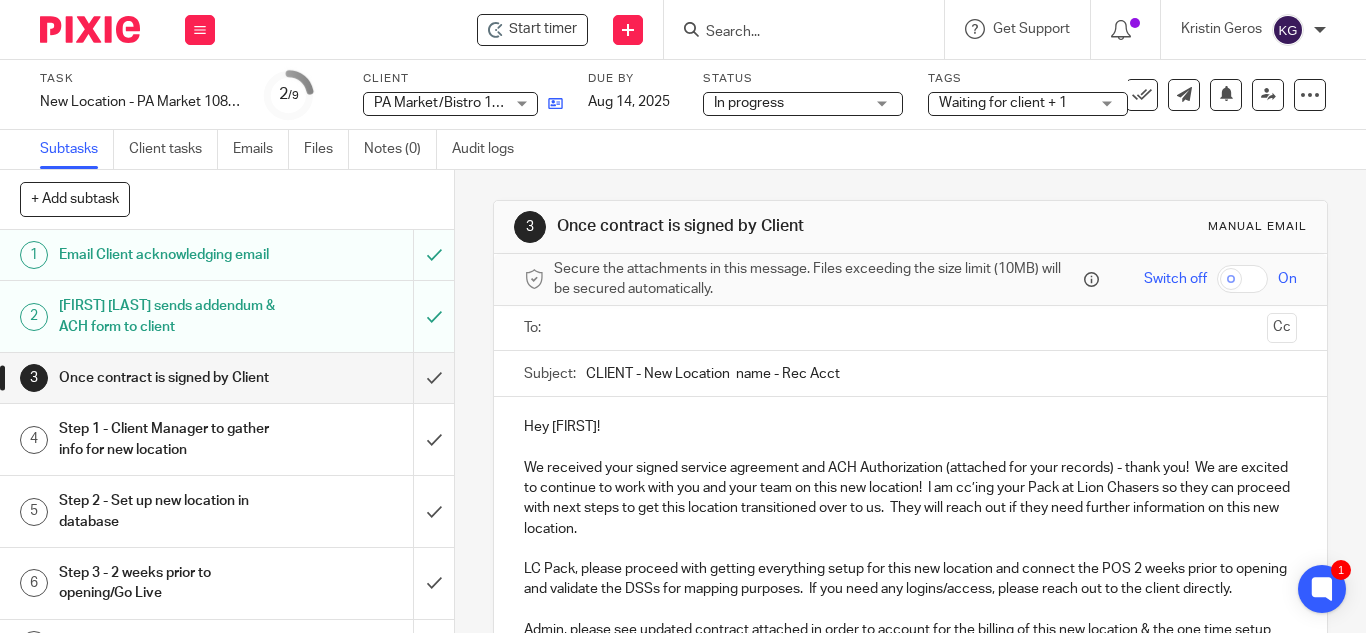 click at bounding box center (550, 103) 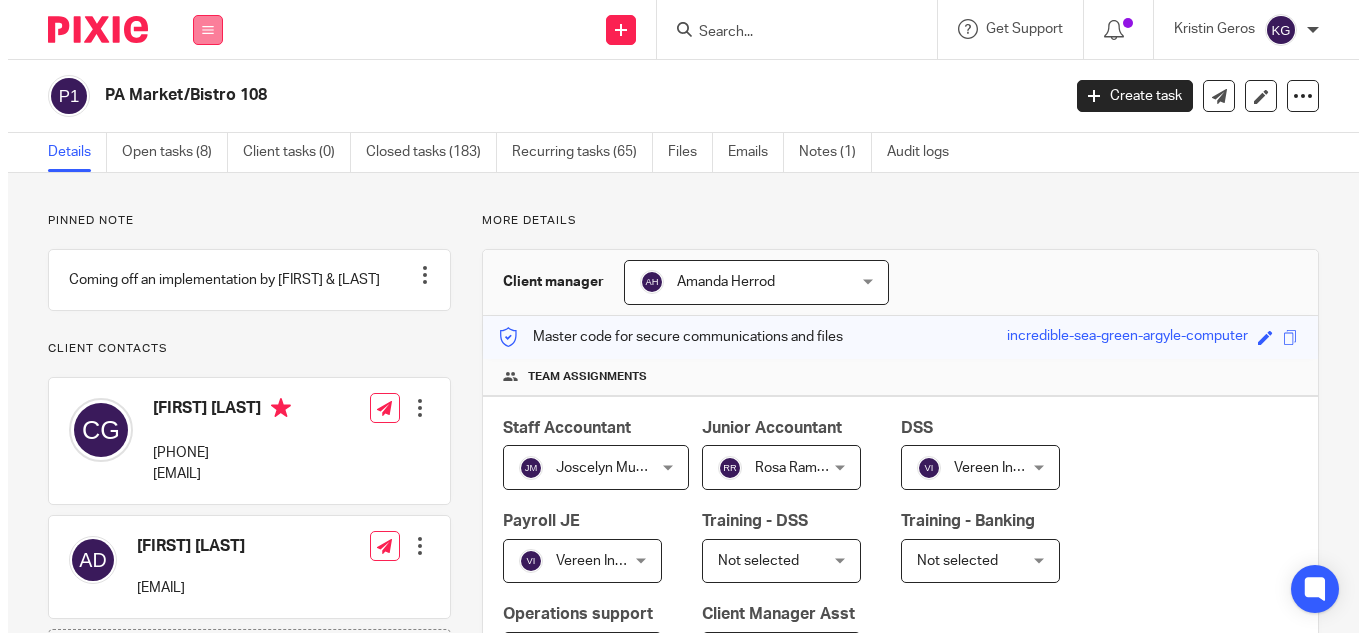 scroll, scrollTop: 0, scrollLeft: 0, axis: both 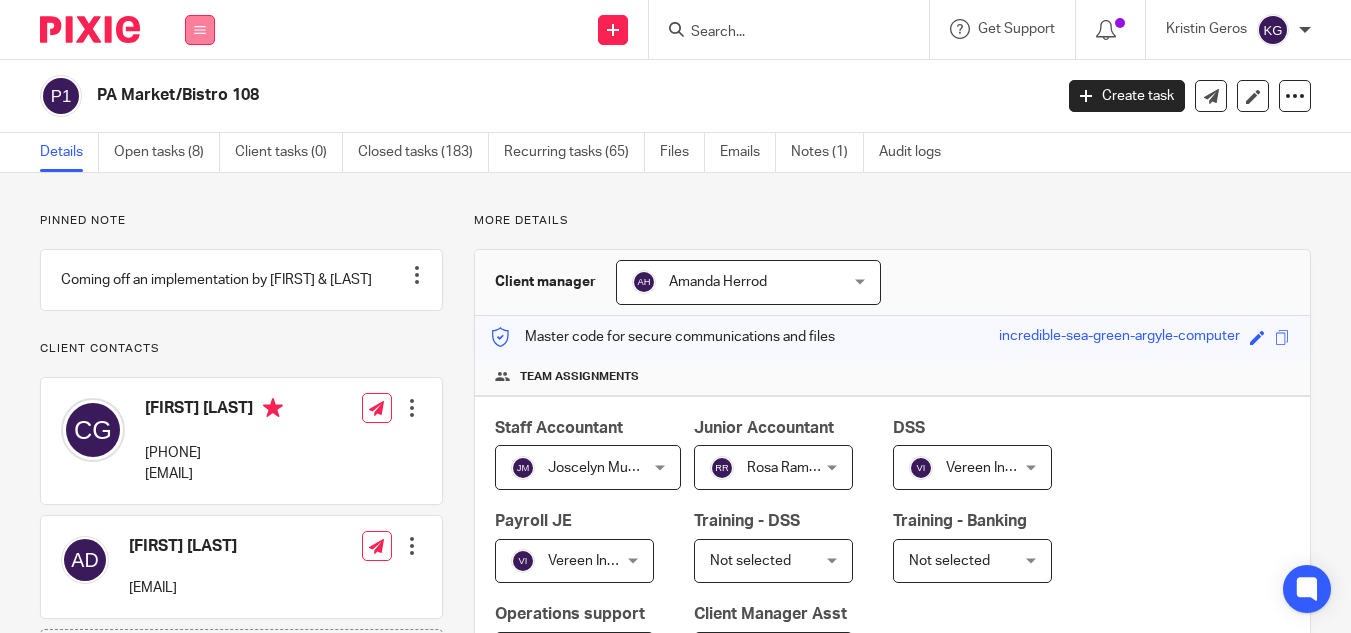 click at bounding box center (200, 30) 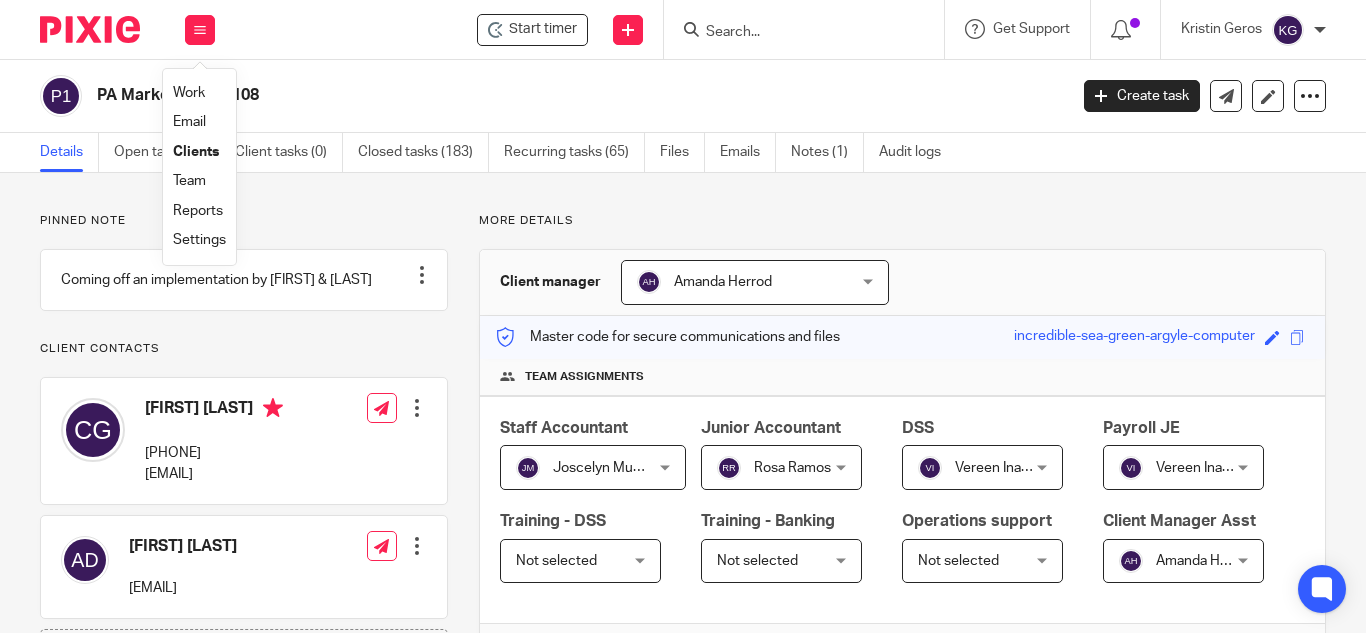 click on "Work" at bounding box center [189, 93] 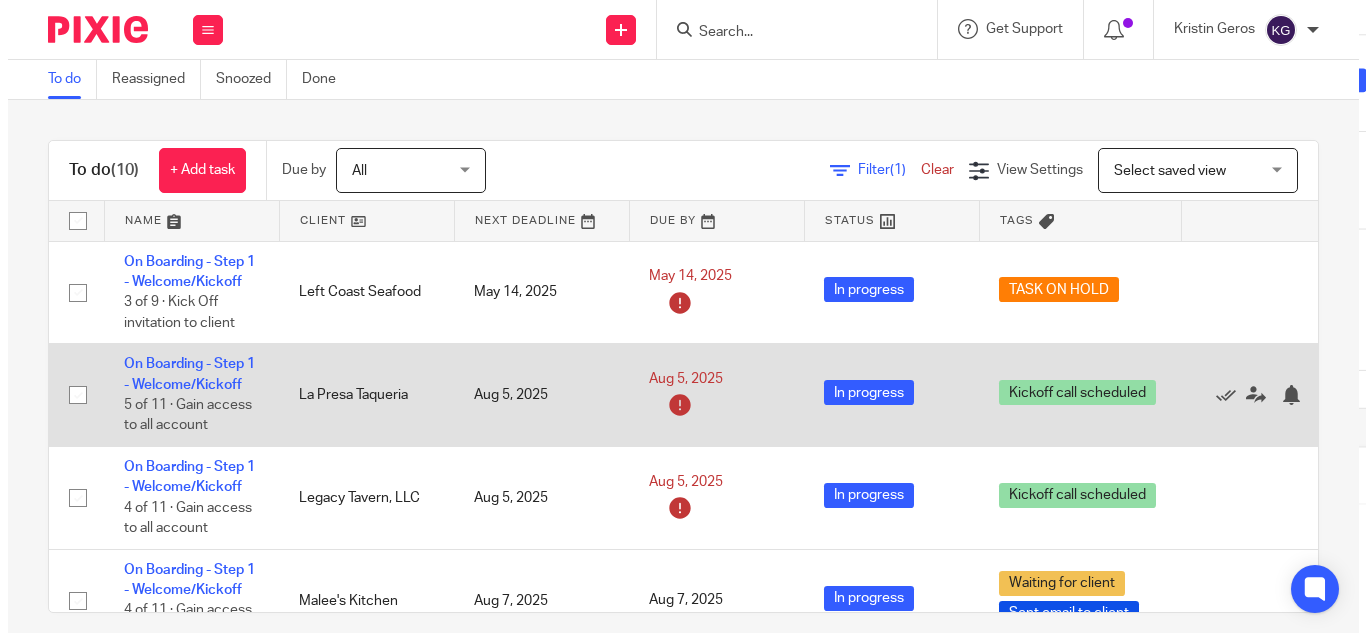 scroll, scrollTop: 0, scrollLeft: 0, axis: both 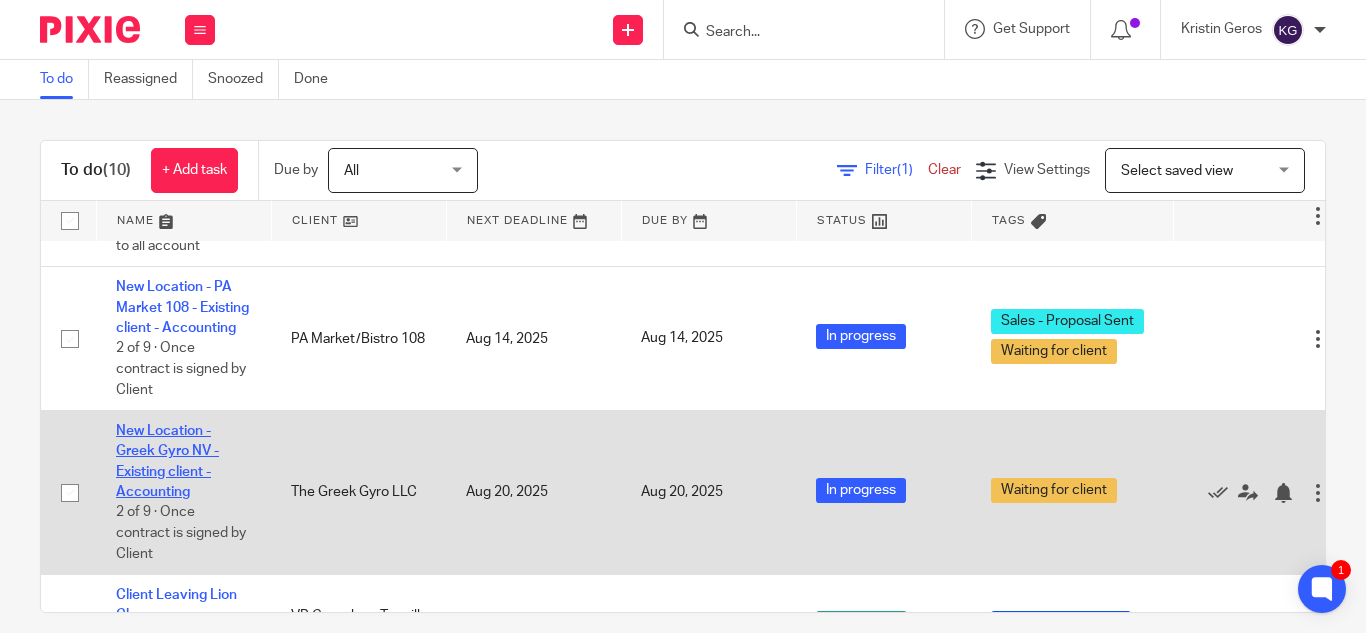 click on "New Location - Greek Gyro NV - Existing client - Accounting" at bounding box center (167, 461) 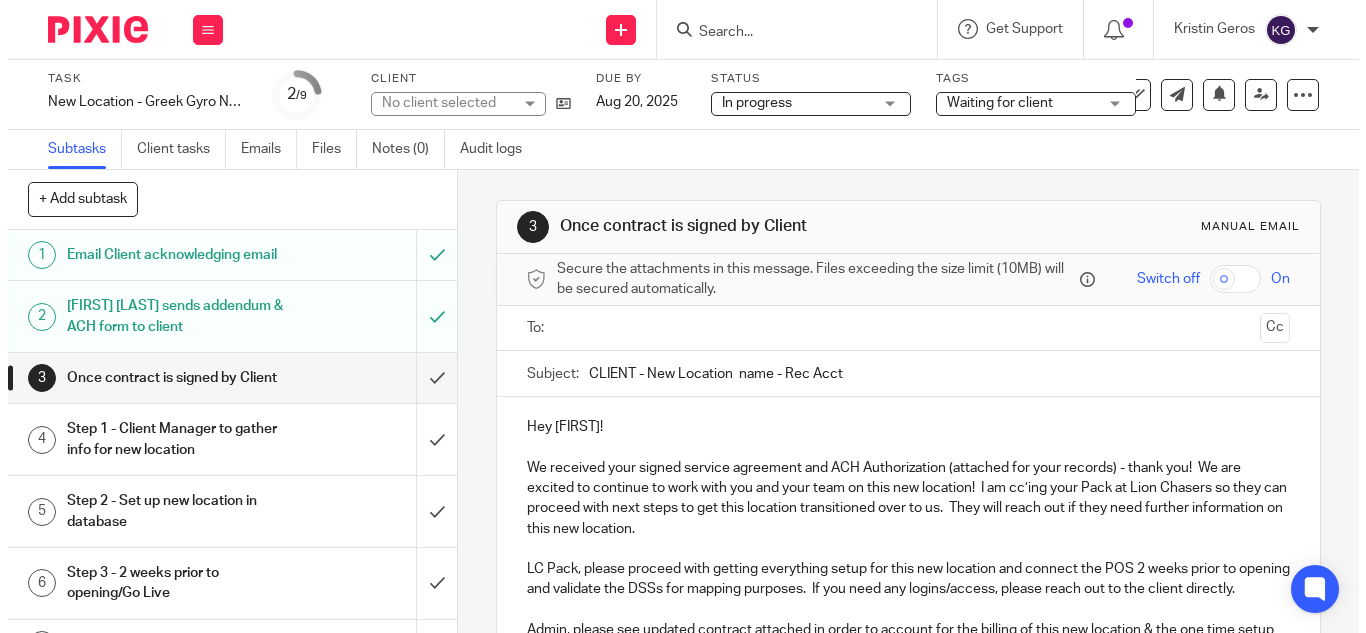 scroll, scrollTop: 0, scrollLeft: 0, axis: both 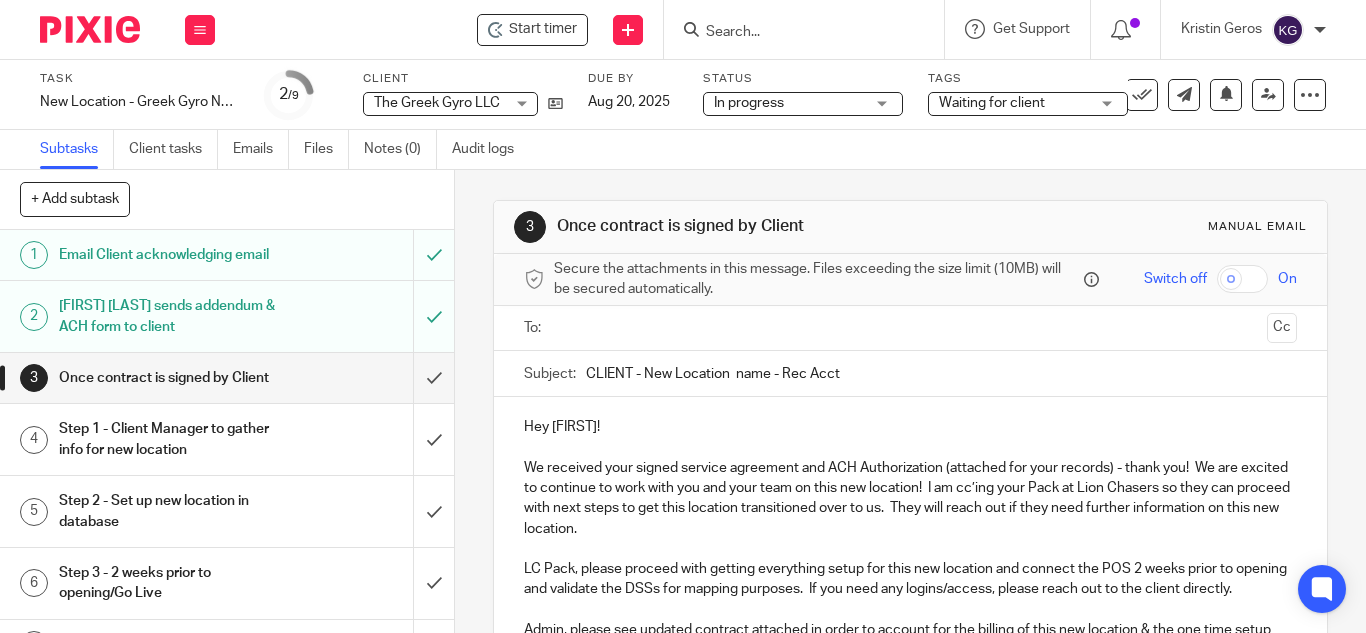 click on "Waiting for client" at bounding box center (1028, 104) 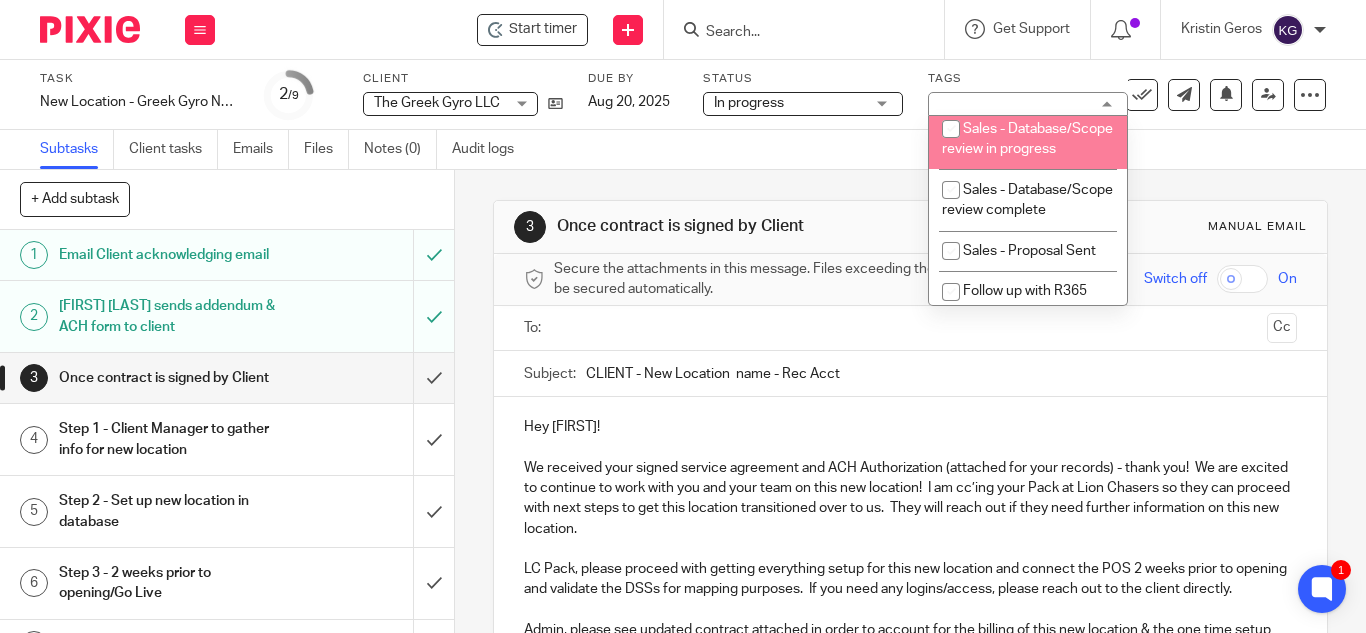 scroll, scrollTop: 900, scrollLeft: 0, axis: vertical 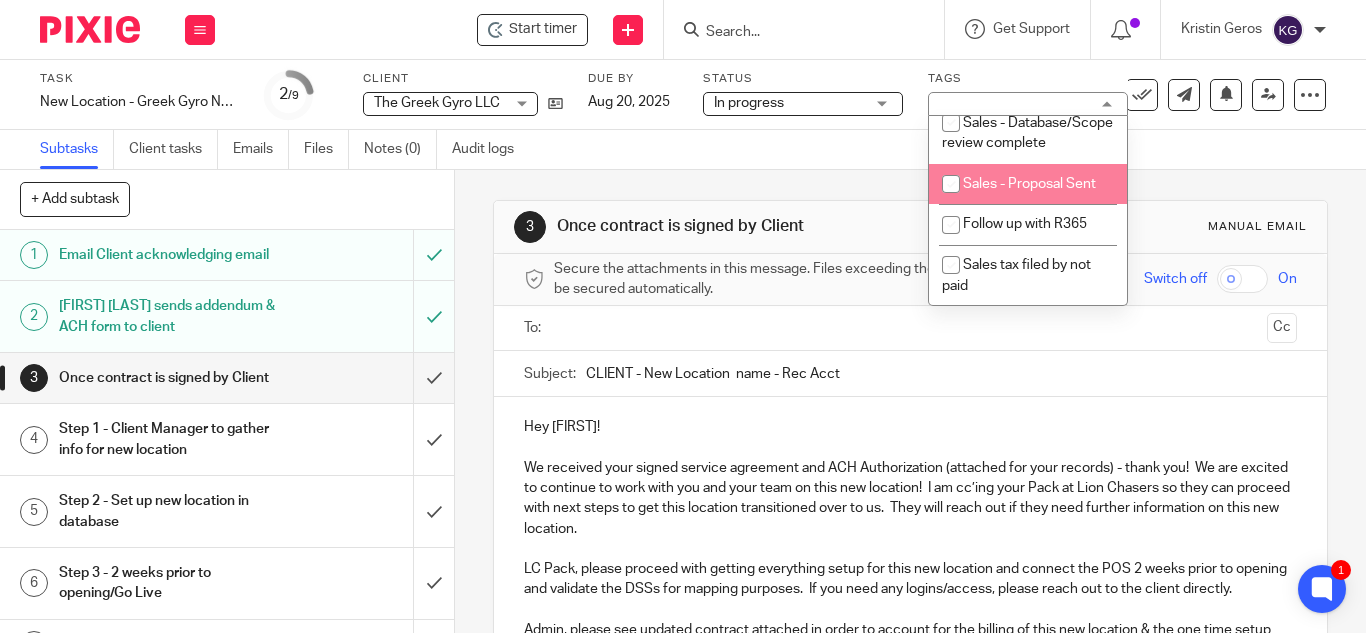 click at bounding box center (951, 184) 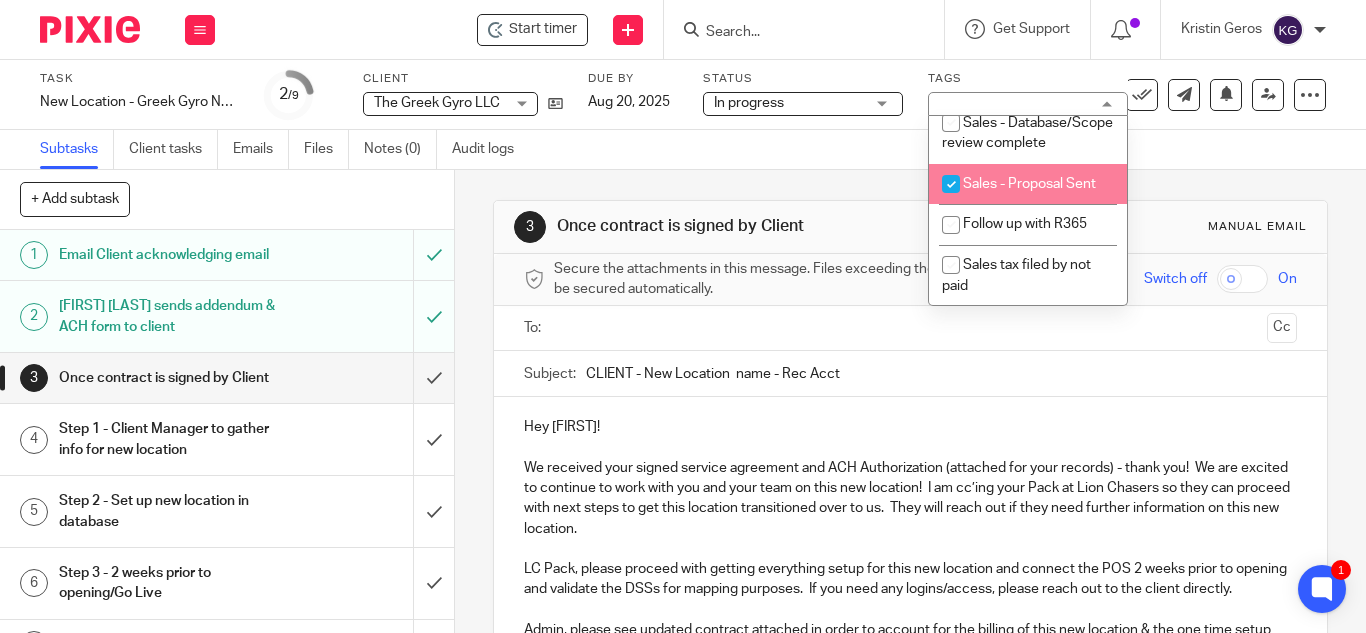 checkbox on "true" 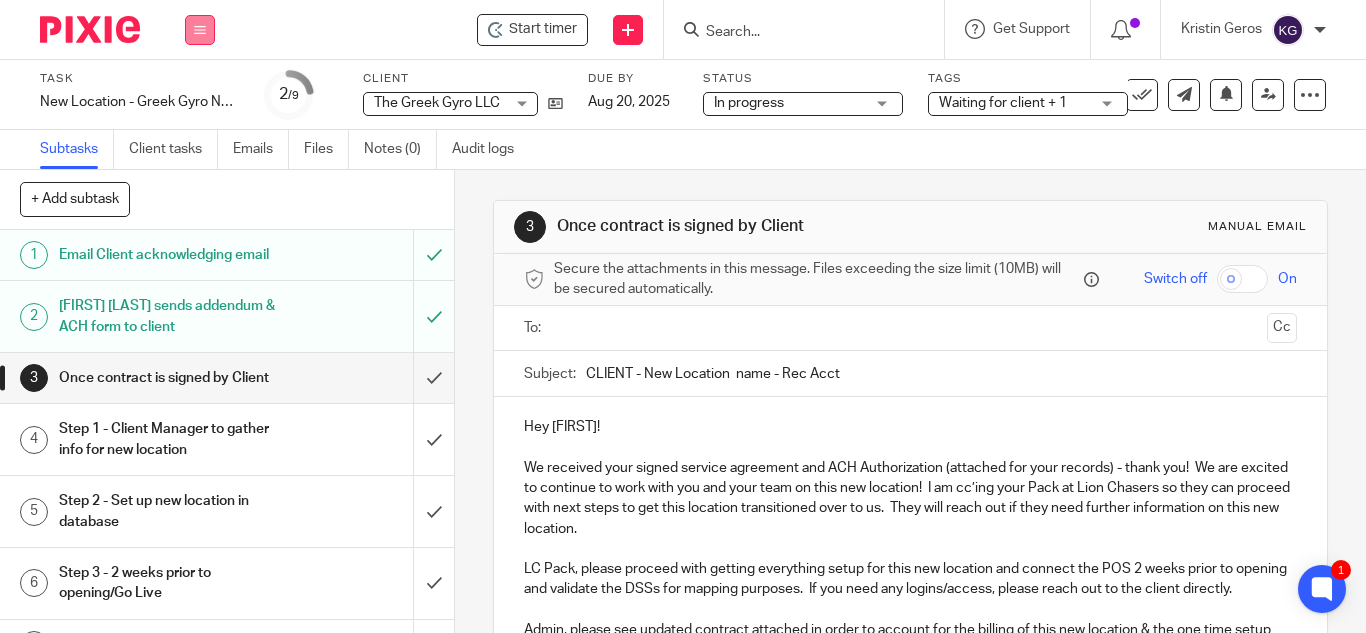 click at bounding box center (200, 30) 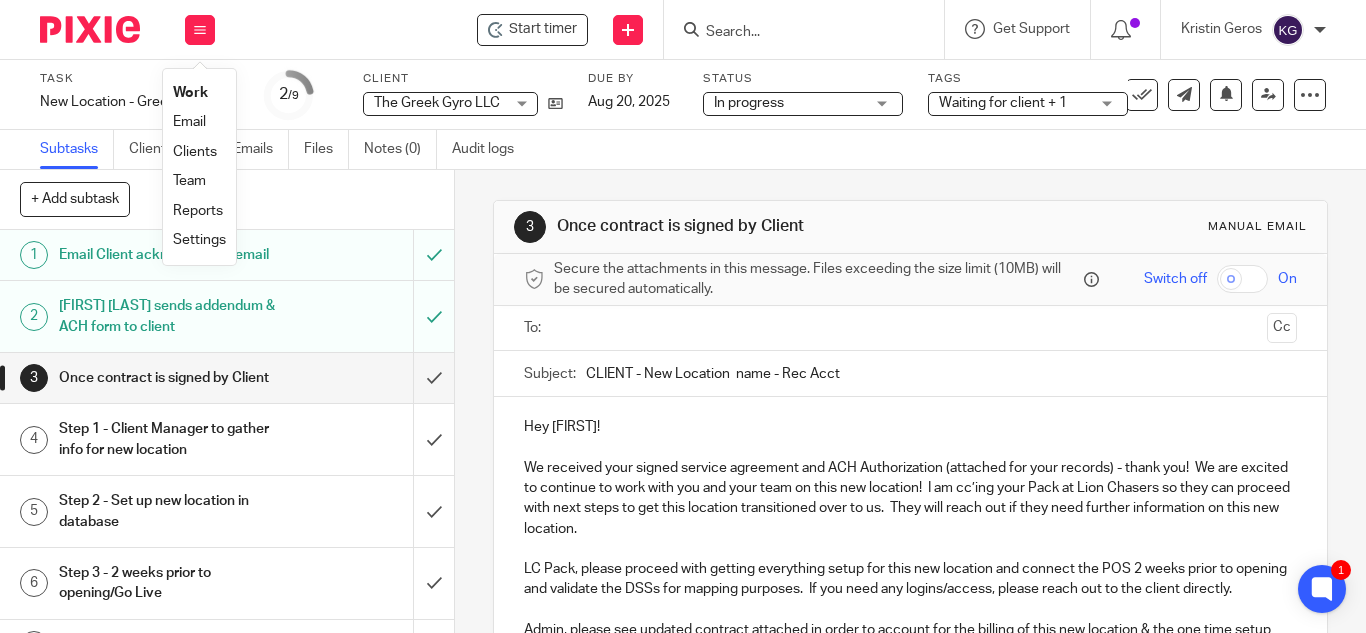 click on "Work" at bounding box center [190, 93] 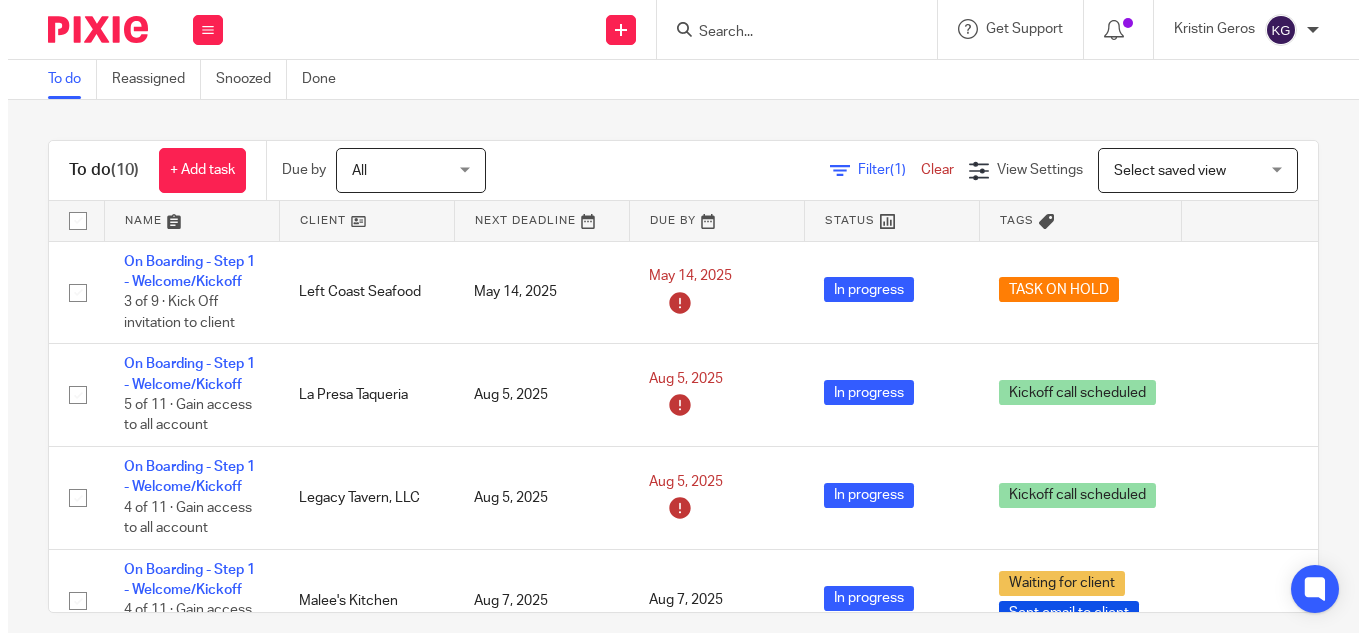 scroll, scrollTop: 0, scrollLeft: 0, axis: both 